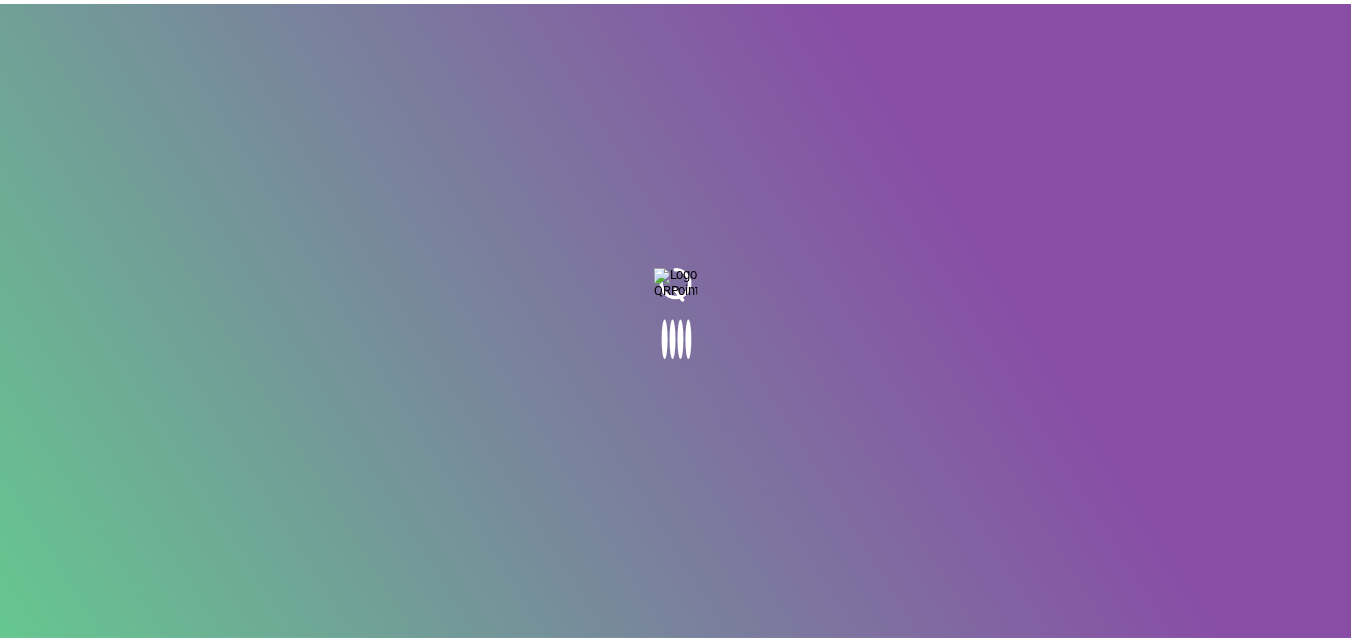 scroll, scrollTop: 0, scrollLeft: 0, axis: both 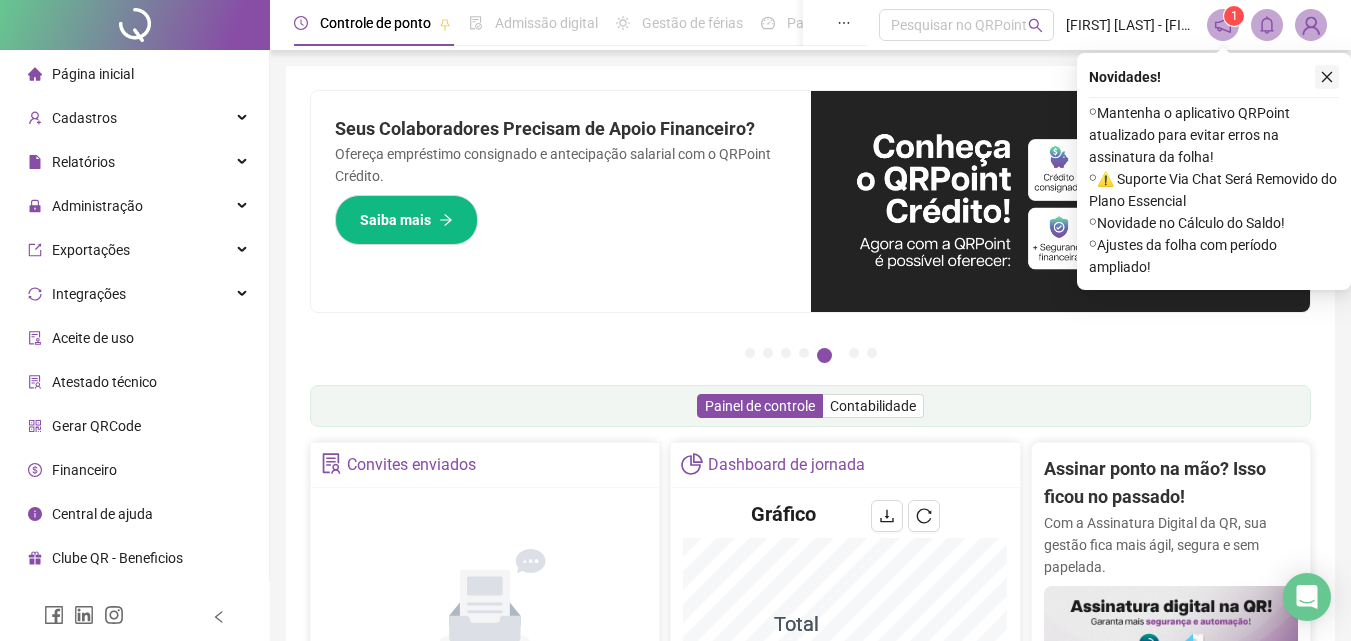 click 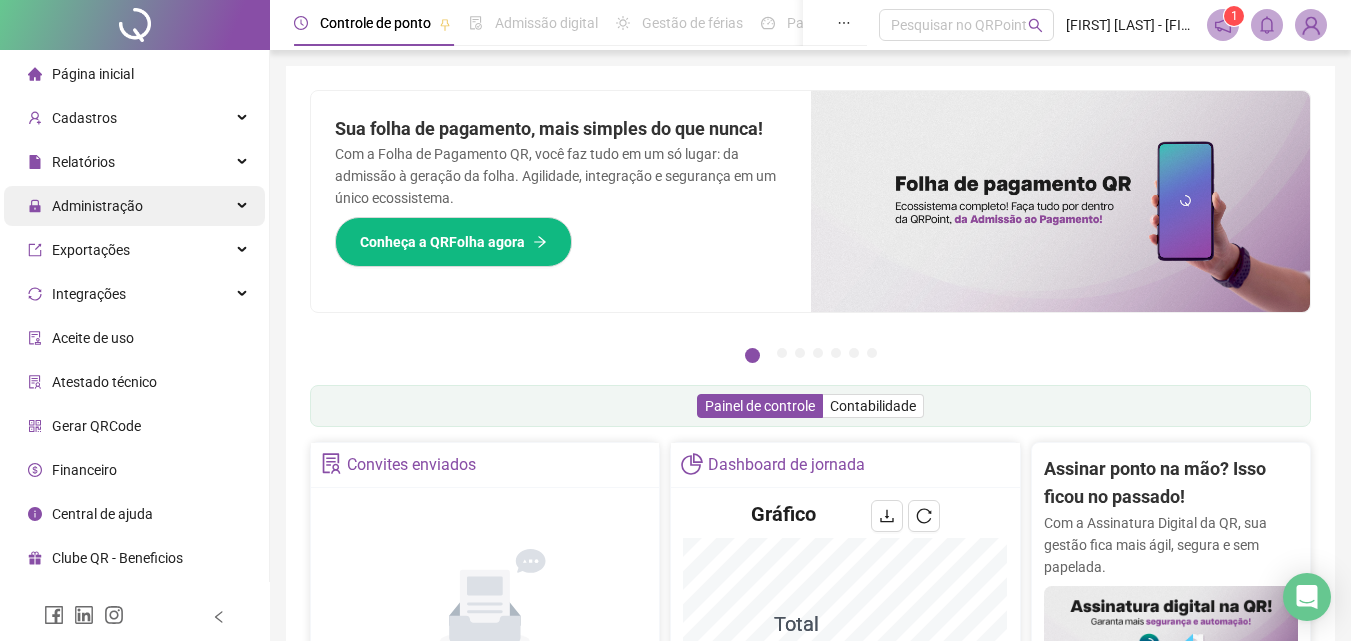 click on "Administração" at bounding box center (134, 206) 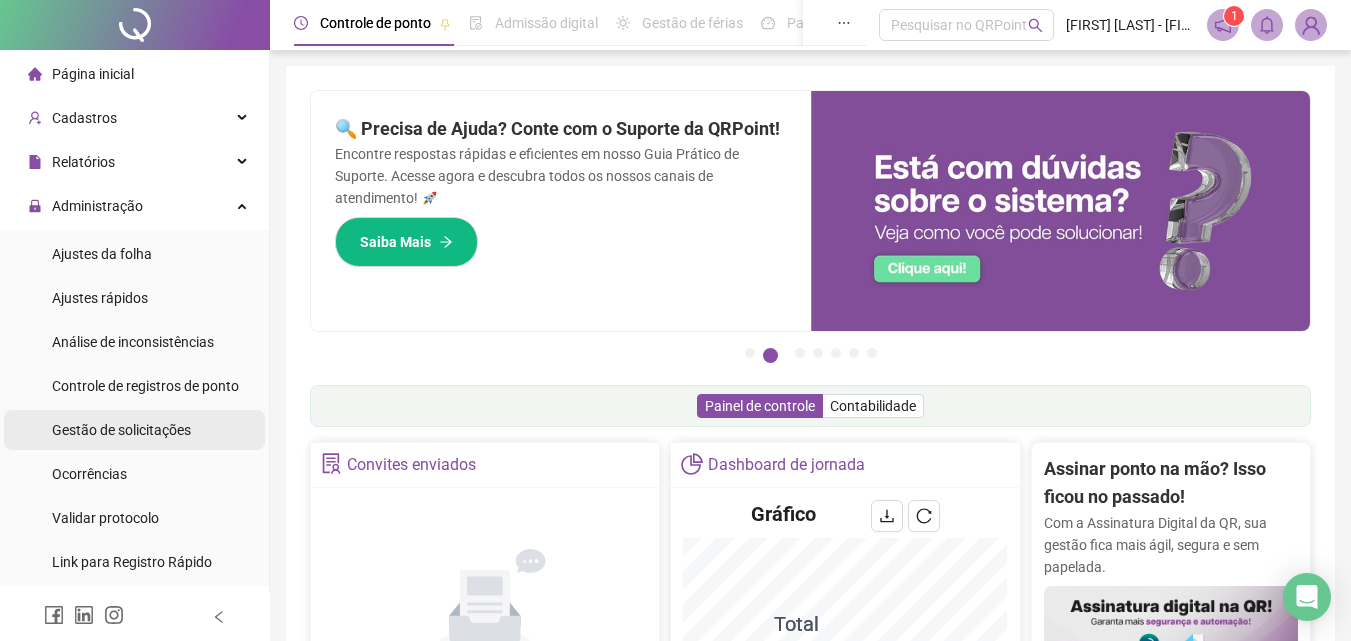 click on "Gestão de solicitações" at bounding box center (121, 430) 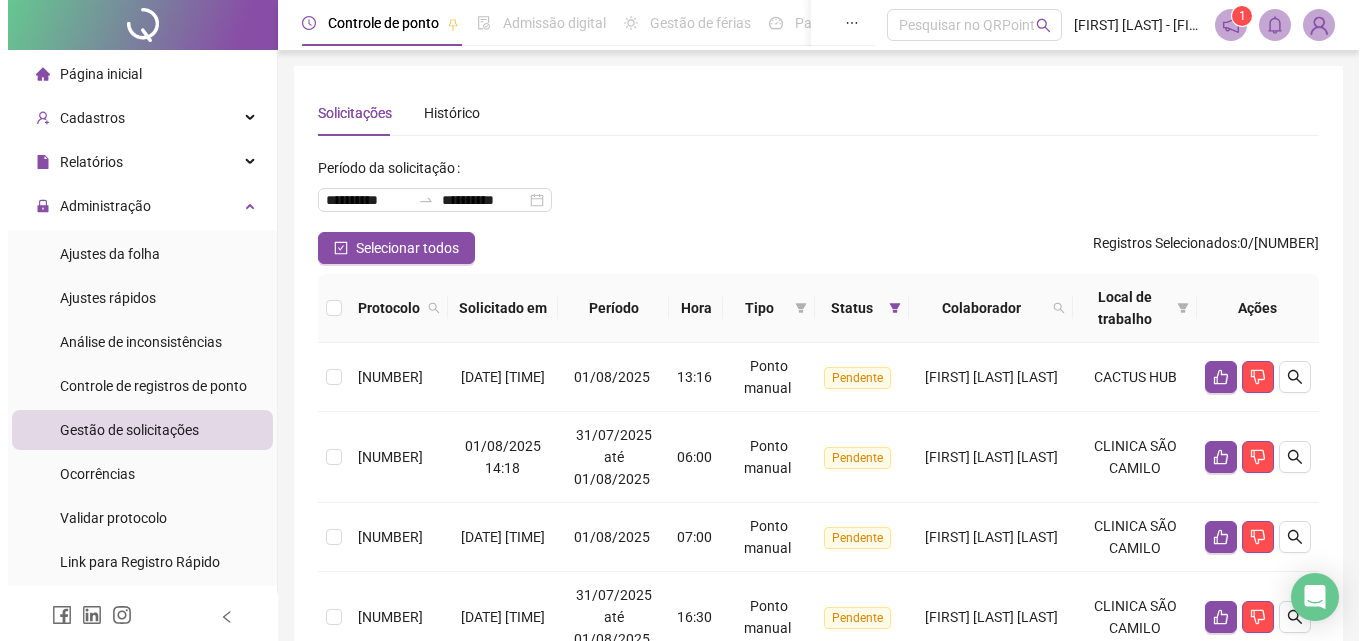 scroll, scrollTop: 100, scrollLeft: 0, axis: vertical 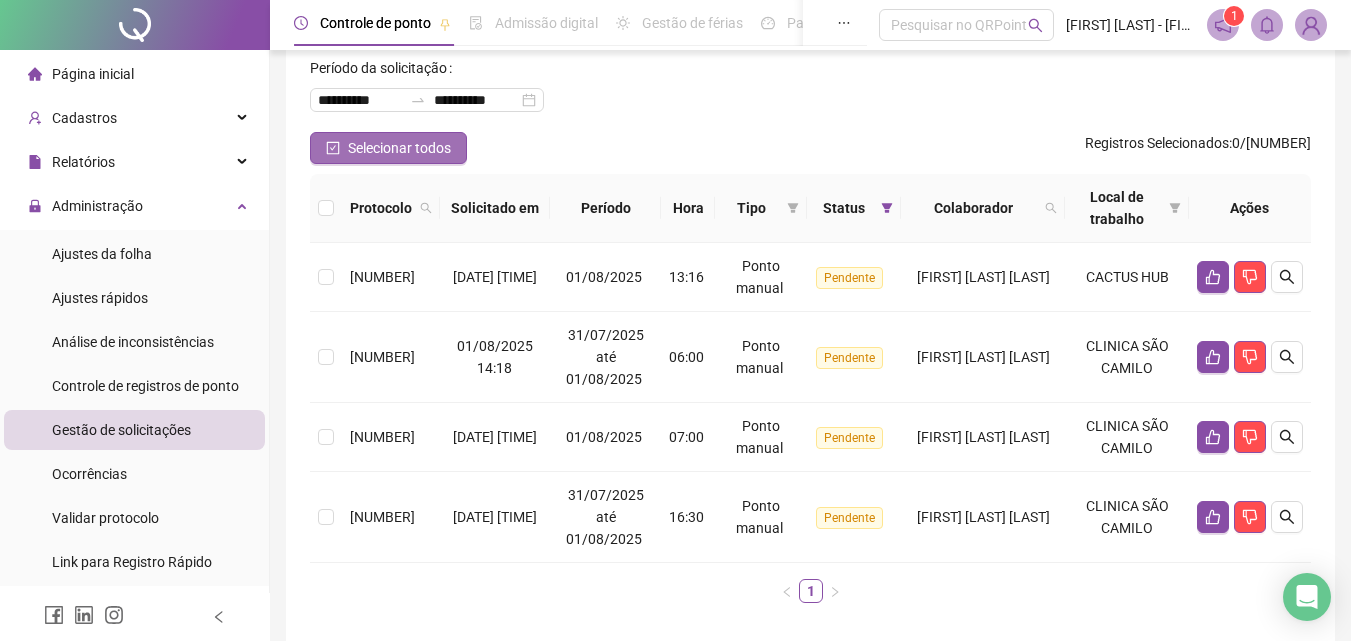 click on "Selecionar todos" at bounding box center (399, 148) 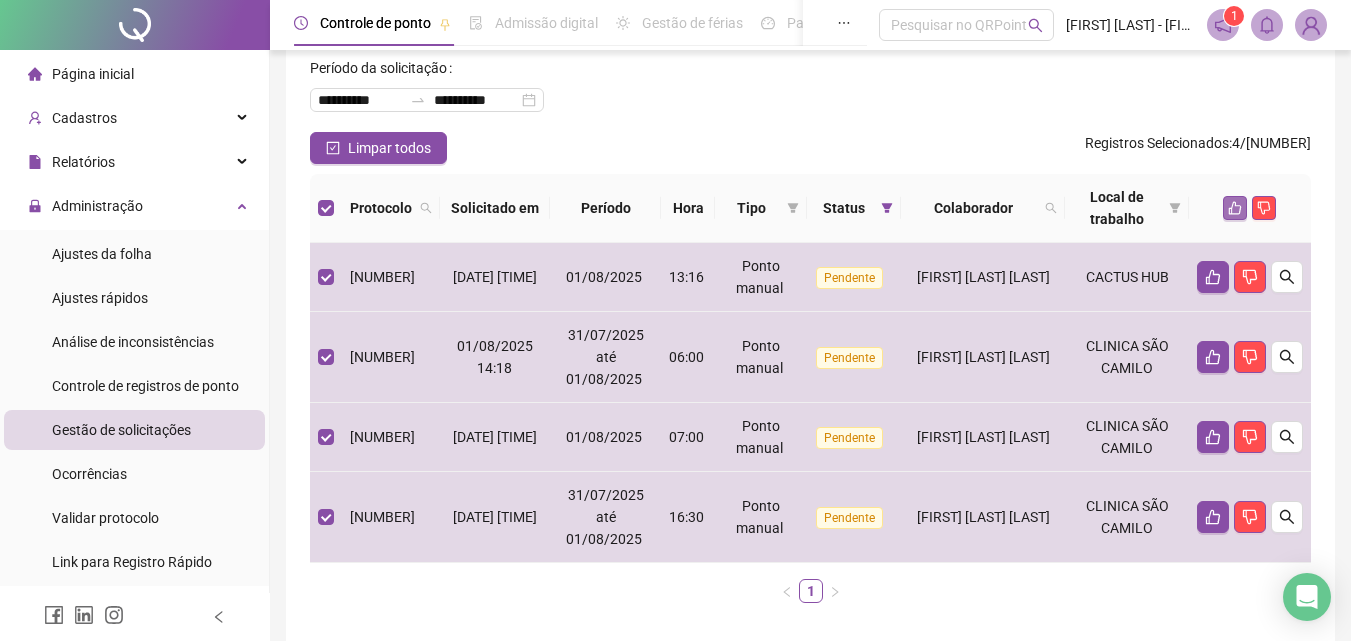 click 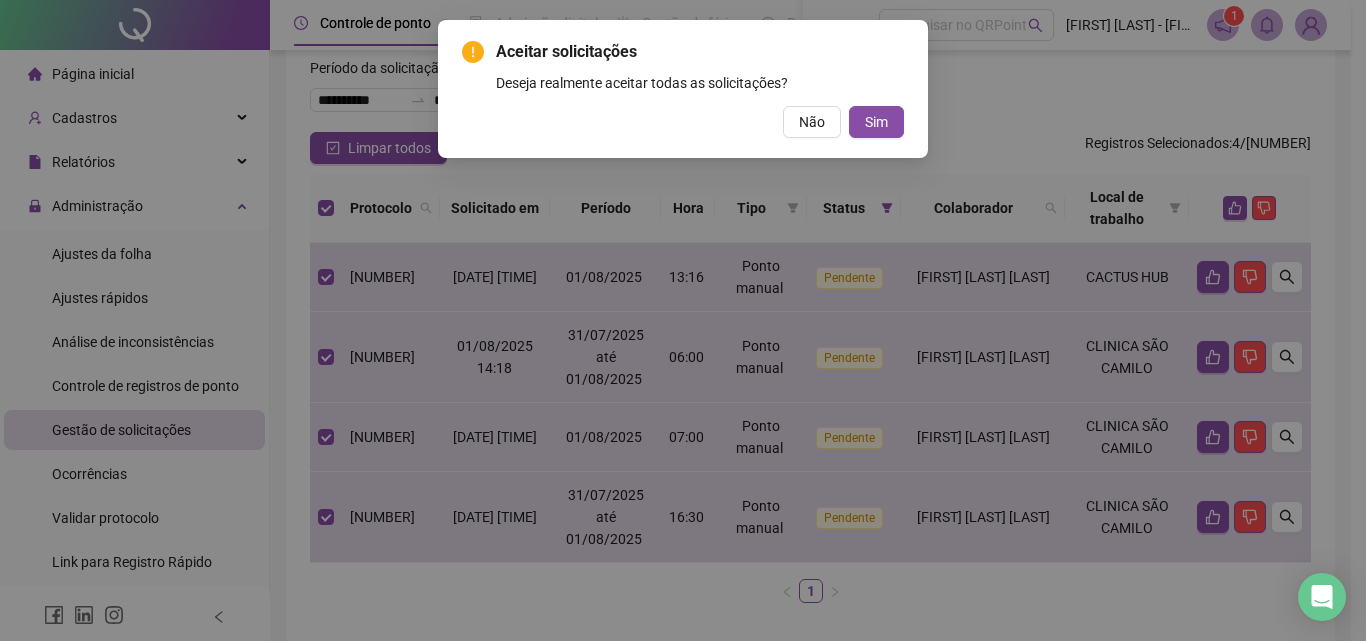 click on "Sim" at bounding box center (876, 122) 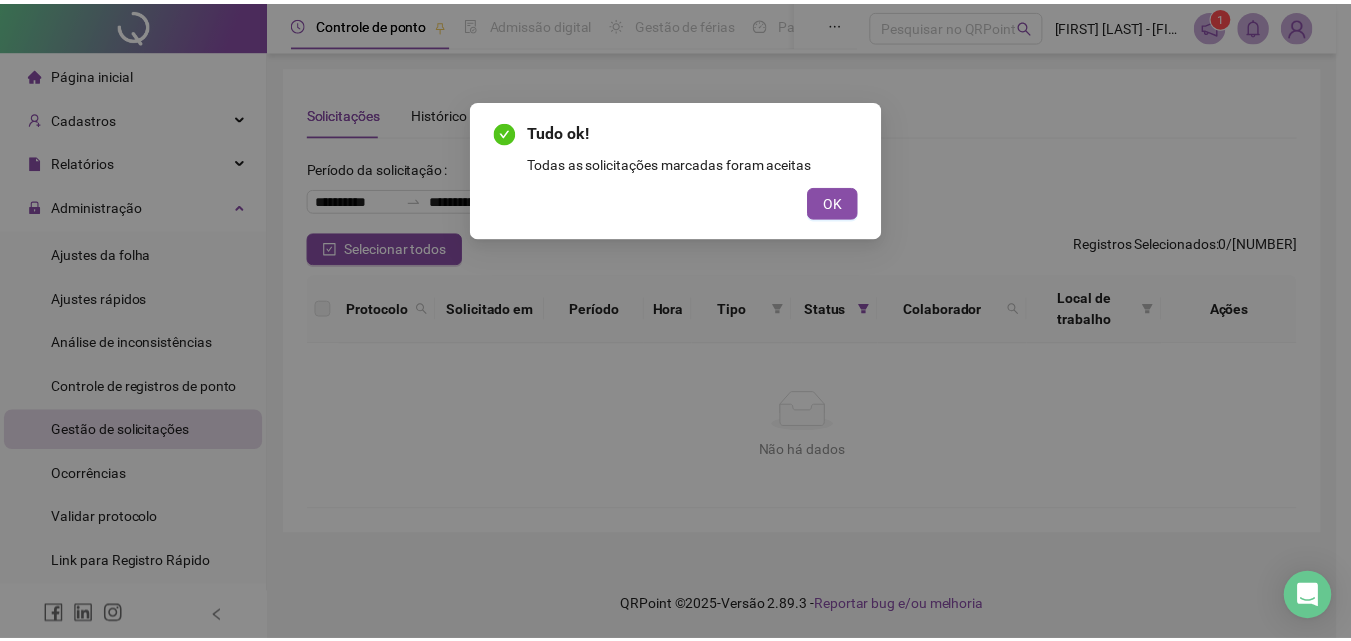 scroll, scrollTop: 0, scrollLeft: 0, axis: both 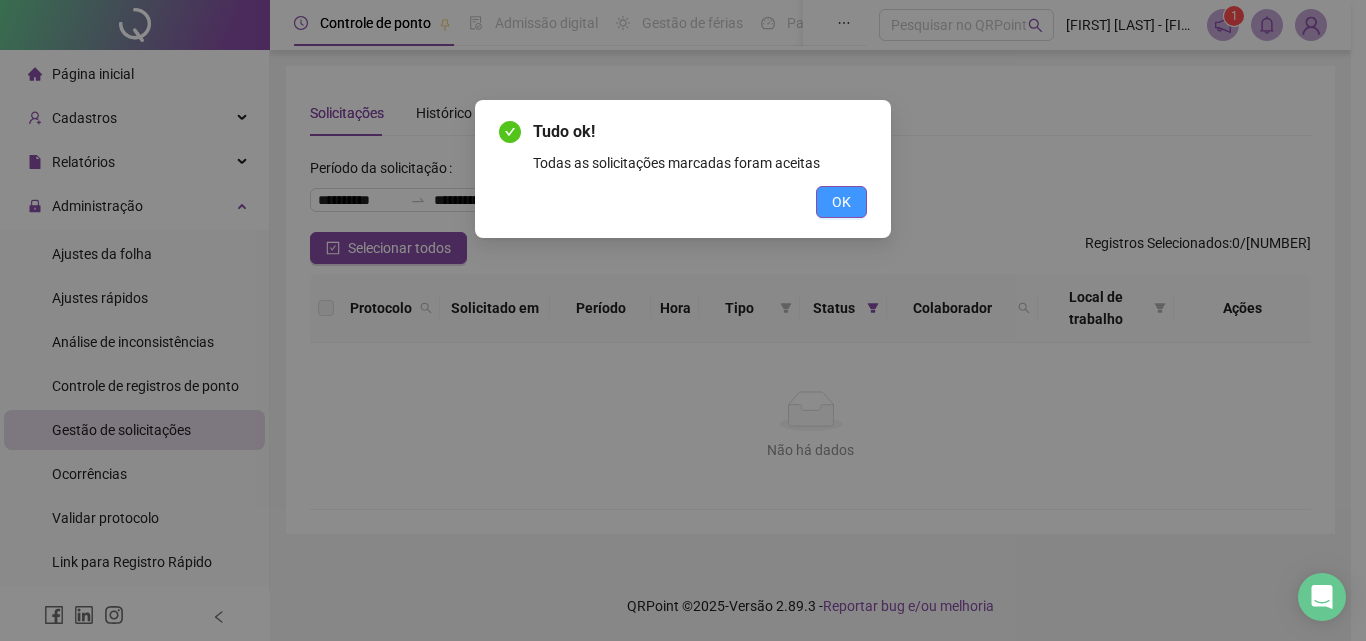 click on "OK" at bounding box center [841, 202] 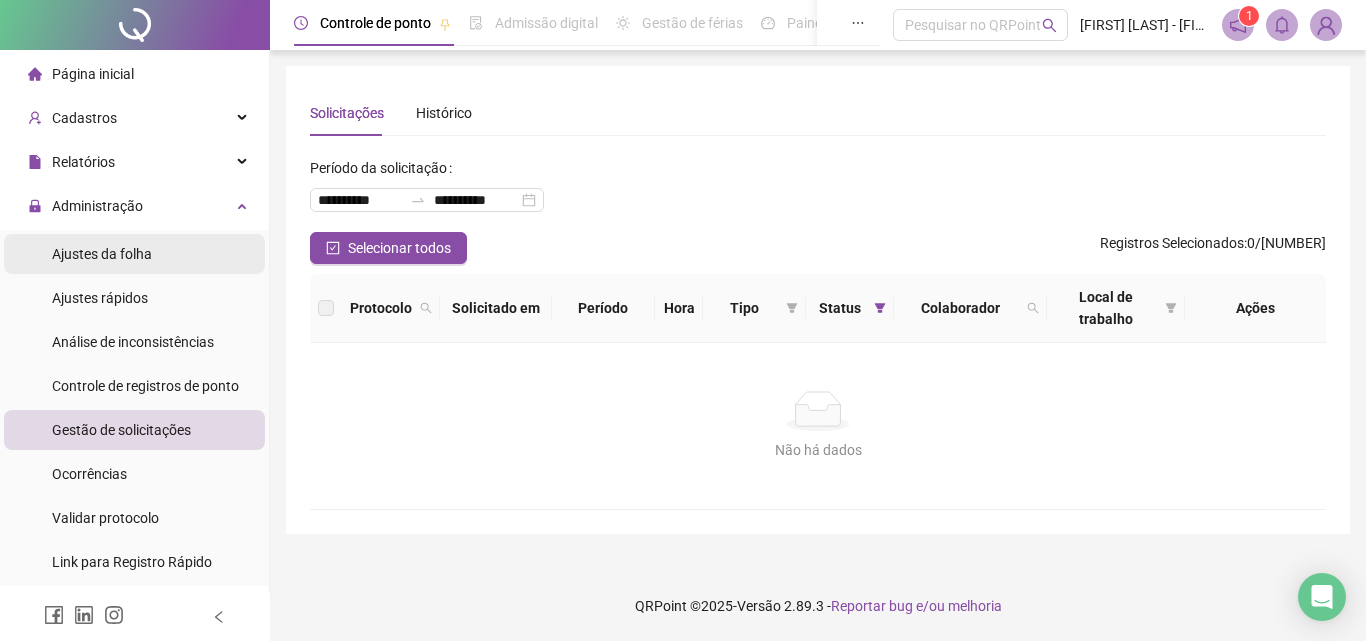 click on "Ajustes da folha" at bounding box center (102, 254) 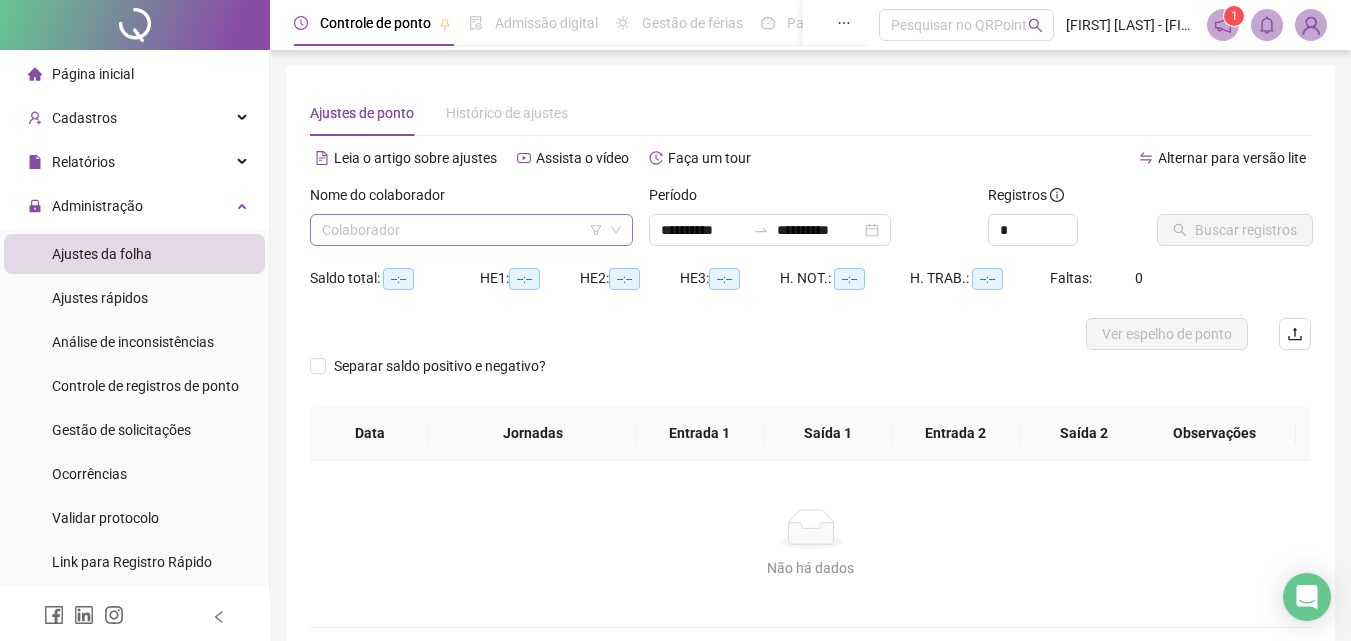 click at bounding box center [462, 230] 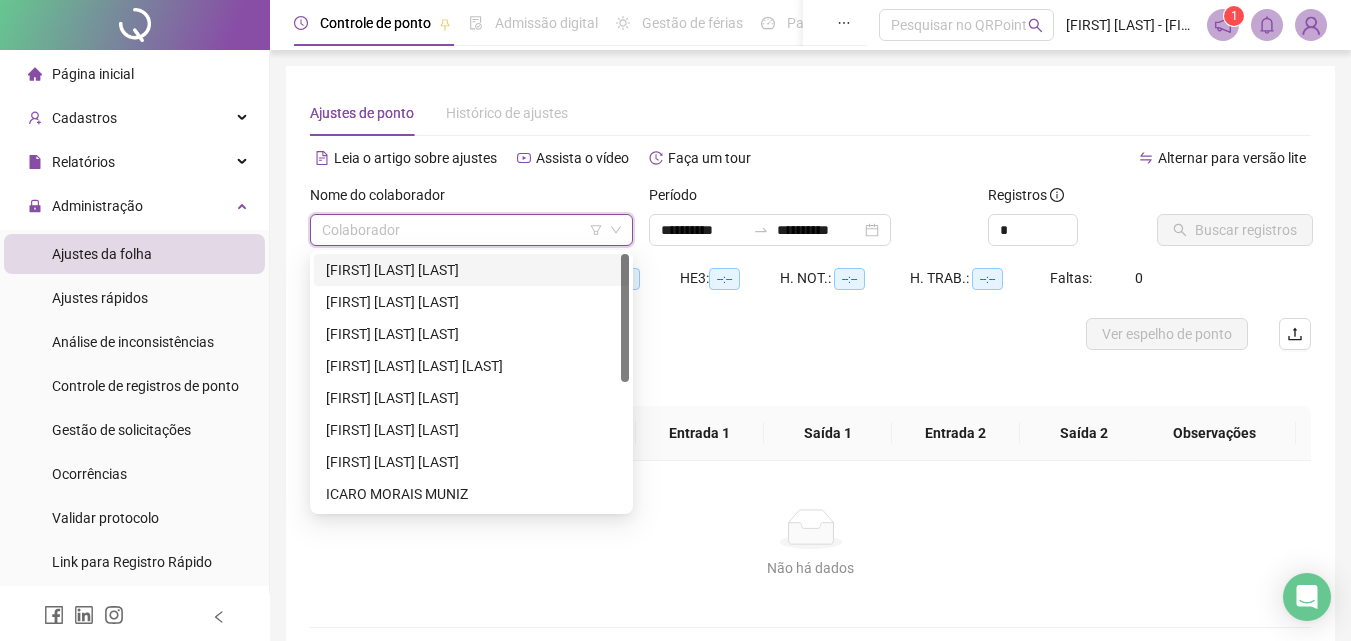 click on "[FIRST] [LAST] DE OLIVEIRA" at bounding box center (471, 270) 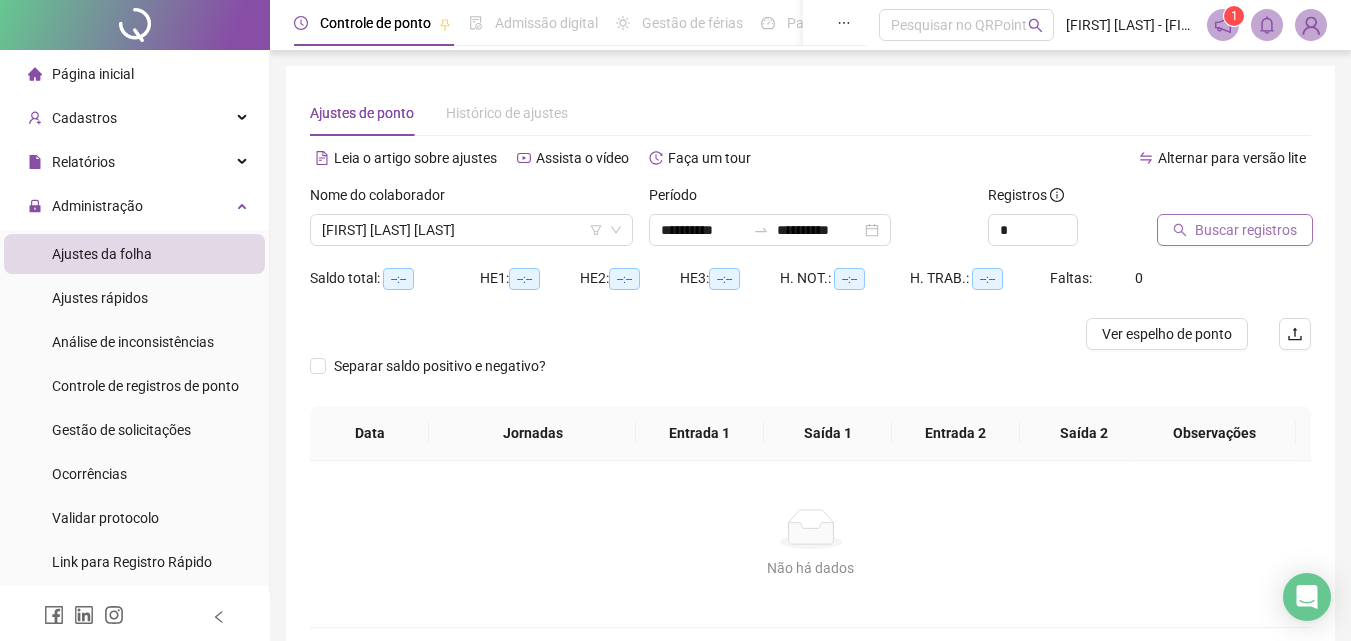 click on "Buscar registros" at bounding box center (1235, 230) 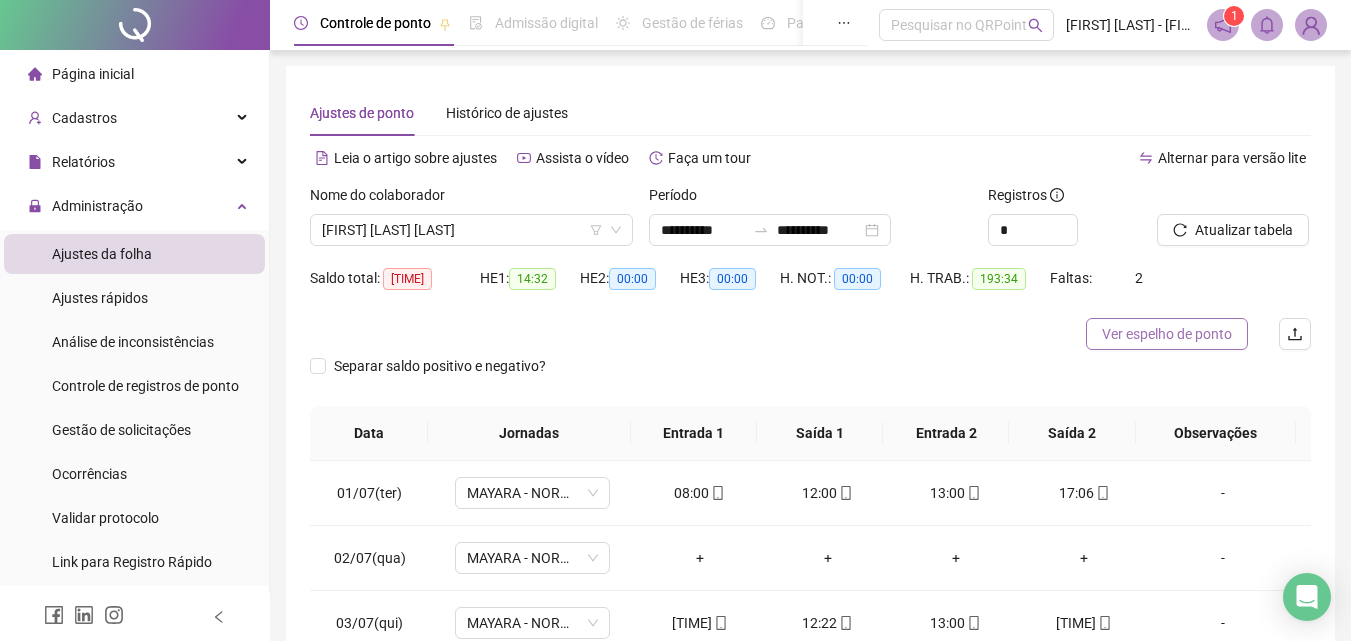 click on "Ver espelho de ponto" at bounding box center (1167, 334) 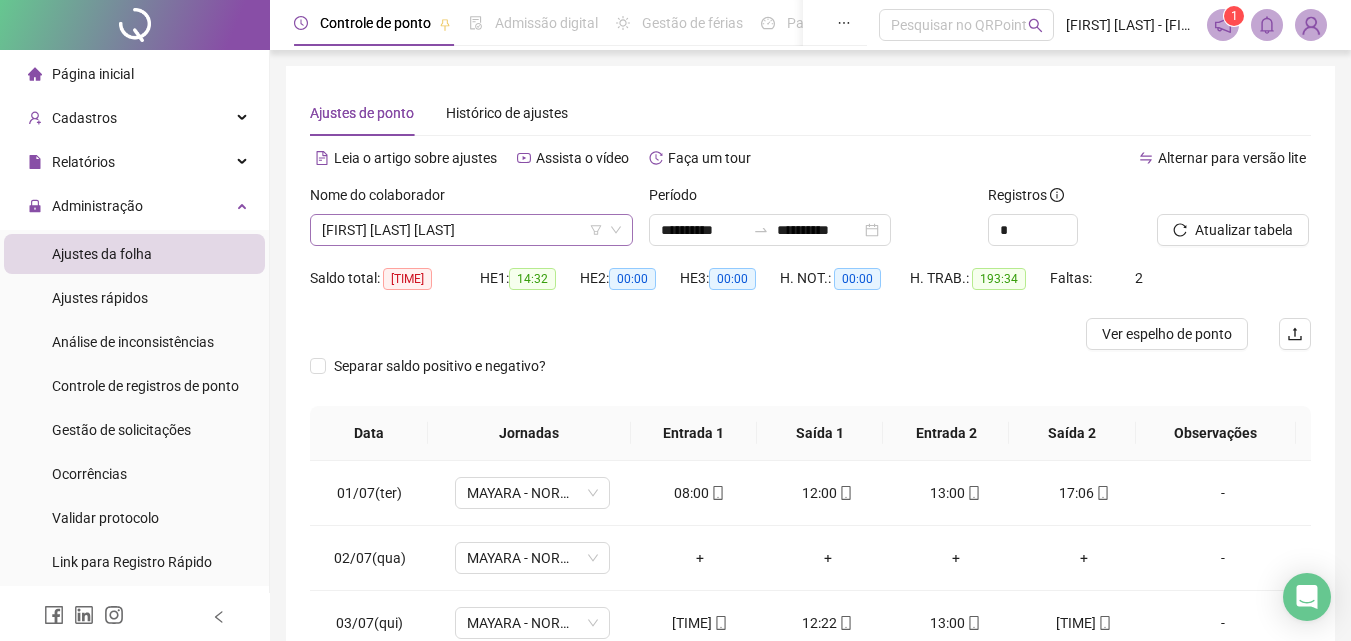 click on "[FIRST] [LAST] [LAST]" at bounding box center [471, 230] 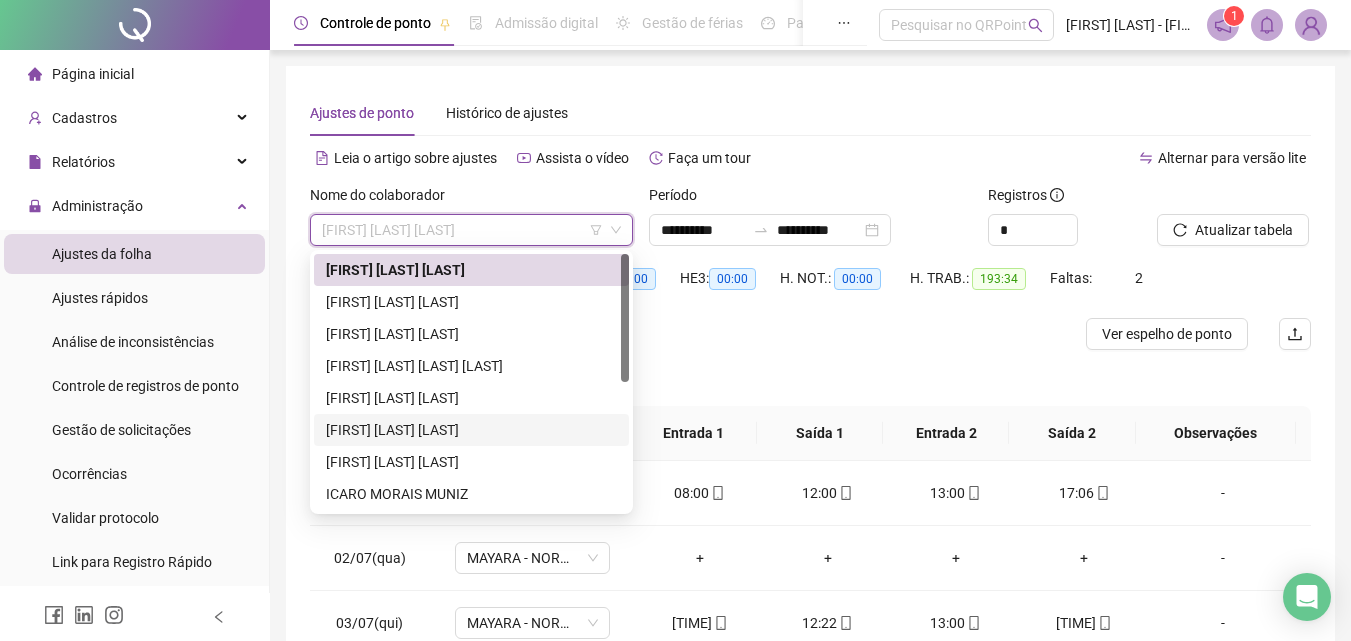 click on "[FIRST] [LAST] [LAST]" at bounding box center [471, 430] 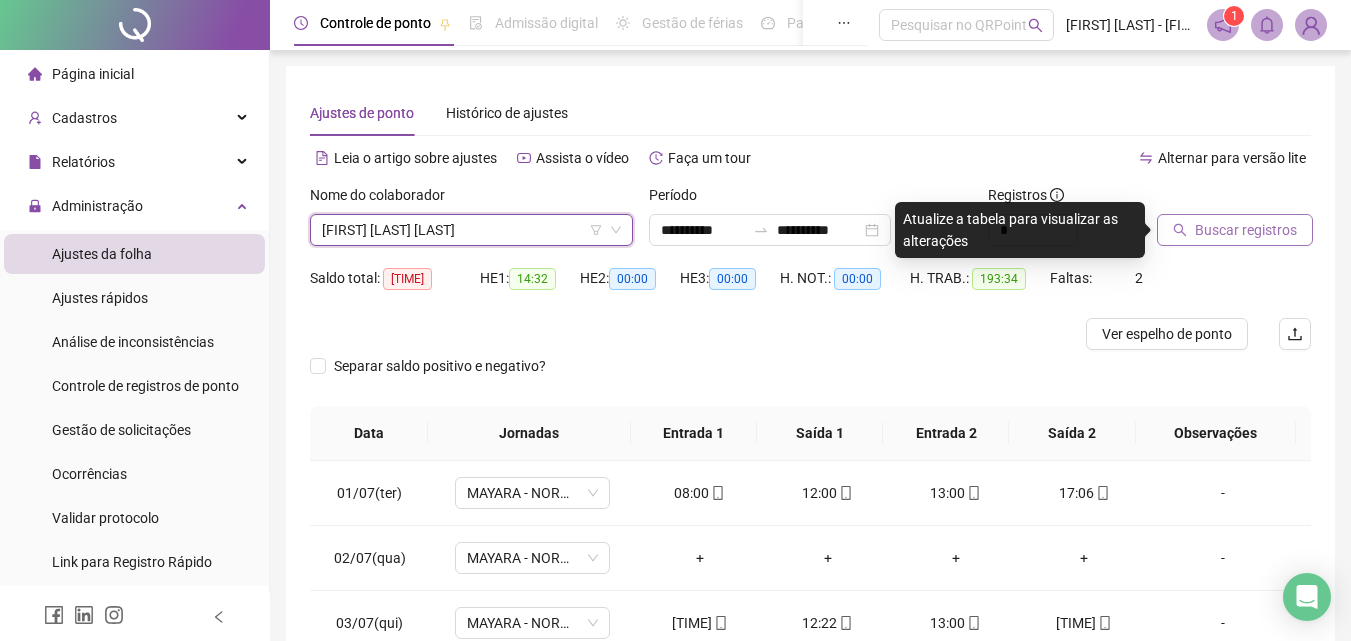 click on "Buscar registros" at bounding box center (1246, 230) 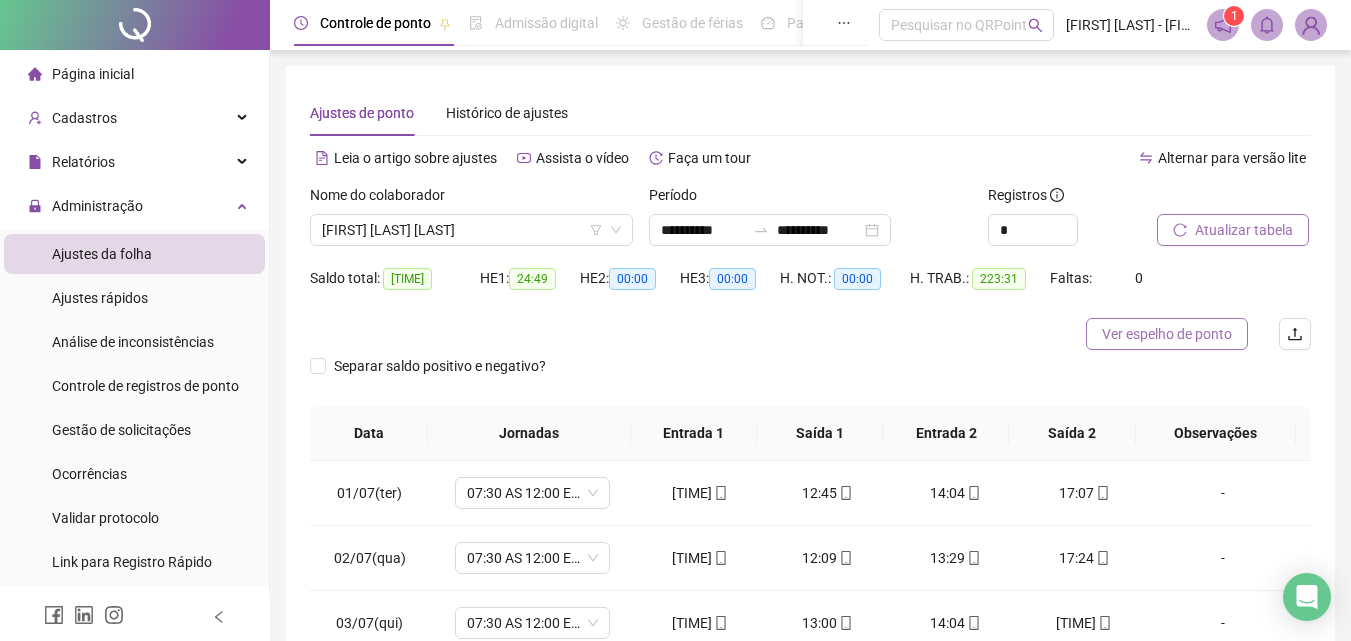 click on "Ver espelho de ponto" at bounding box center (1167, 334) 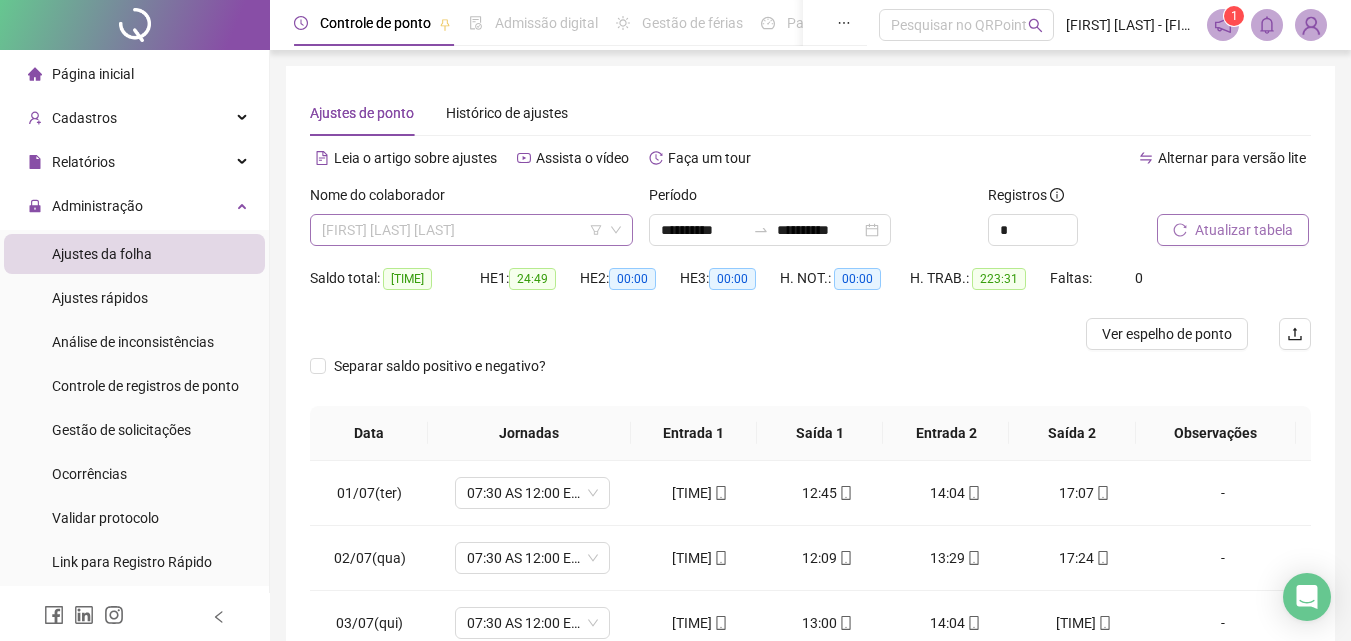 click on "[FIRST] [LAST] [LAST]" at bounding box center (471, 230) 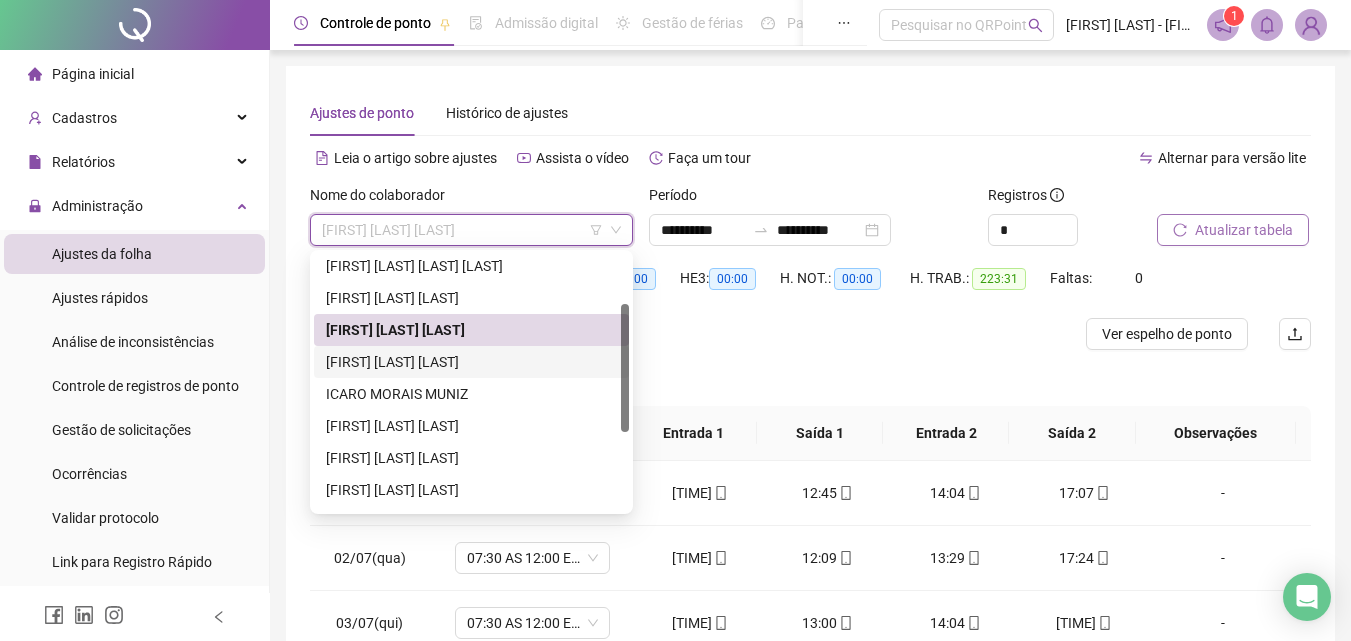 scroll, scrollTop: 256, scrollLeft: 0, axis: vertical 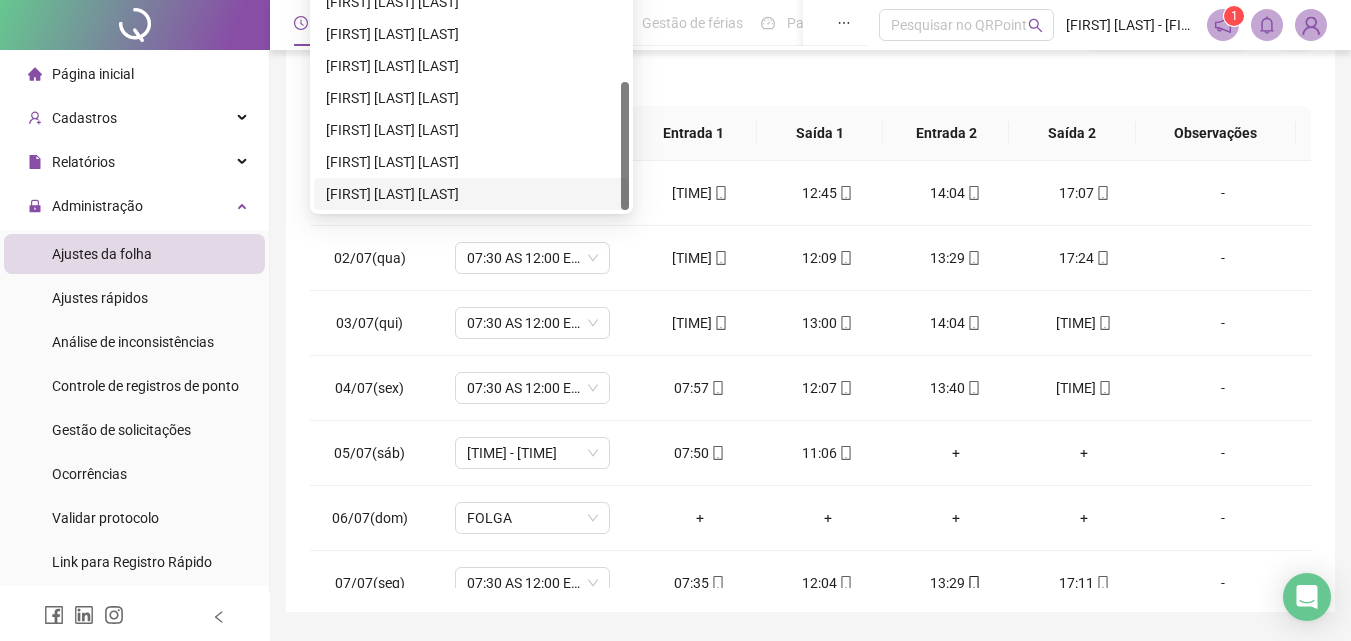 click on "THAIS ANANDA LIMA MOREIRA" at bounding box center [471, 194] 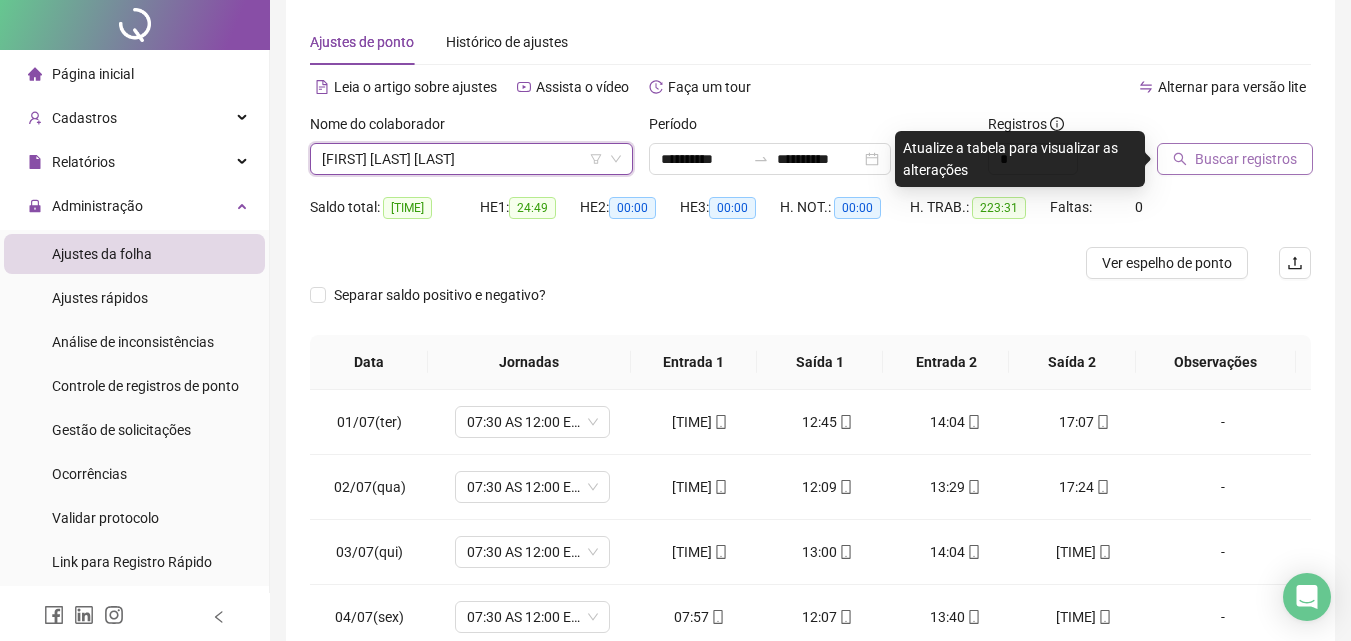 scroll, scrollTop: 0, scrollLeft: 0, axis: both 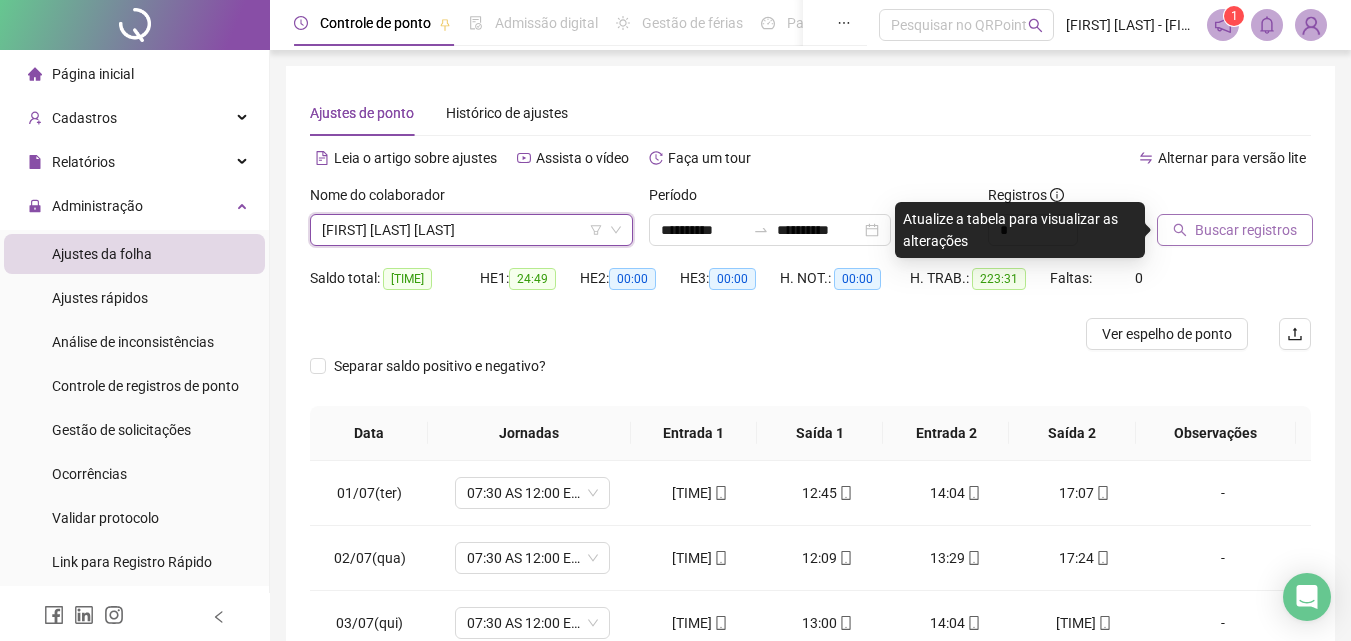 click on "Buscar registros" at bounding box center (1246, 230) 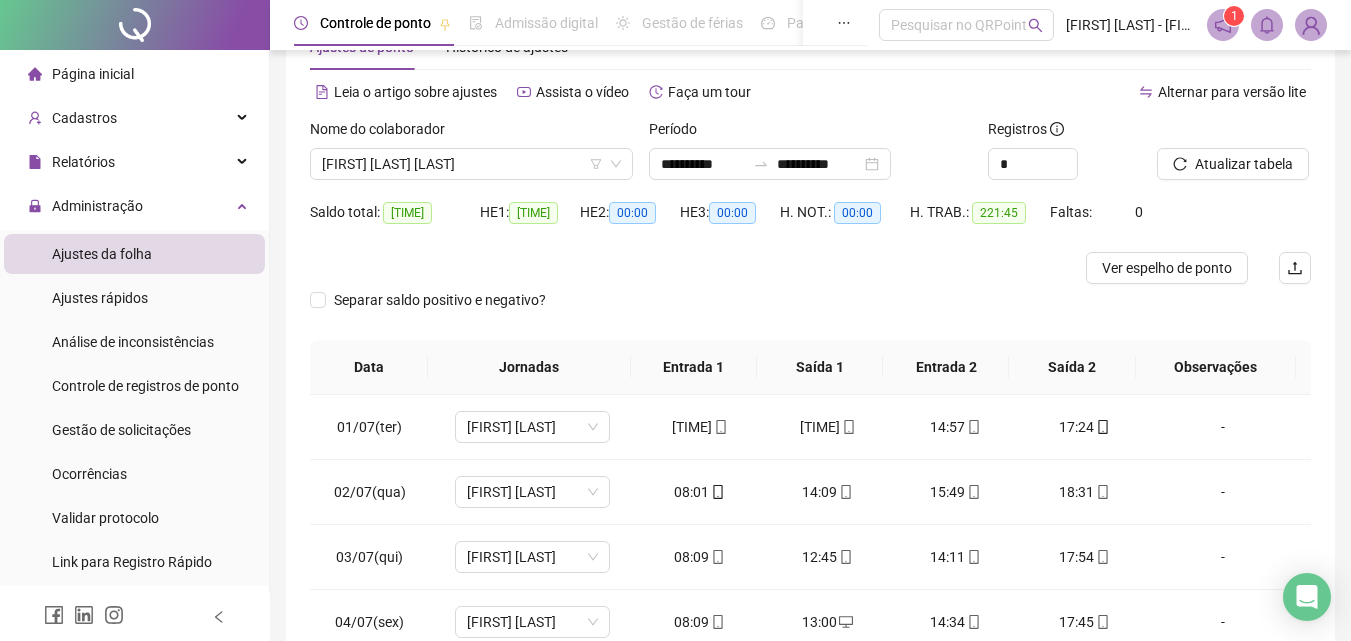 scroll, scrollTop: 100, scrollLeft: 0, axis: vertical 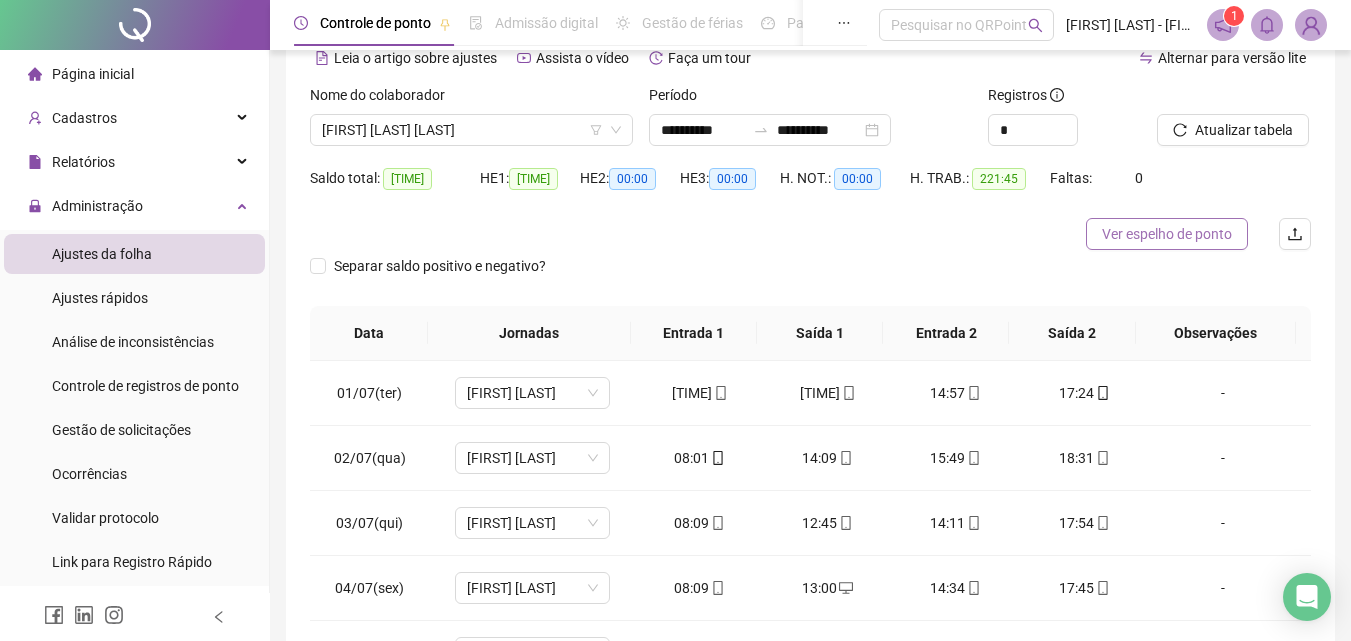 click on "Ver espelho de ponto" at bounding box center [1167, 234] 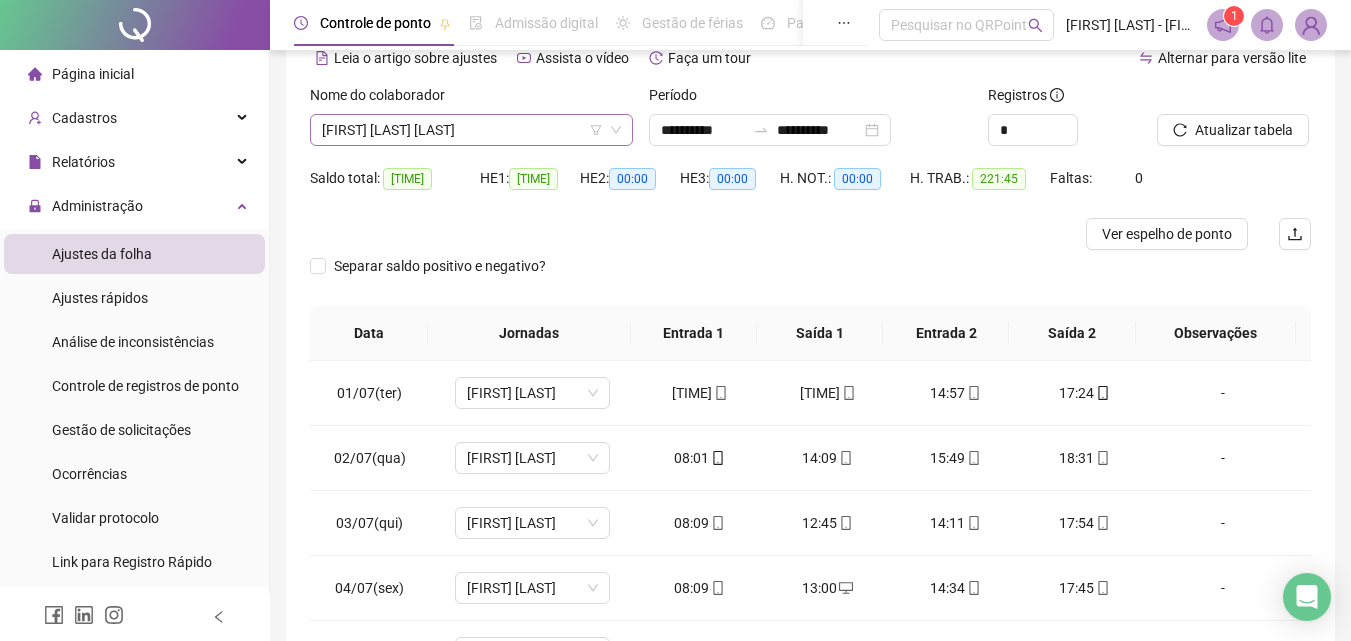 click on "THAIS ANANDA LIMA MOREIRA" at bounding box center (471, 130) 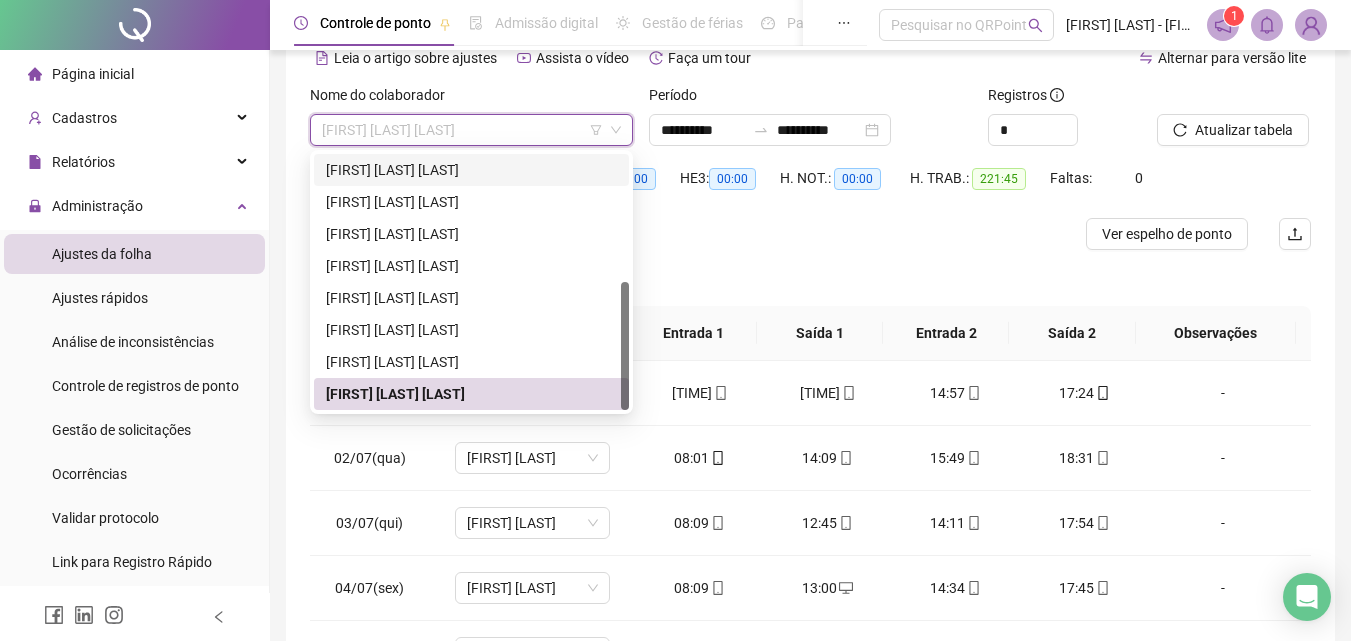scroll, scrollTop: 0, scrollLeft: 0, axis: both 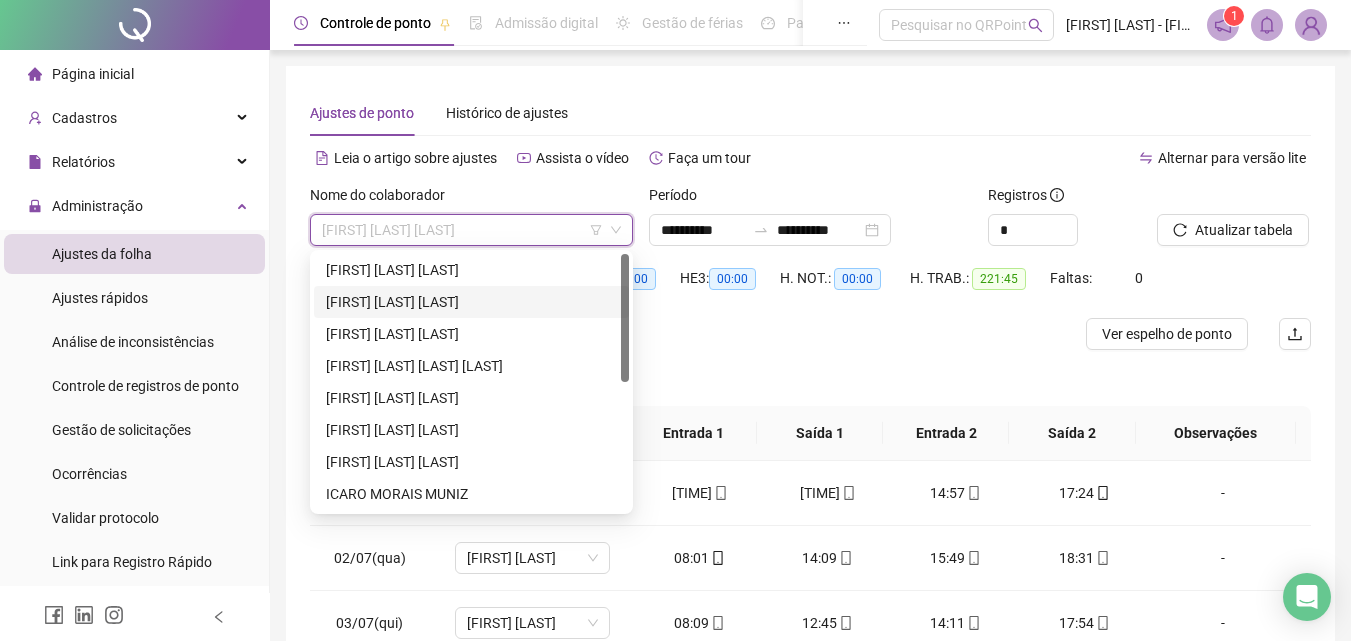 click on "[FIRST] [LAST] [LAST]" at bounding box center (471, 302) 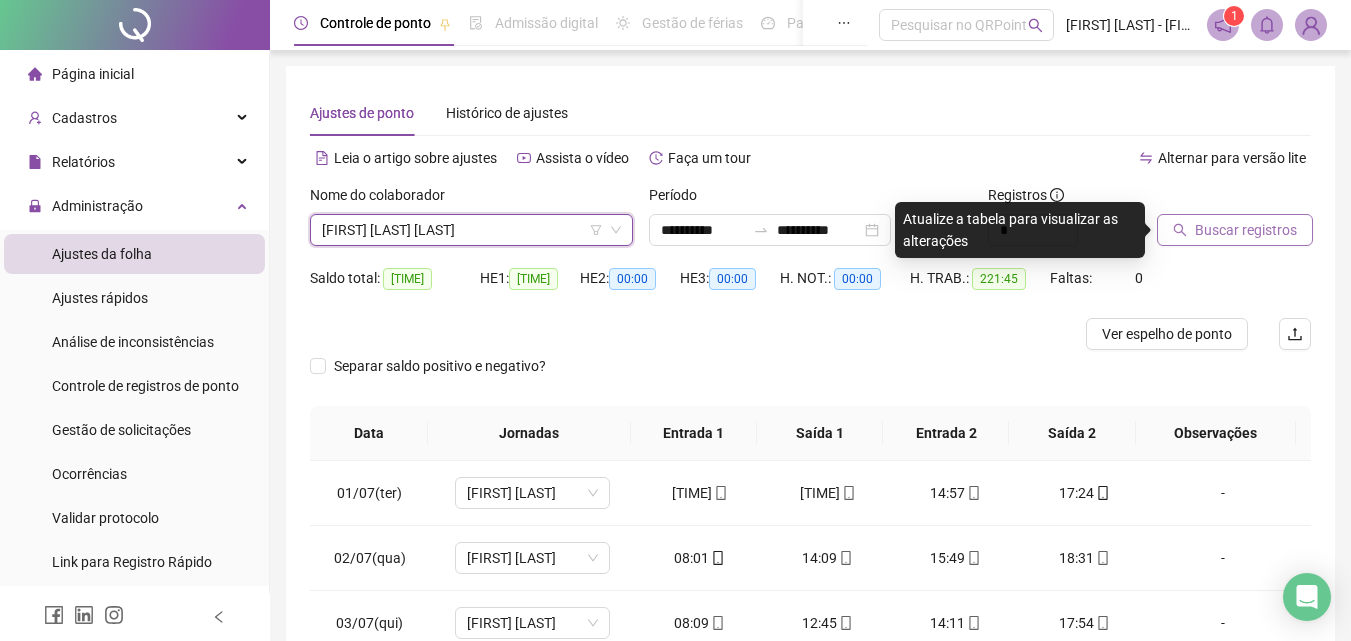 click 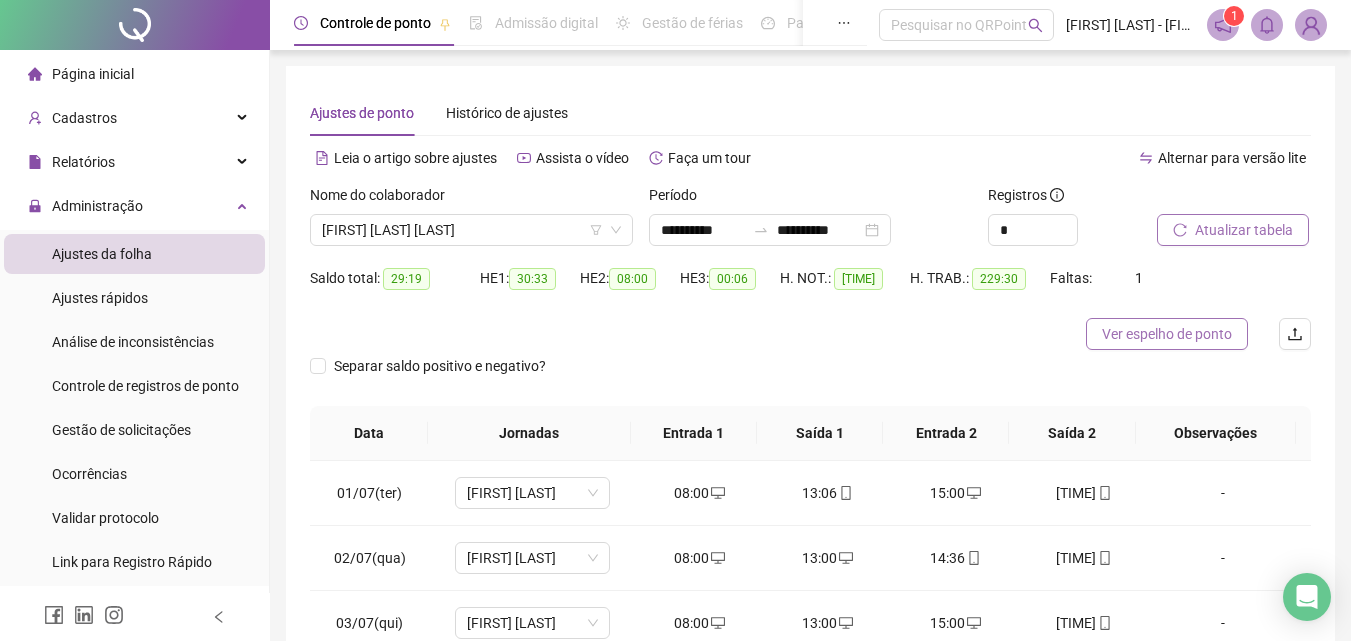 click on "Ver espelho de ponto" at bounding box center [1167, 334] 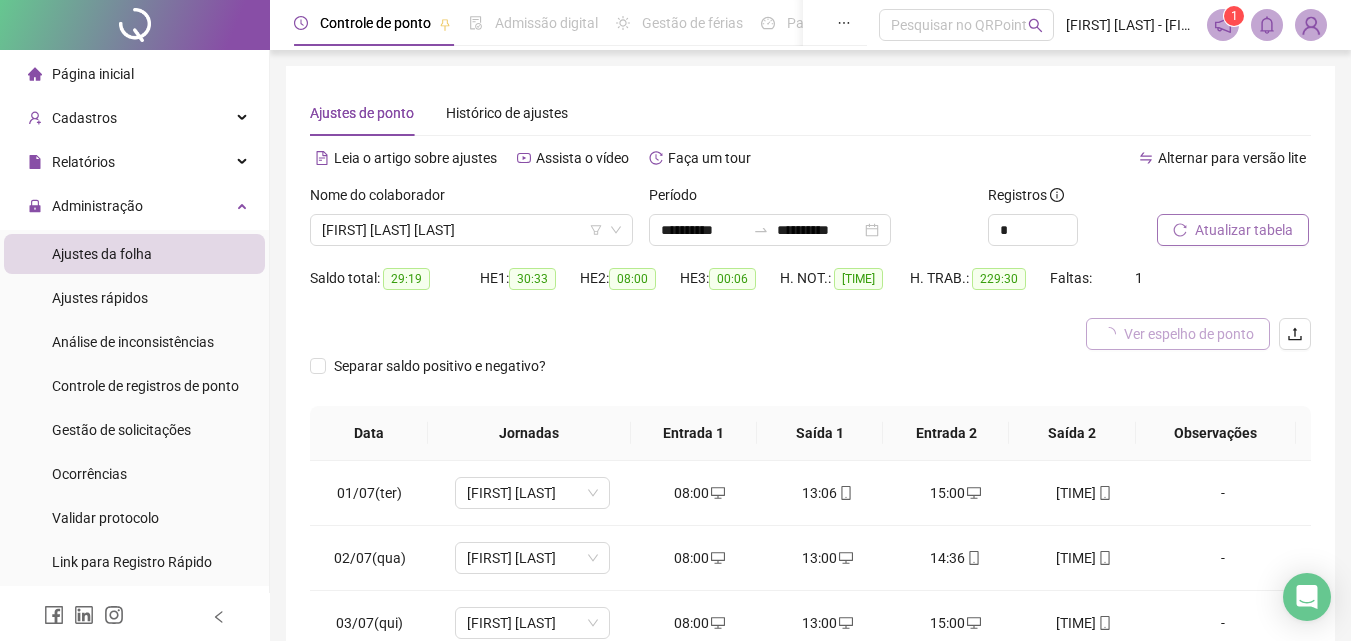 click on "Ver espelho de ponto" at bounding box center (1189, 334) 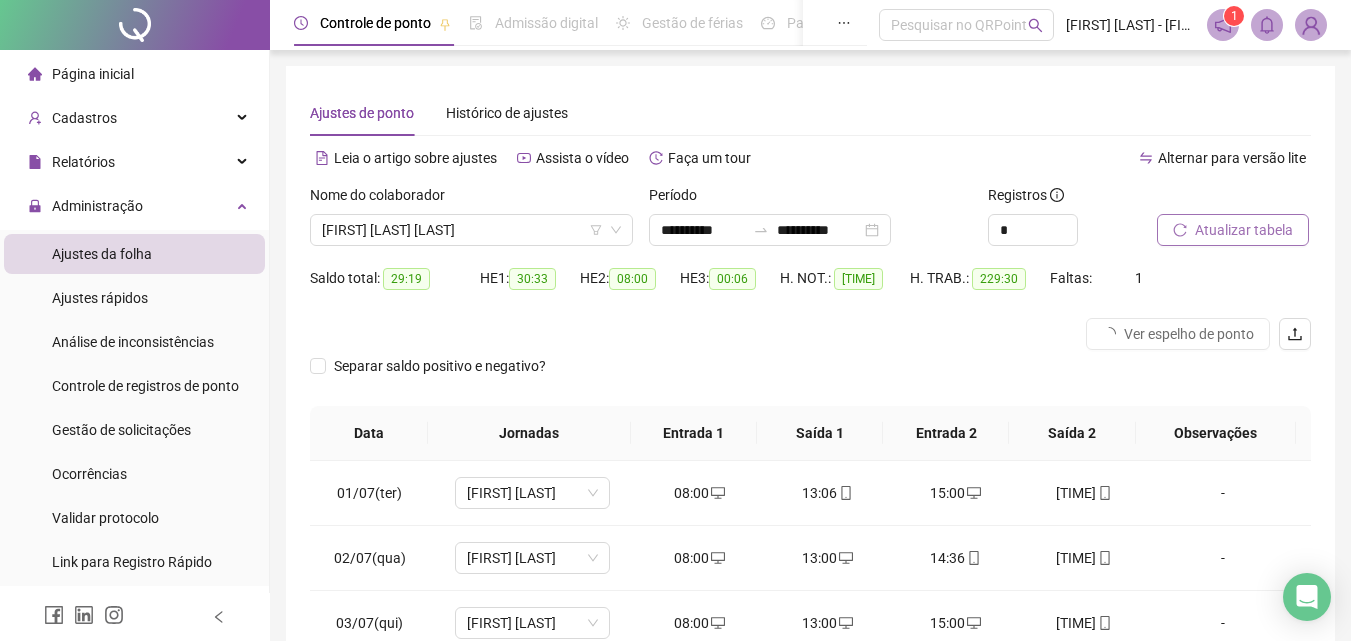 click on "Separar saldo positivo e negativo?" at bounding box center (810, 378) 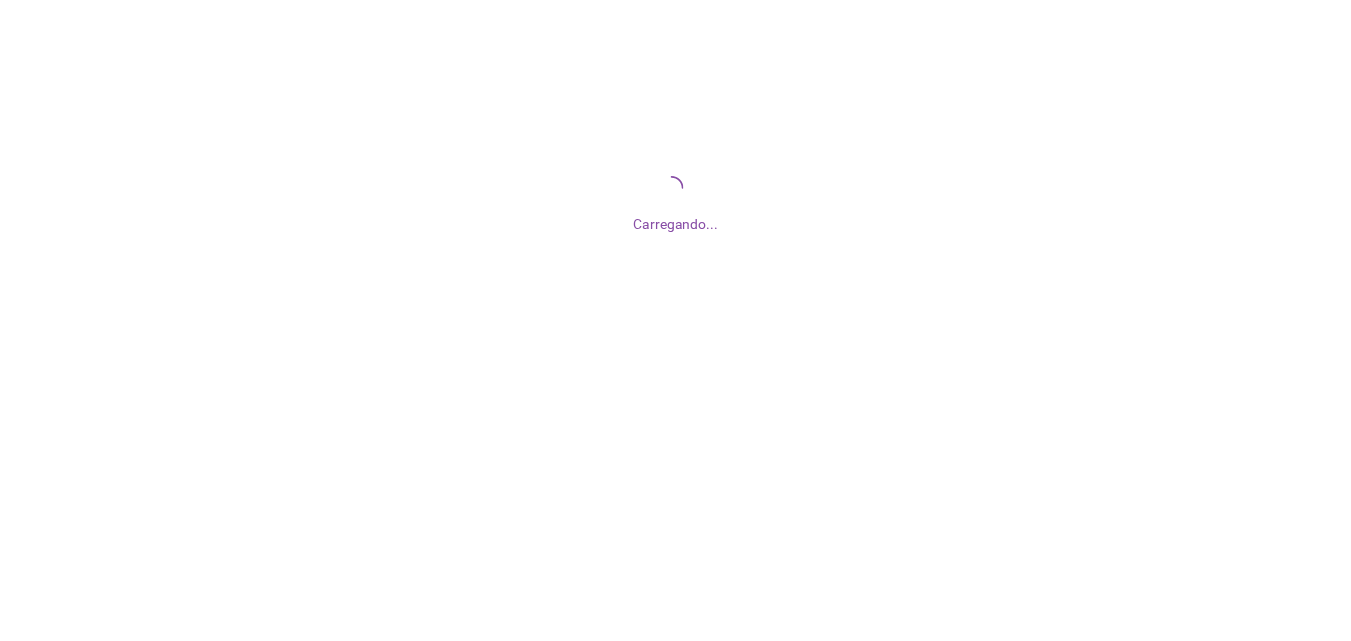 scroll, scrollTop: 0, scrollLeft: 0, axis: both 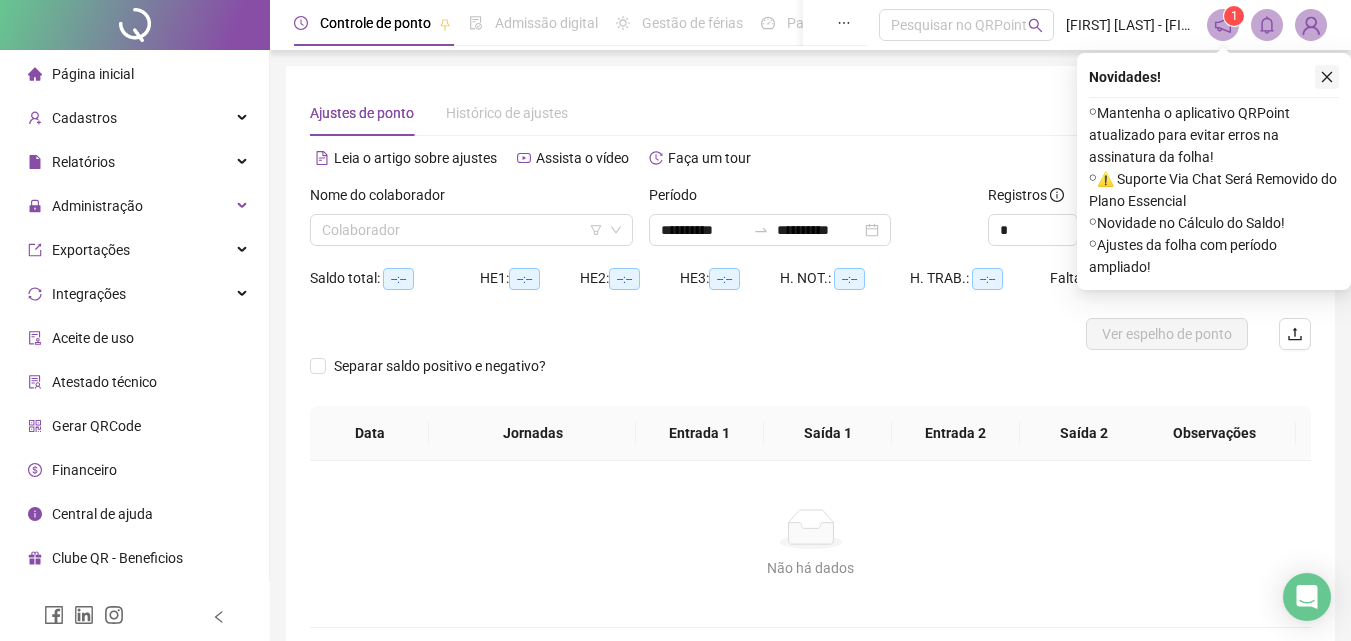 click 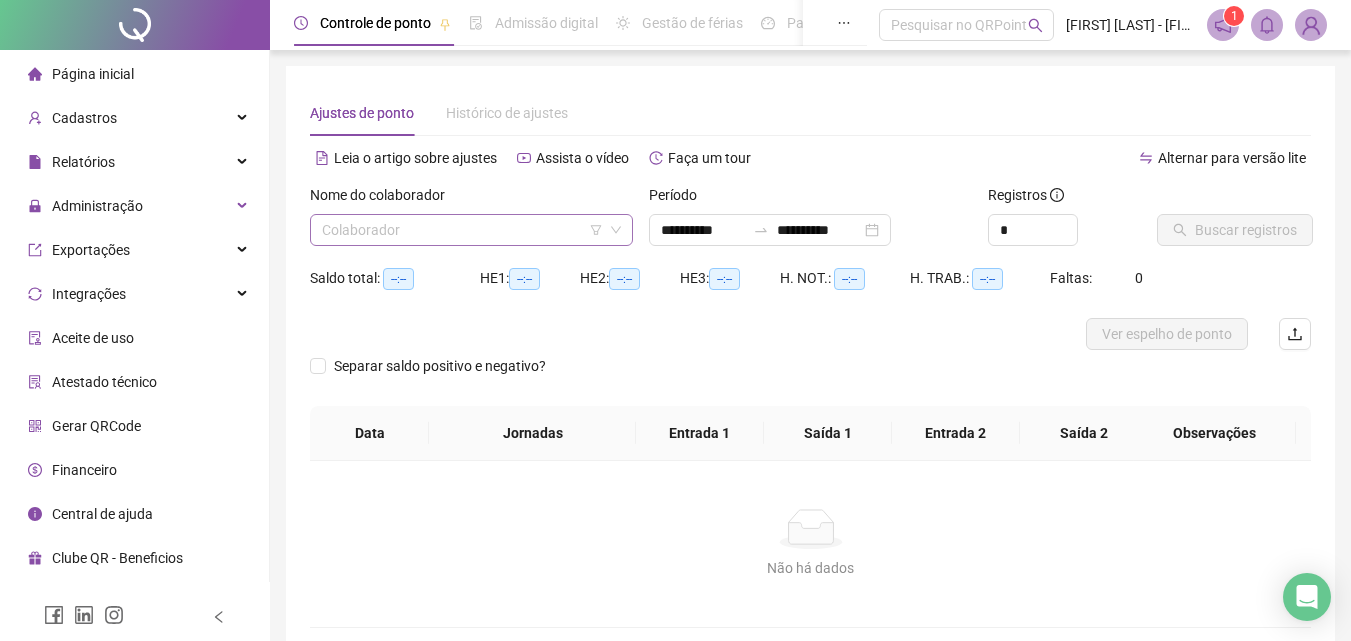 click at bounding box center [462, 230] 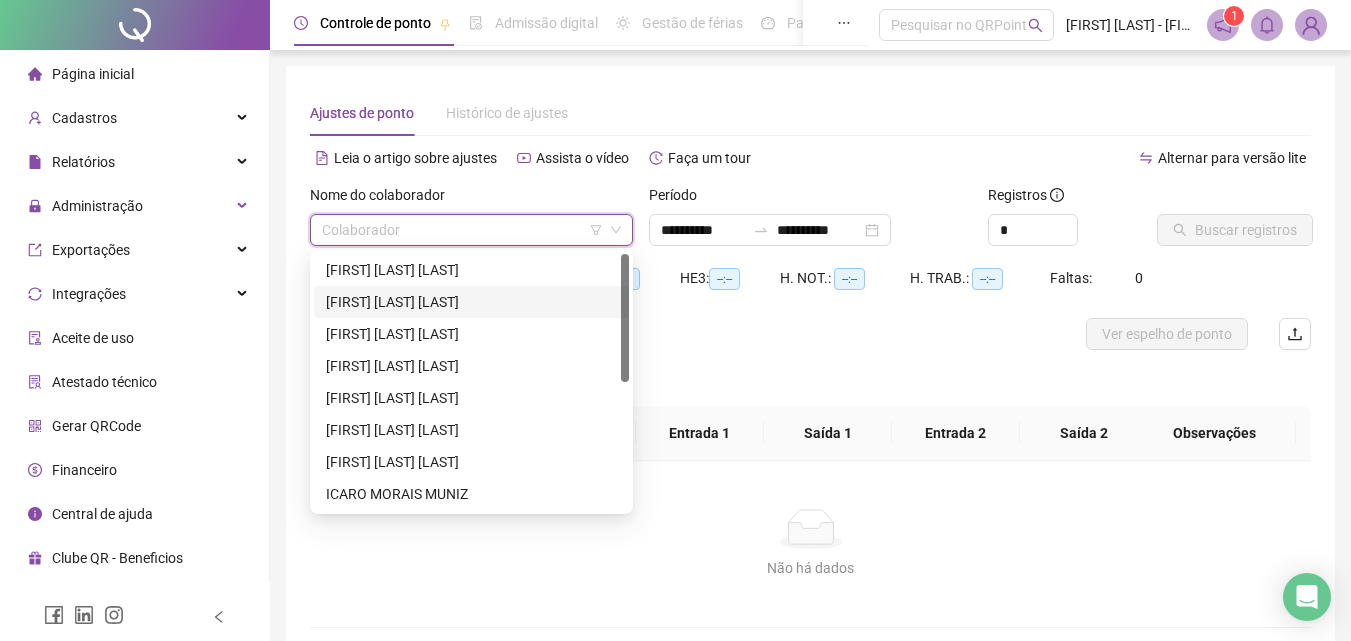 click on "[FIRST] [LAST] [LAST]" at bounding box center (471, 302) 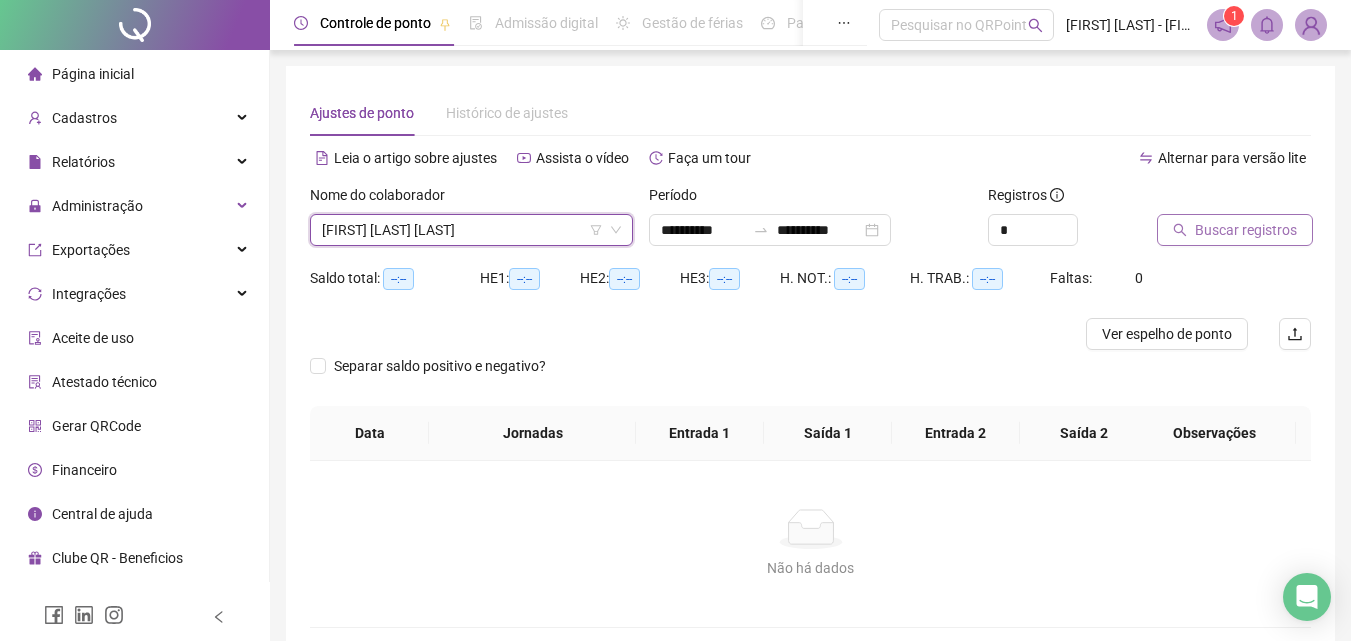 click on "Buscar registros" at bounding box center [1246, 230] 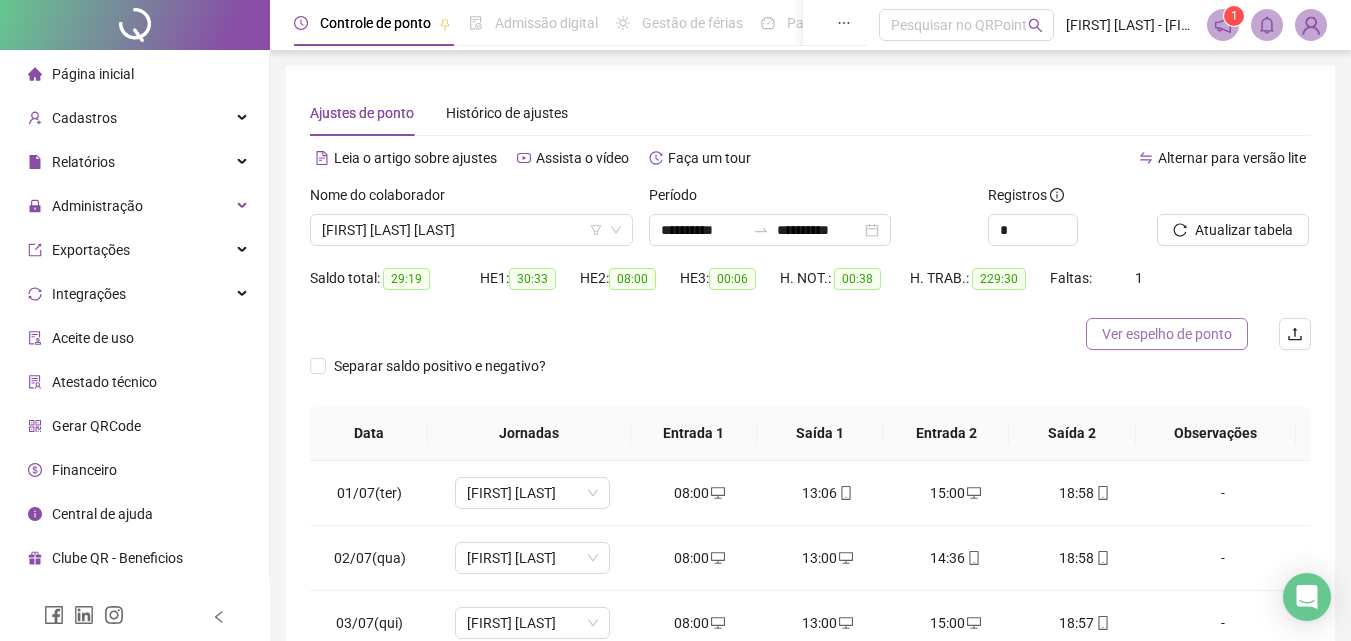 click on "Ver espelho de ponto" at bounding box center (1167, 334) 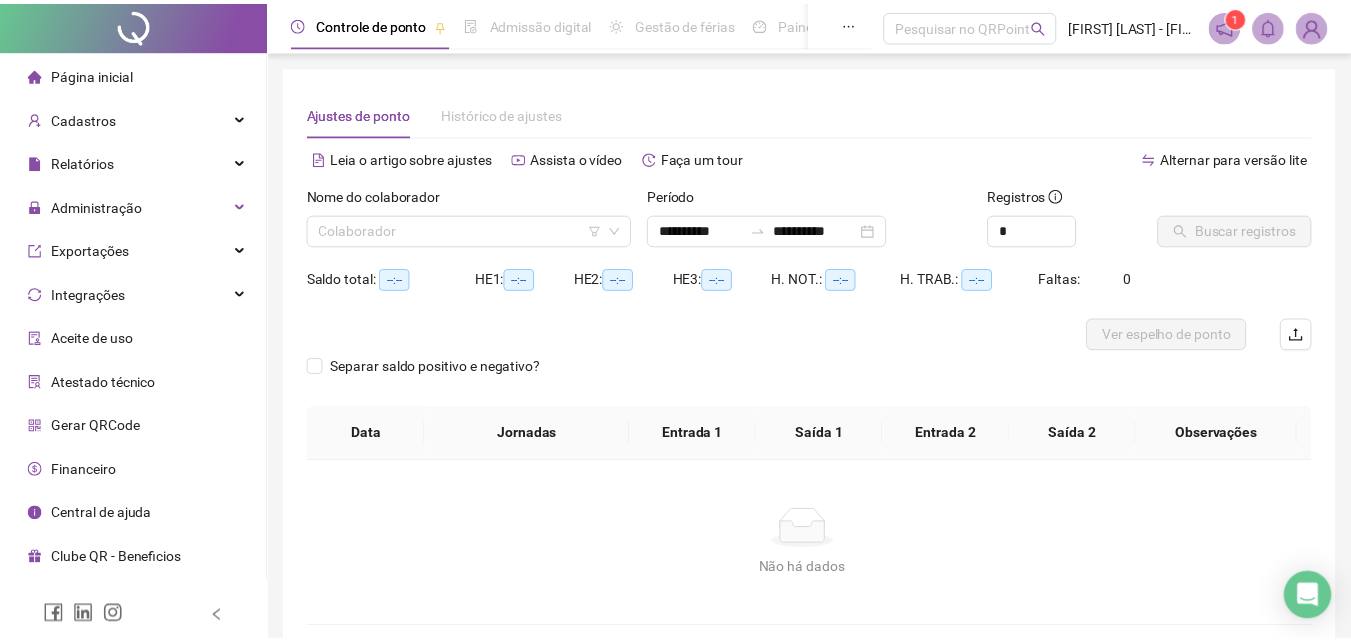 scroll, scrollTop: 0, scrollLeft: 0, axis: both 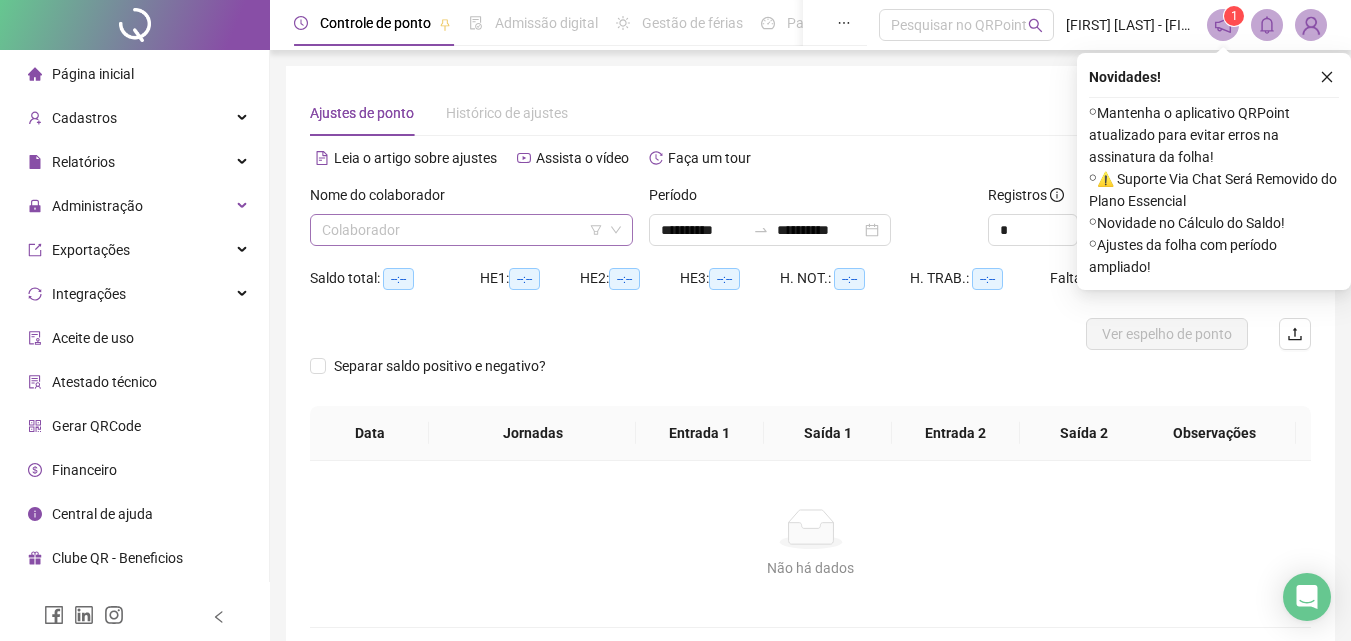 click at bounding box center (462, 230) 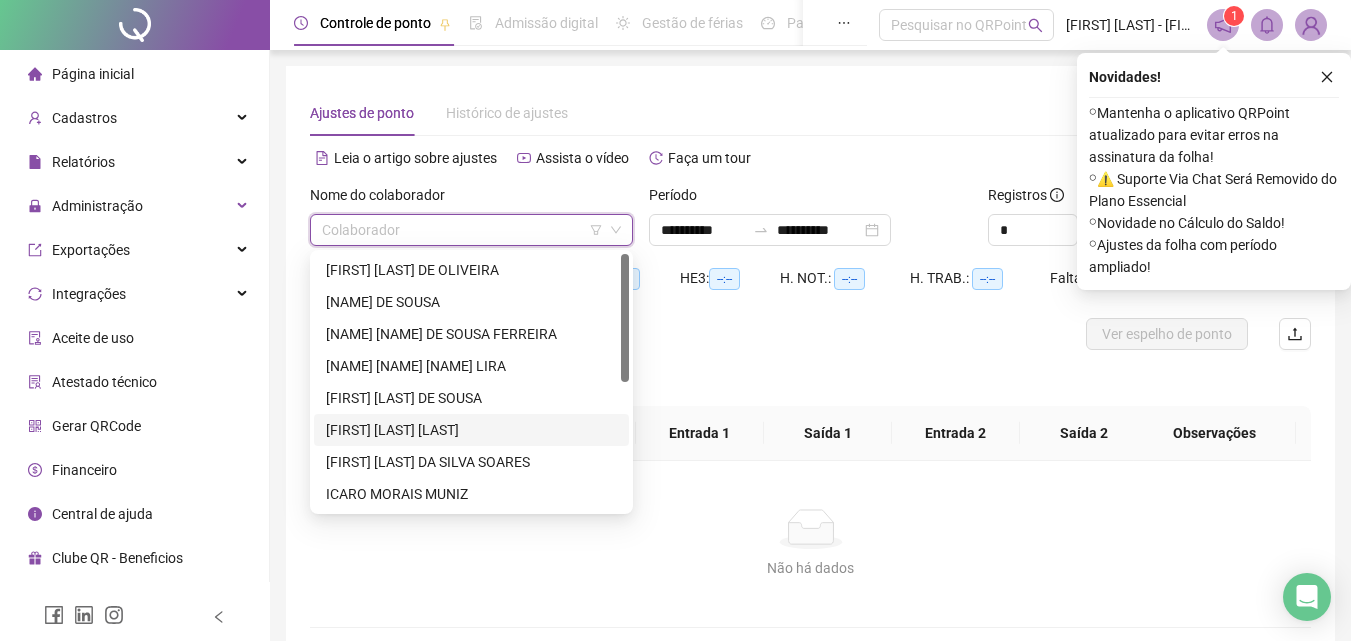 click on "[FIRST] [LAST] [LAST]" at bounding box center [471, 430] 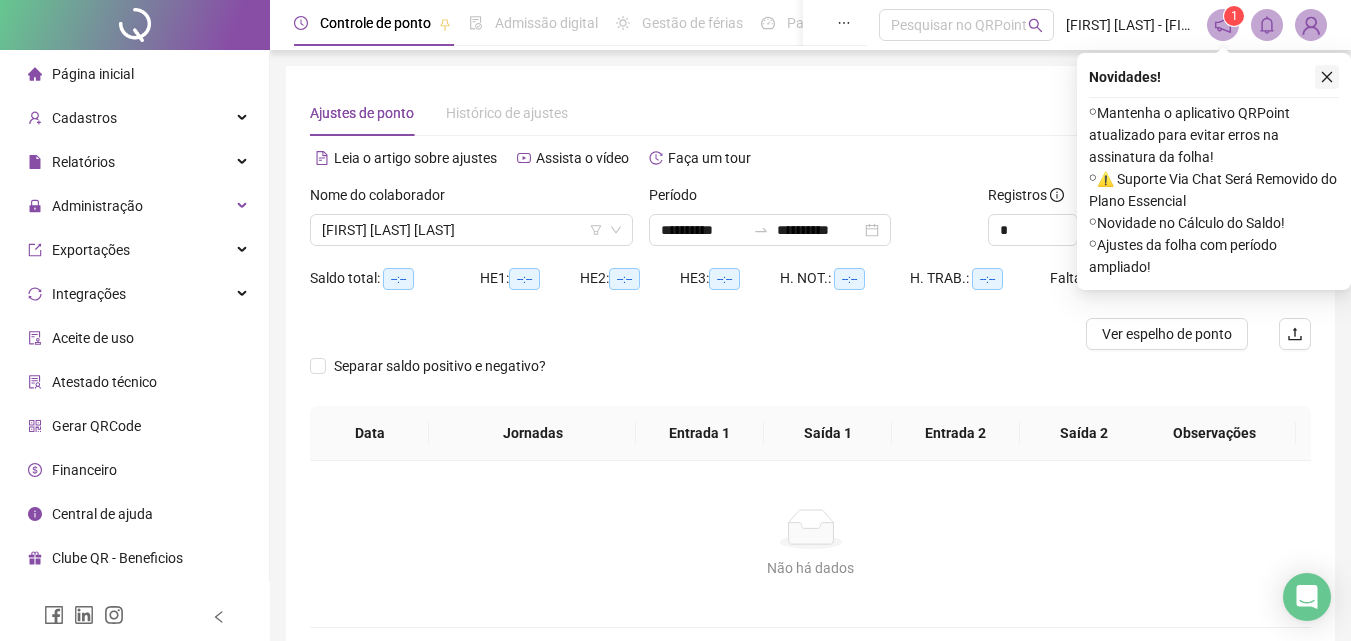 click 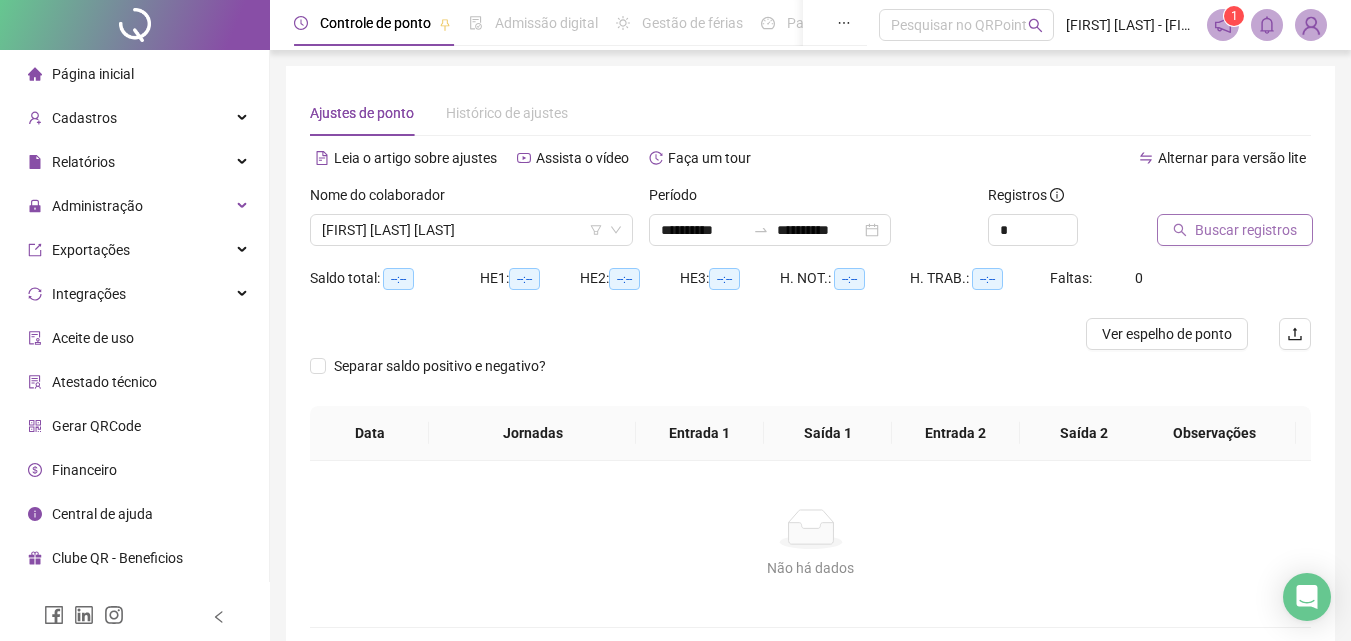 click on "Buscar registros" at bounding box center [1246, 230] 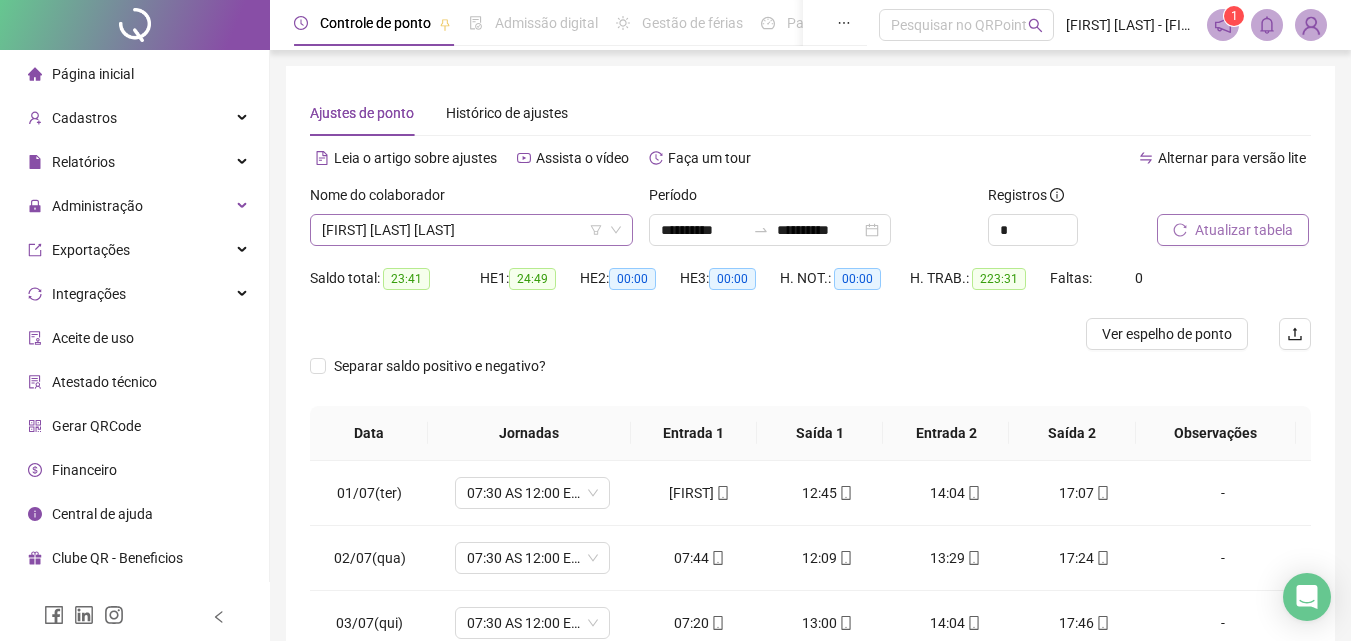 click on "[FIRST] [LAST] [LAST]" at bounding box center (471, 230) 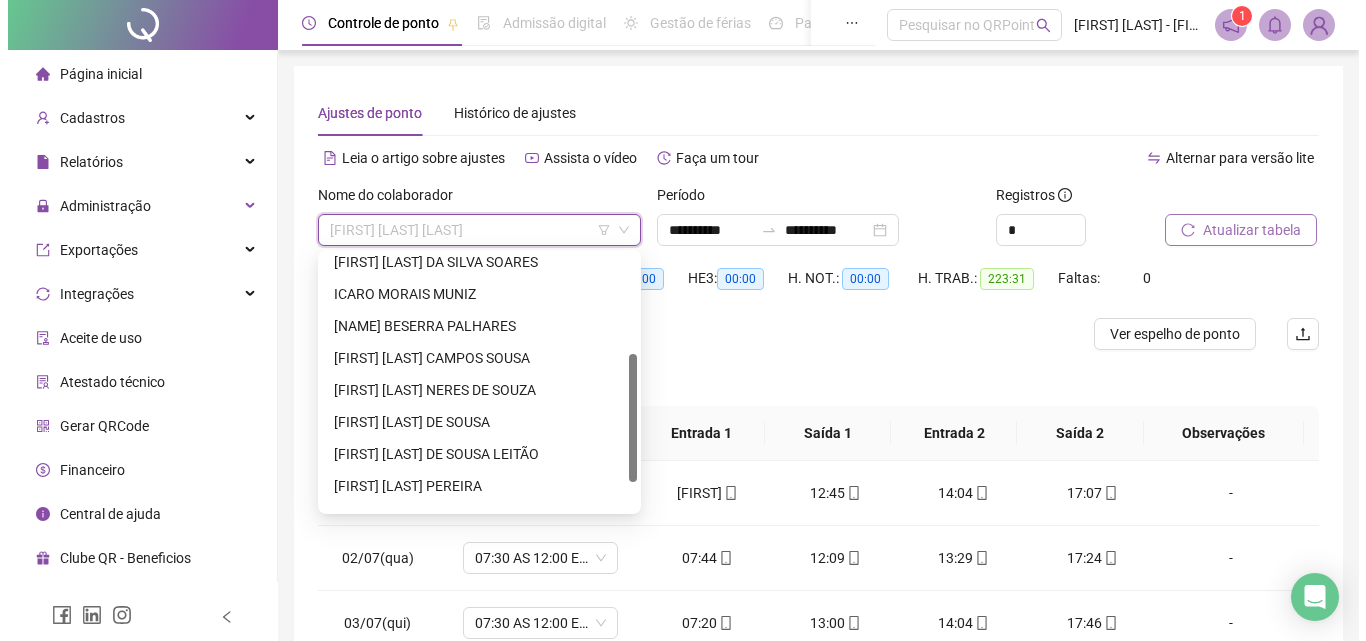 scroll, scrollTop: 256, scrollLeft: 0, axis: vertical 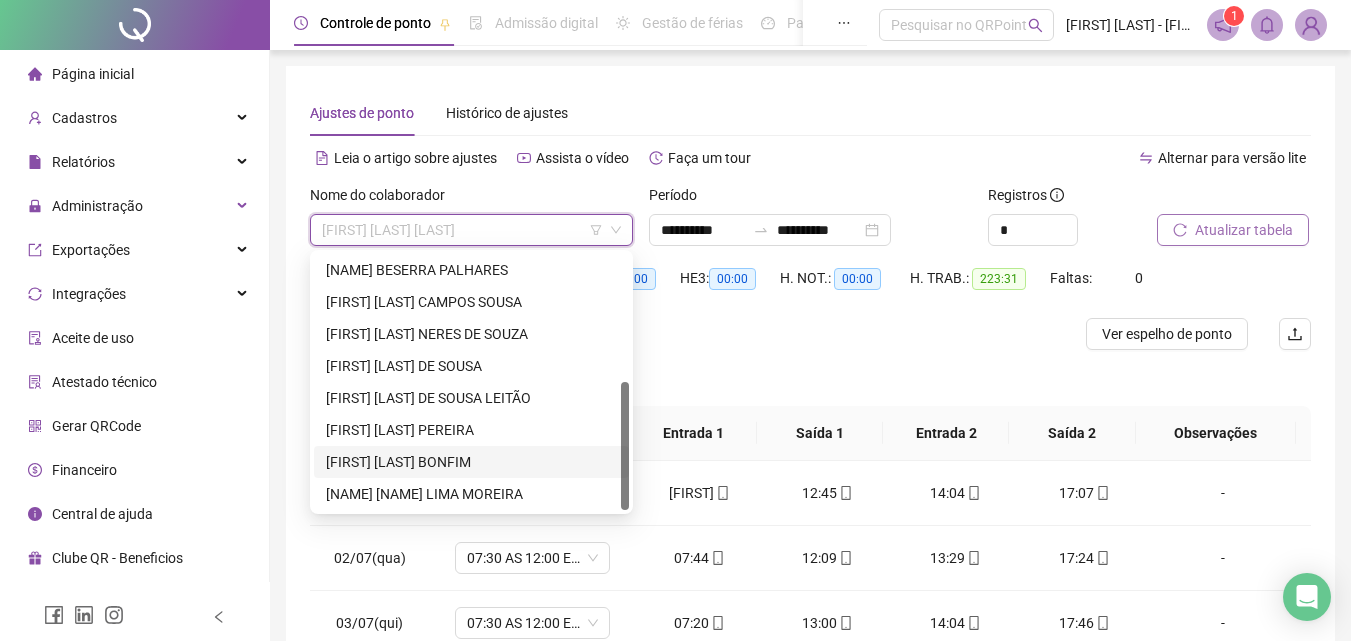 click on "RUBENS ANDREY BONFIM" at bounding box center [471, 462] 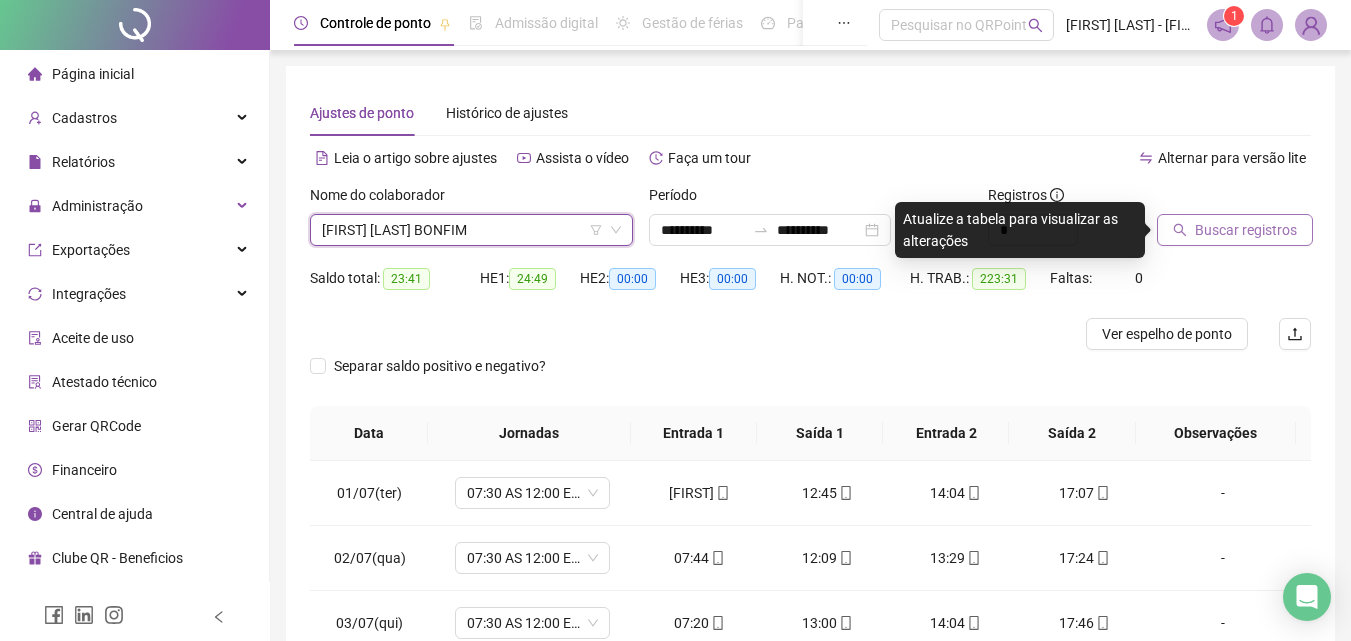 click on "Buscar registros" at bounding box center [1235, 230] 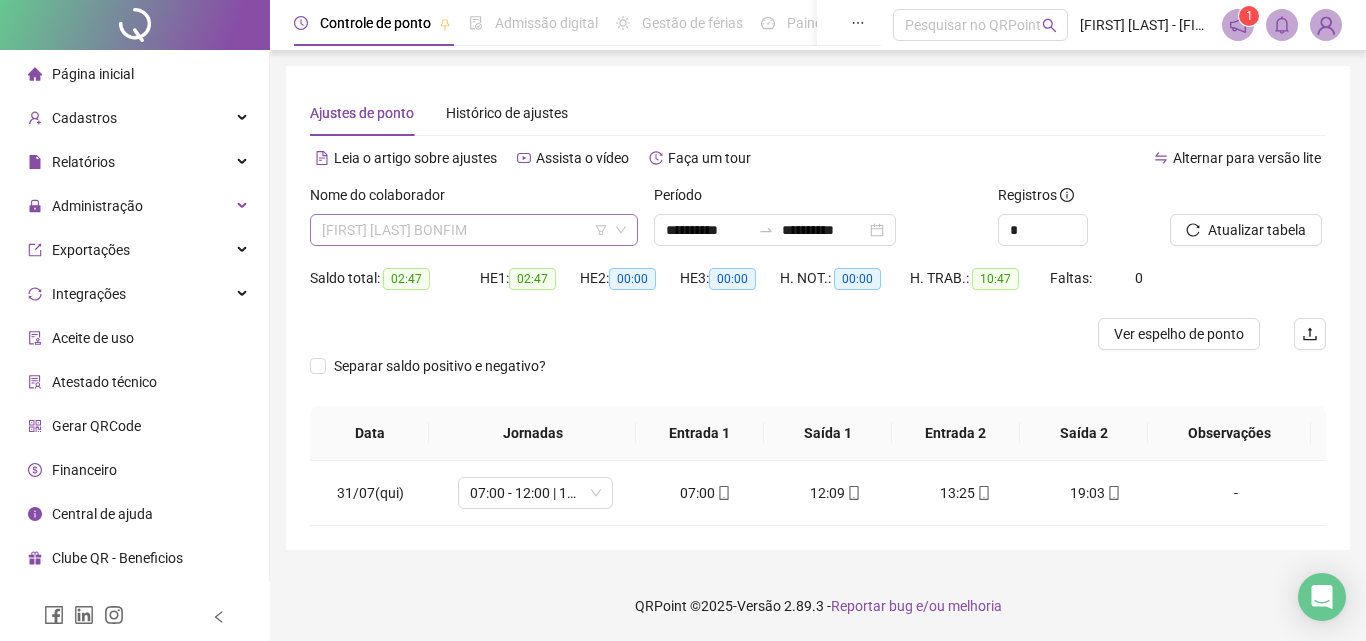 click on "RUBENS ANDREY BONFIM" at bounding box center [474, 230] 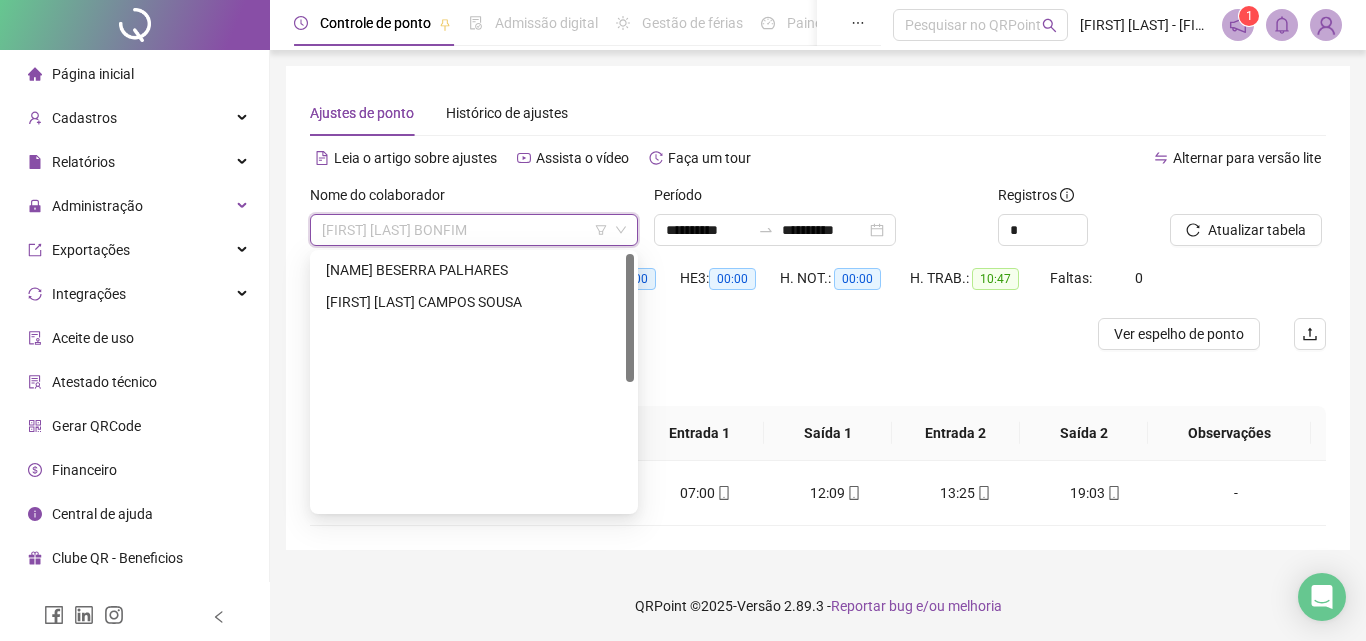 scroll, scrollTop: 0, scrollLeft: 0, axis: both 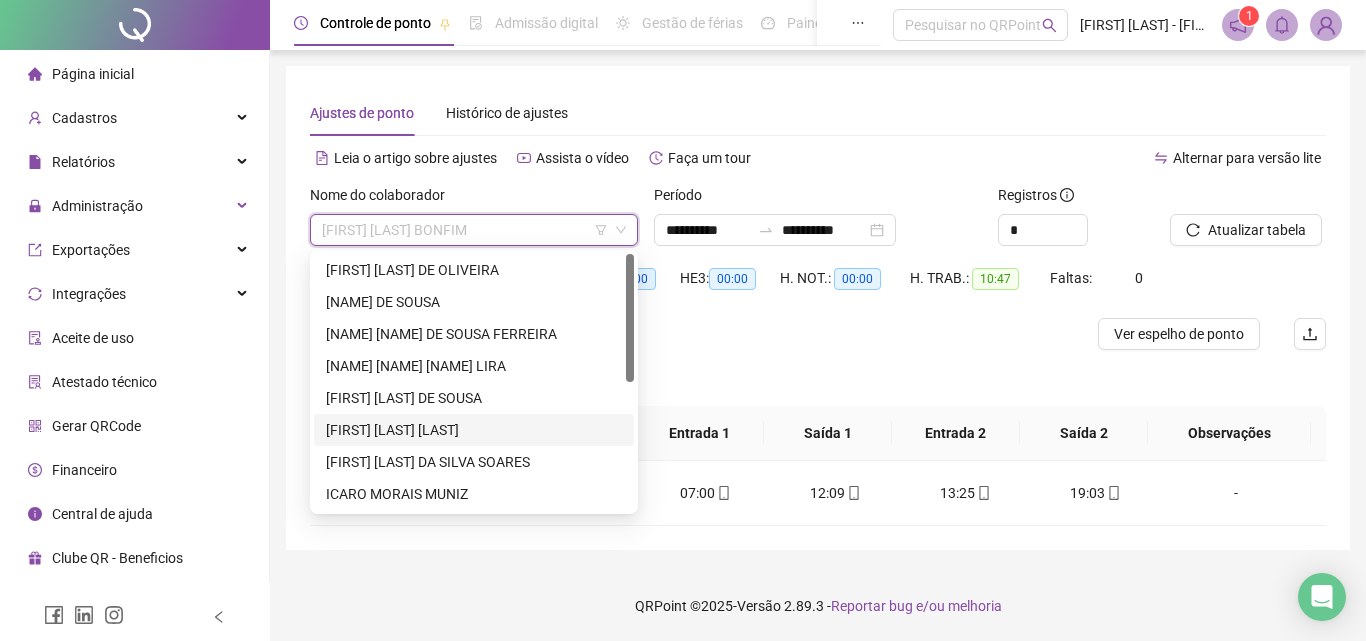 click on "[FIRST] [LAST] [LAST]" at bounding box center [474, 430] 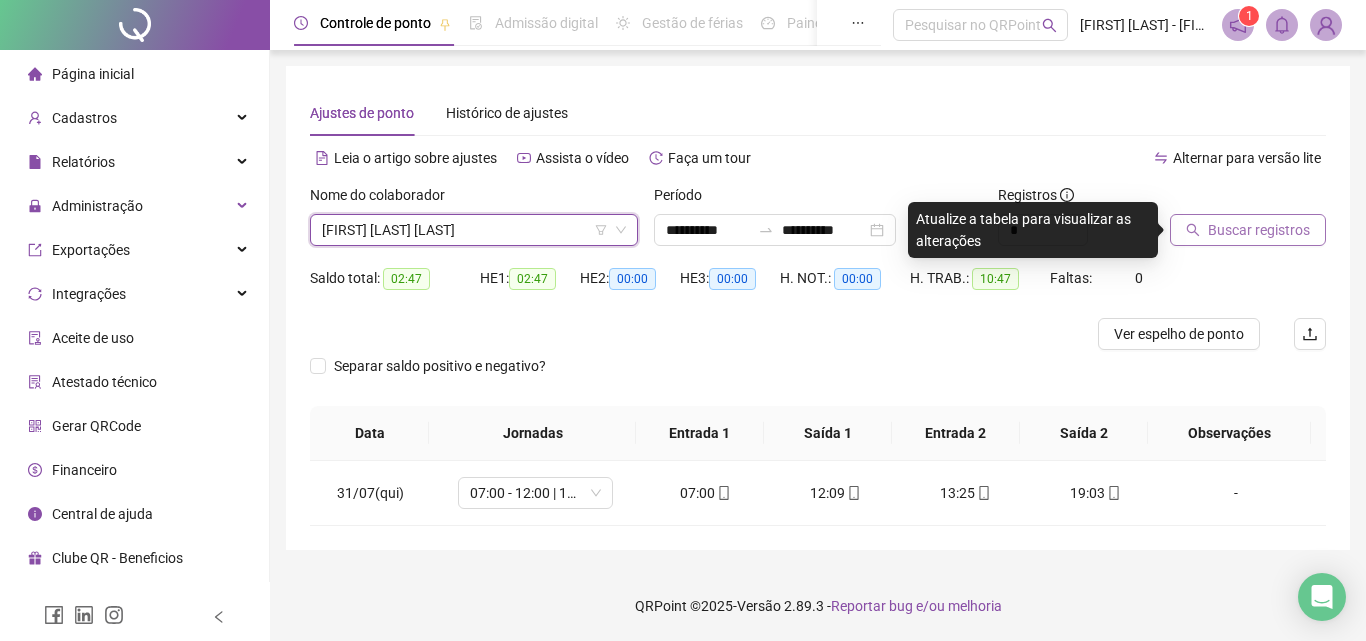 click on "Buscar registros" at bounding box center (1259, 230) 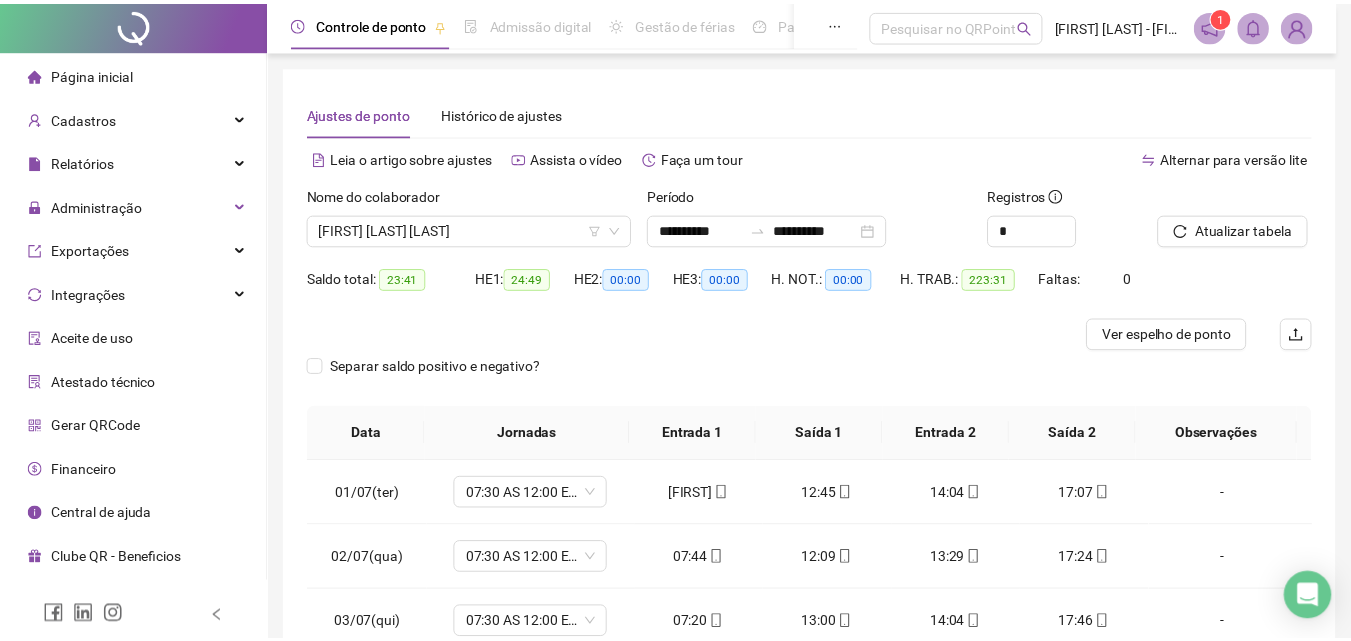 scroll, scrollTop: 357, scrollLeft: 0, axis: vertical 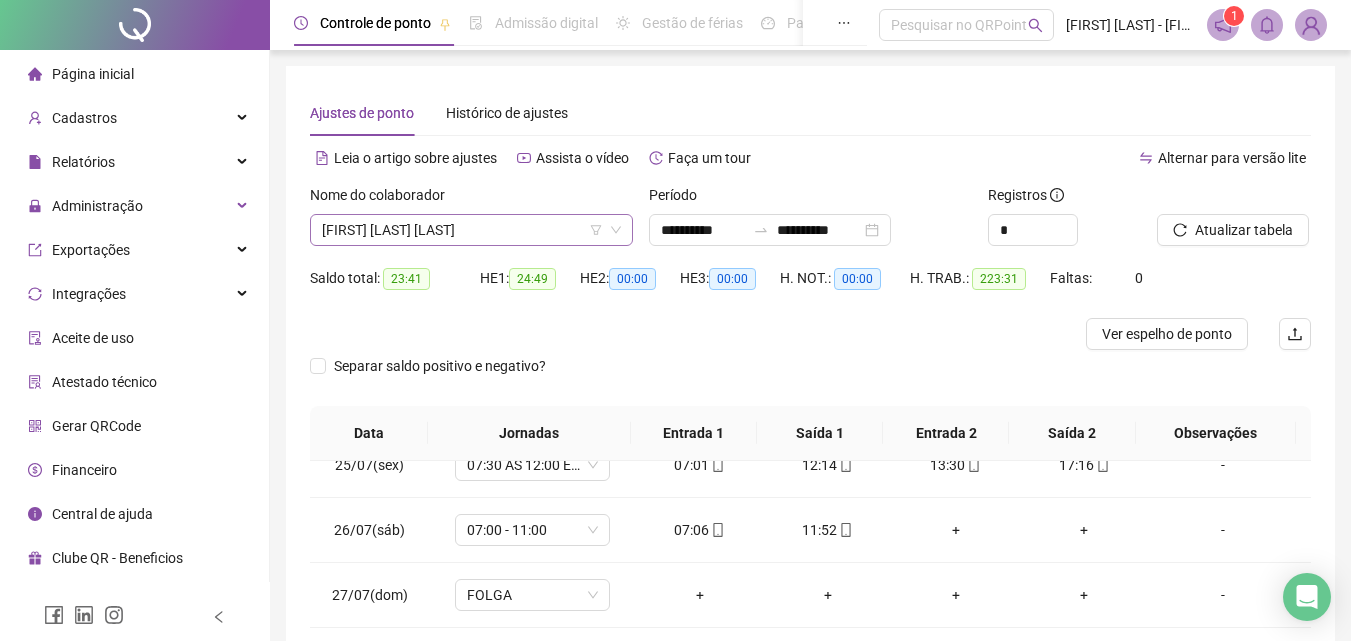 click on "[FIRST] [LAST] [LAST]" at bounding box center [471, 230] 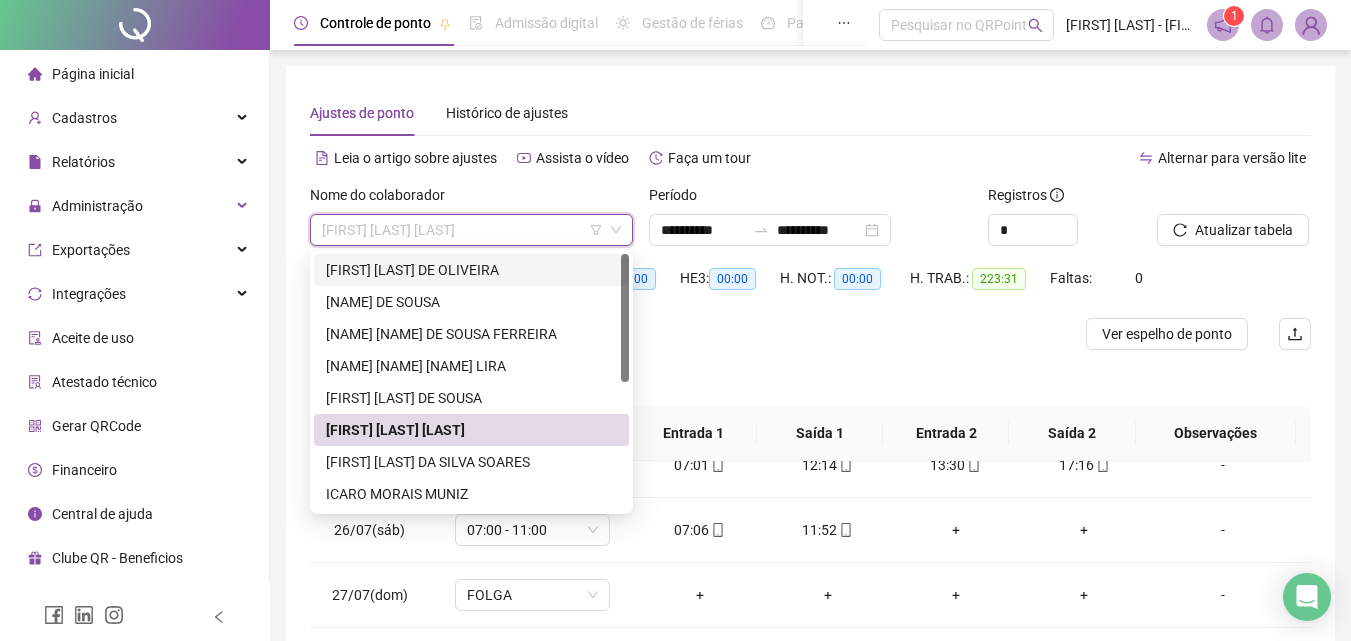 scroll, scrollTop: 256, scrollLeft: 0, axis: vertical 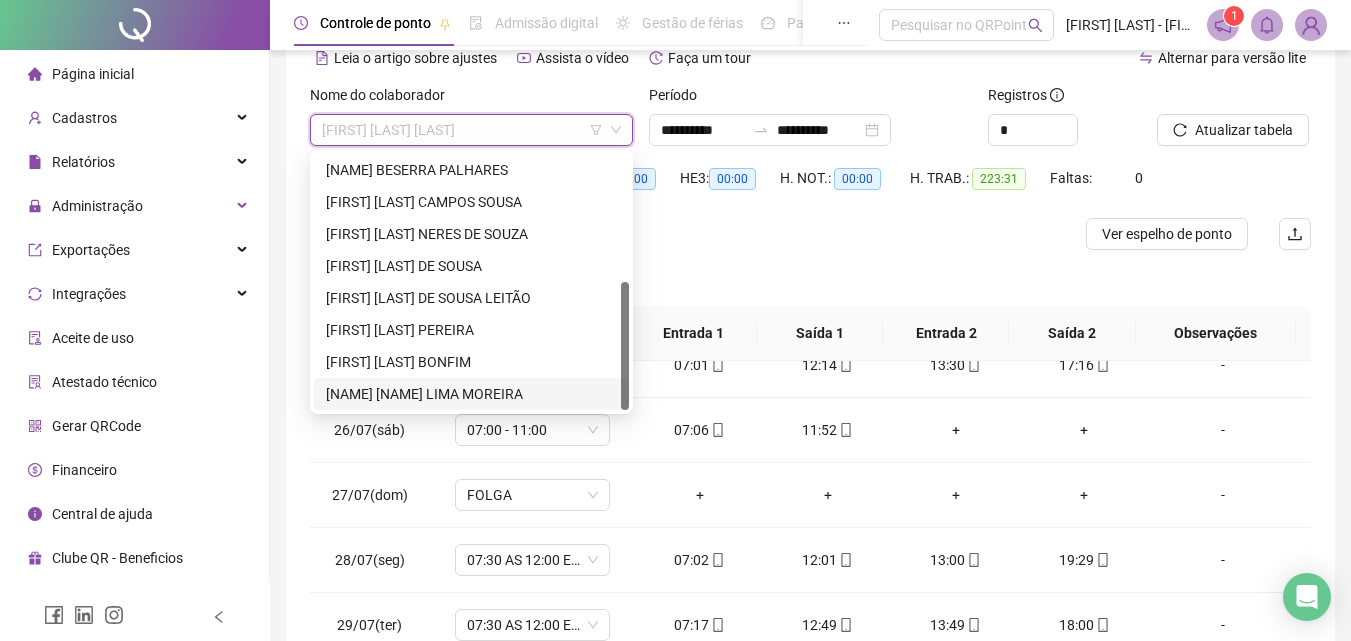 click on "THAIS ANANDA LIMA MOREIRA" at bounding box center (471, 394) 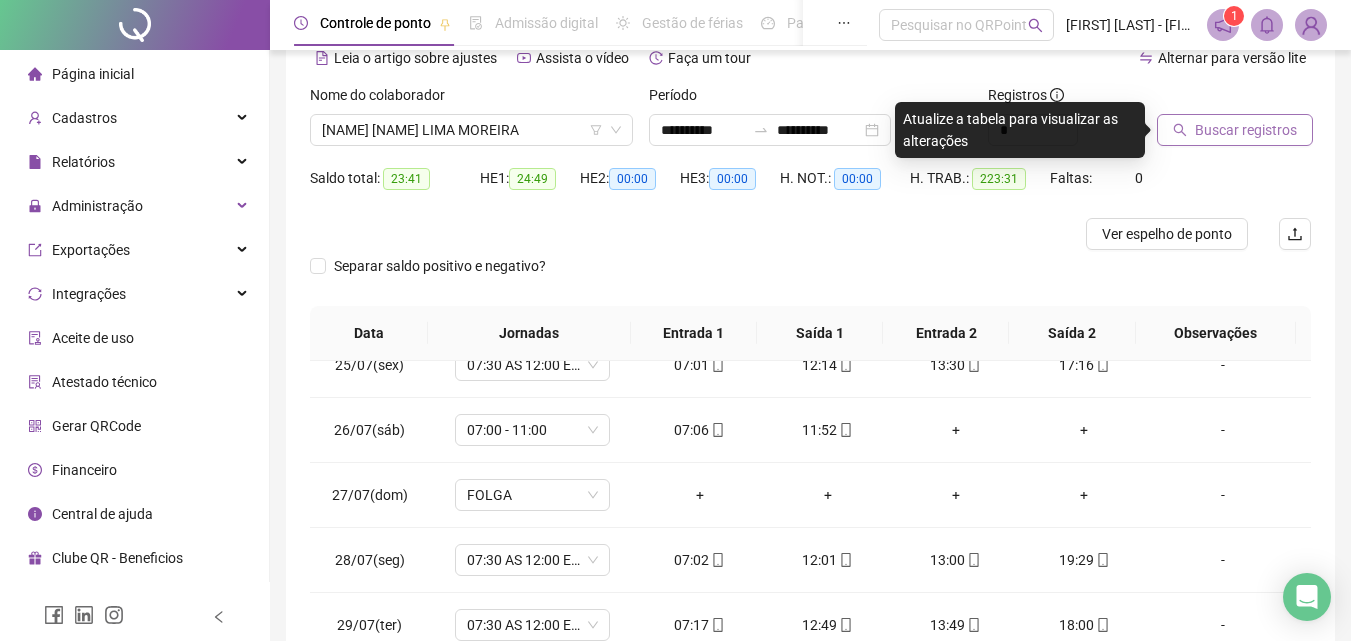click on "Buscar registros" at bounding box center [1246, 130] 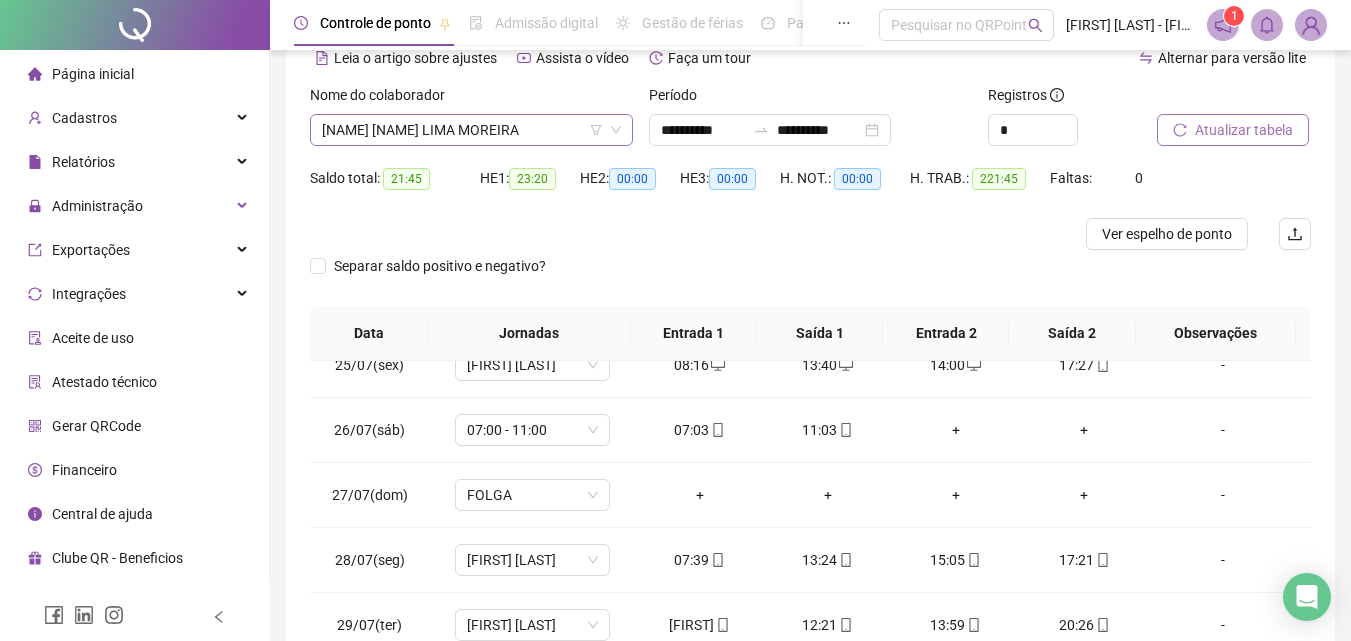 click on "THAIS ANANDA LIMA MOREIRA" at bounding box center [471, 130] 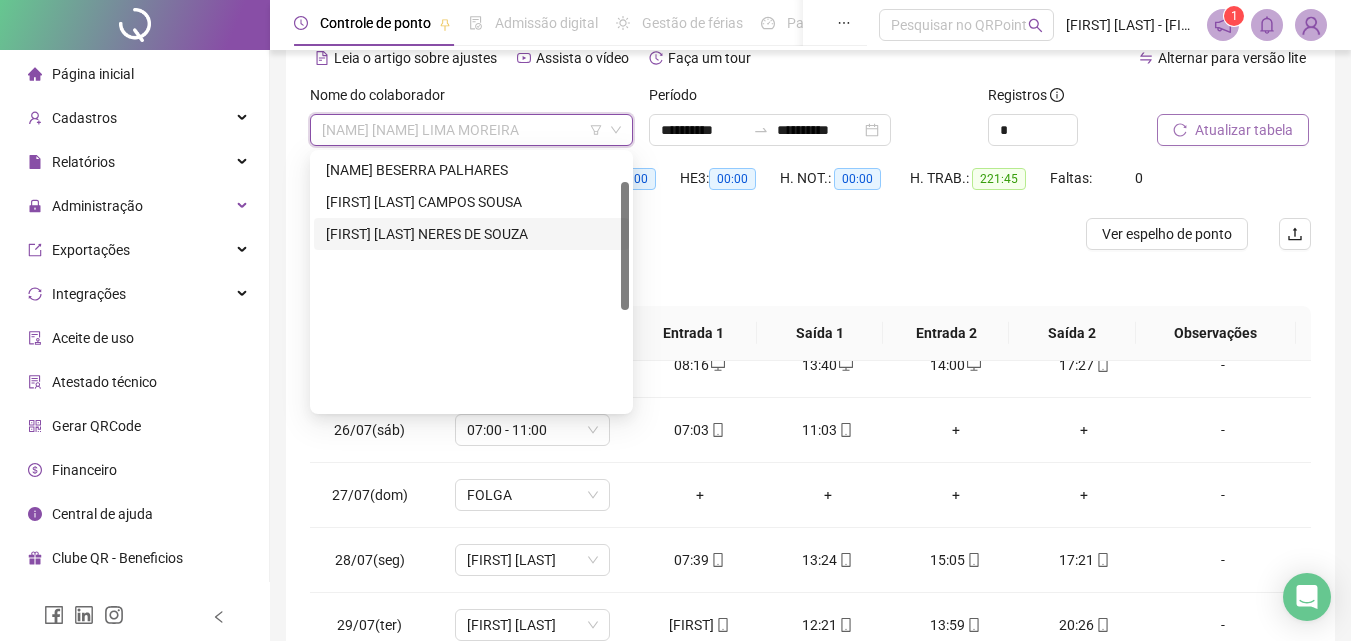 scroll, scrollTop: 0, scrollLeft: 0, axis: both 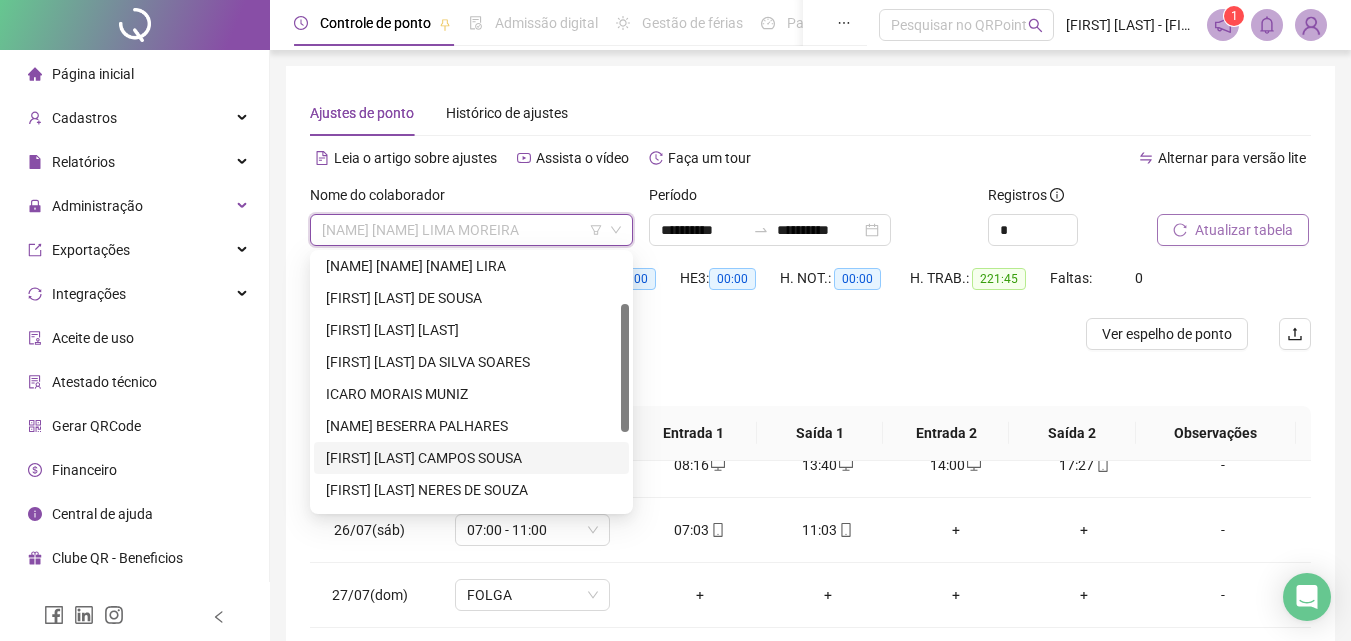 click on "[FIRST] [MIDDLE] [LAST] [LAST]" at bounding box center [471, 458] 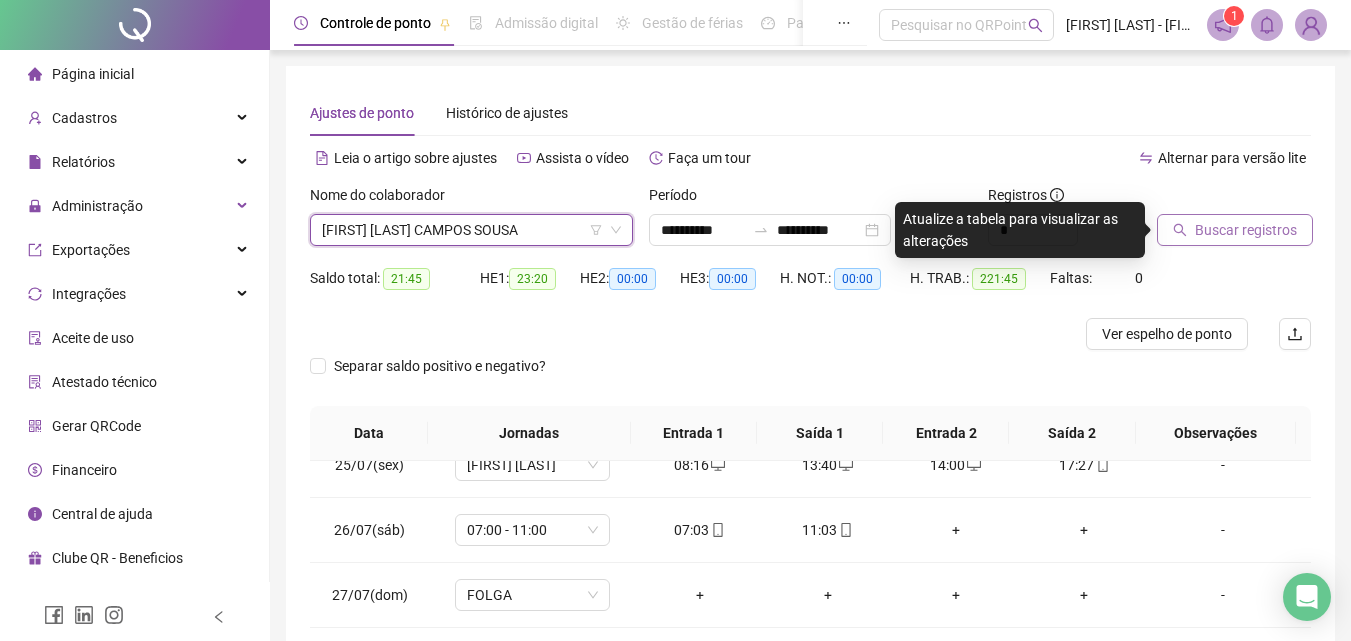 click on "Buscar registros" at bounding box center [1246, 230] 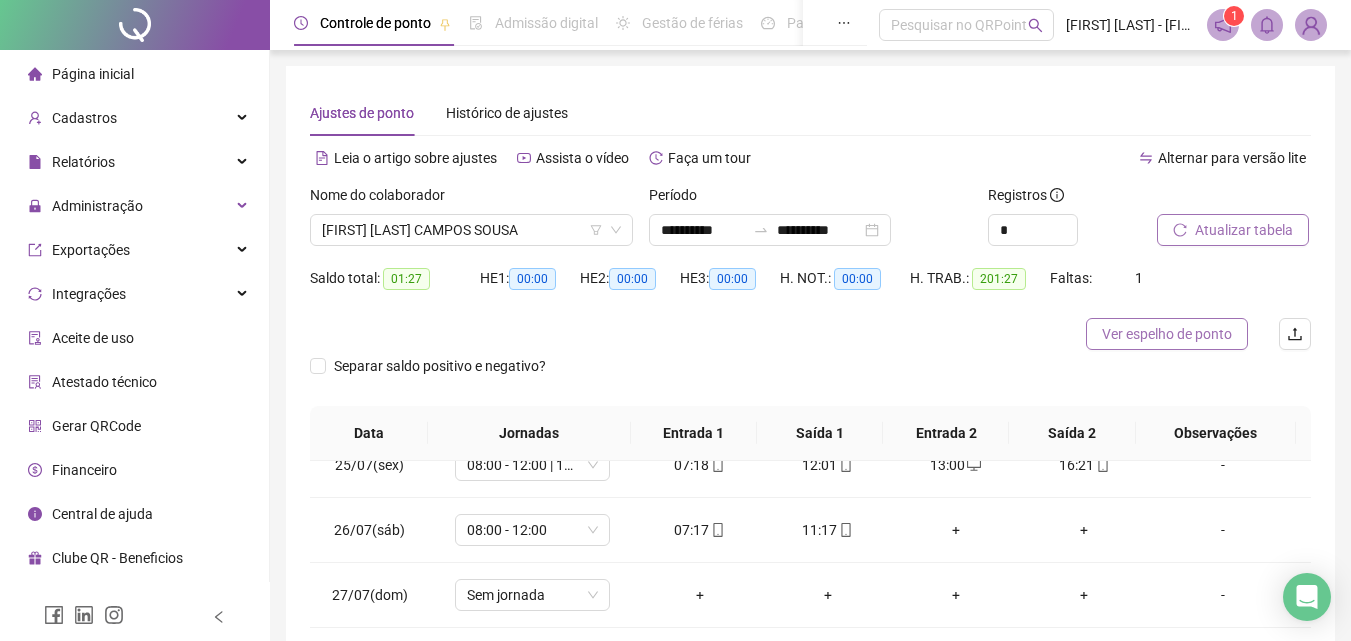 click on "Ver espelho de ponto" at bounding box center [1167, 334] 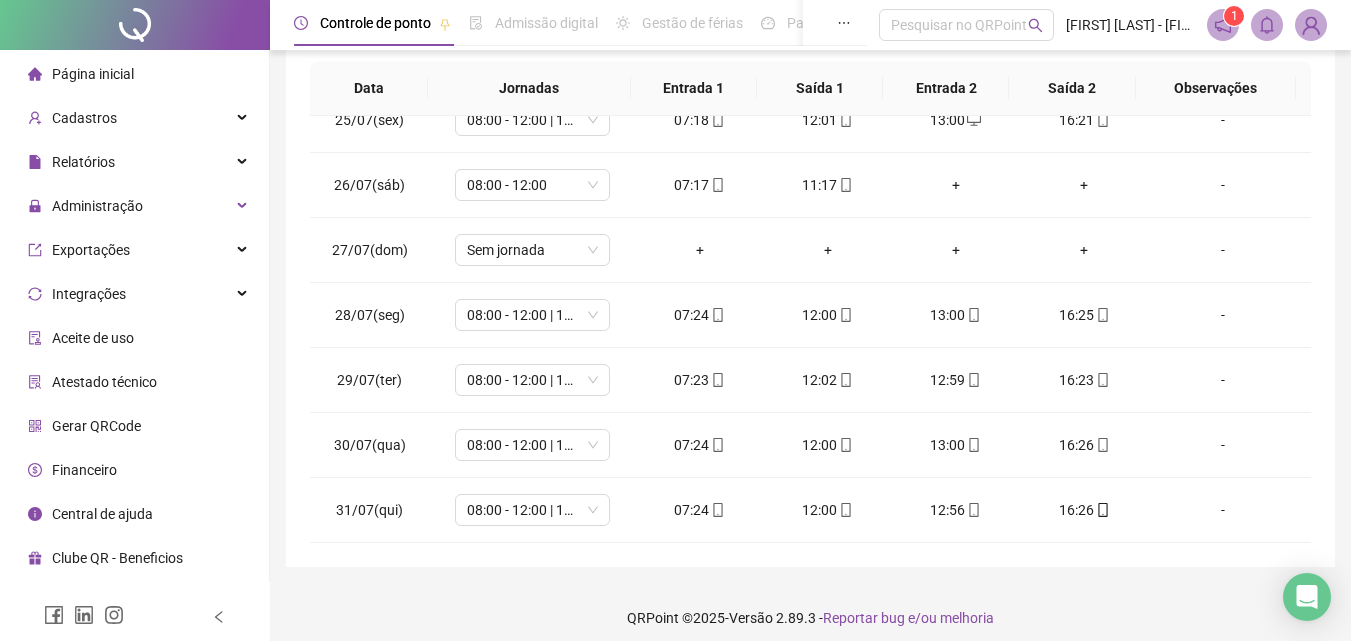 scroll, scrollTop: 357, scrollLeft: 0, axis: vertical 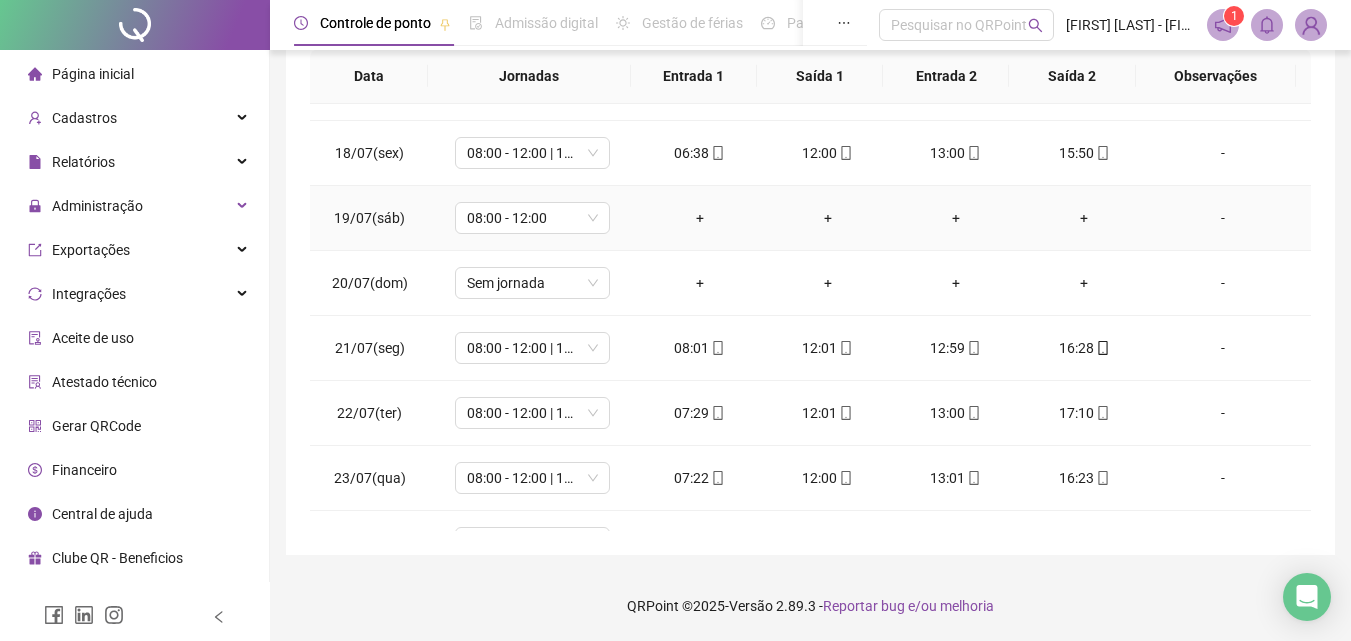 click on "-" at bounding box center (1223, 218) 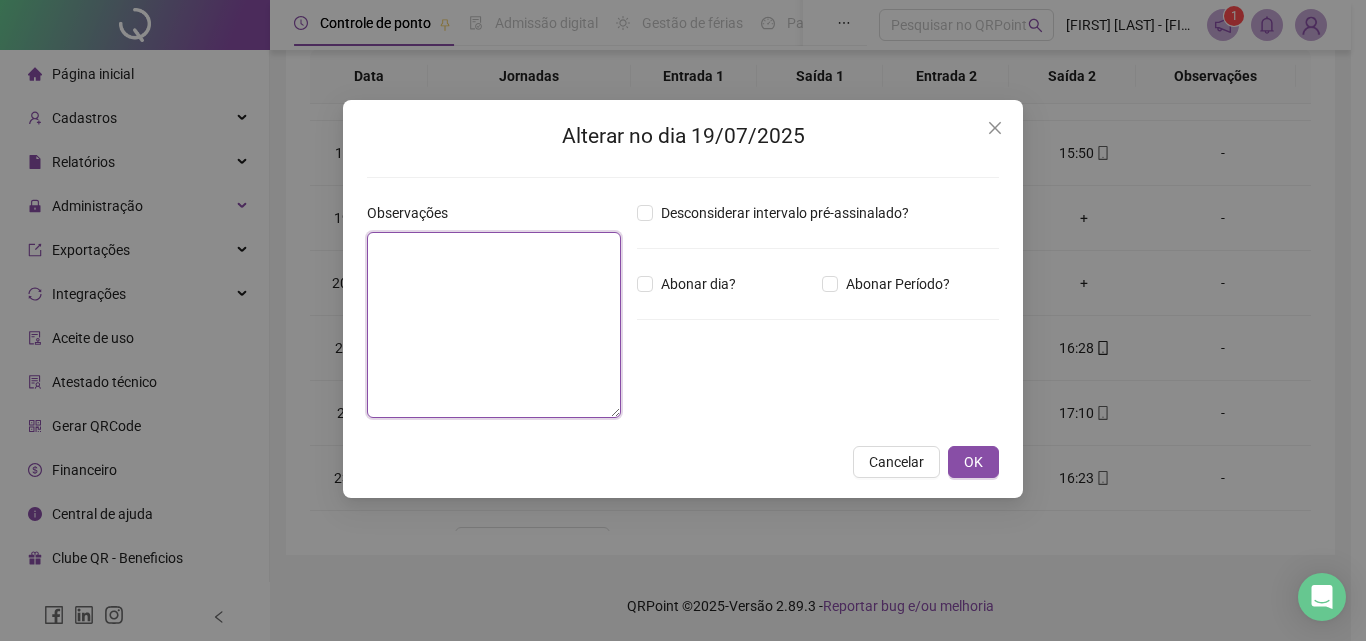 click at bounding box center [494, 325] 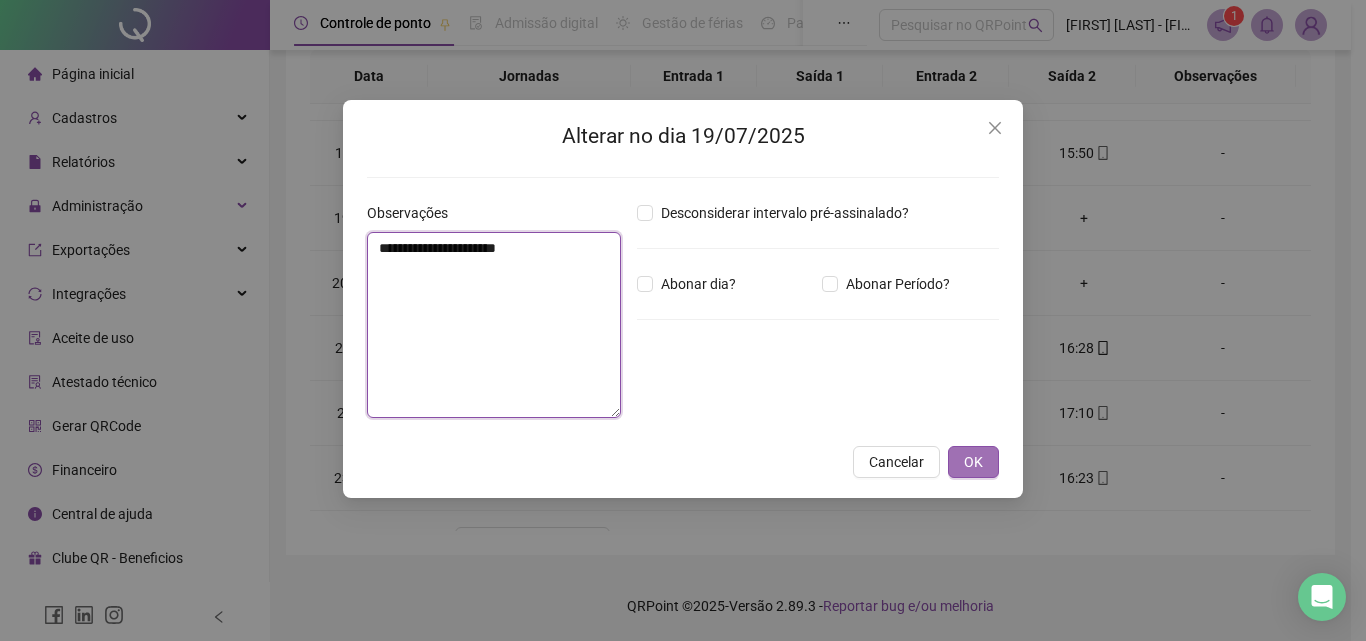 type on "**********" 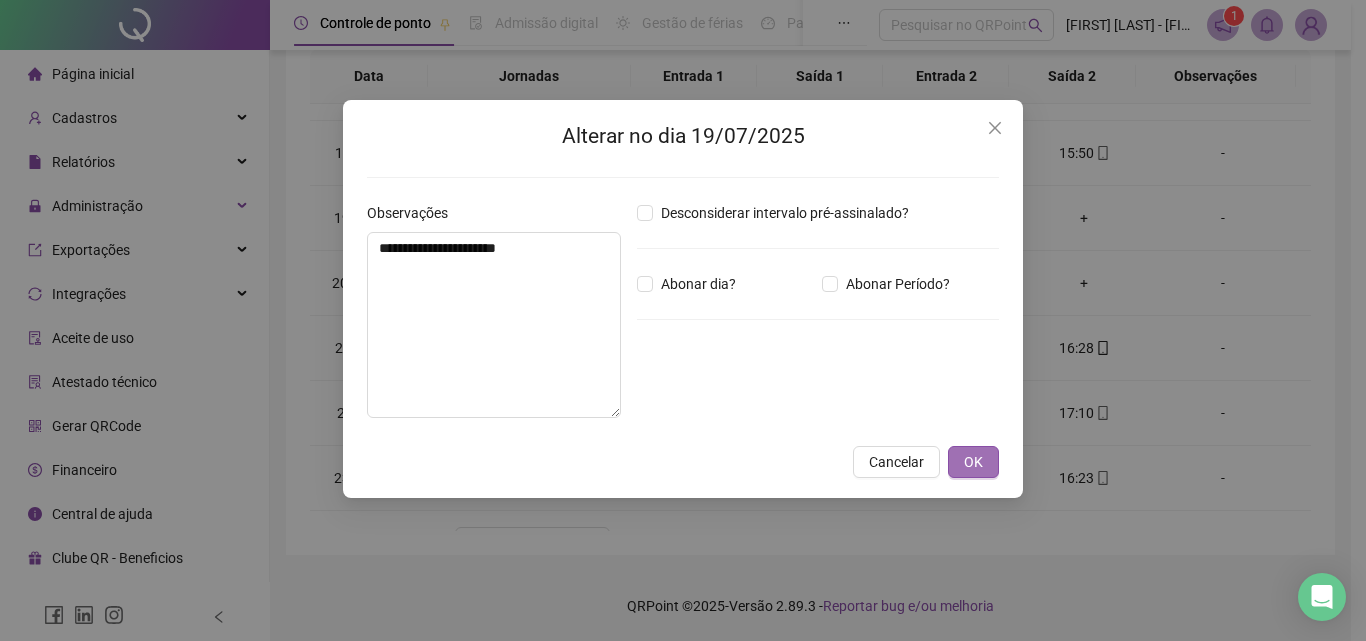 click on "OK" at bounding box center [973, 462] 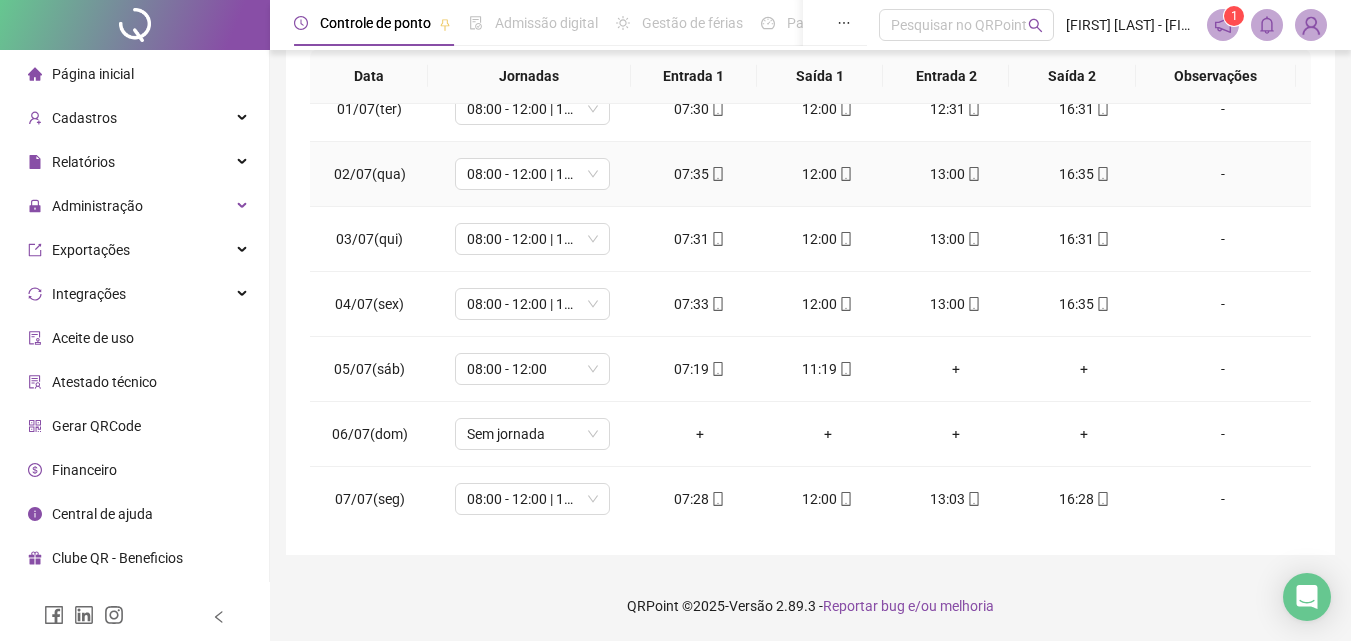 scroll, scrollTop: 0, scrollLeft: 0, axis: both 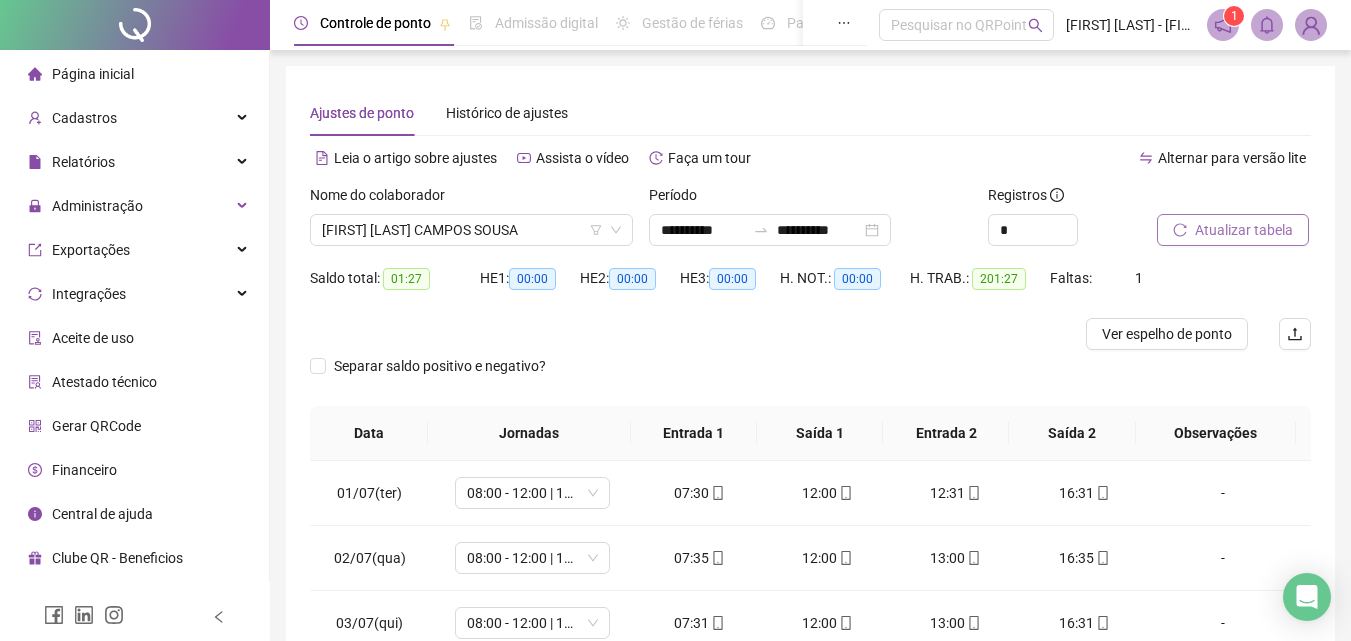 click on "Atualizar tabela" at bounding box center (1244, 230) 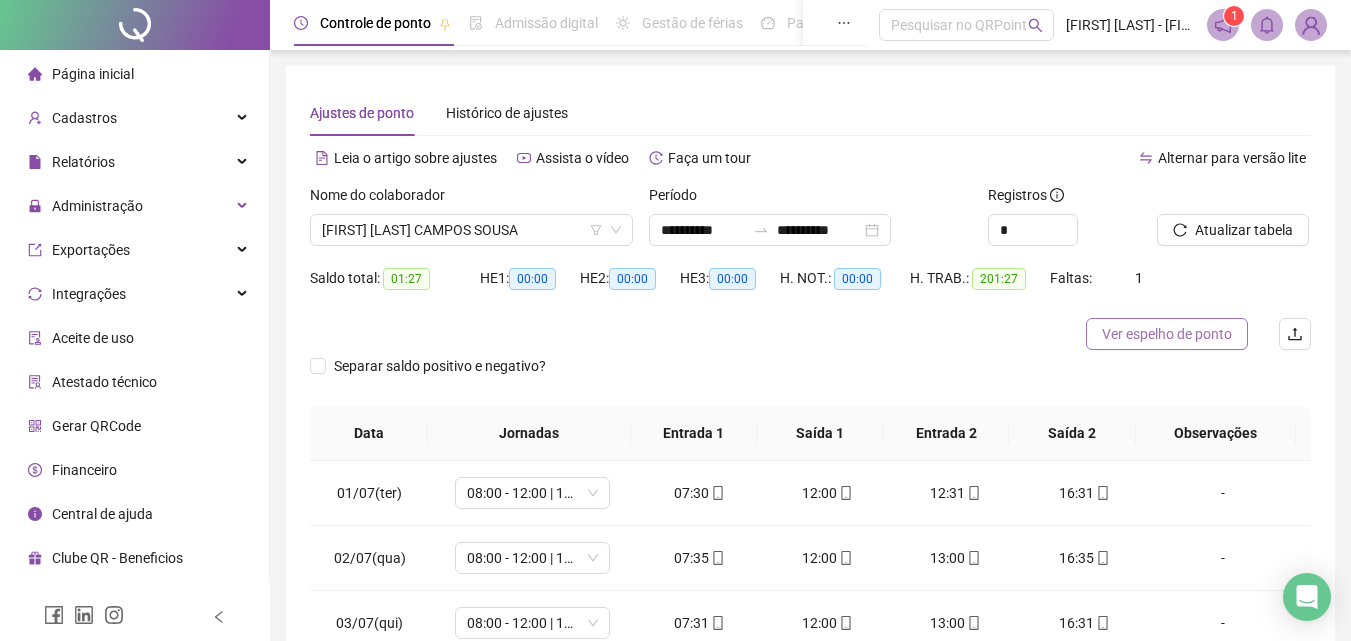 click on "Ver espelho de ponto" at bounding box center [1167, 334] 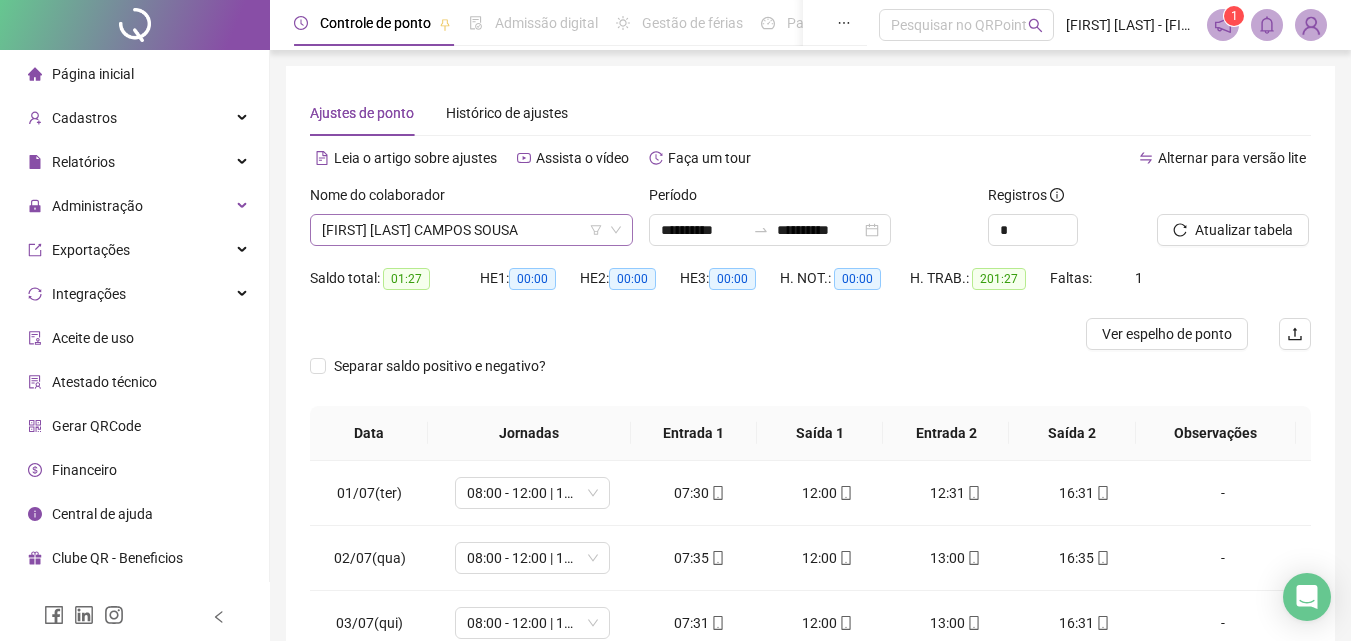 click on "[FIRST] [MIDDLE] [LAST] [LAST]" at bounding box center (471, 230) 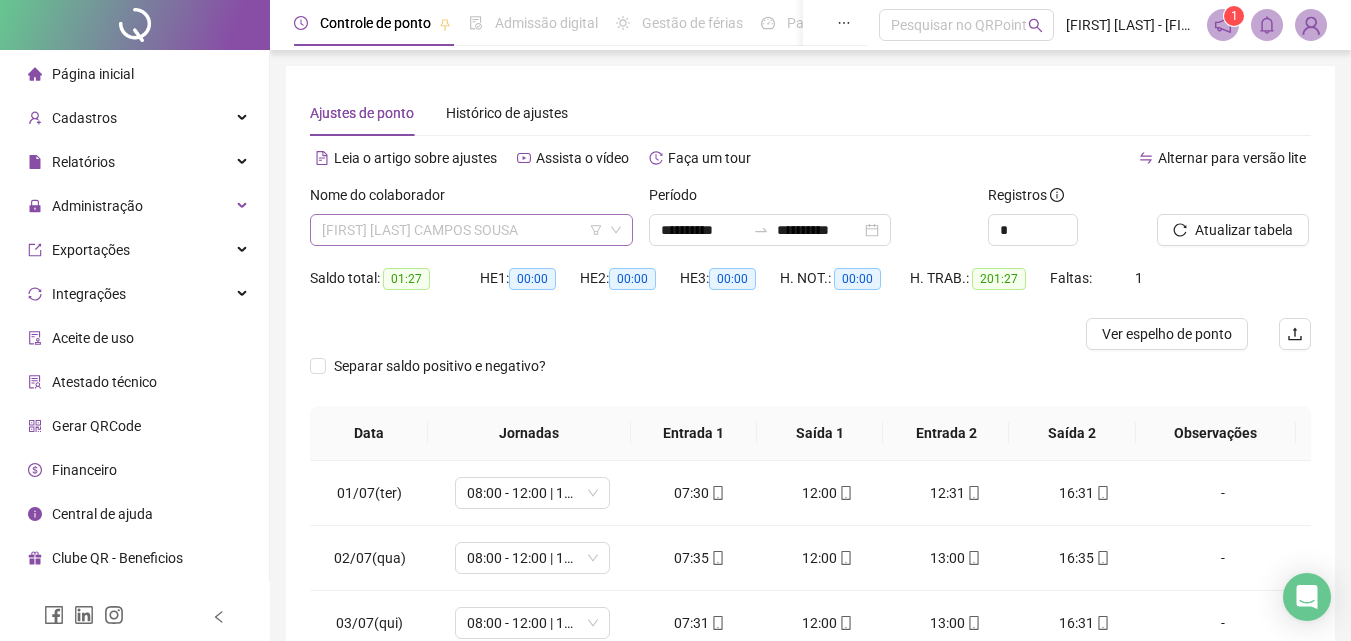 click on "[FIRST] [MIDDLE] [LAST] [LAST]" at bounding box center (471, 230) 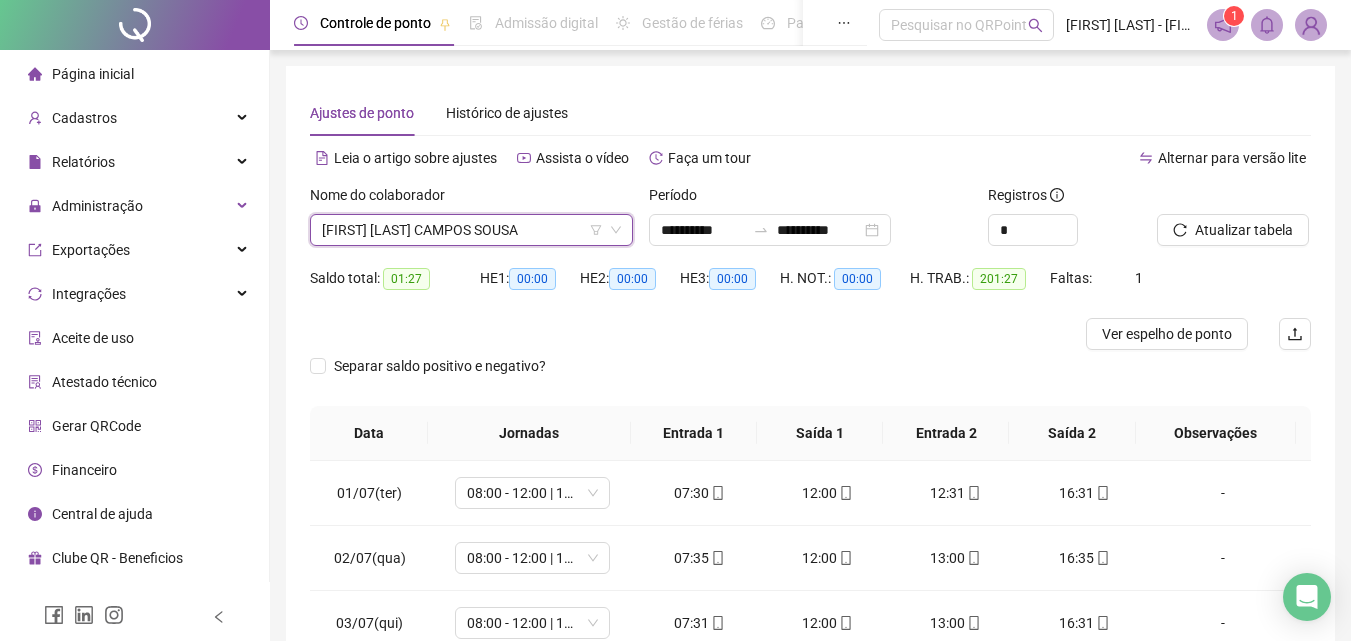 click on "[FIRST] [MIDDLE] [LAST] [LAST]" at bounding box center (471, 230) 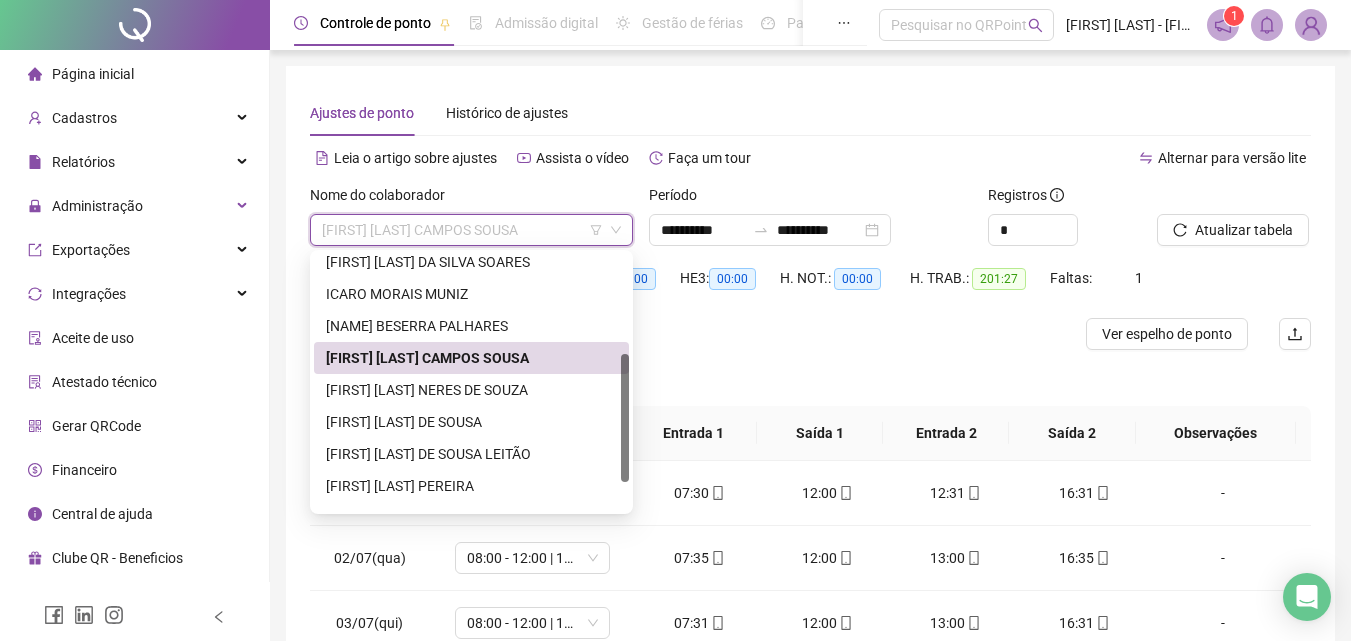 scroll, scrollTop: 256, scrollLeft: 0, axis: vertical 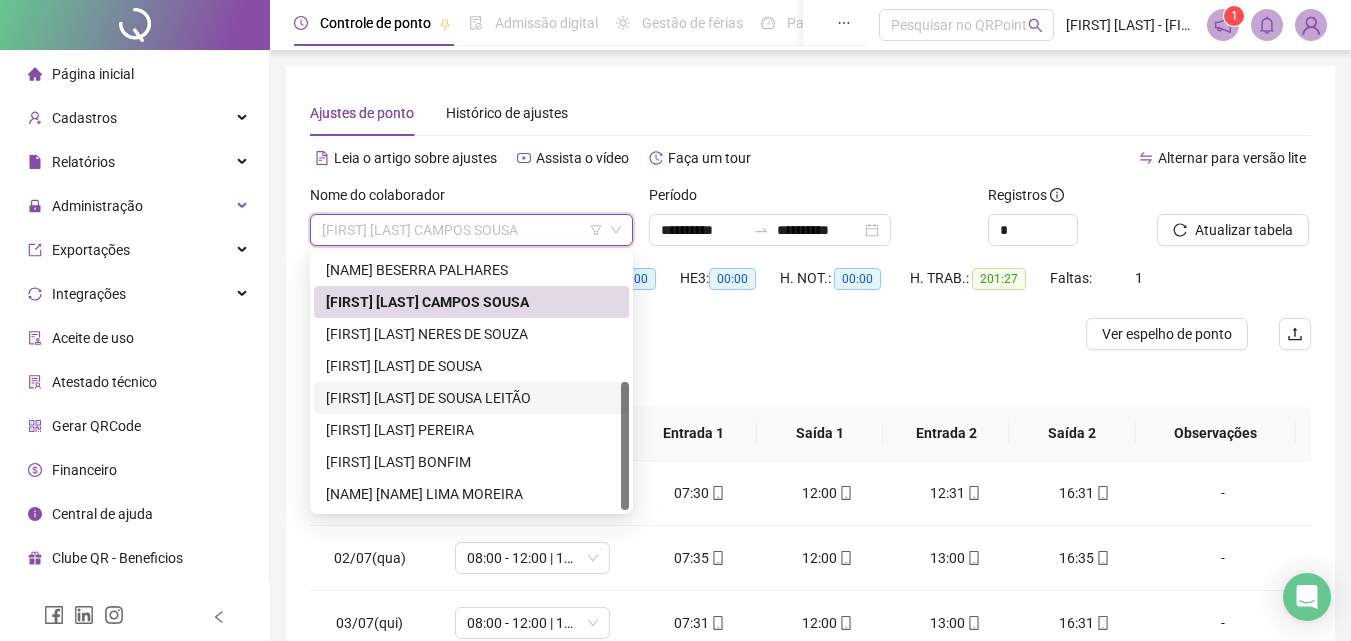 click on "PEDRO KEWIN DE SOUSA LEITÃO" at bounding box center [471, 398] 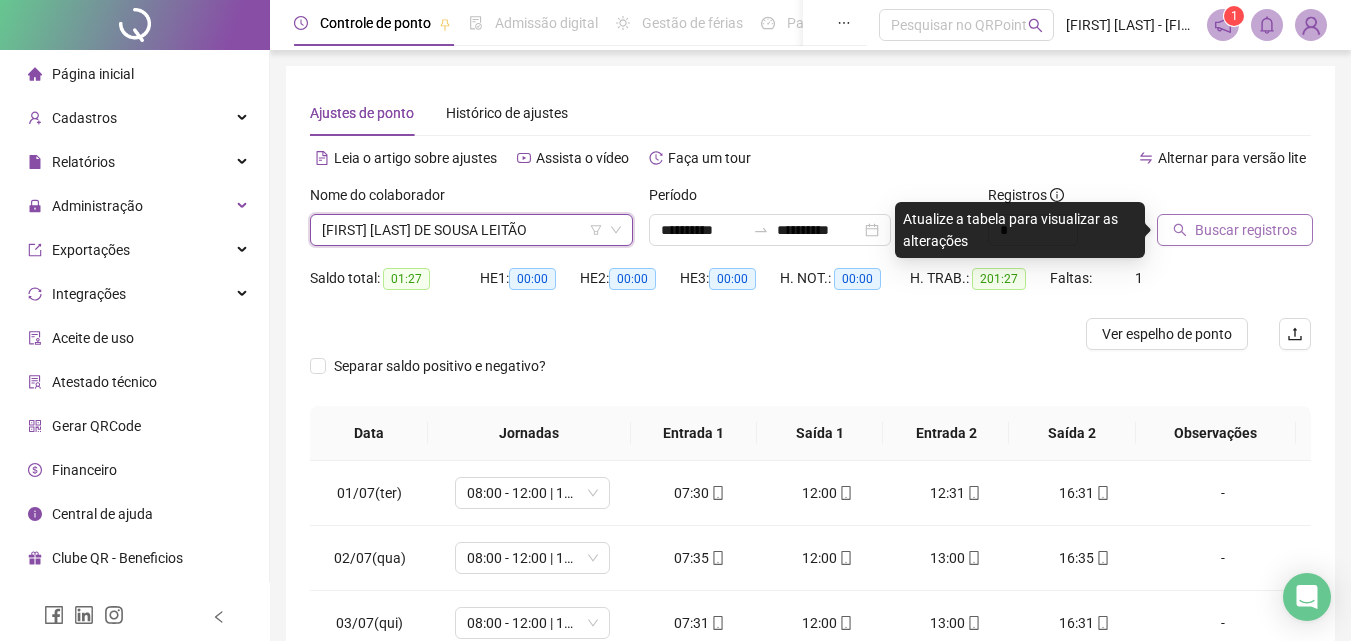 click 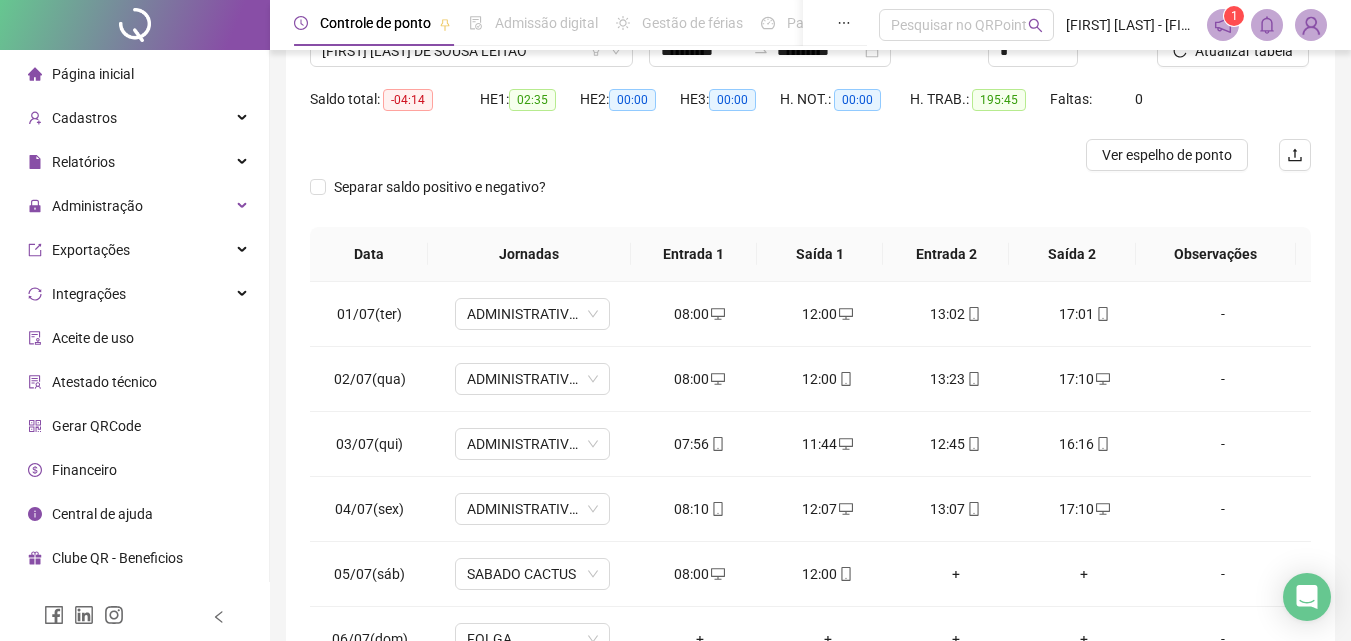 scroll, scrollTop: 200, scrollLeft: 0, axis: vertical 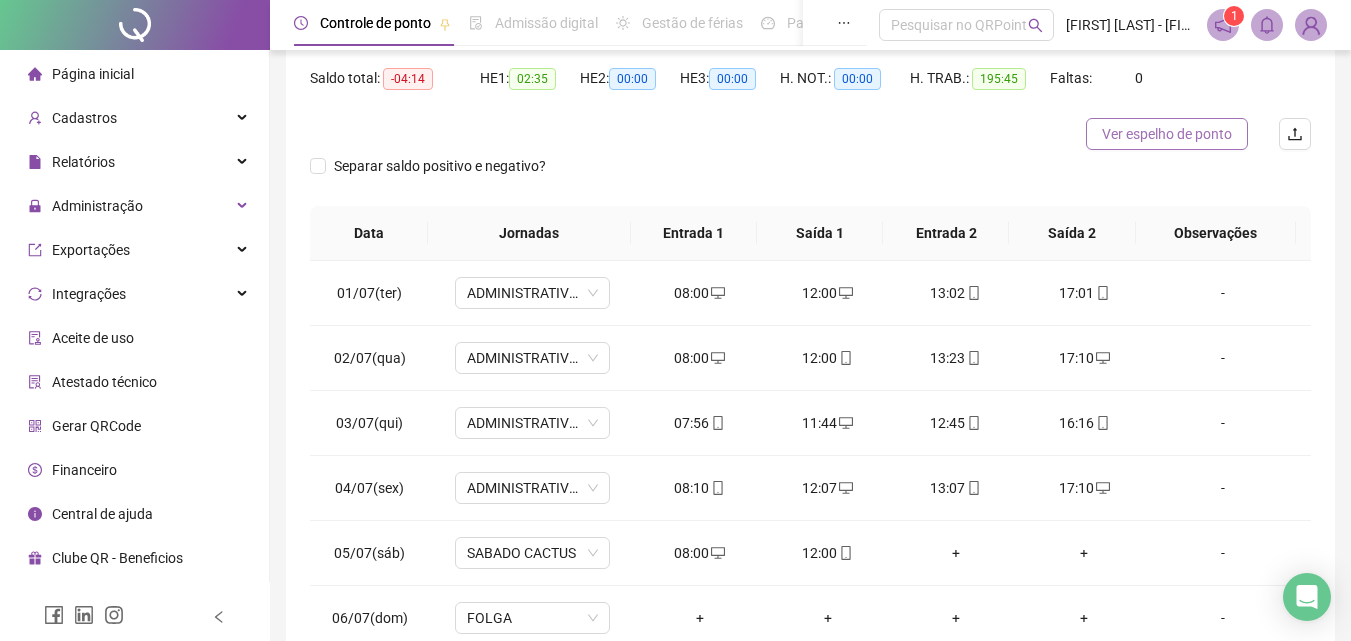 click on "Ver espelho de ponto" at bounding box center [1167, 134] 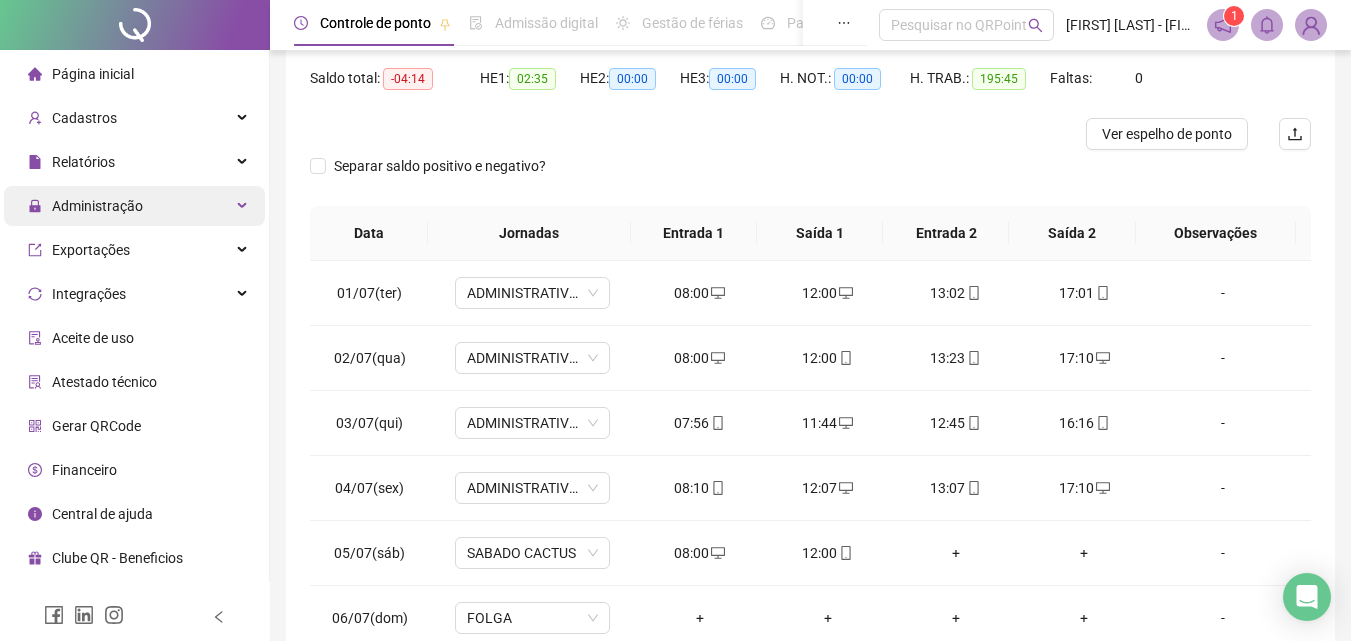 click on "Administração" at bounding box center [134, 206] 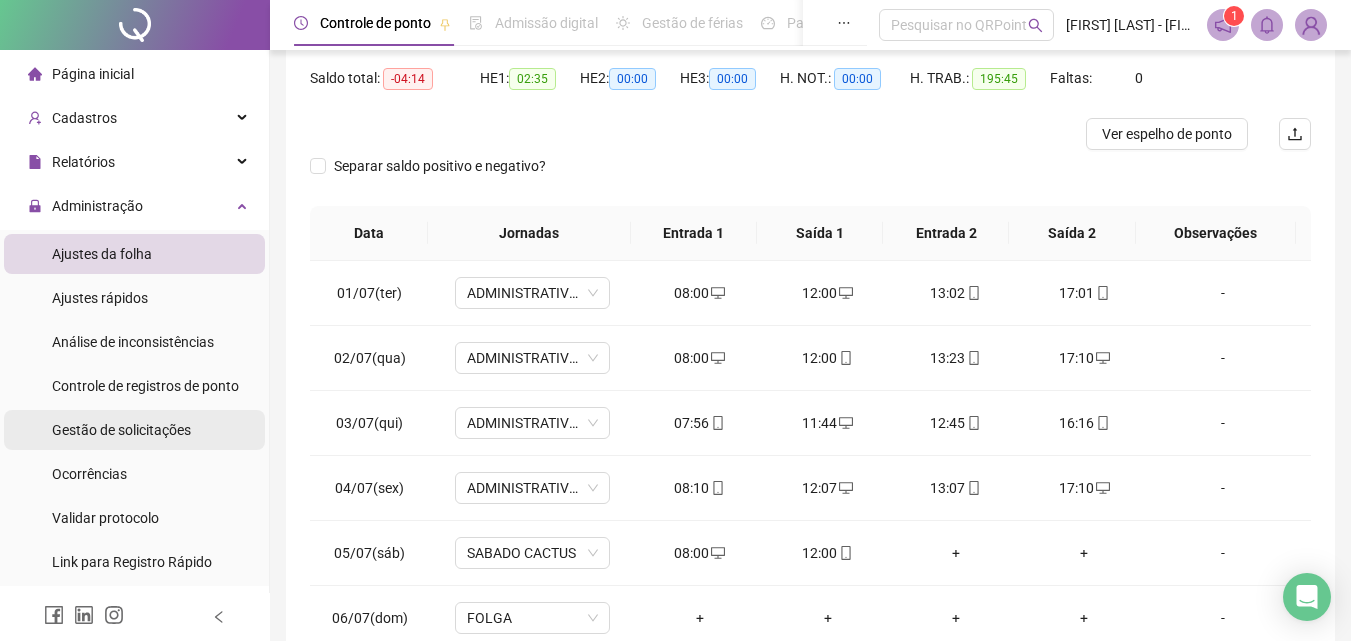 click on "Gestão de solicitações" at bounding box center (121, 430) 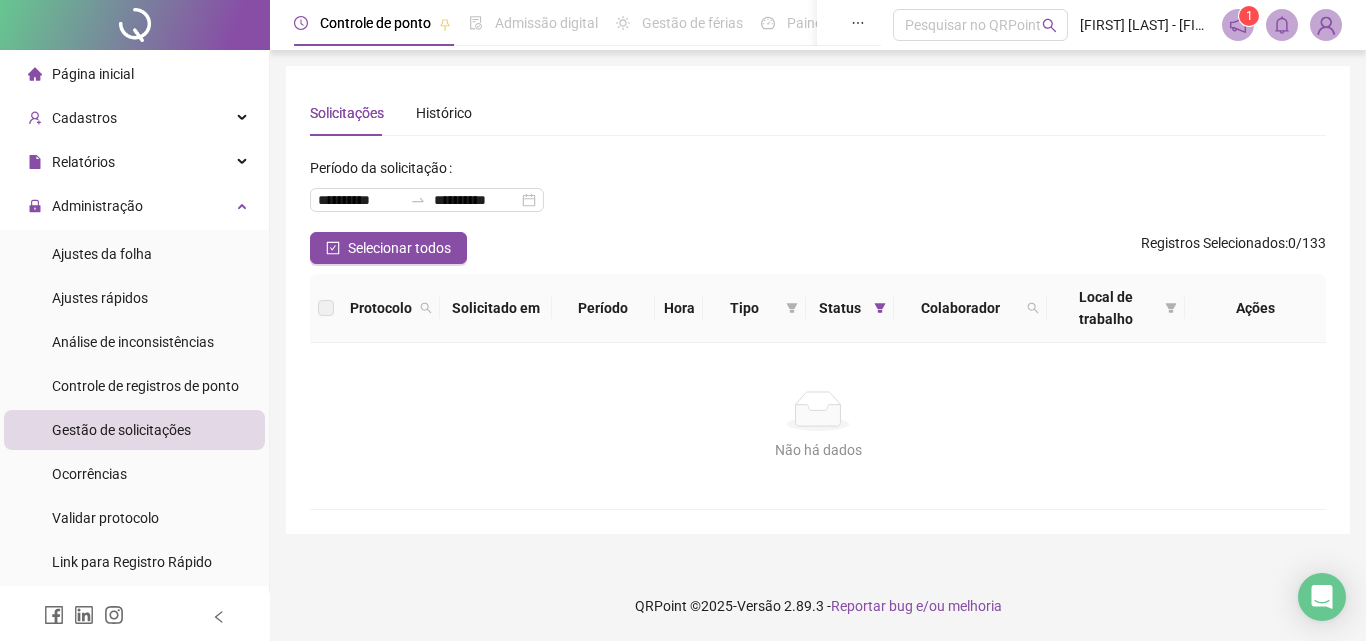 click on "Colaborador" at bounding box center [960, 308] 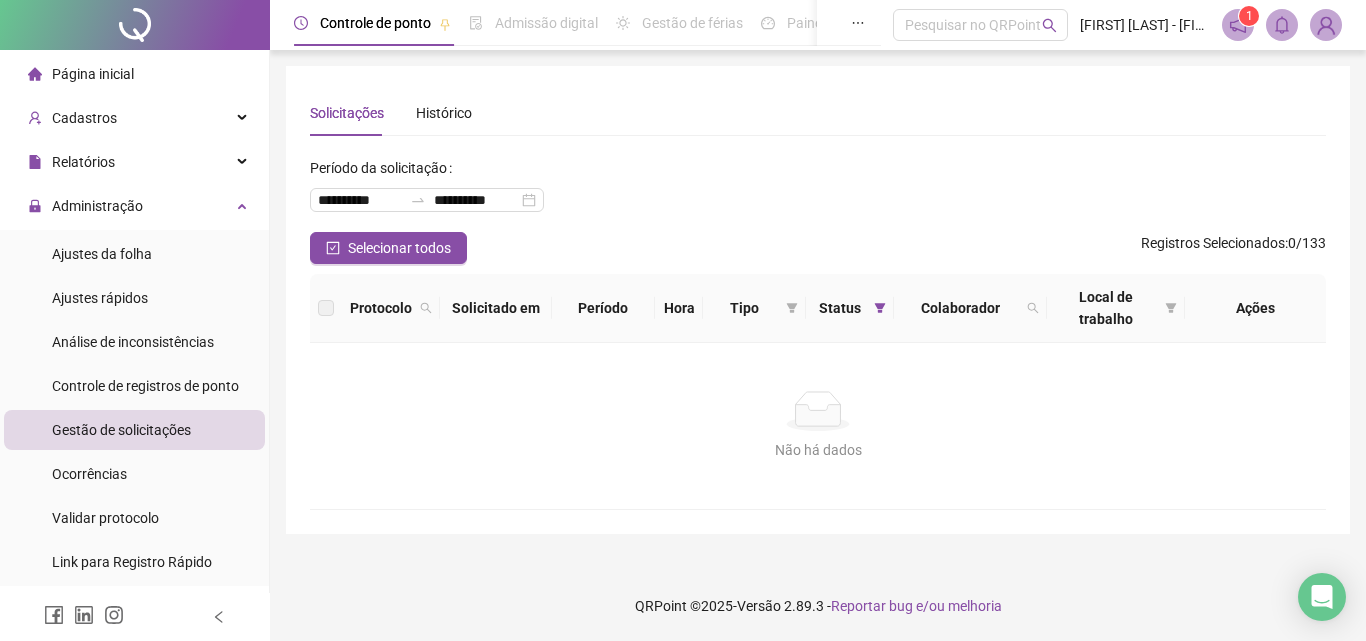 click on "Colaborador" at bounding box center (960, 308) 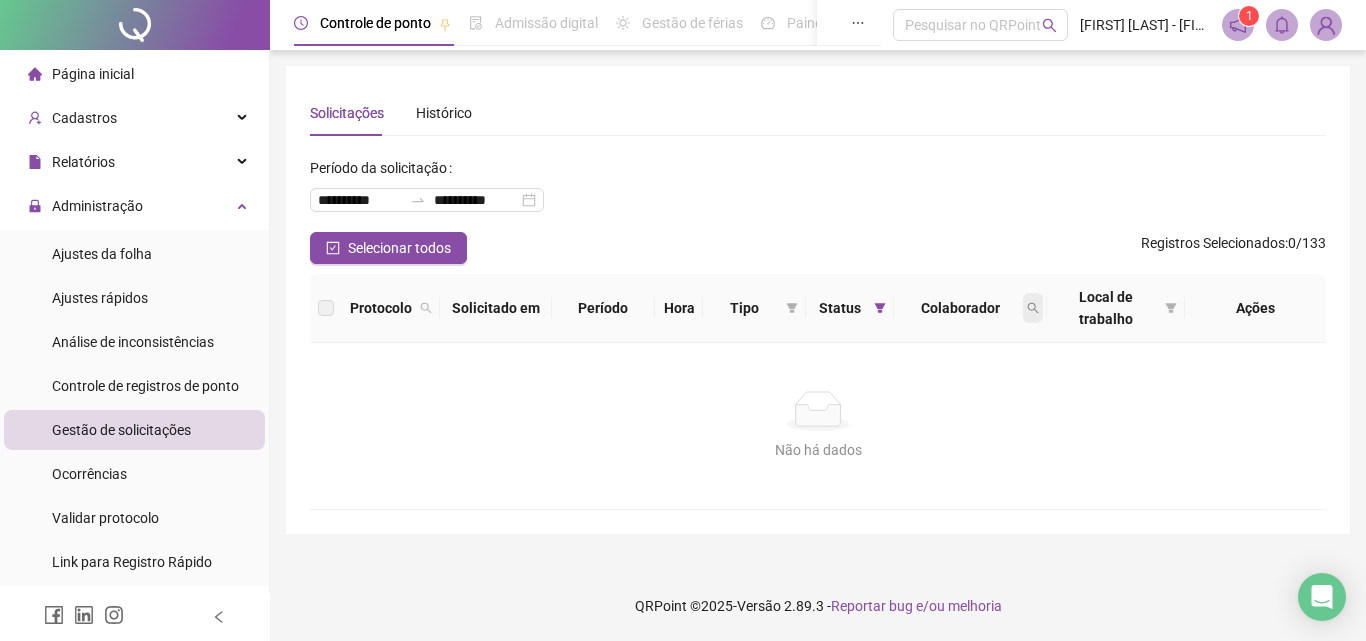 click at bounding box center (1033, 308) 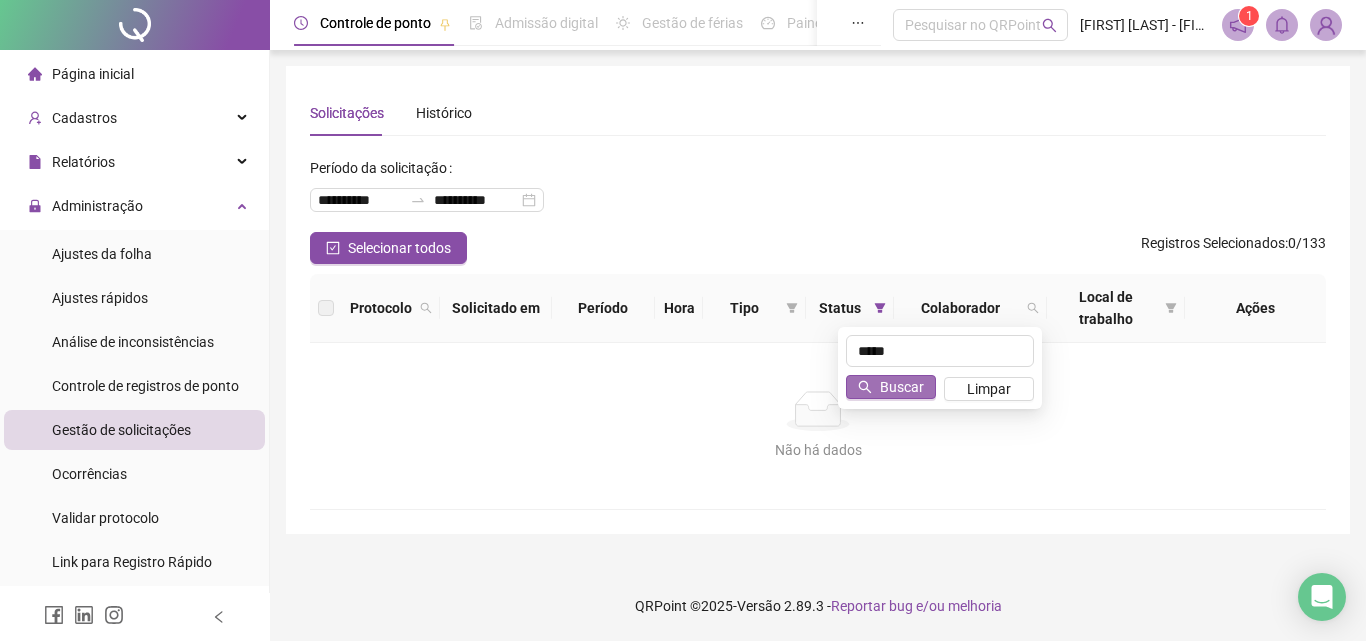 type on "*****" 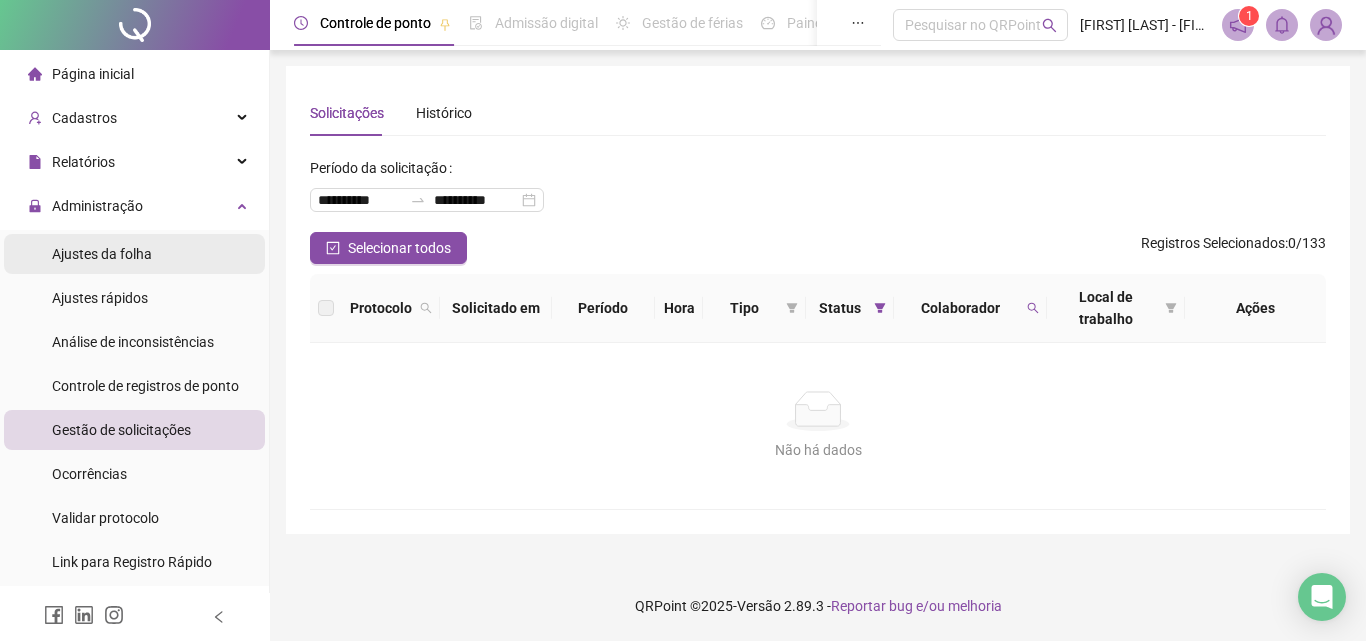 click on "Ajustes da folha" at bounding box center (134, 254) 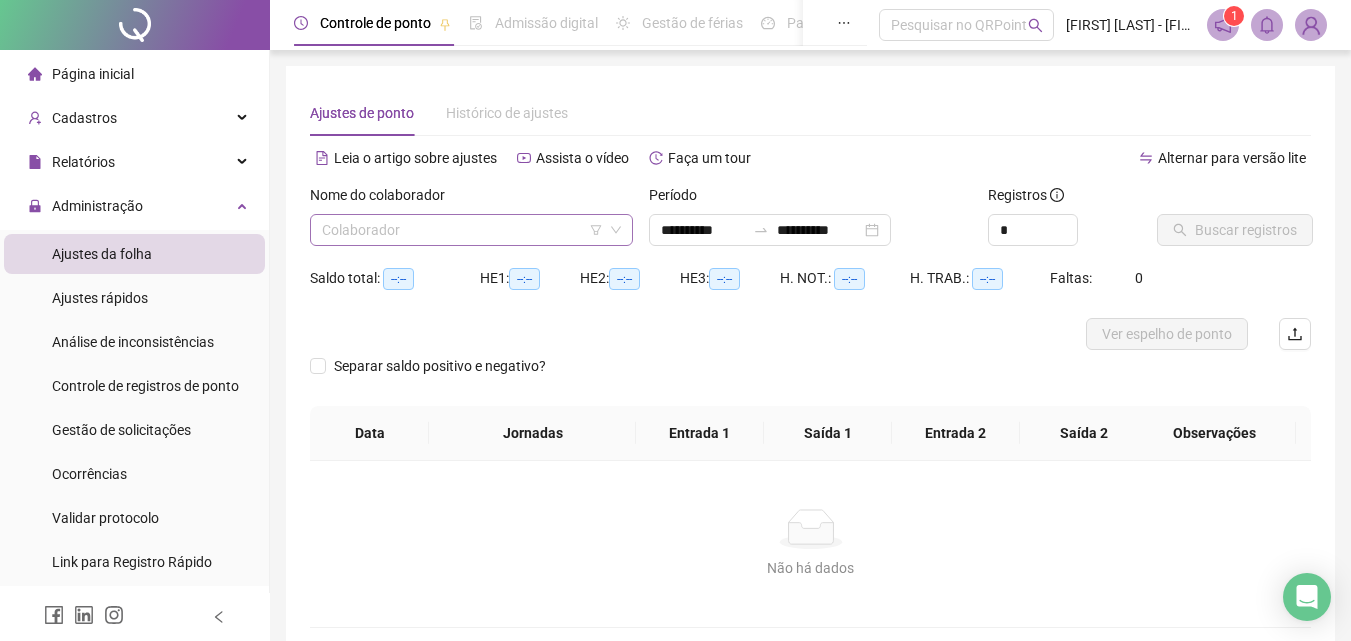 click at bounding box center (462, 230) 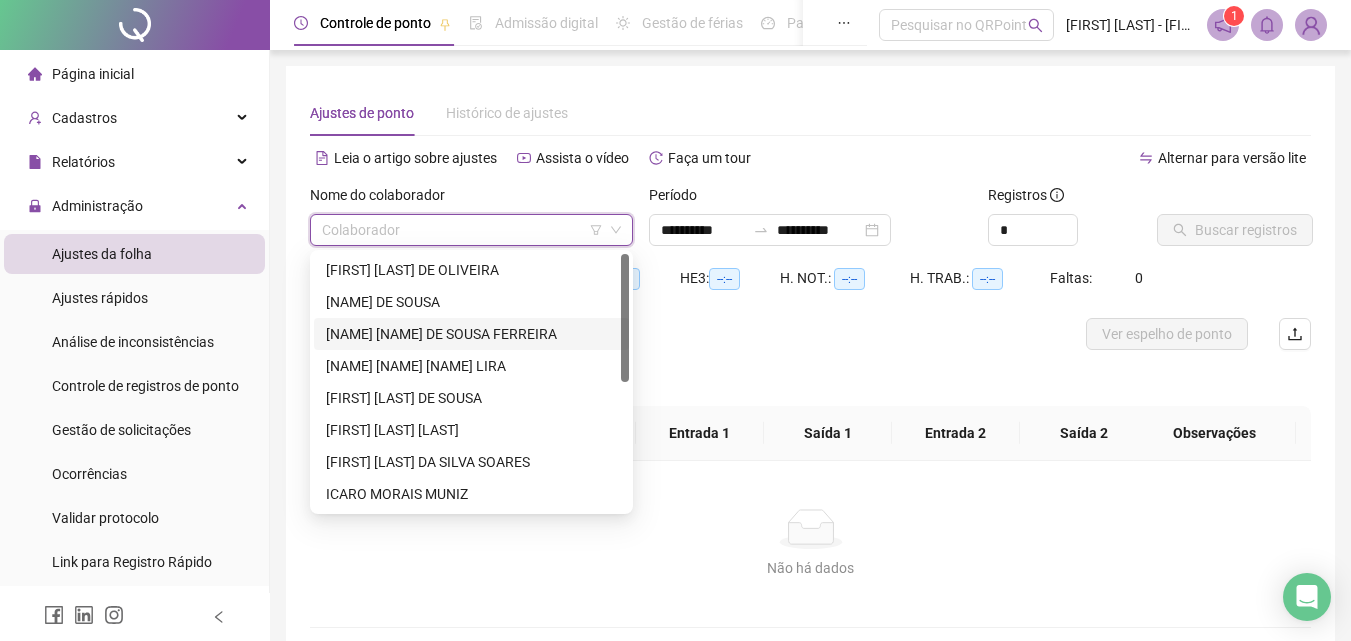 click on "[FIRST] [MIDDLE] [LAST] [LAST]" at bounding box center [471, 334] 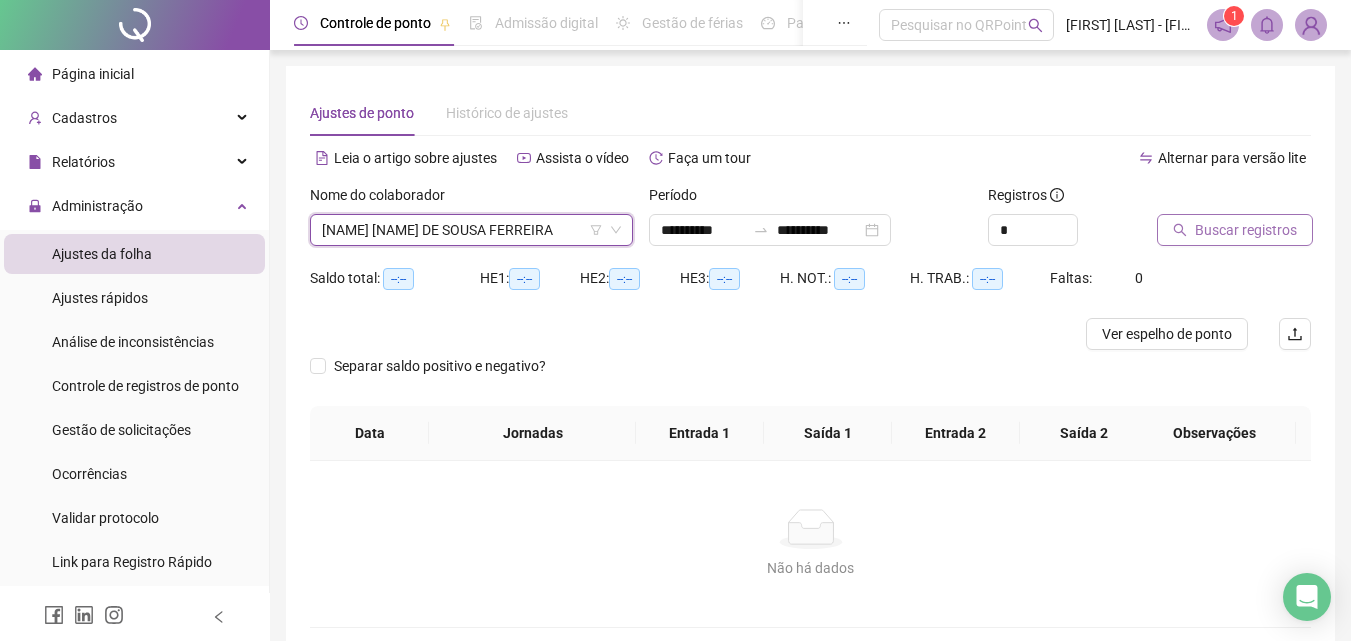 click on "Buscar registros" at bounding box center [1246, 230] 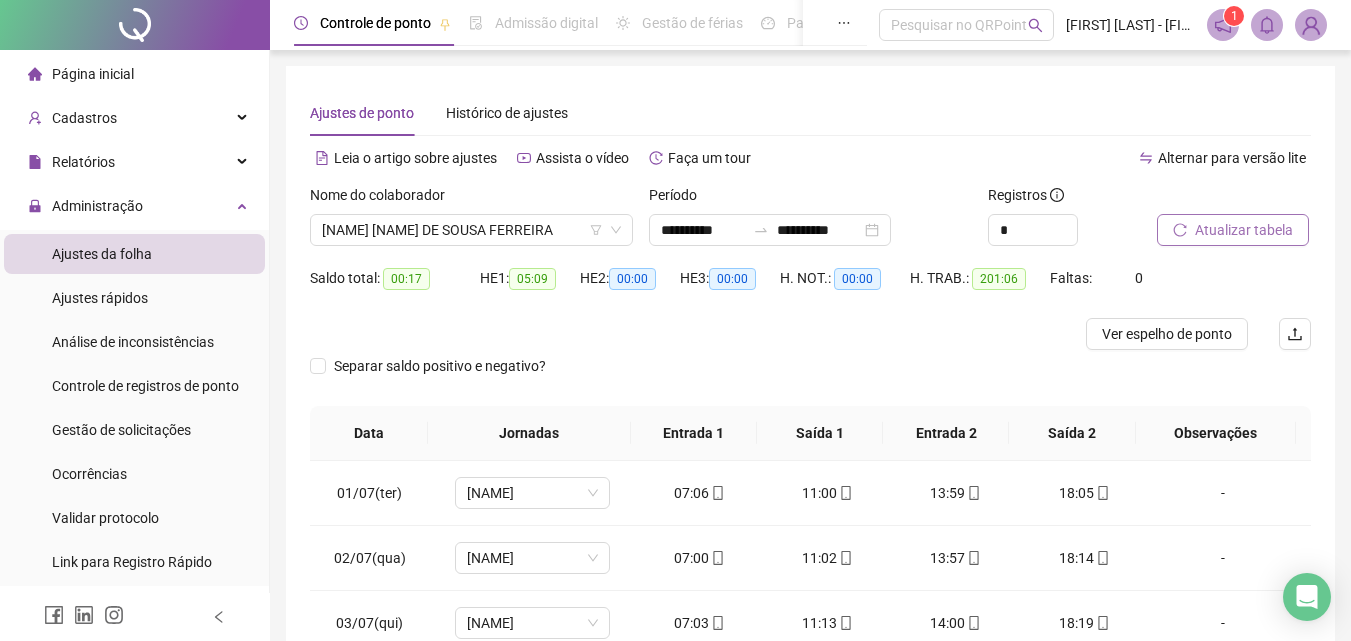 click on "Ver espelho de ponto" at bounding box center [1167, 334] 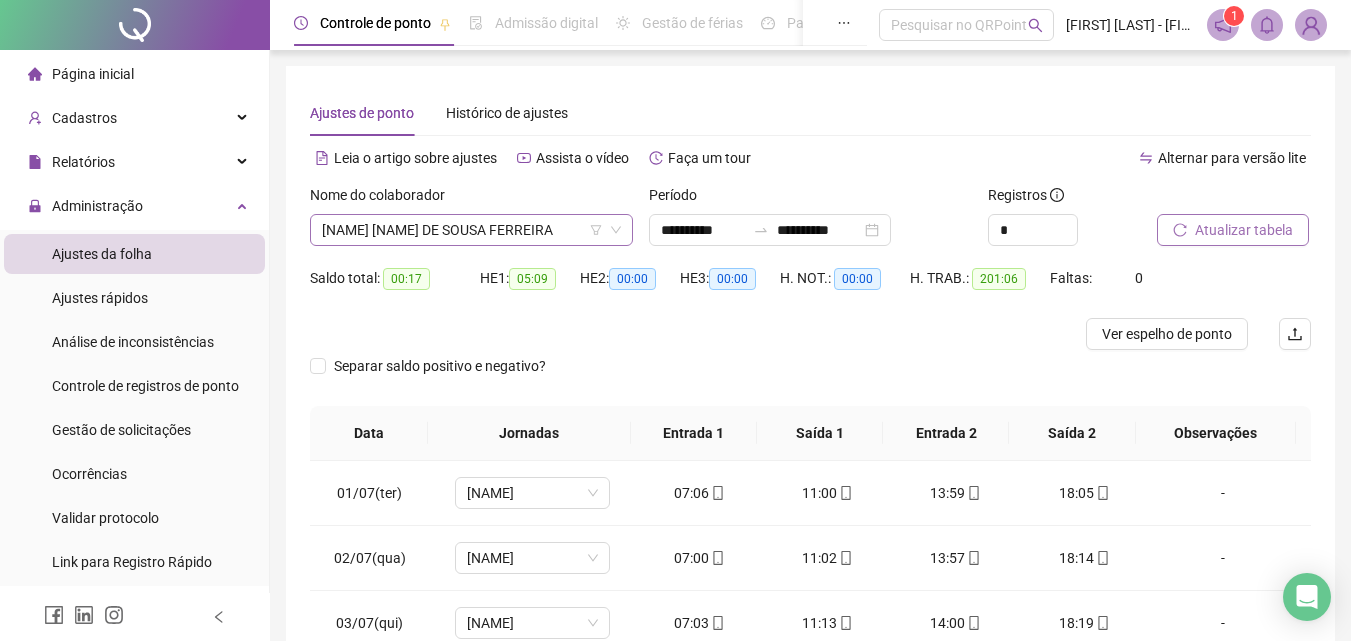 click on "[FIRST] [MIDDLE] [LAST] [LAST]" at bounding box center [471, 230] 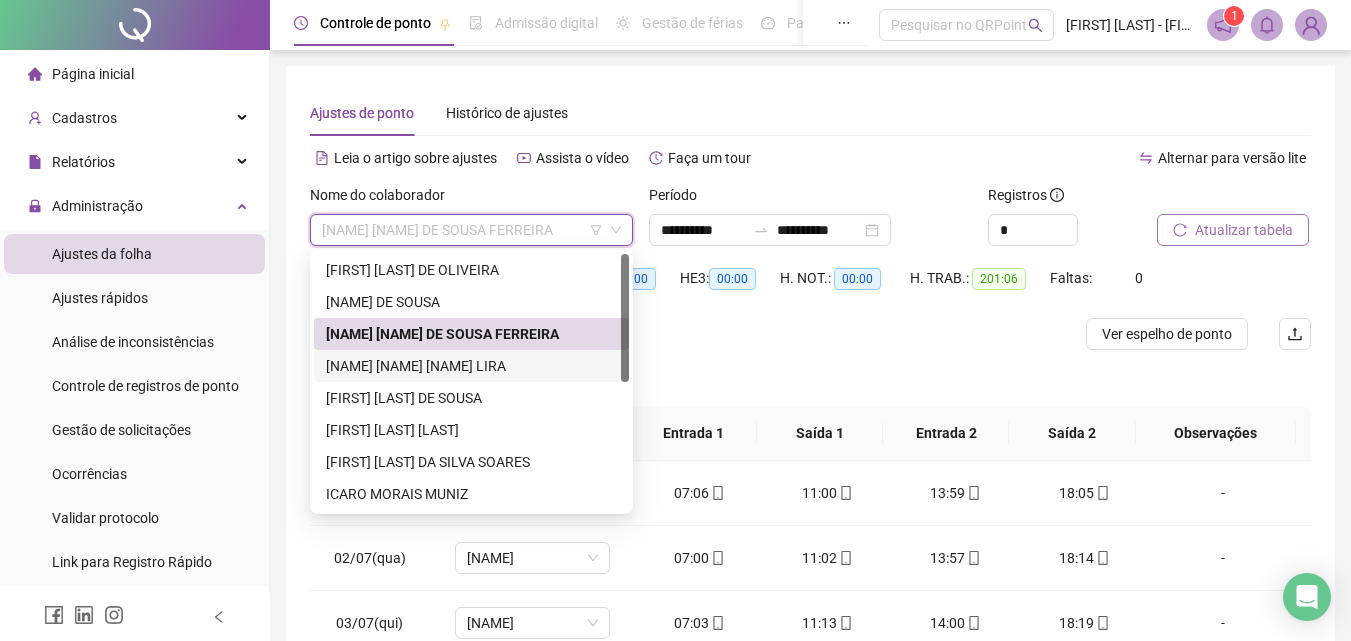 click on "[FIRST] [MIDDLE] [LAST] [LAST]" at bounding box center (471, 366) 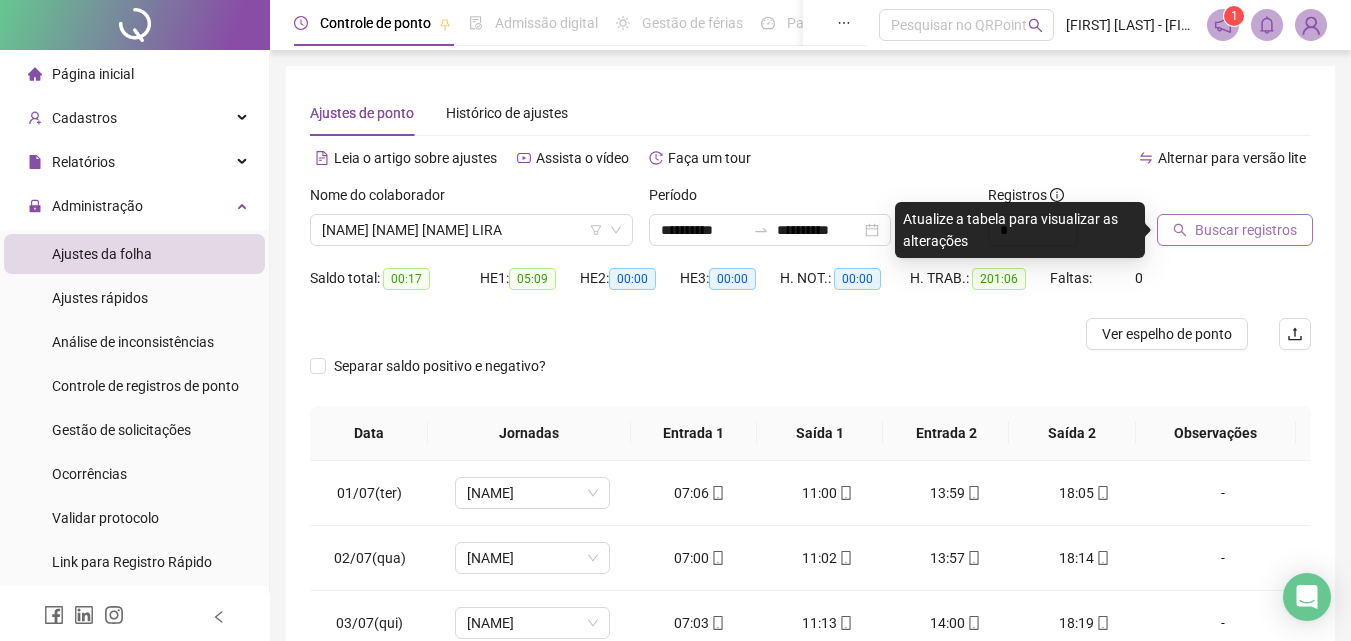 click 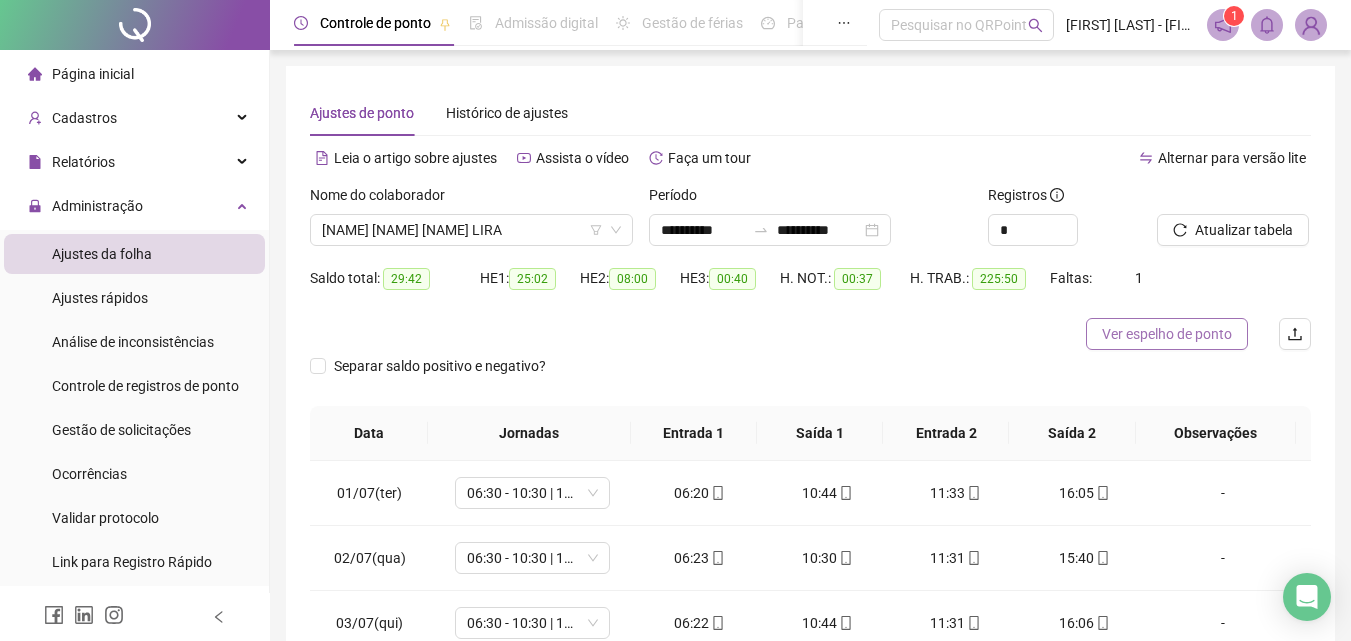 click on "Ver espelho de ponto" at bounding box center [1167, 334] 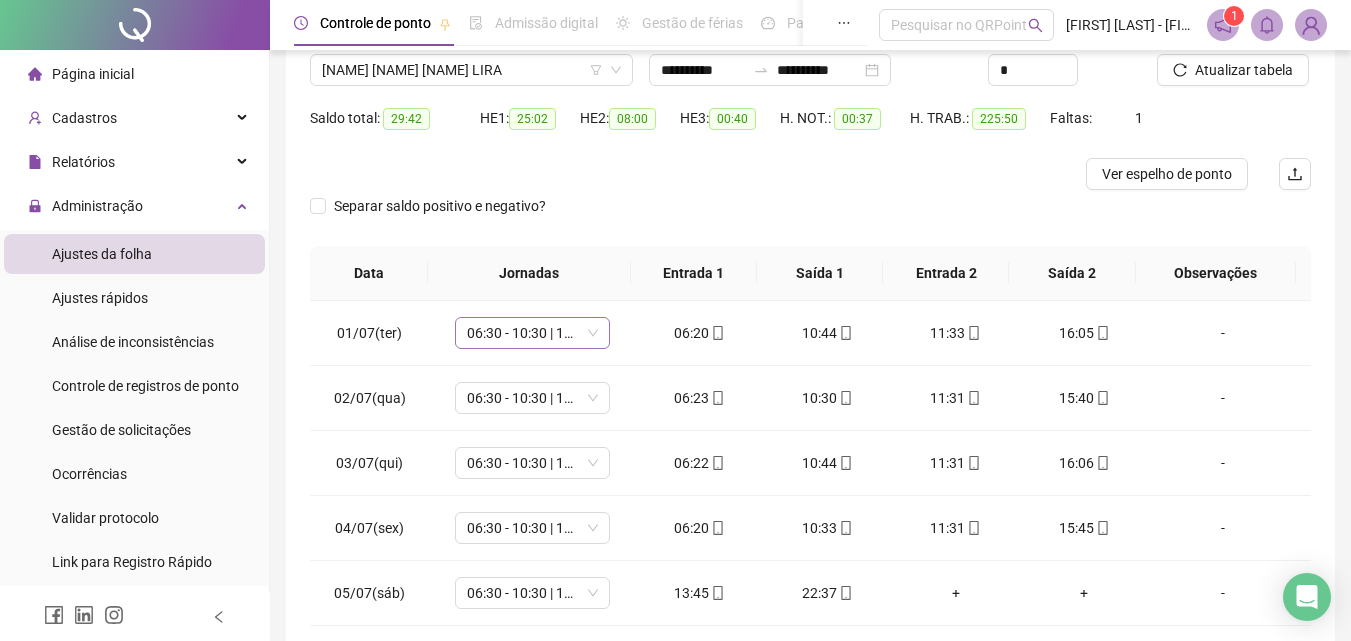 scroll, scrollTop: 200, scrollLeft: 0, axis: vertical 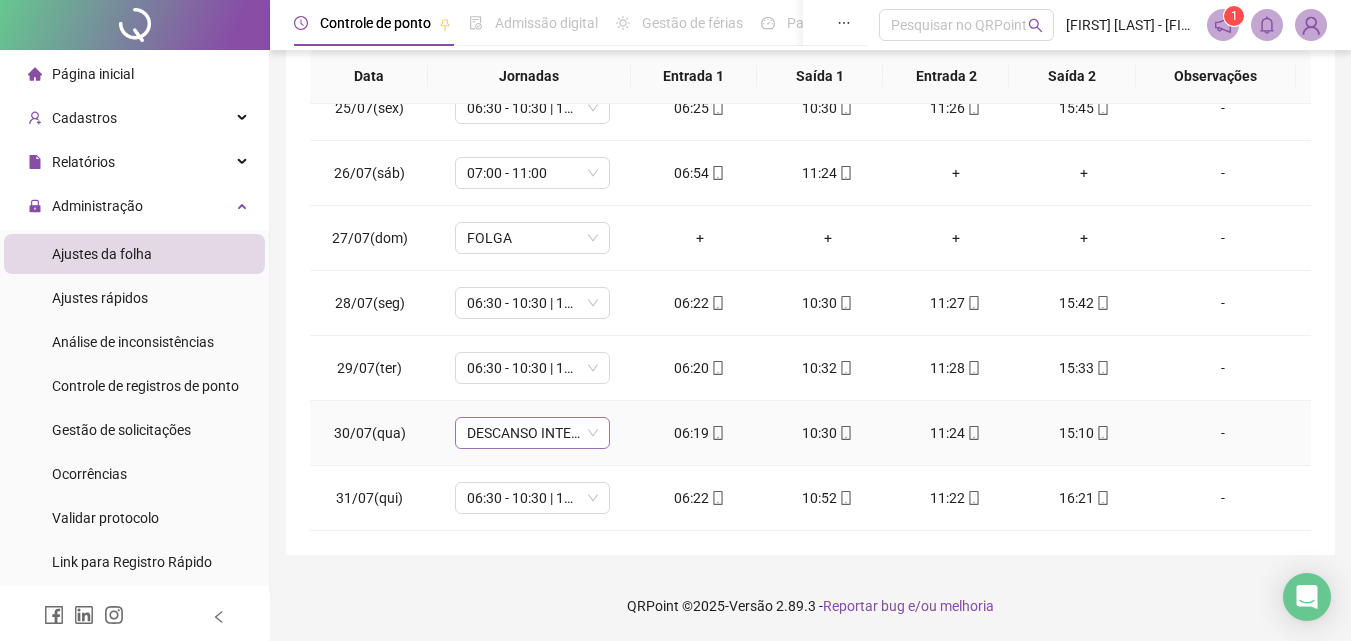 click on "DESCANSO INTER-JORNADA" at bounding box center (532, 433) 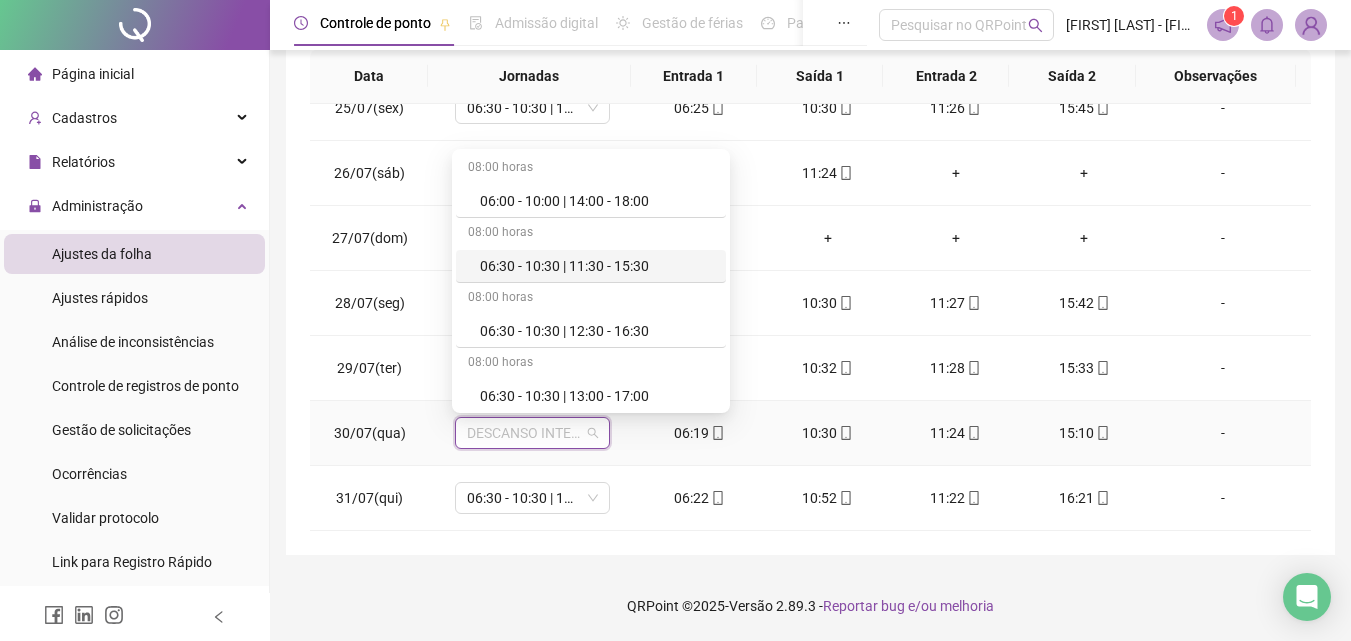 click on "06:30 - 10:30 | 11:30 - 15:30" at bounding box center (591, 266) 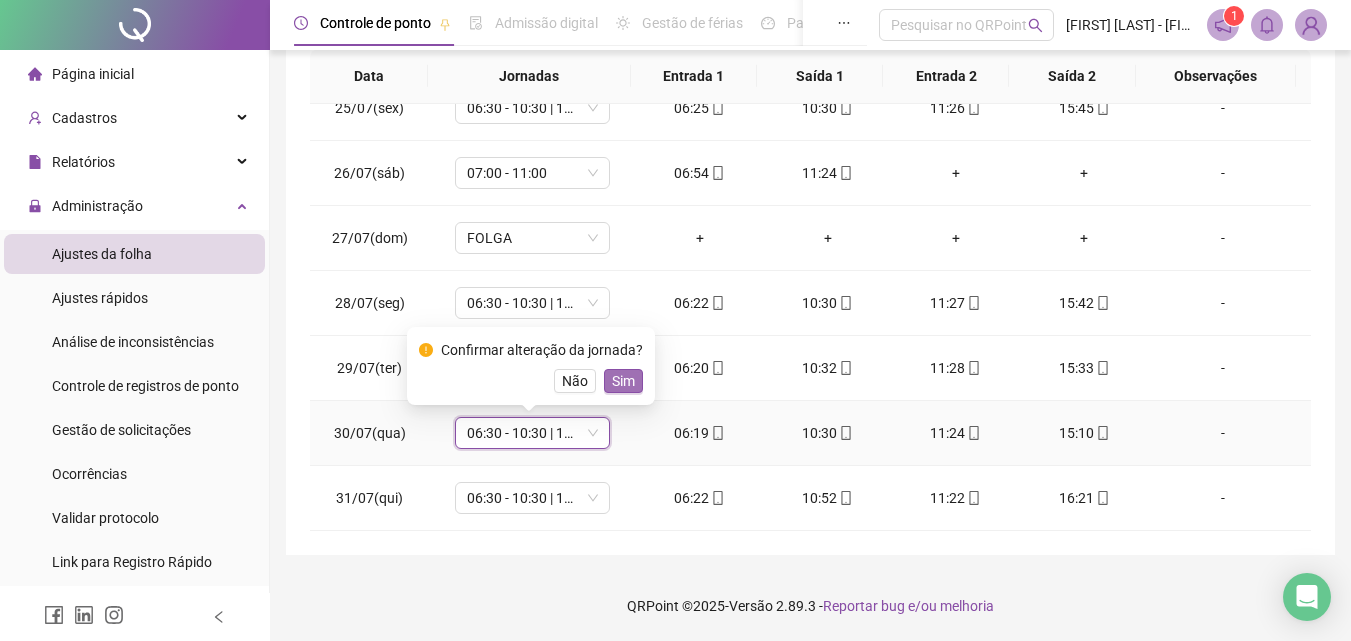 click on "Sim" at bounding box center (623, 381) 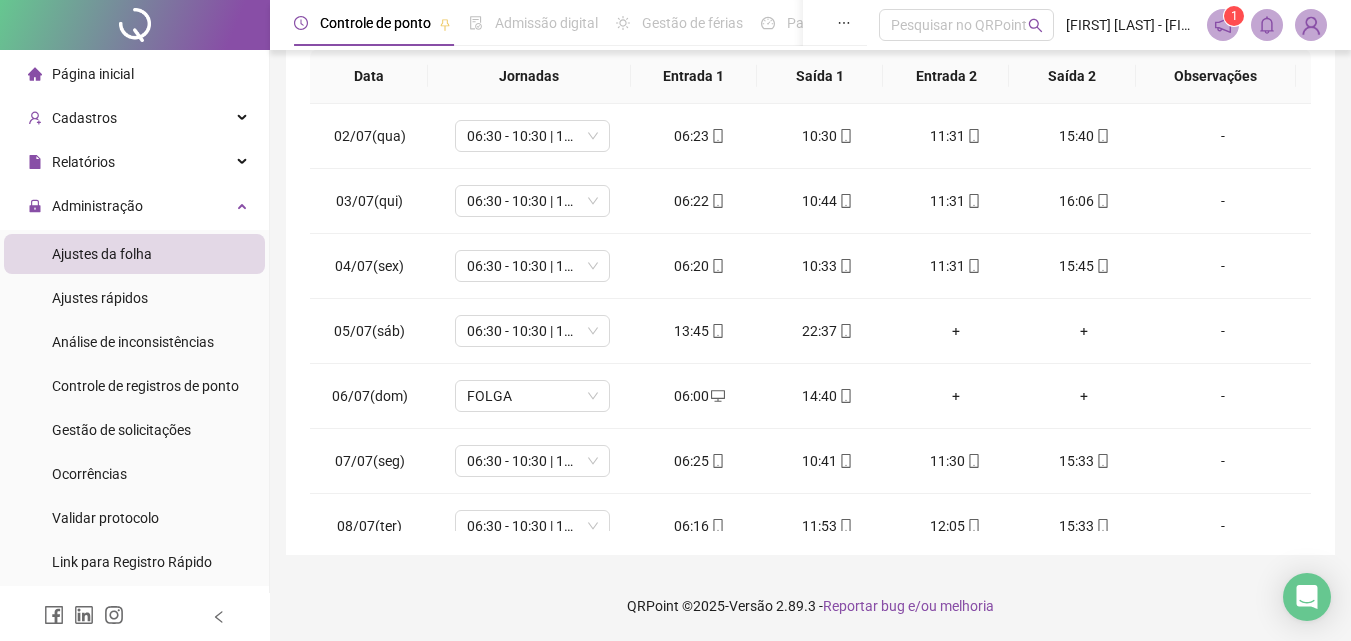 scroll, scrollTop: 0, scrollLeft: 0, axis: both 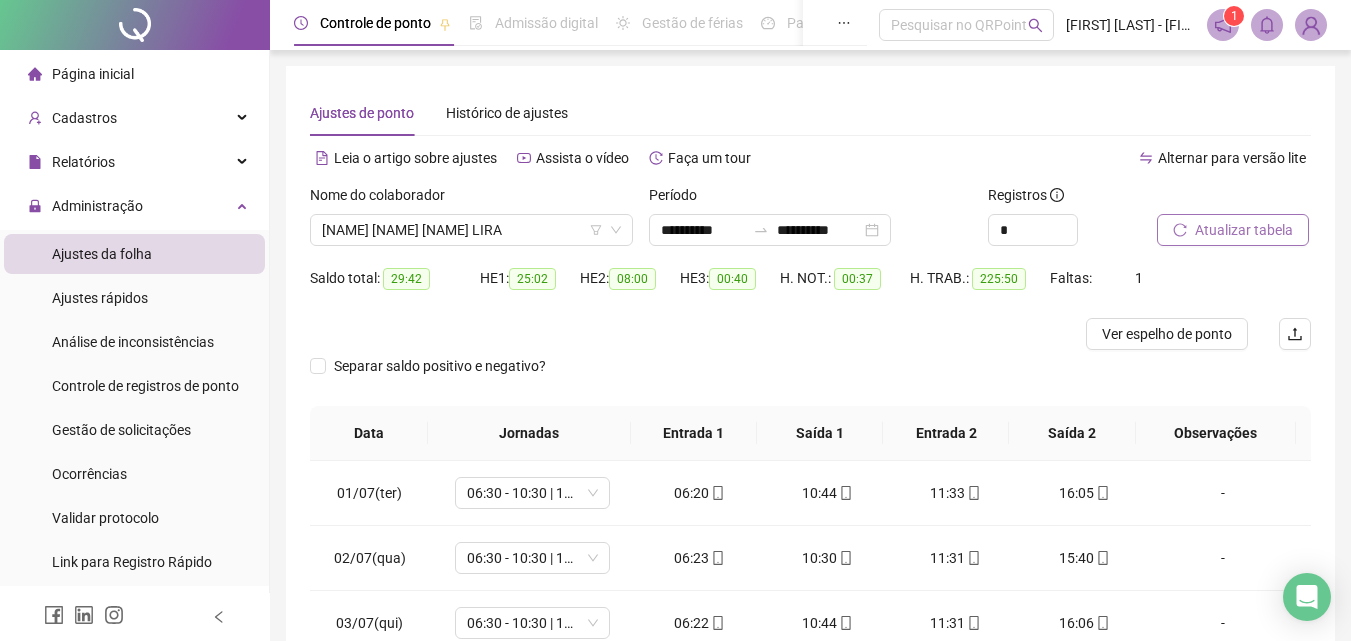 click on "Atualizar tabela" at bounding box center [1244, 230] 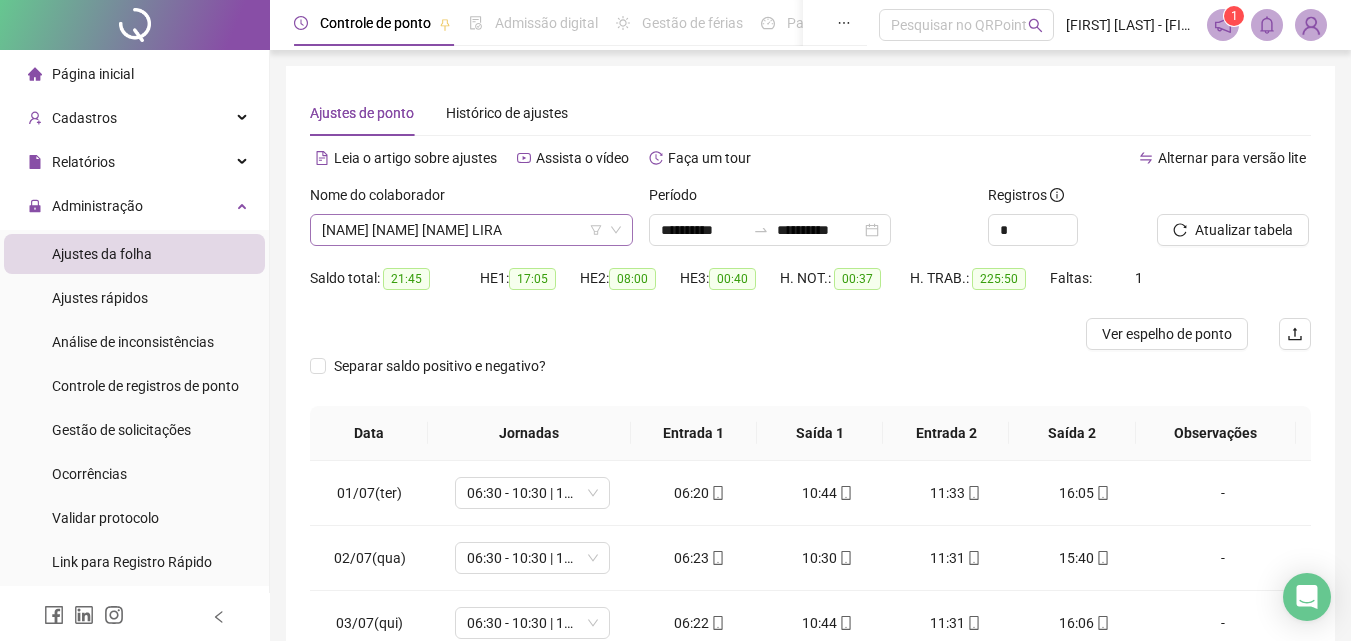 click on "[FIRST] [MIDDLE] [LAST] [LAST]" at bounding box center (471, 230) 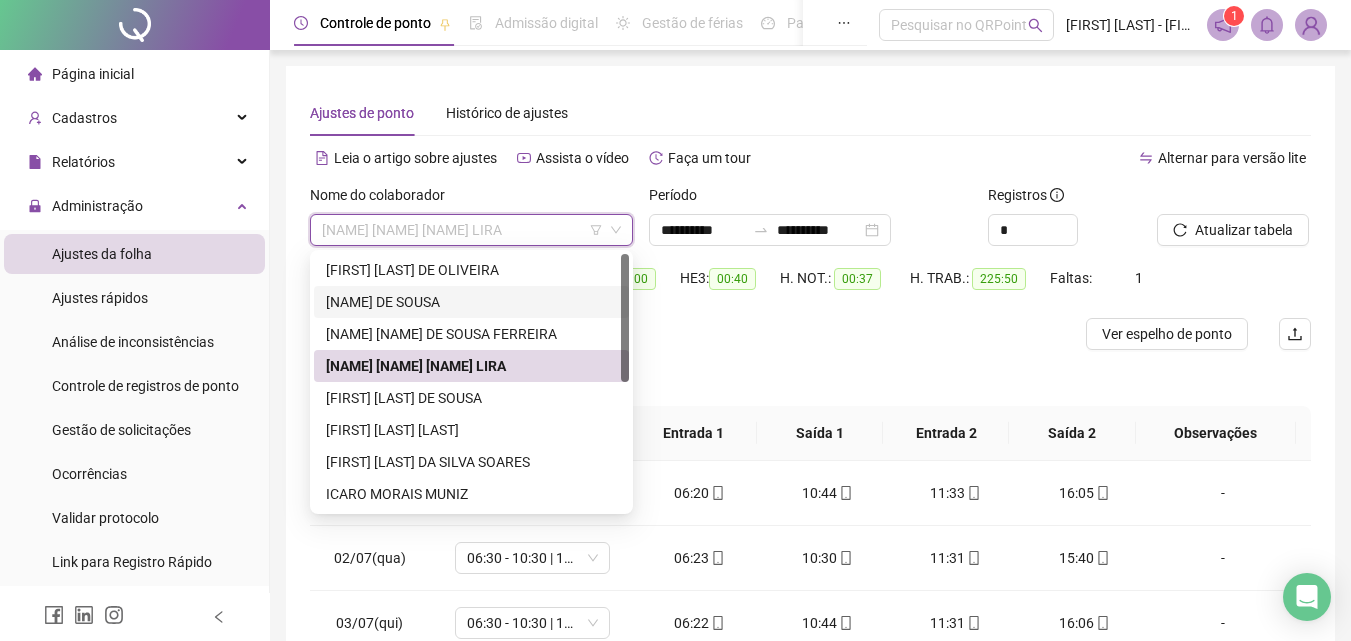scroll, scrollTop: 256, scrollLeft: 0, axis: vertical 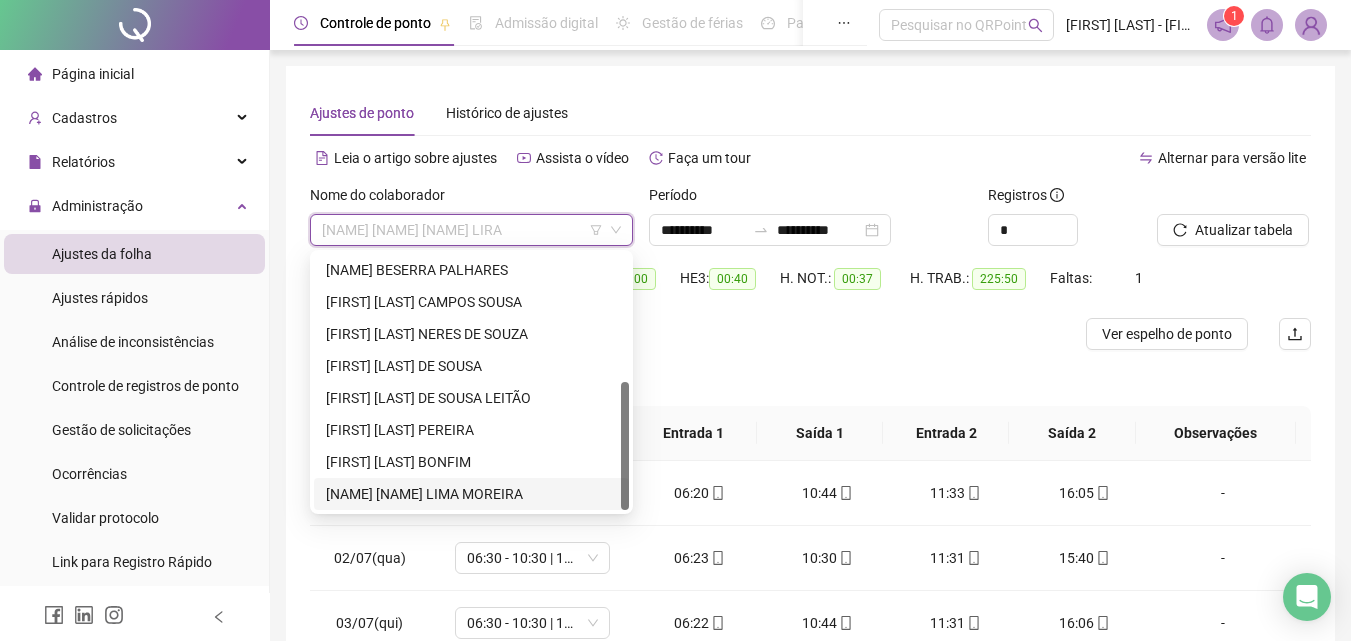 click on "THAIS ANANDA LIMA MOREIRA" at bounding box center [471, 494] 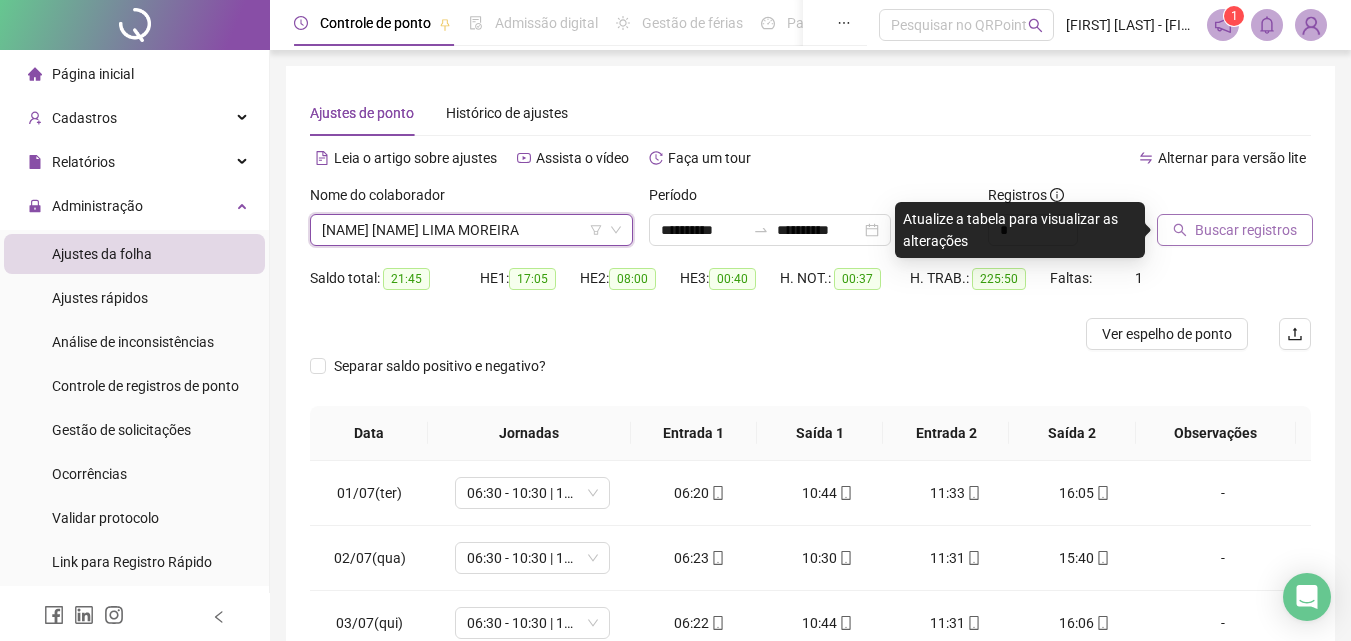 click on "Buscar registros" at bounding box center (1246, 230) 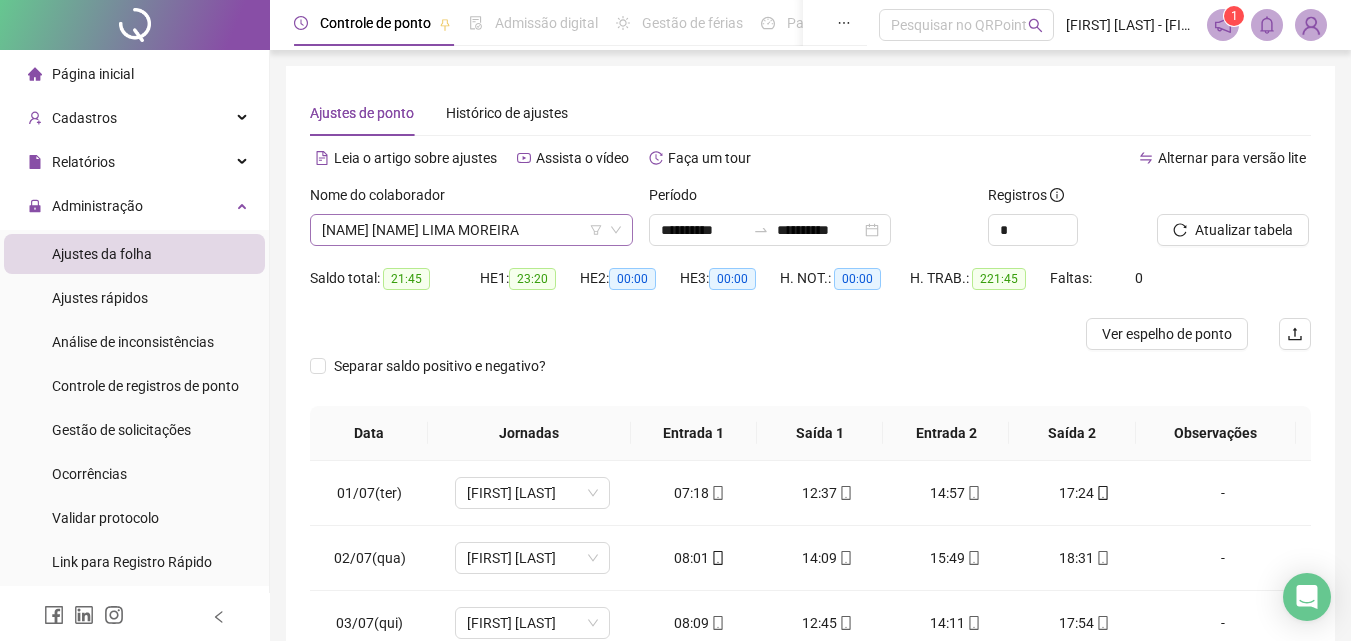 click on "THAIS ANANDA LIMA MOREIRA" at bounding box center (471, 230) 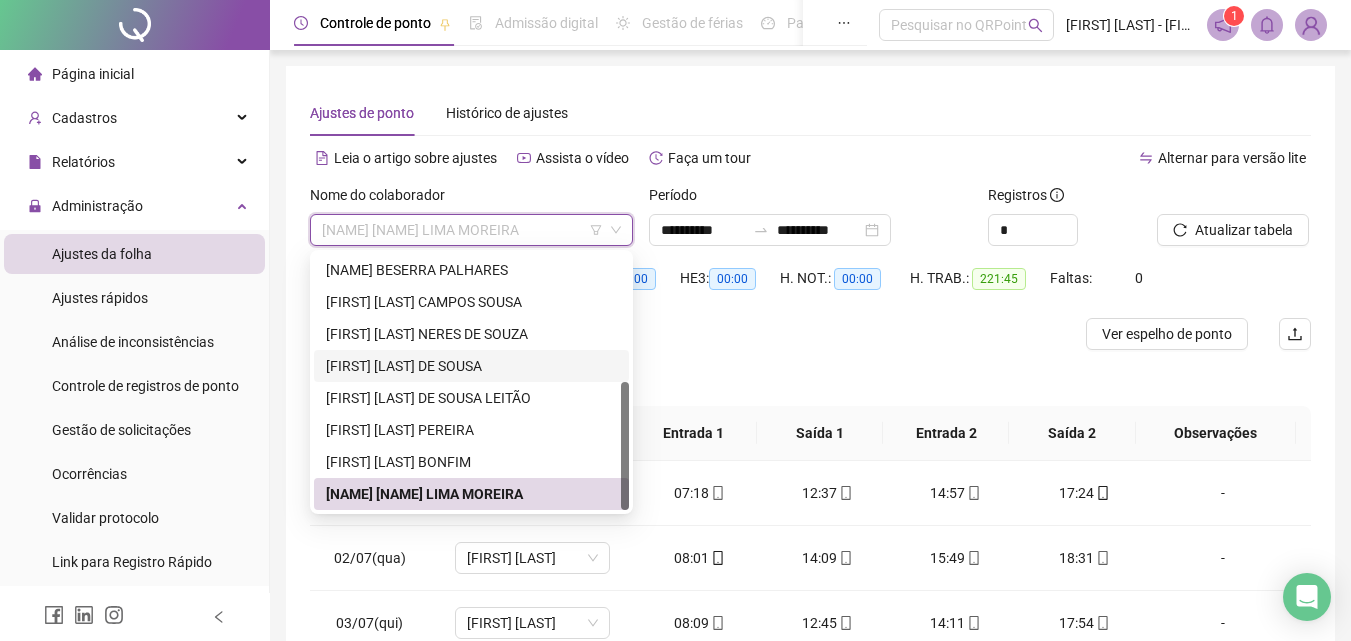 scroll, scrollTop: 0, scrollLeft: 0, axis: both 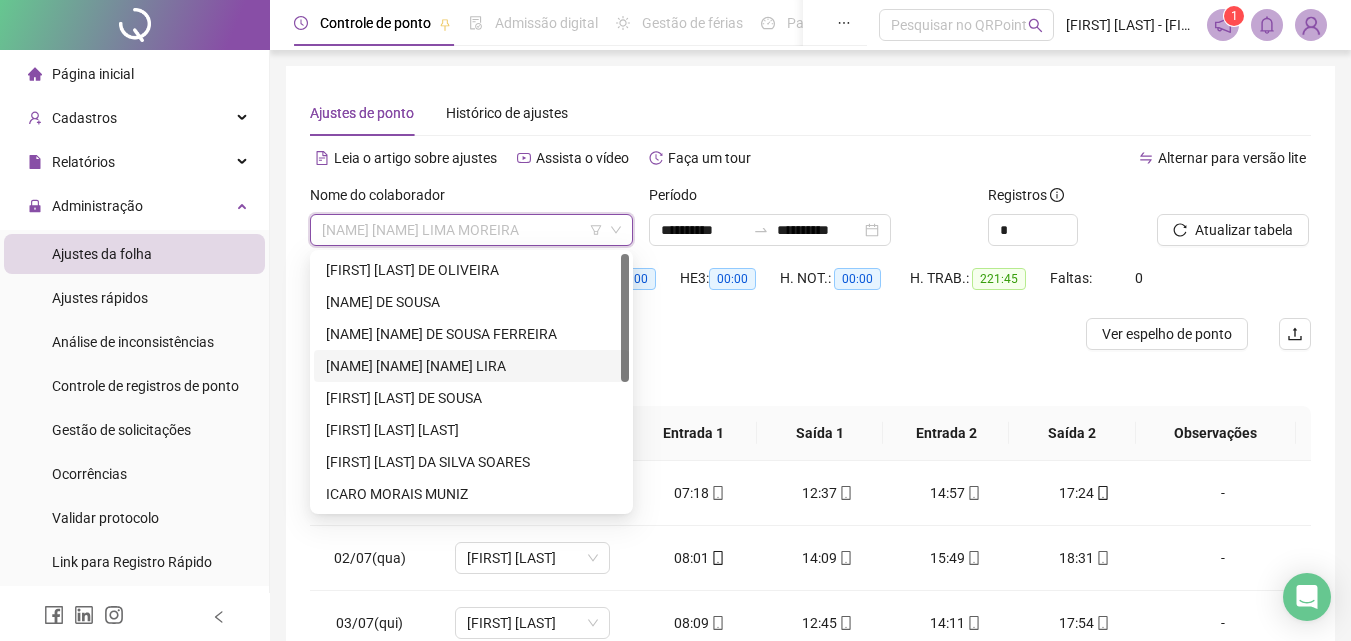 click on "[FIRST] [MIDDLE] [LAST] [LAST]" at bounding box center [471, 366] 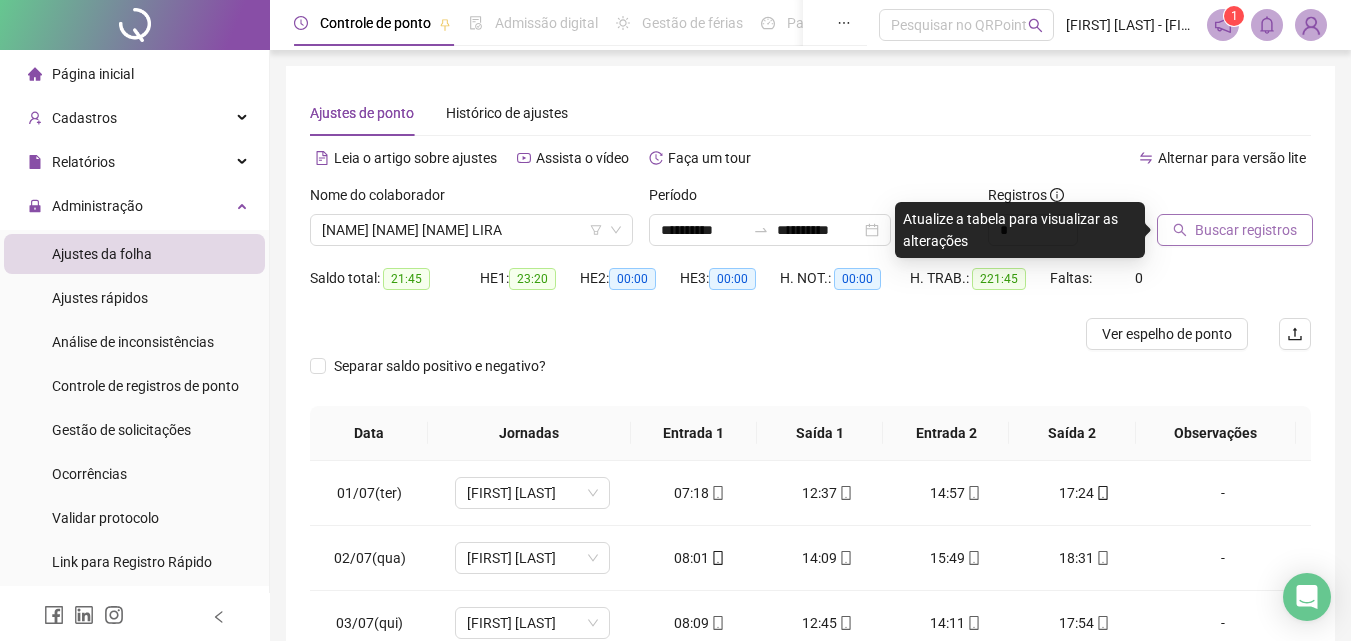 click on "Buscar registros" at bounding box center (1246, 230) 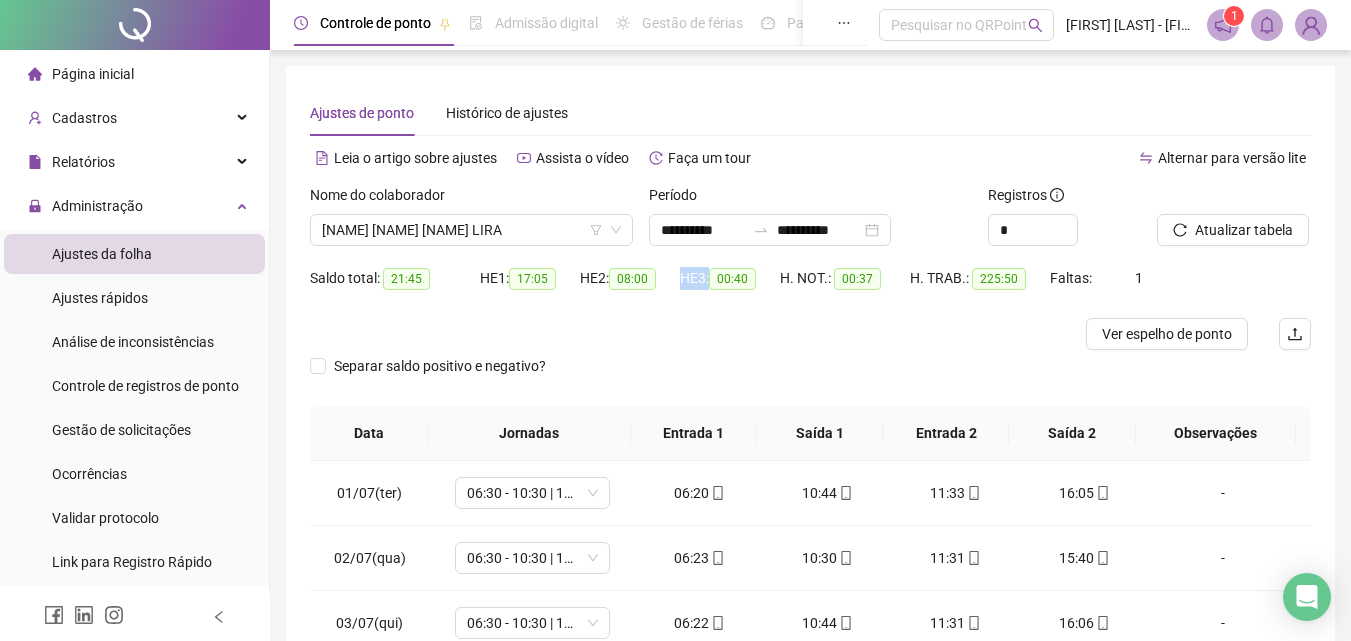 drag, startPoint x: 680, startPoint y: 273, endPoint x: 708, endPoint y: 273, distance: 28 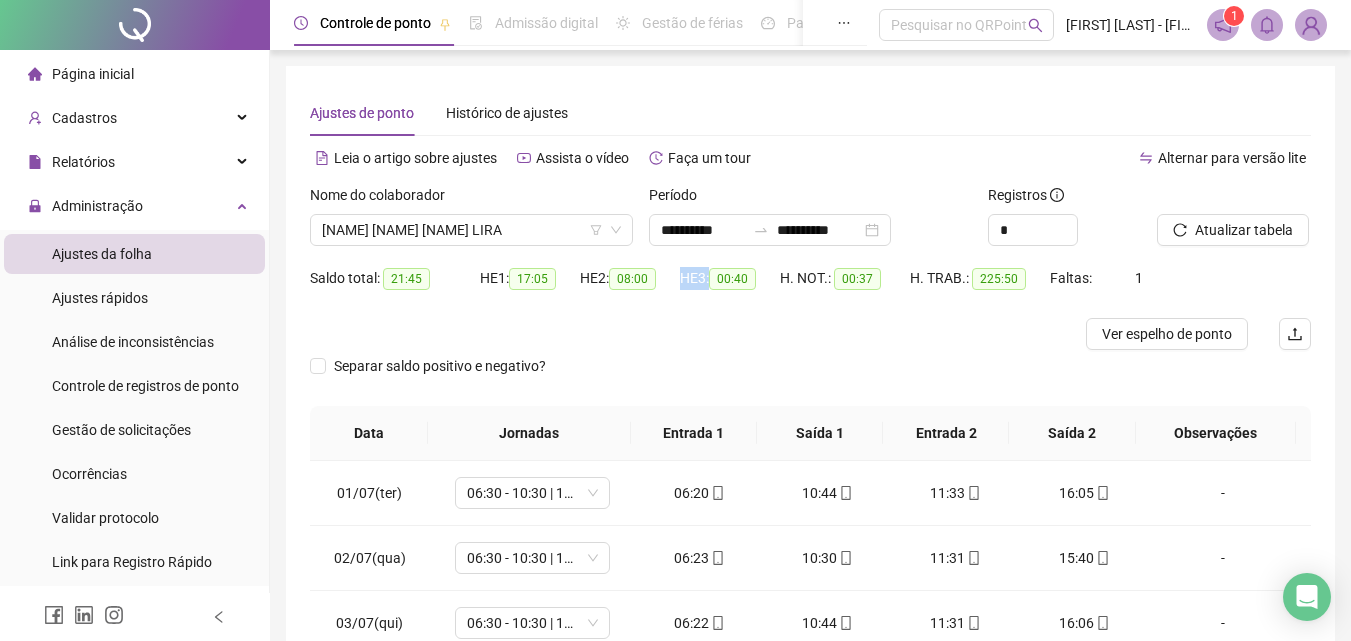 copy on "HE 3:" 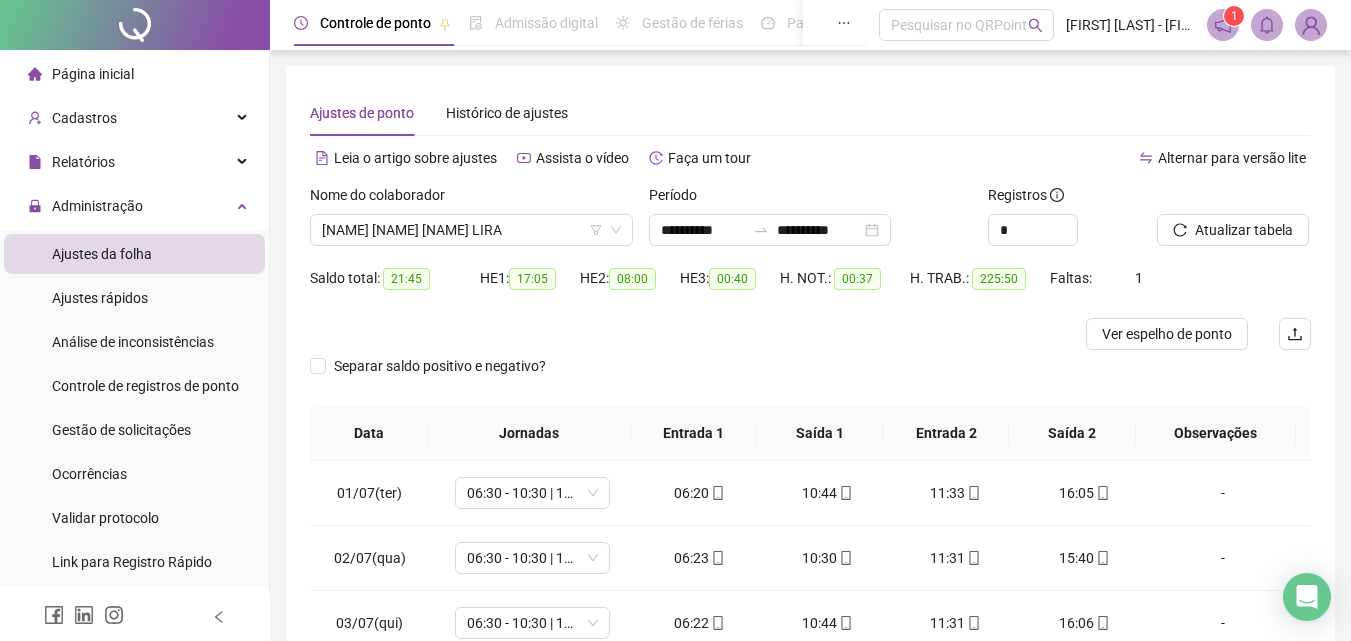 click on "HE 3:   00:40" at bounding box center (730, 290) 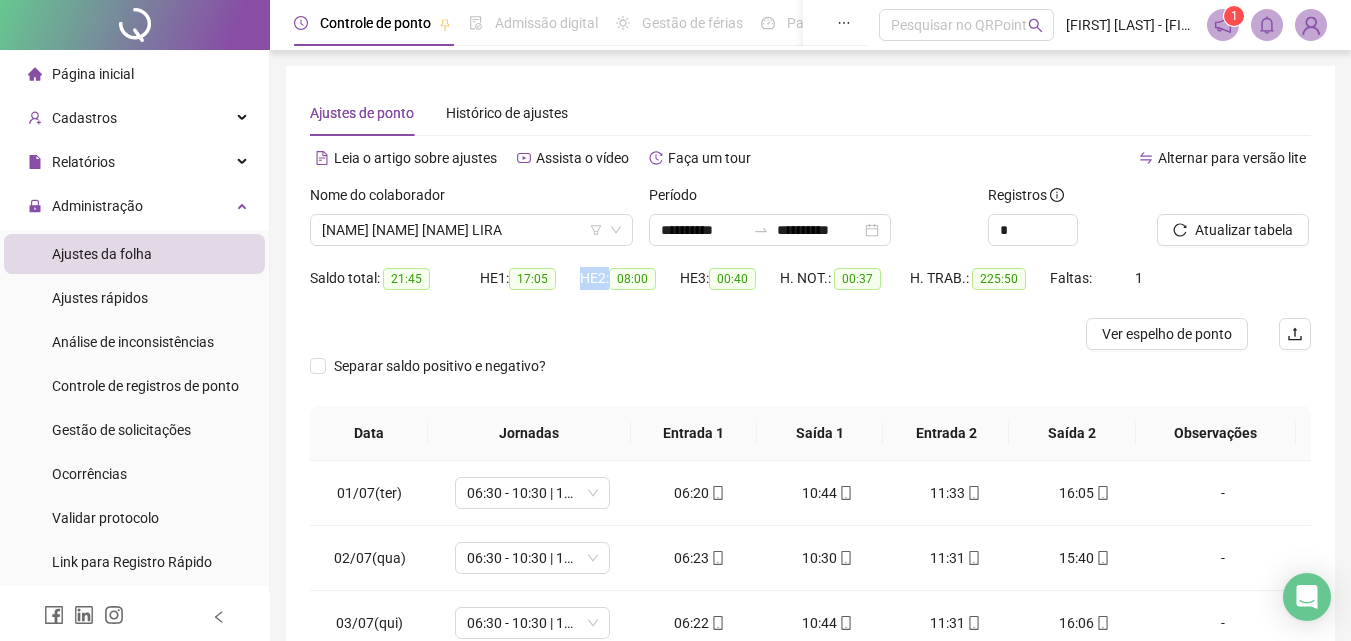 drag, startPoint x: 609, startPoint y: 277, endPoint x: 579, endPoint y: 279, distance: 30.066593 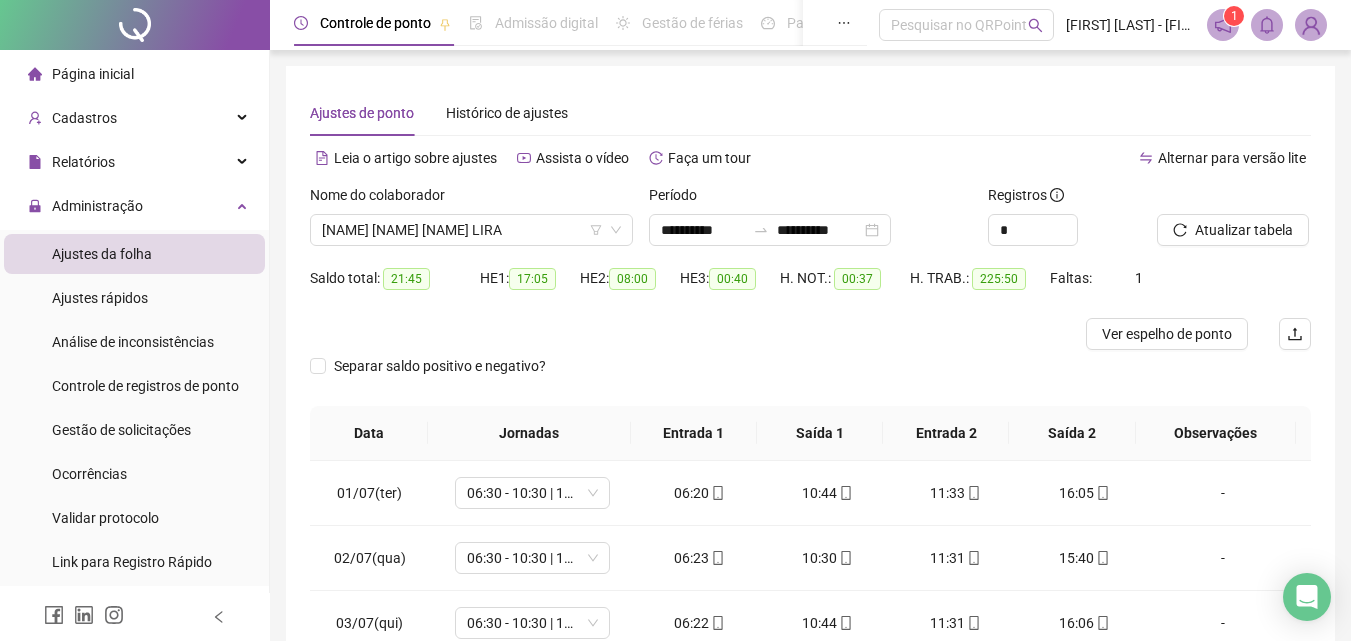 click on "HE 2:   08:00" at bounding box center (630, 290) 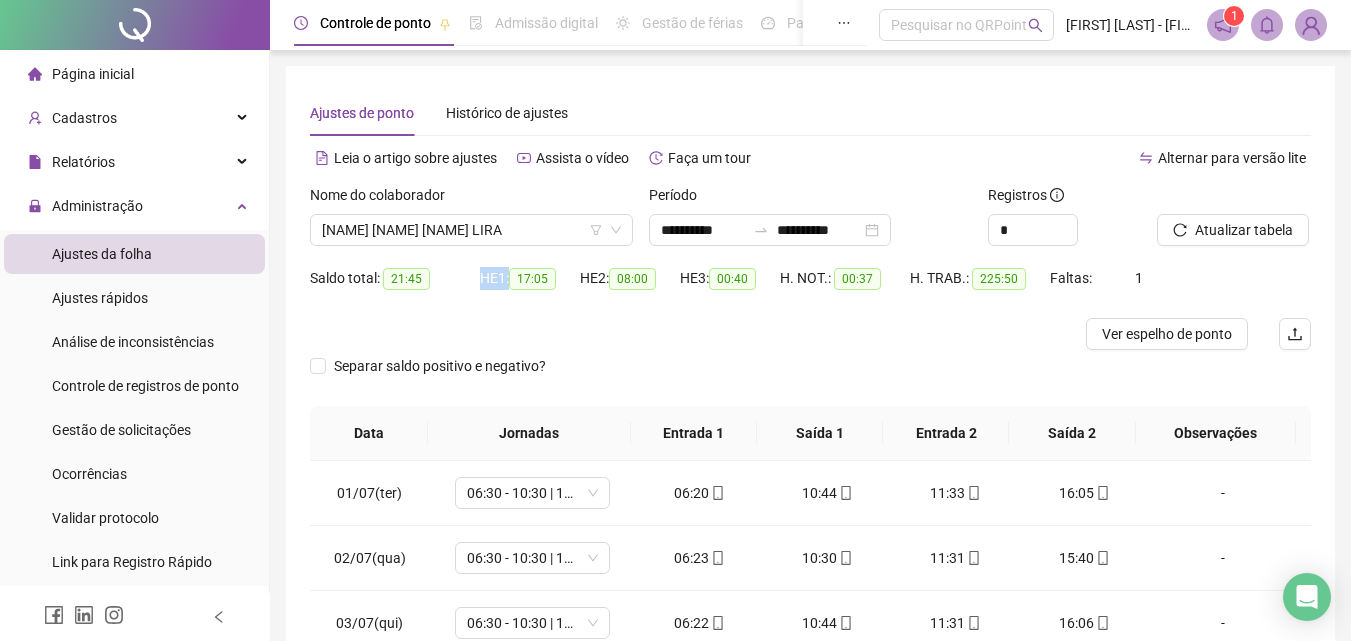 drag, startPoint x: 509, startPoint y: 277, endPoint x: 471, endPoint y: 276, distance: 38.013157 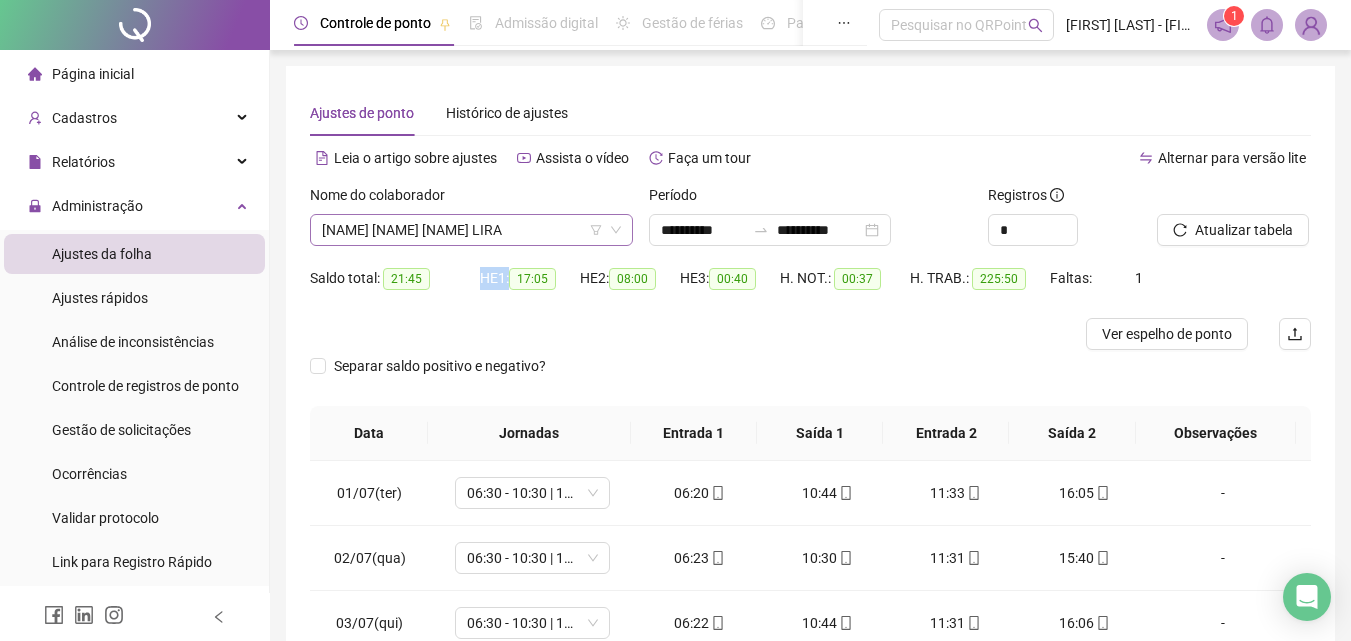 click on "[FIRST] [MIDDLE] [LAST] [LAST]" at bounding box center [471, 230] 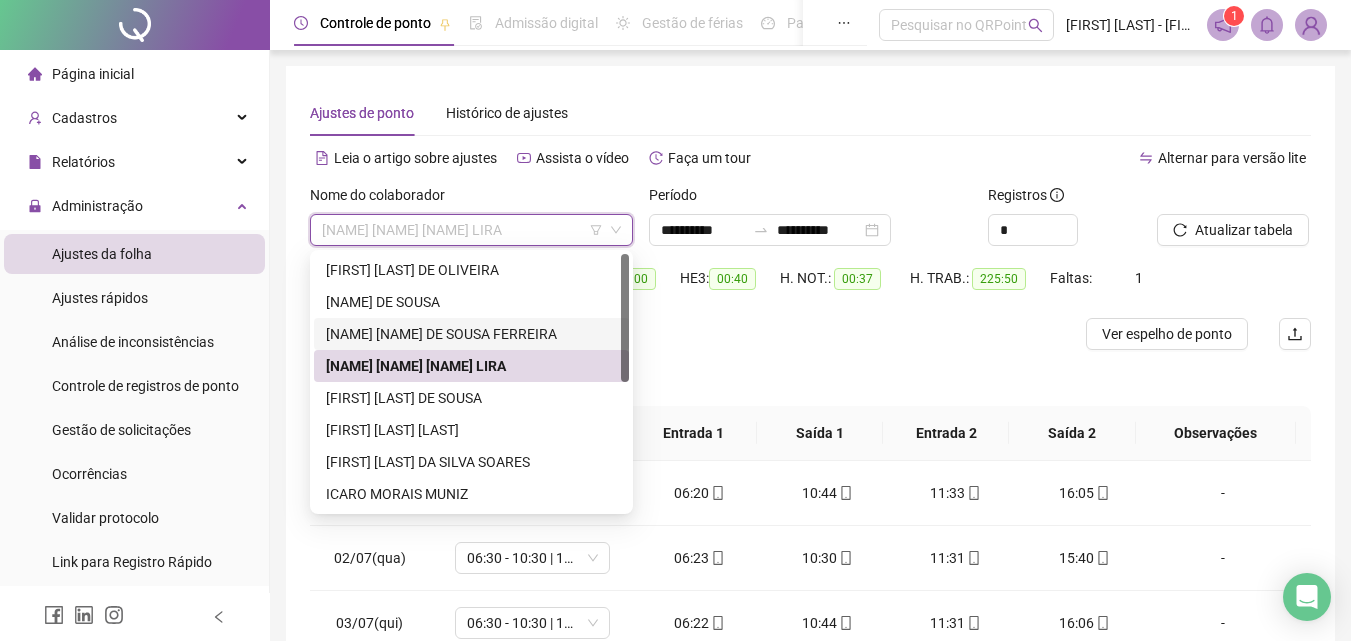 scroll, scrollTop: 256, scrollLeft: 0, axis: vertical 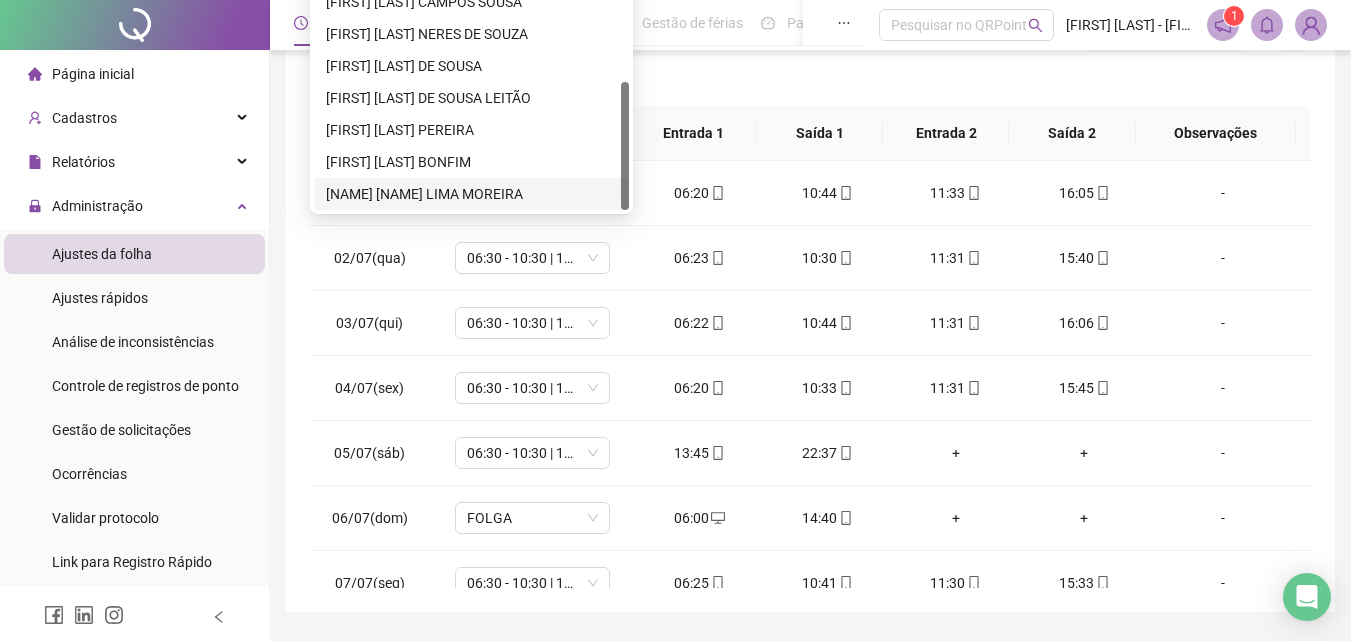 click on "THAIS ANANDA LIMA MOREIRA" at bounding box center [471, 194] 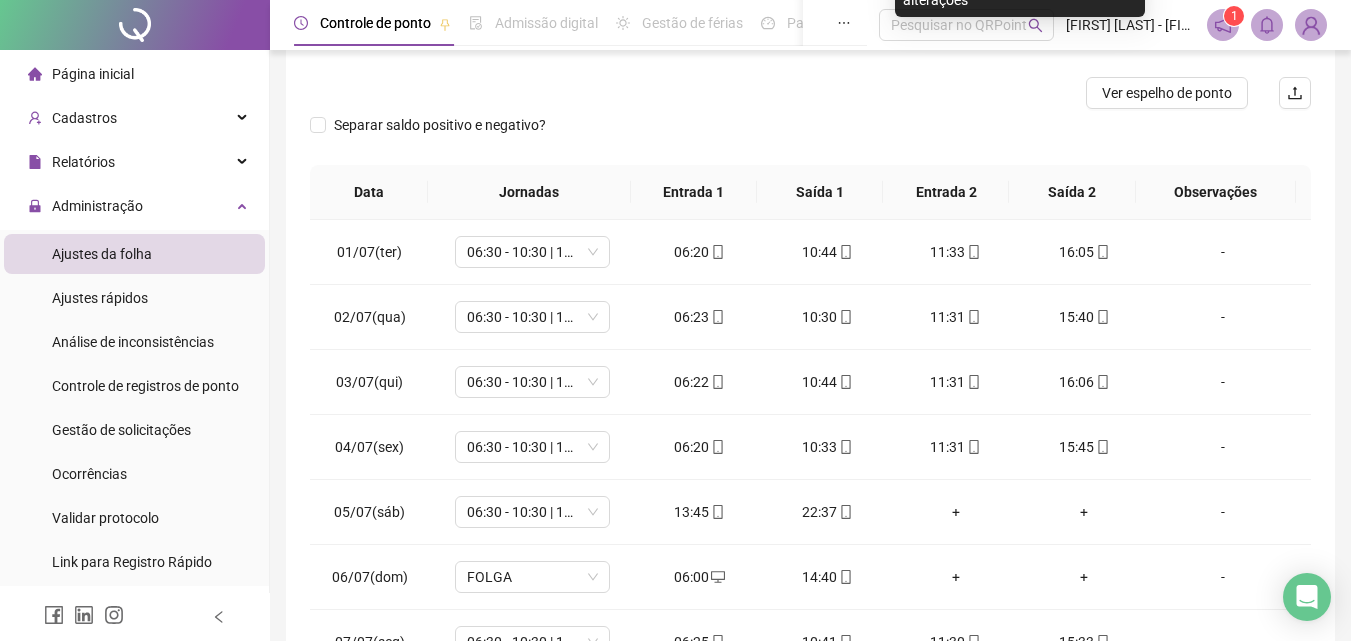 scroll, scrollTop: 57, scrollLeft: 0, axis: vertical 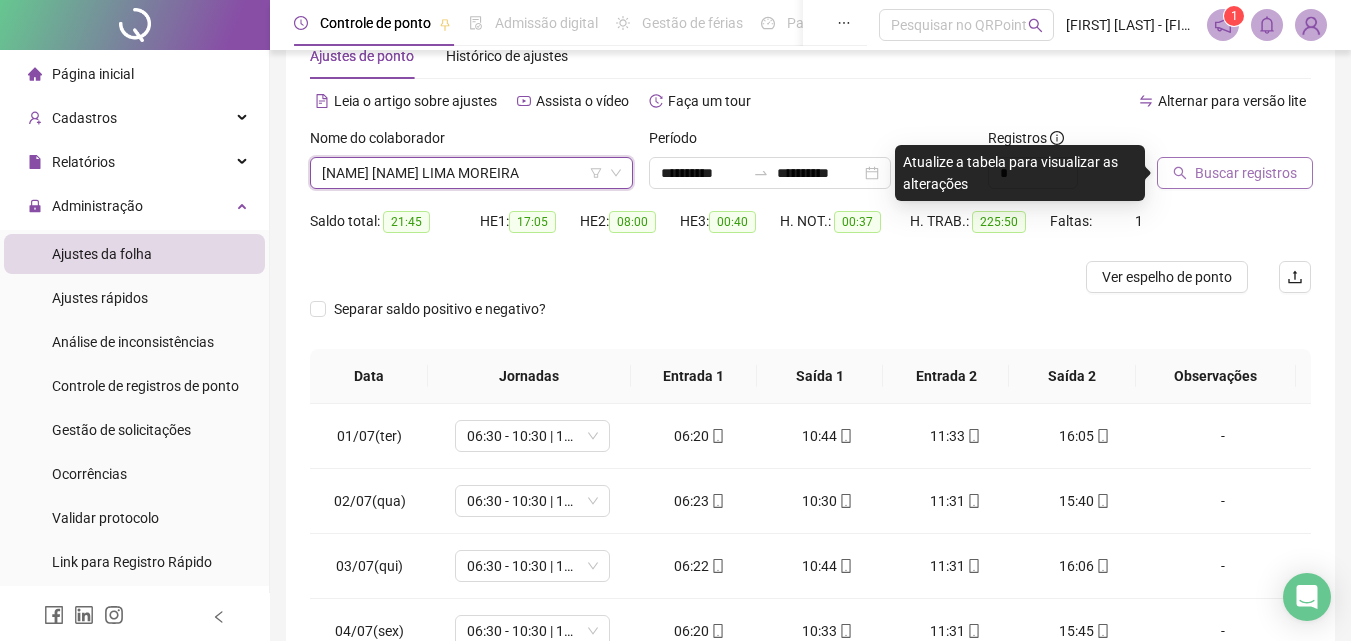 click on "Buscar registros" at bounding box center [1246, 173] 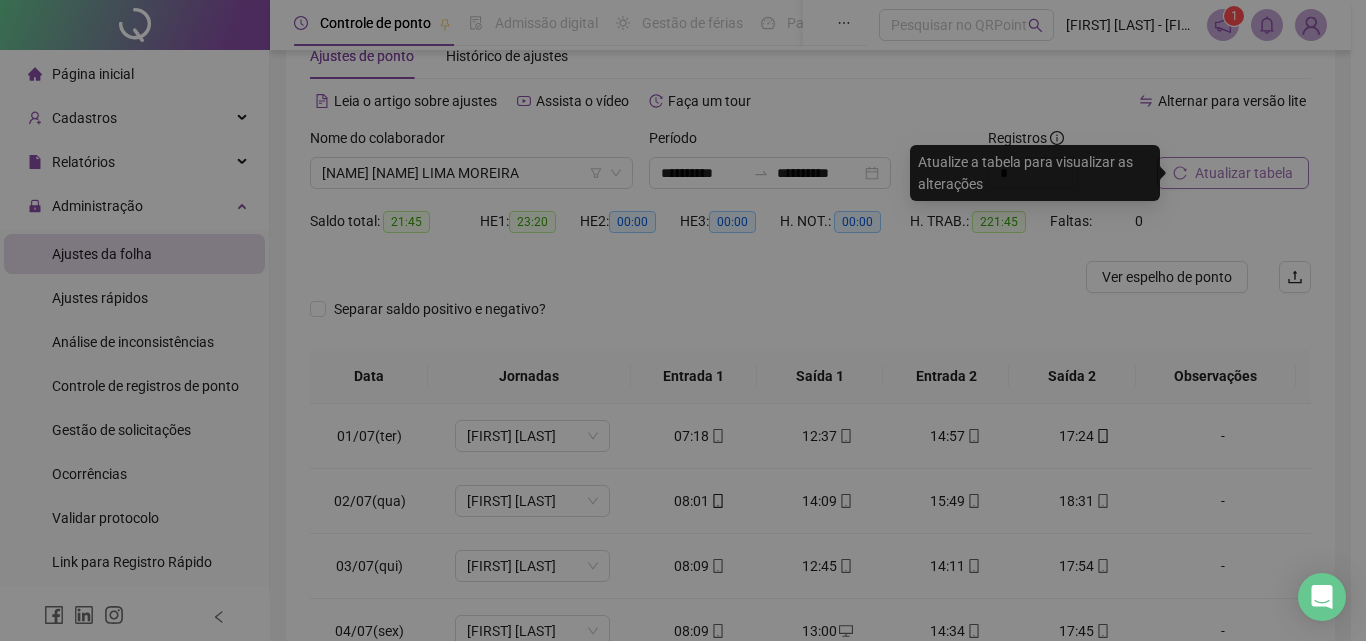 click on "Buscando registros Os registros de ponto estão sendo buscados... OK" at bounding box center (683, 320) 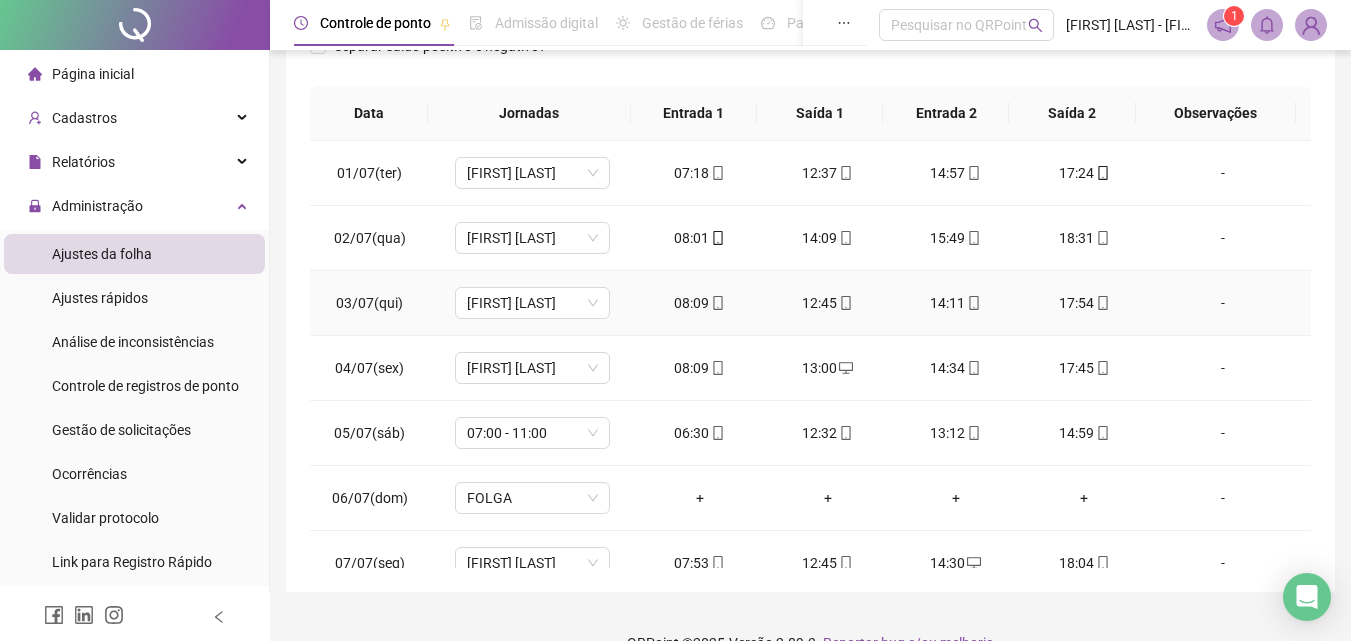 scroll, scrollTop: 357, scrollLeft: 0, axis: vertical 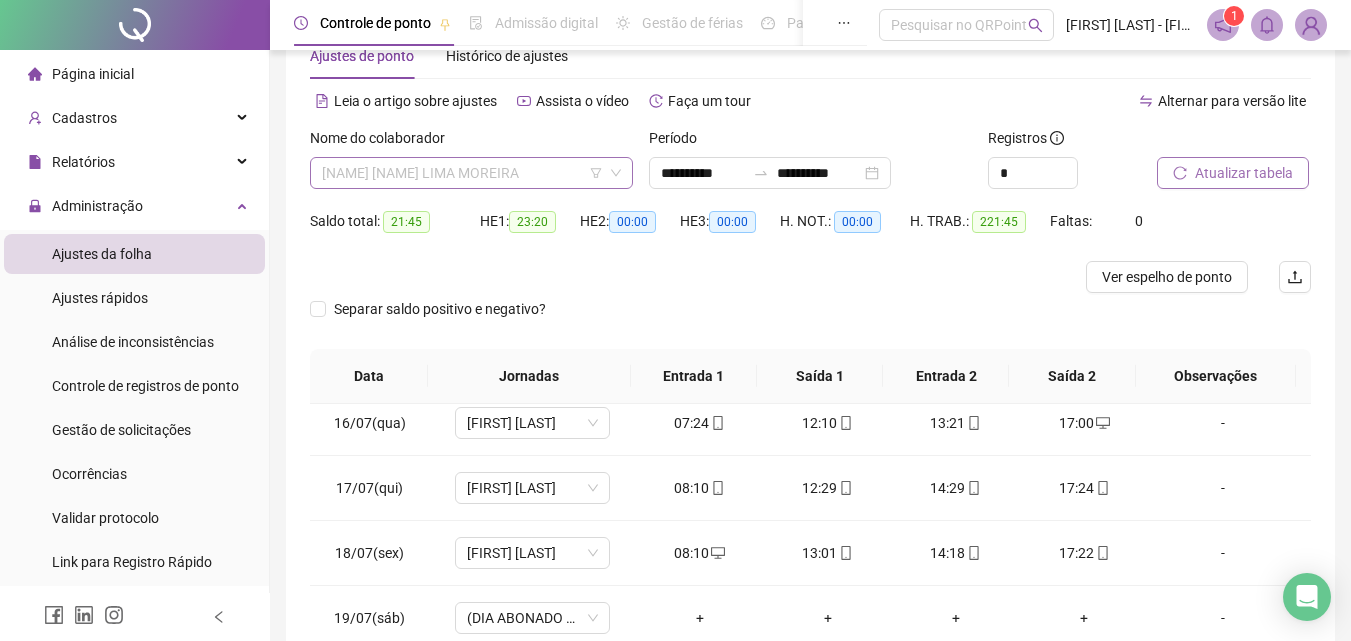 click on "THAIS ANANDA LIMA MOREIRA" at bounding box center [471, 173] 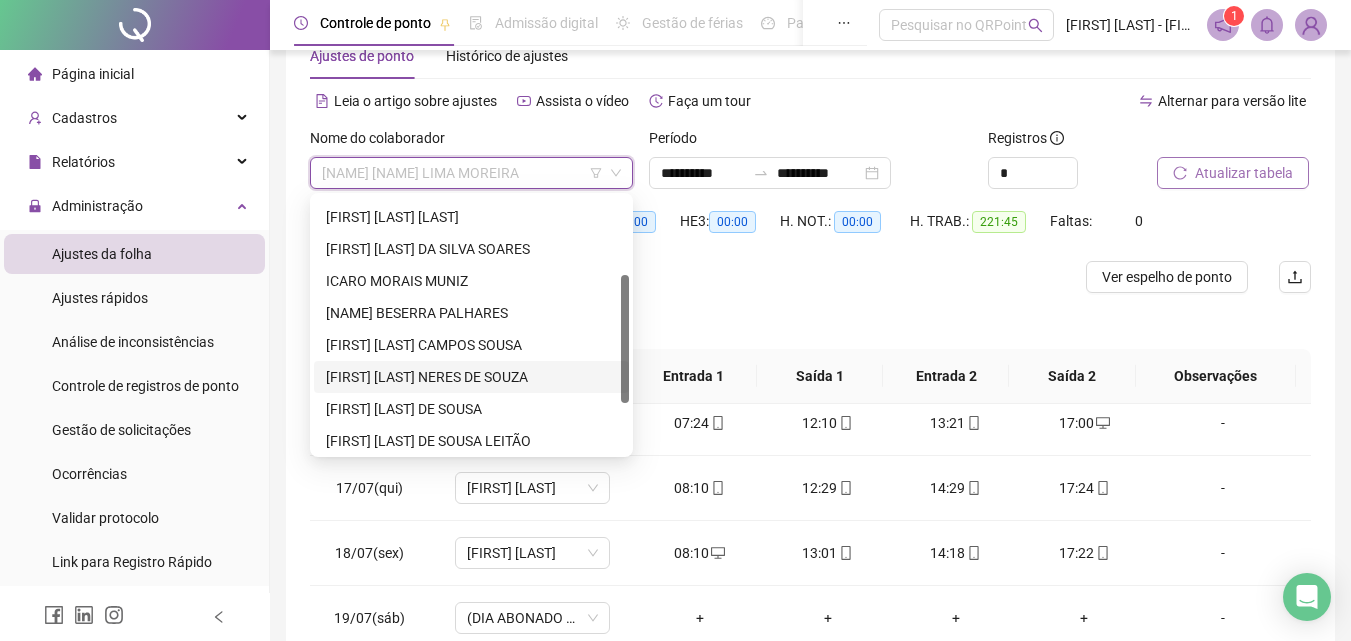 scroll, scrollTop: 0, scrollLeft: 0, axis: both 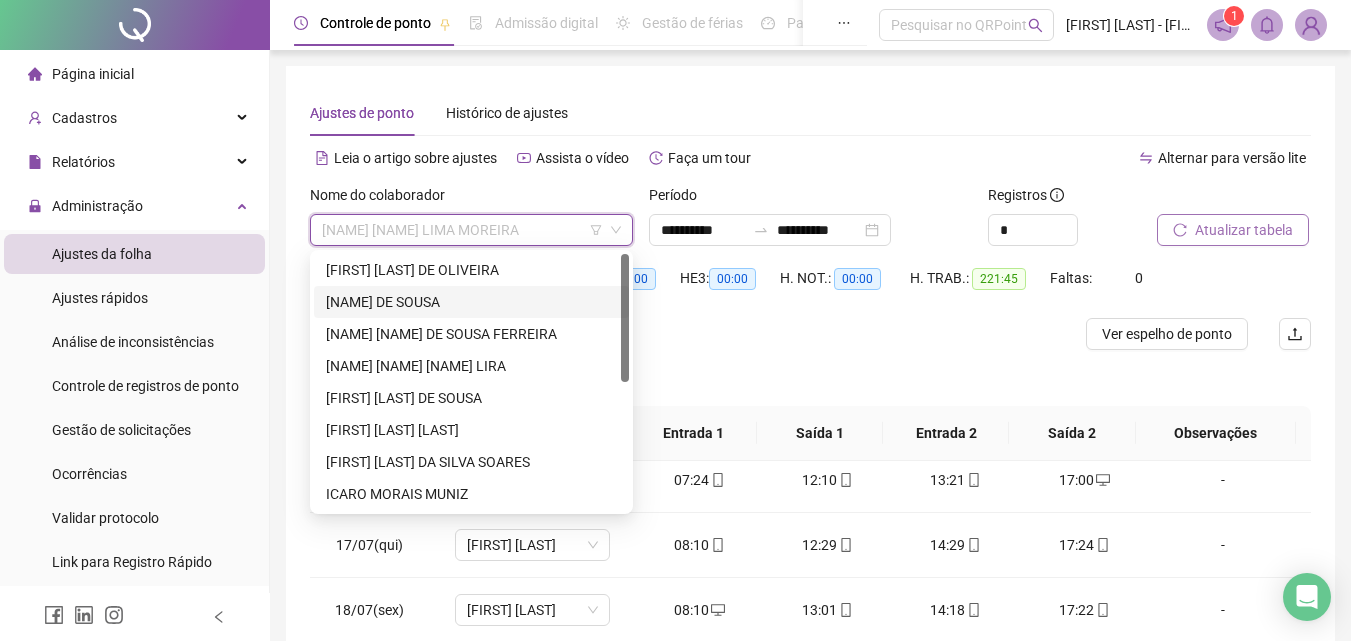 click on "[FIRST] [LAST] [LAST]" at bounding box center [471, 302] 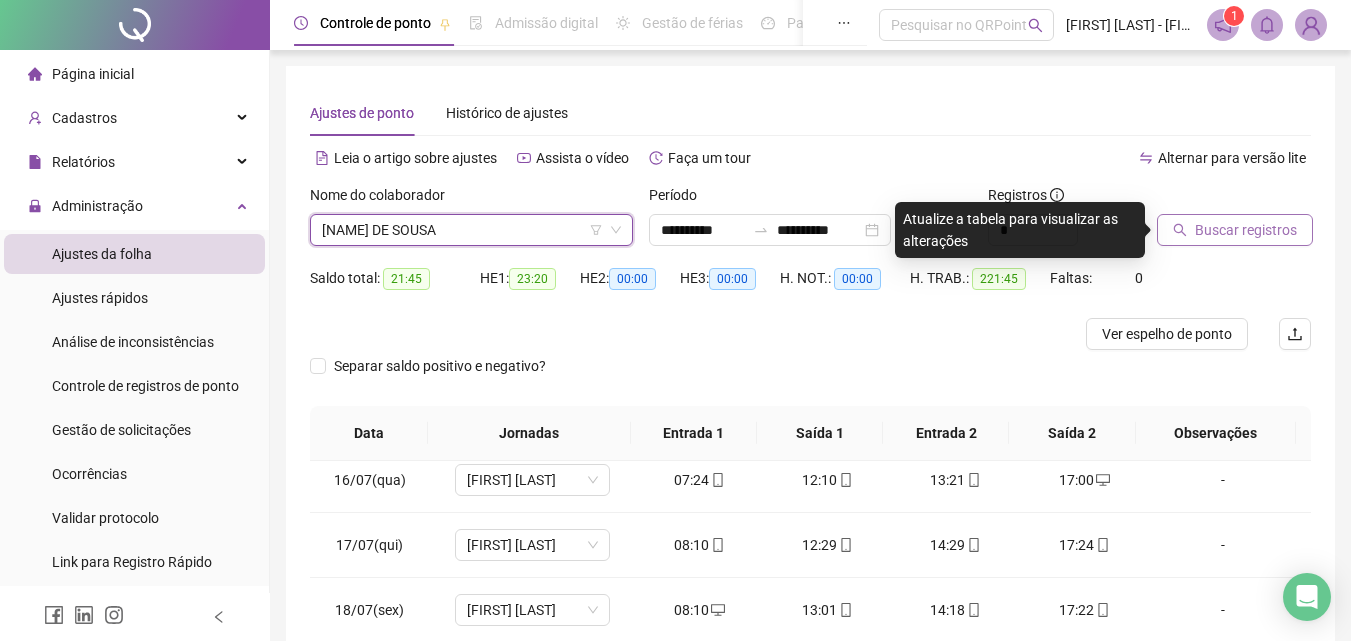 click on "Buscar registros" at bounding box center (1246, 230) 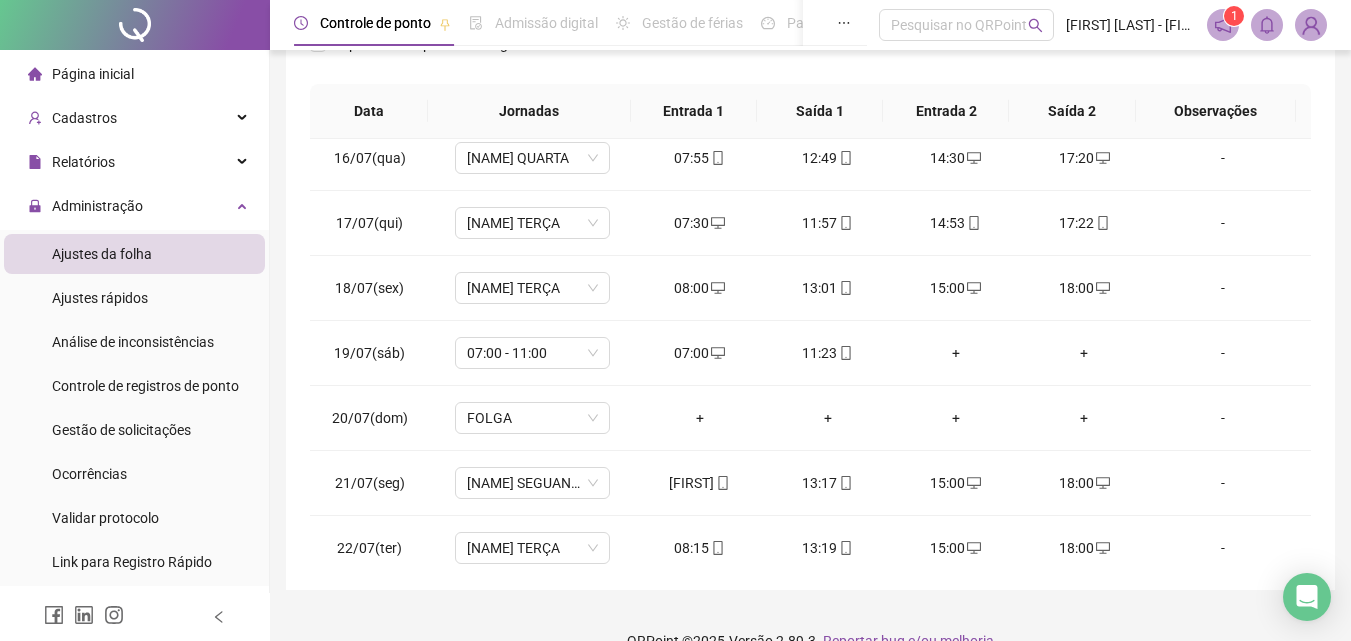 scroll, scrollTop: 357, scrollLeft: 0, axis: vertical 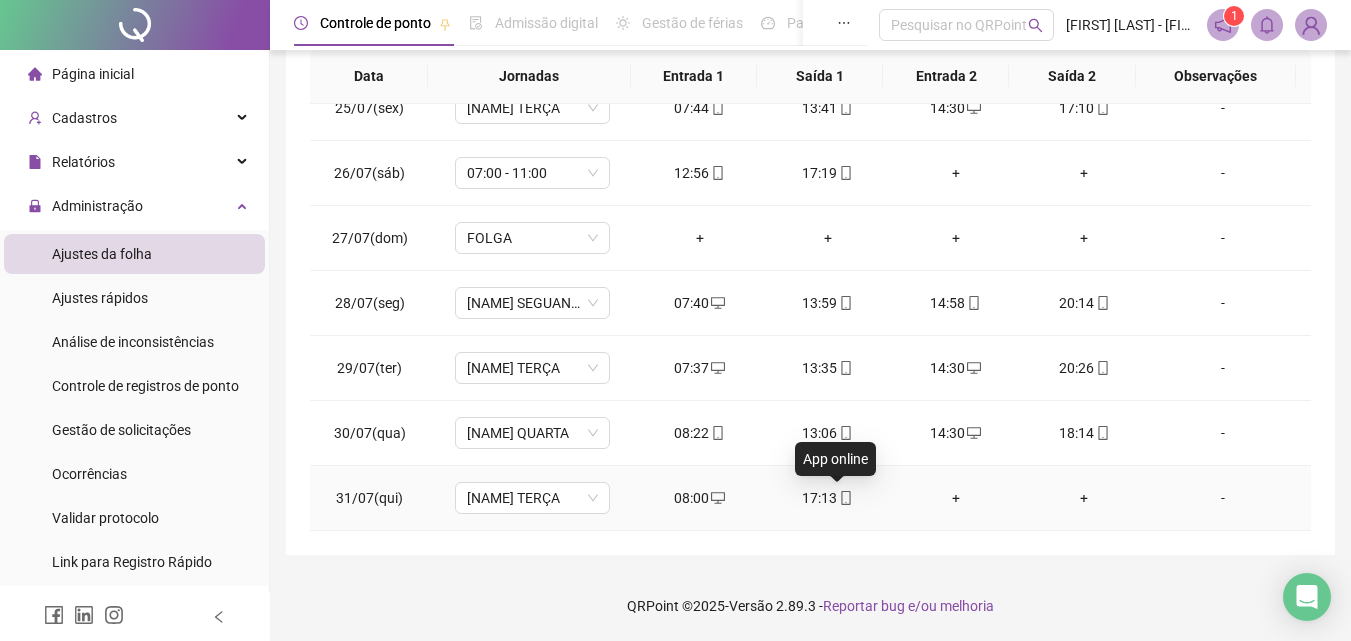 click at bounding box center [845, 498] 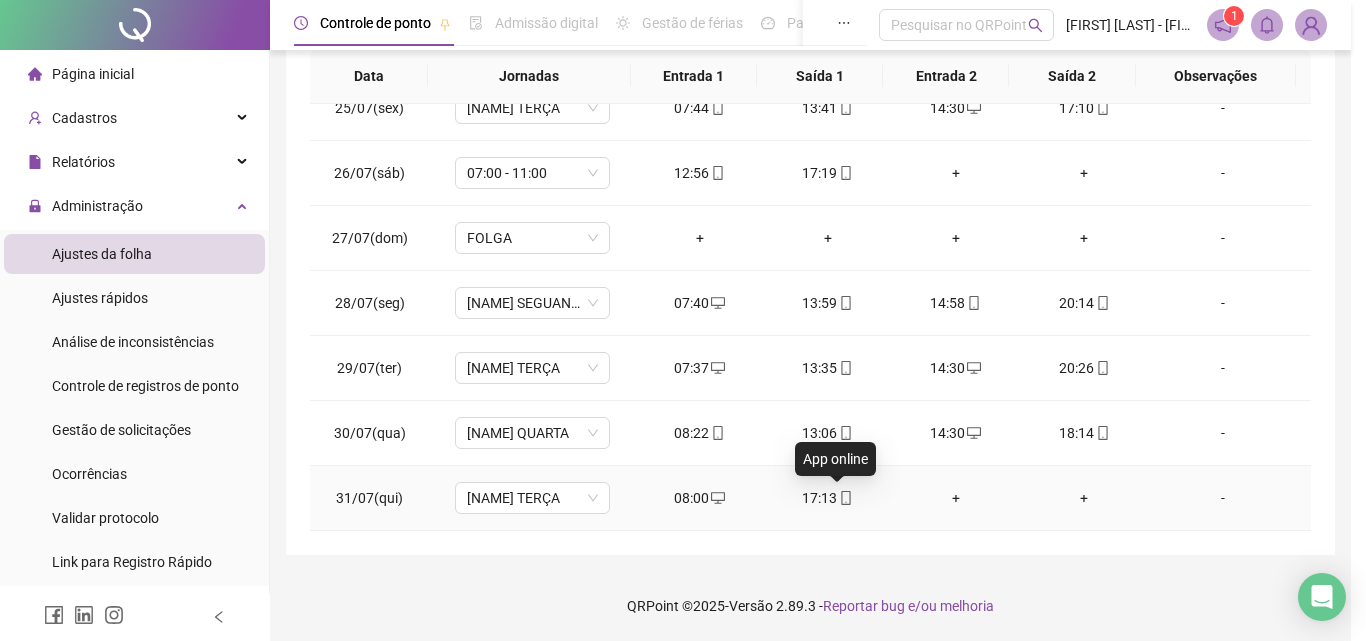 type on "**********" 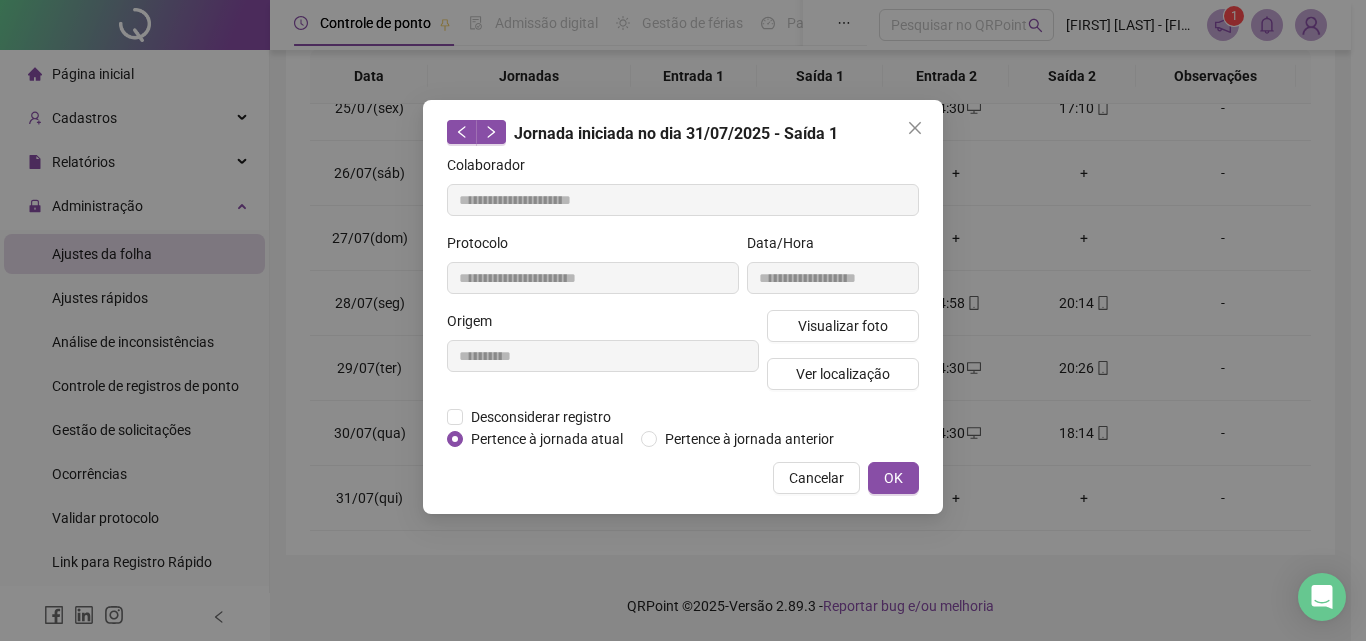 click on "**********" at bounding box center [683, 307] 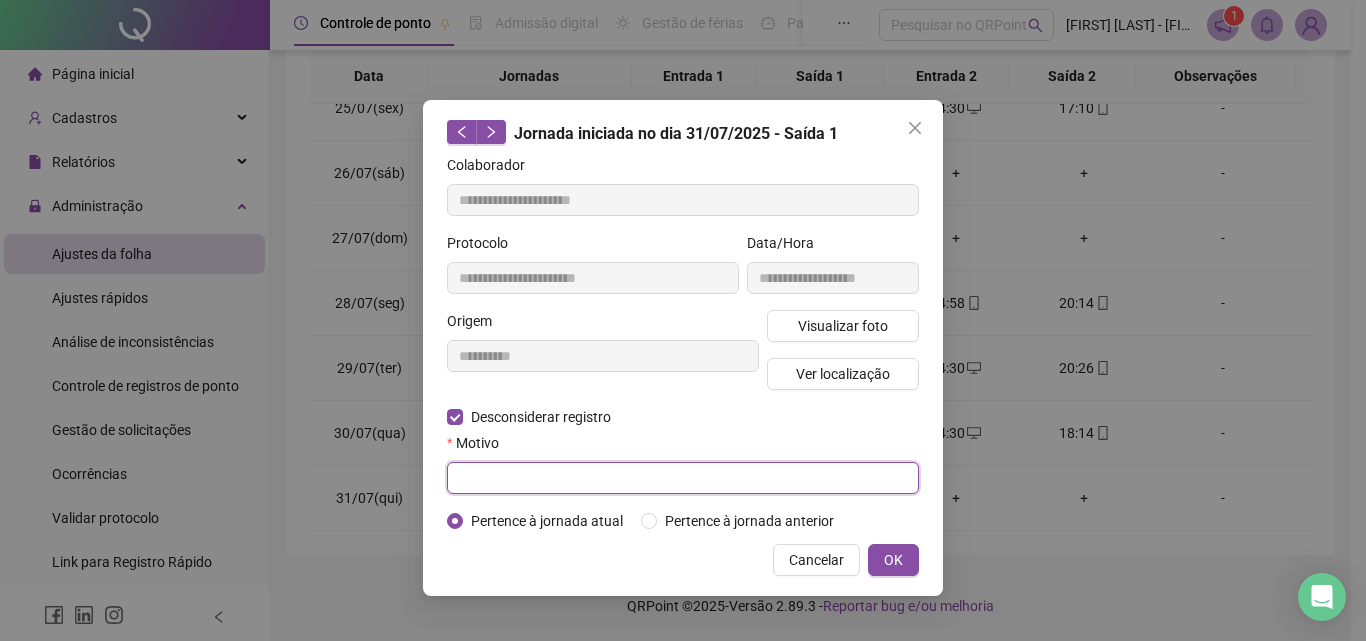 click at bounding box center (683, 478) 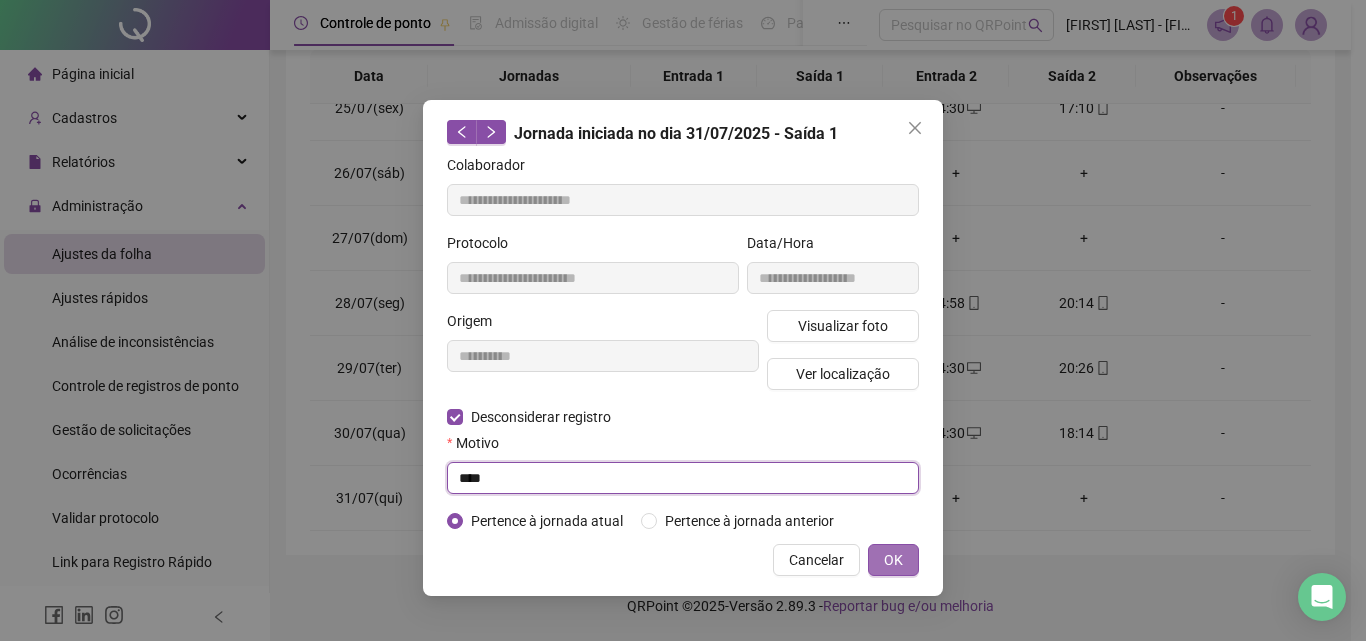 type on "****" 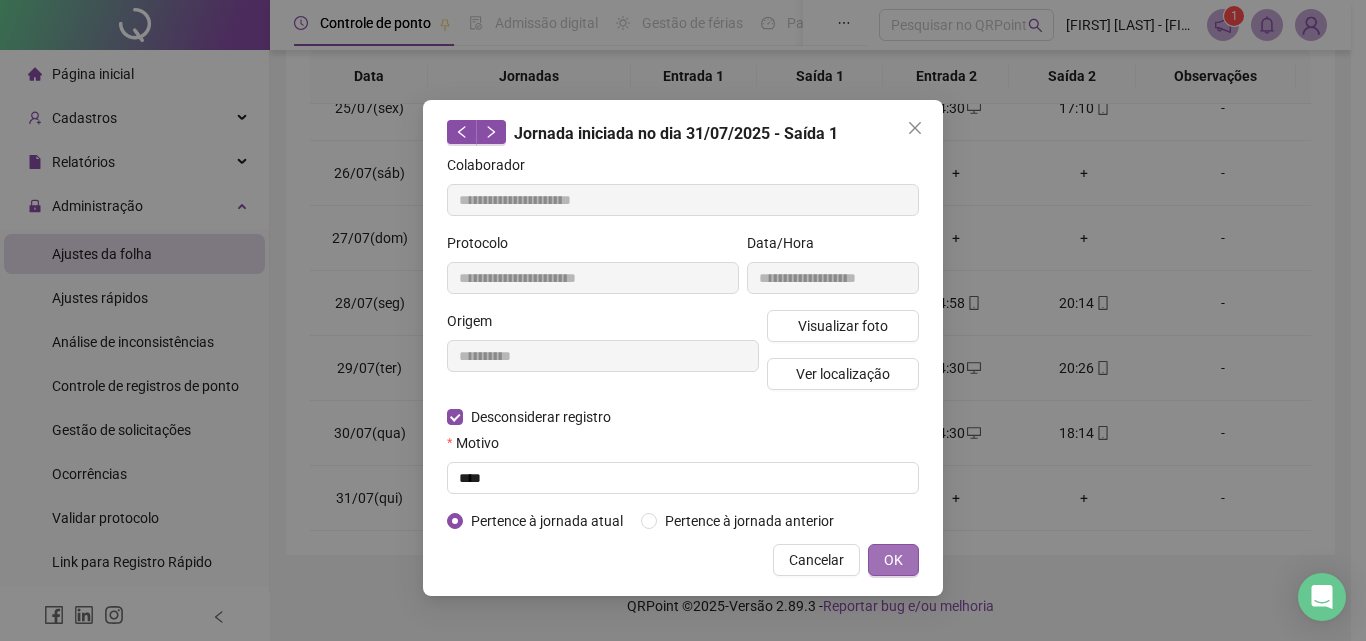 click on "OK" at bounding box center (893, 560) 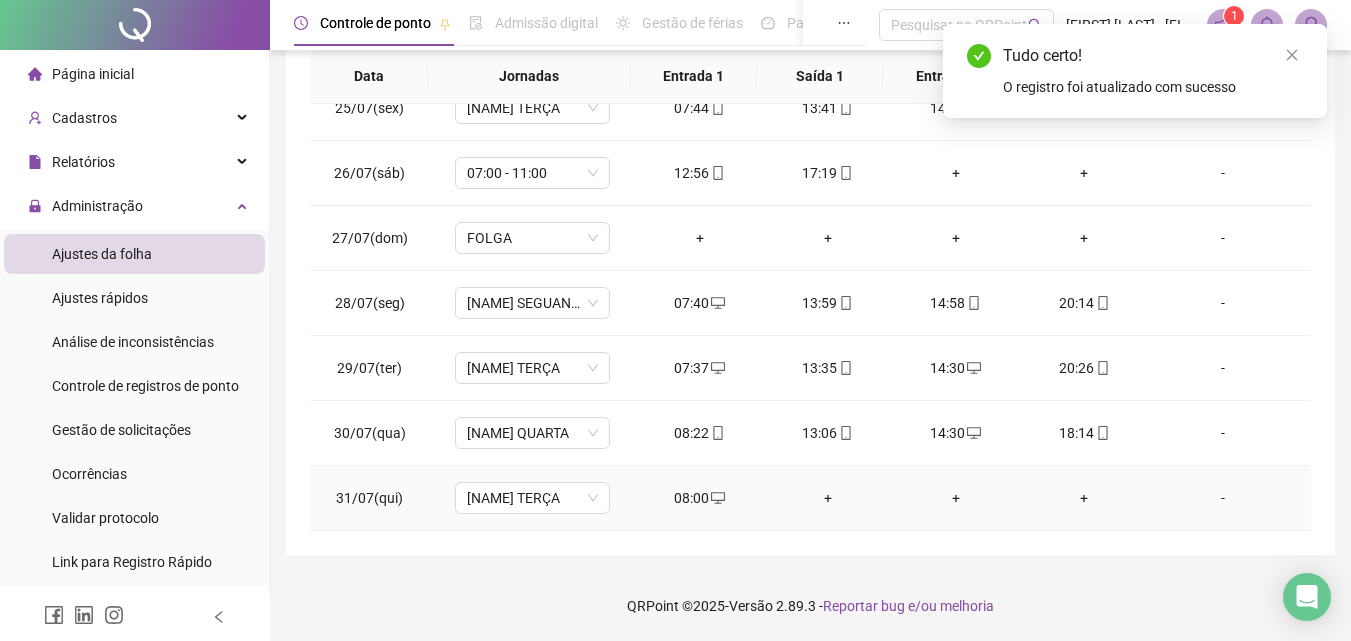 click on "+" at bounding box center [1084, 498] 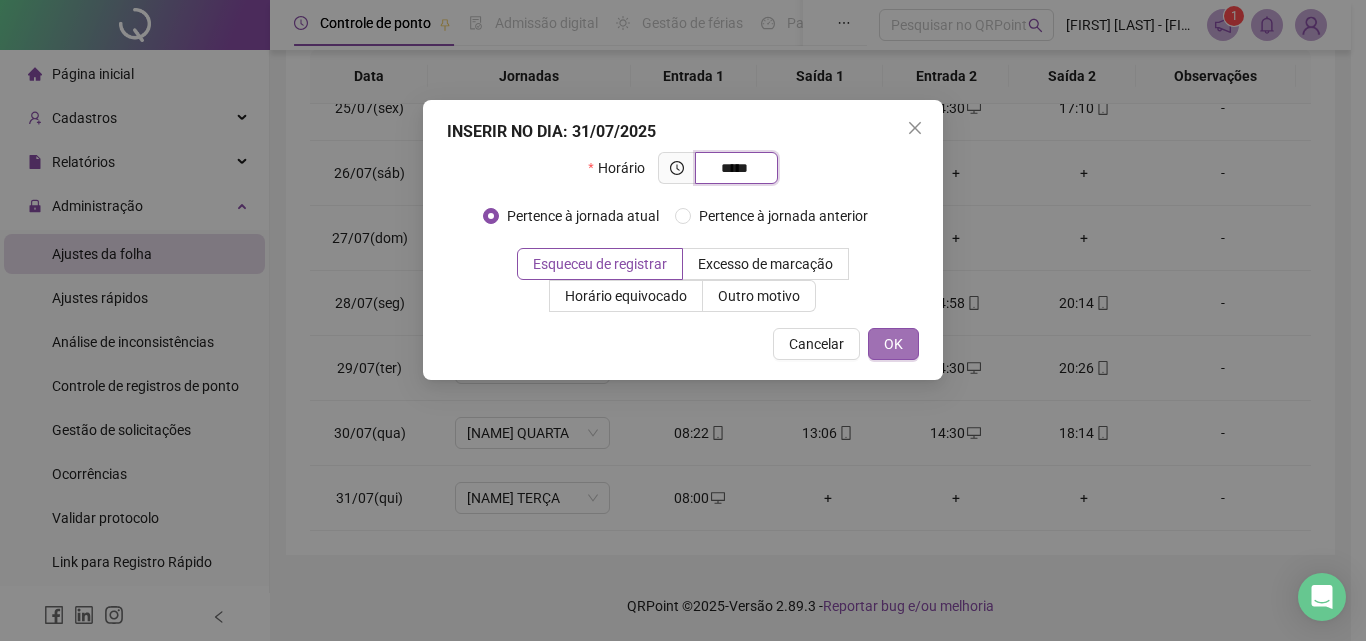 type on "*****" 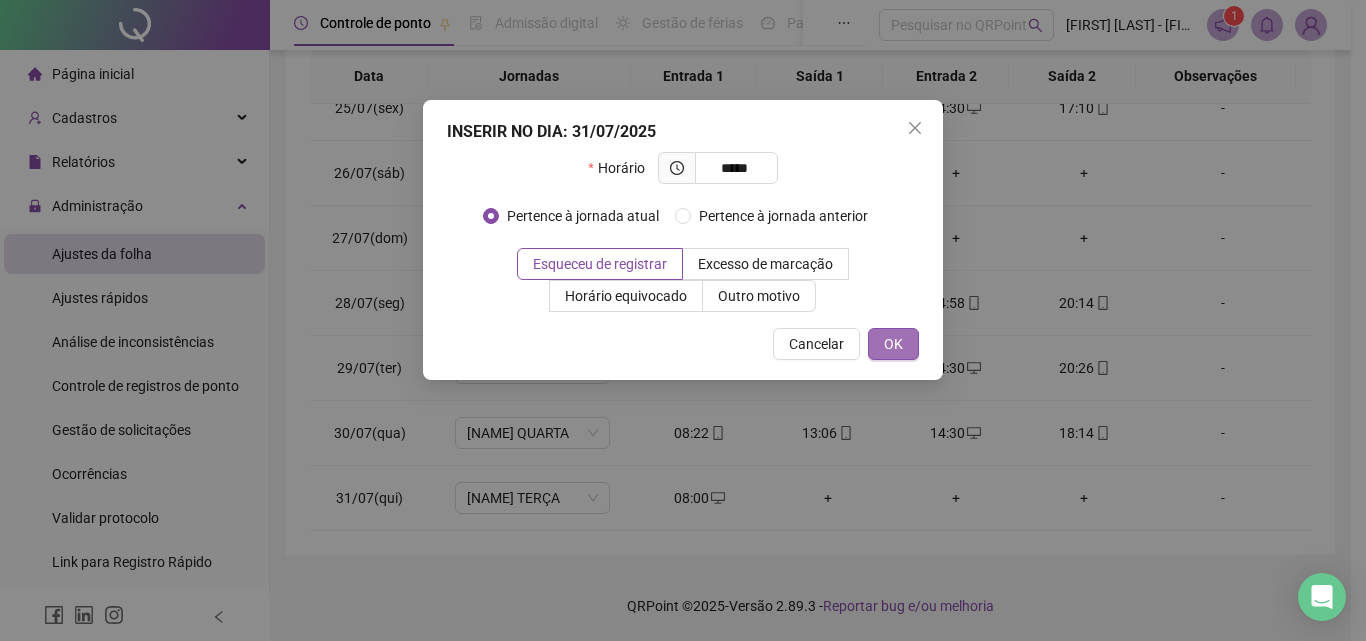 click on "OK" at bounding box center [893, 344] 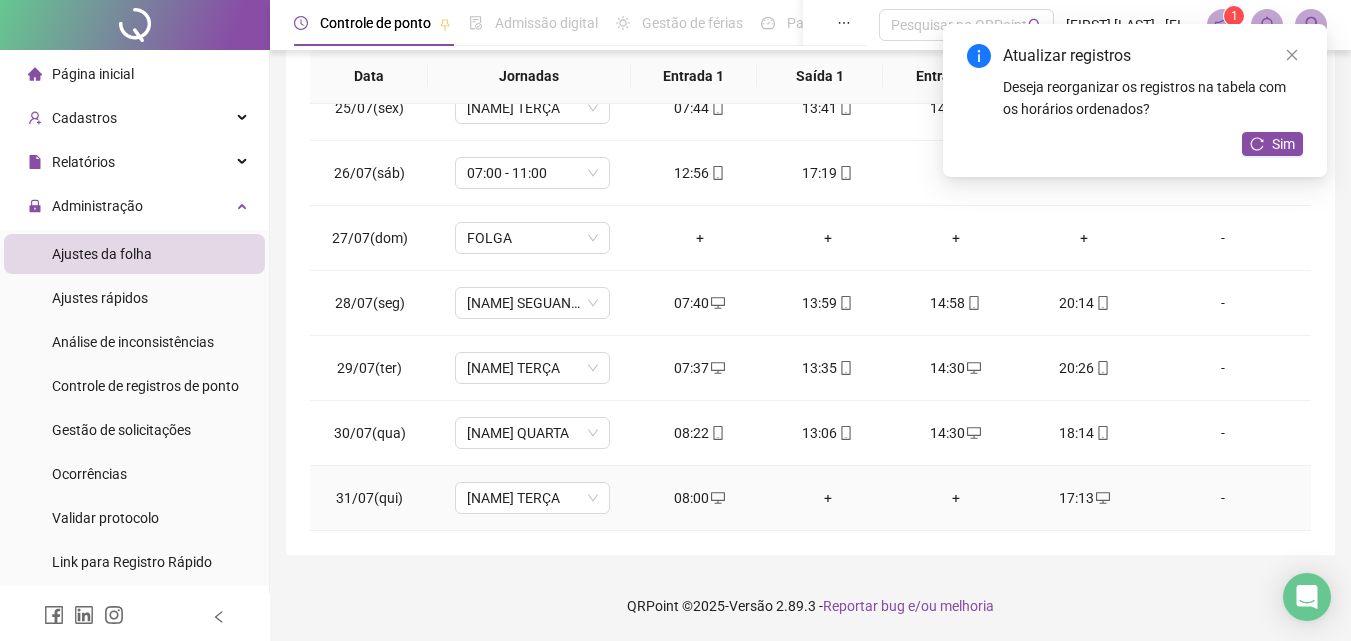 click on "+" at bounding box center (956, 498) 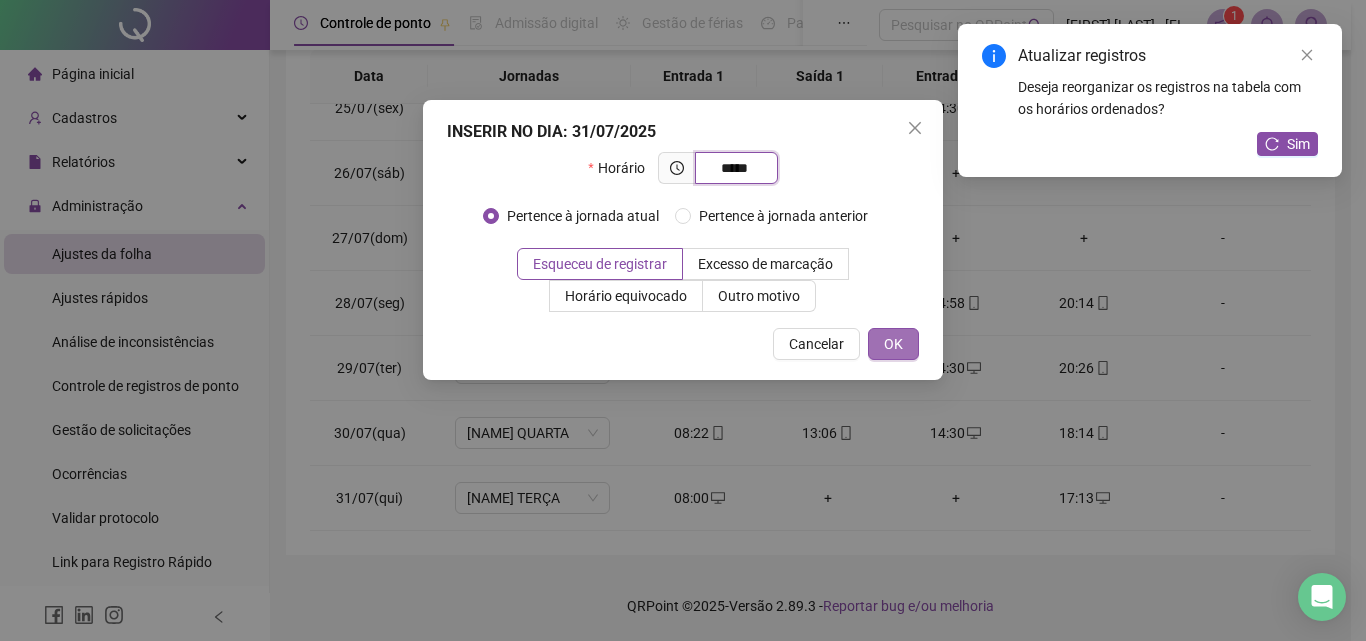 type on "*****" 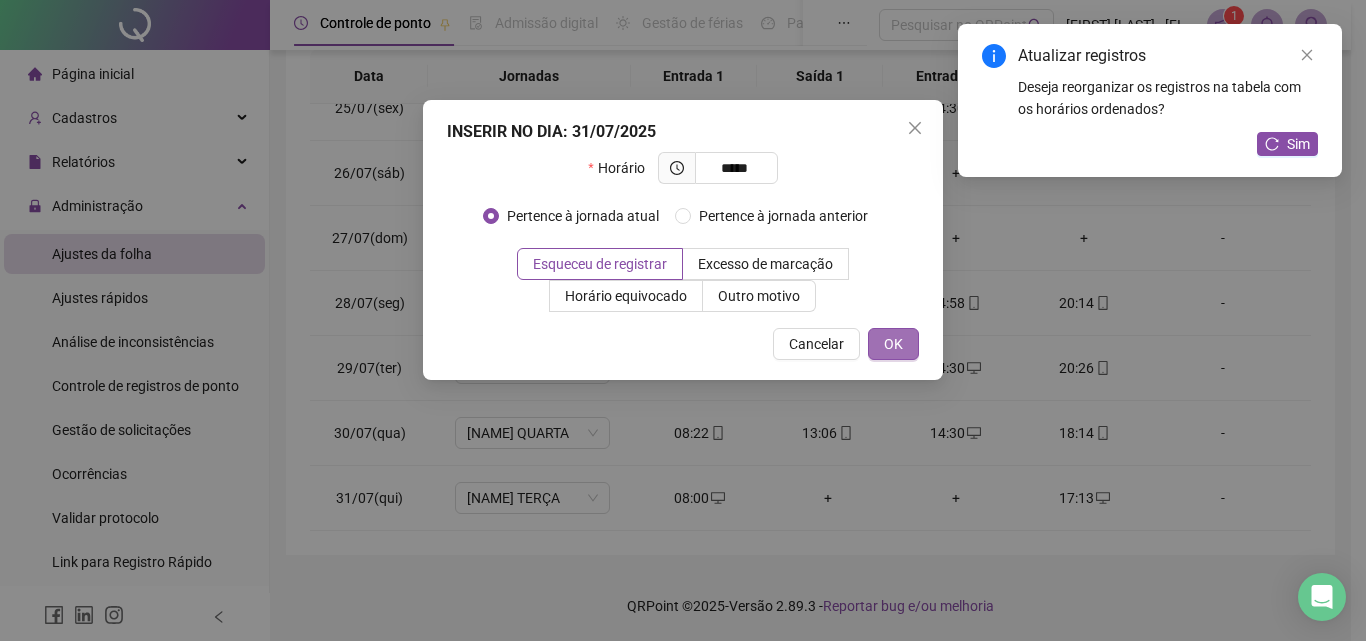 click on "OK" at bounding box center (893, 344) 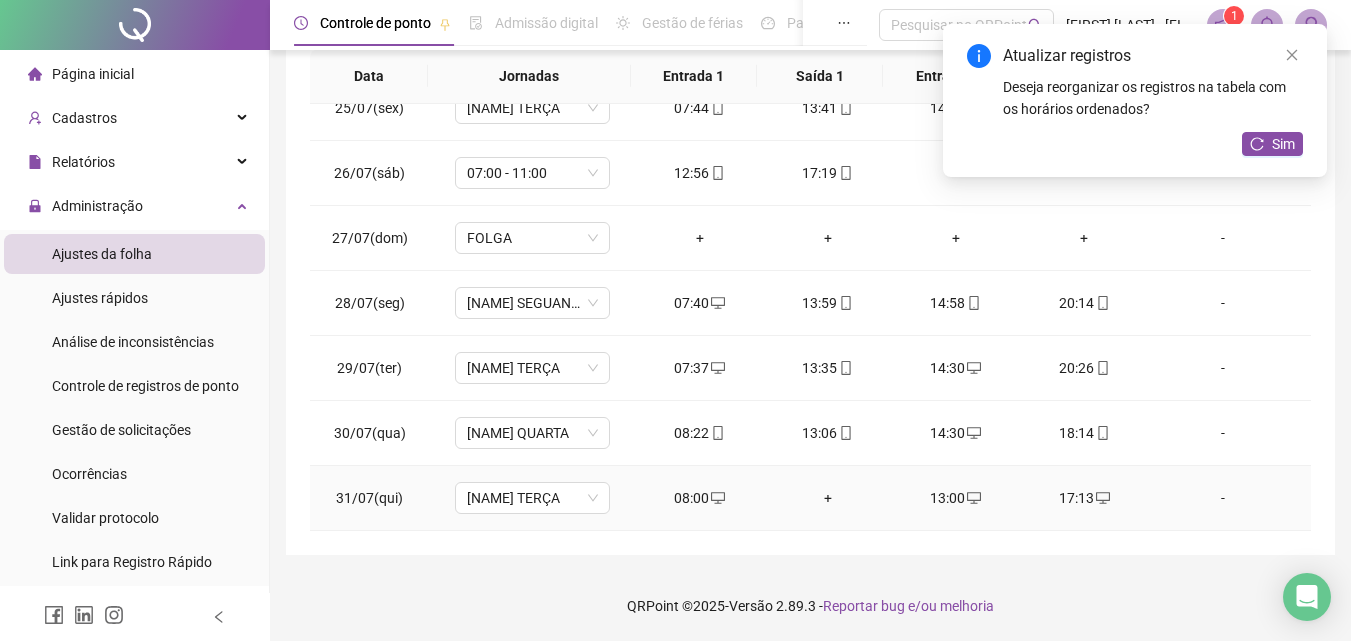 click on "+" at bounding box center (828, 498) 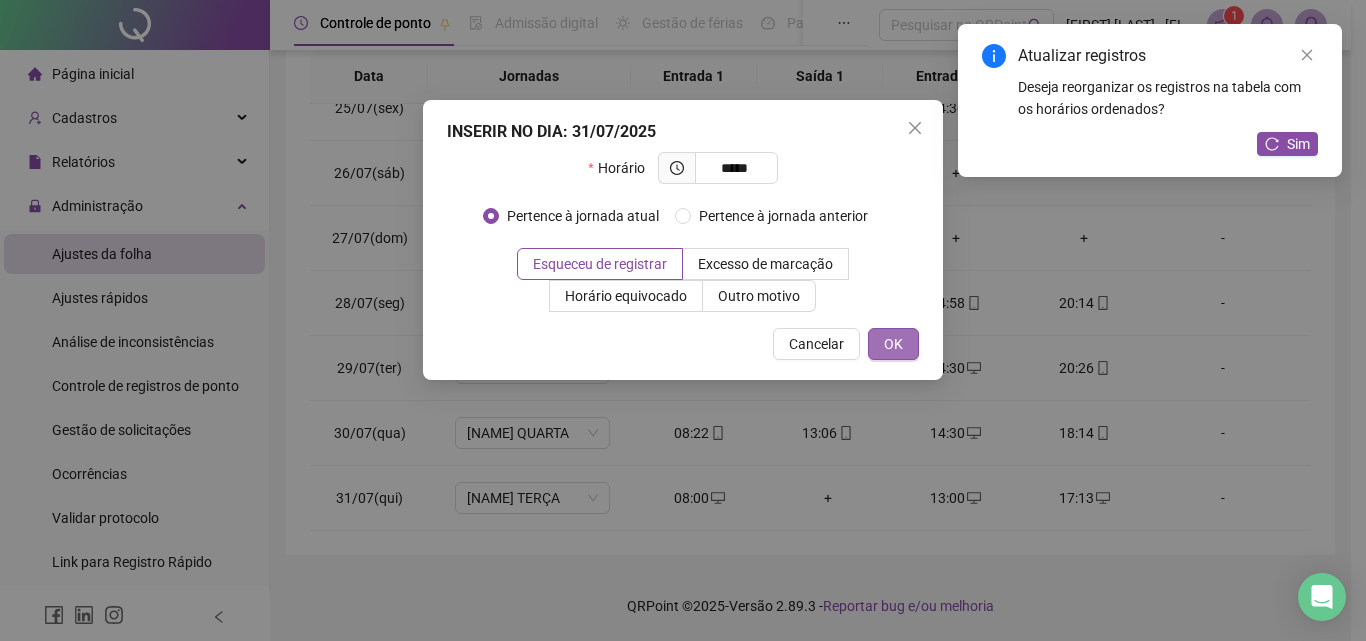 type on "*****" 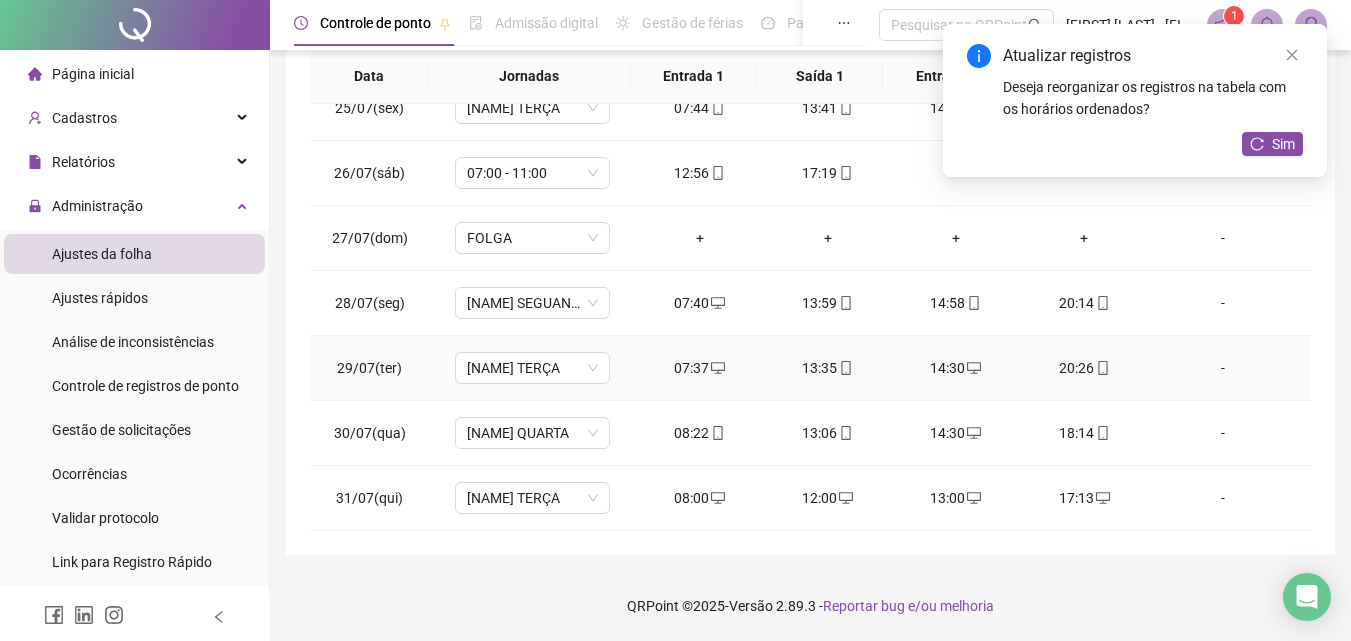 scroll, scrollTop: 1488, scrollLeft: 0, axis: vertical 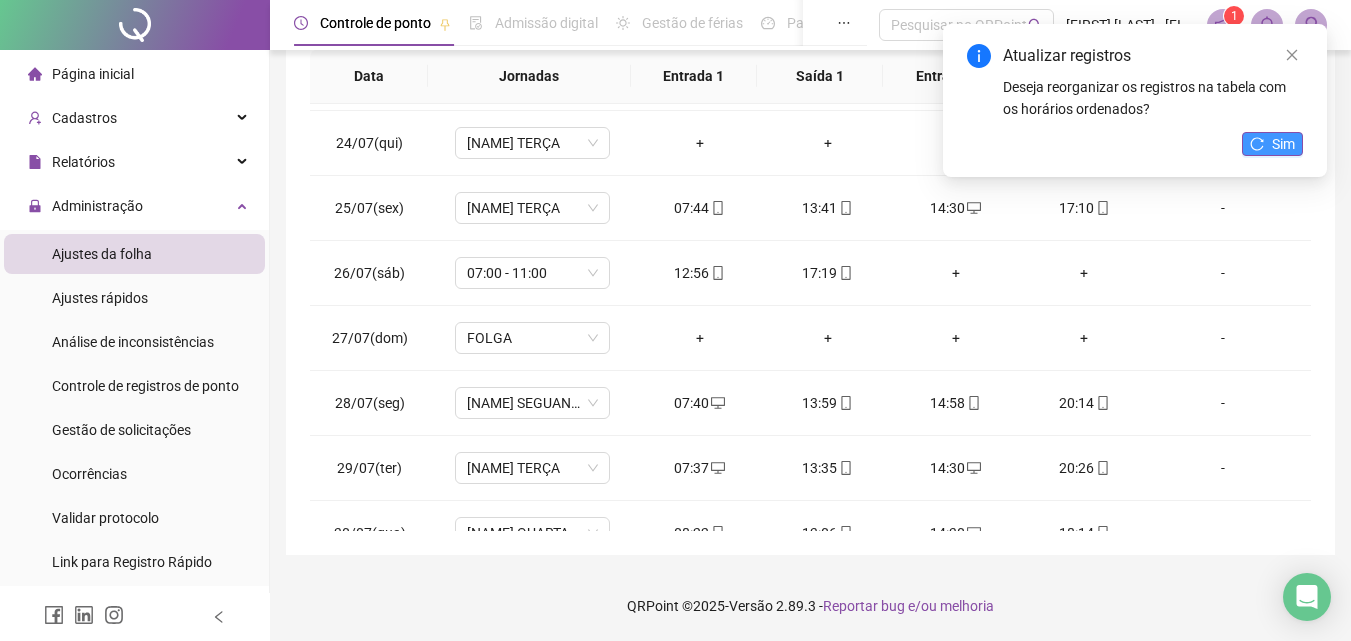 click on "Sim" at bounding box center (1283, 144) 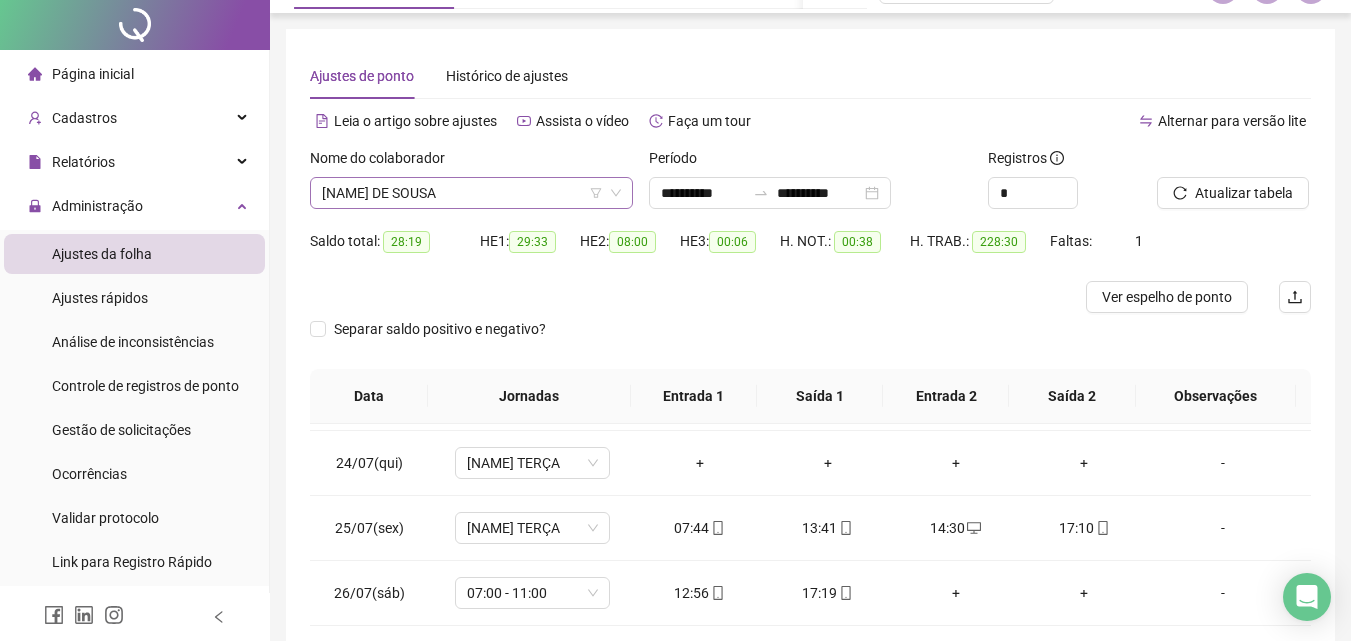 scroll, scrollTop: 0, scrollLeft: 0, axis: both 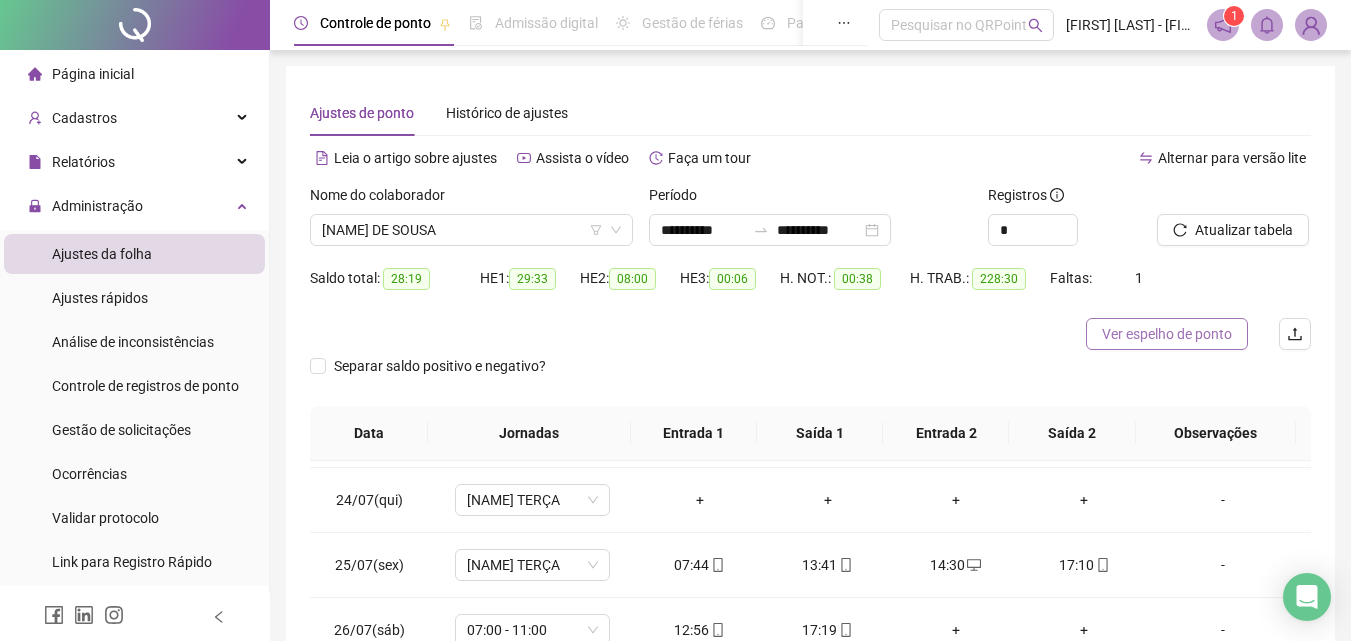 click on "Ver espelho de ponto" at bounding box center [1167, 334] 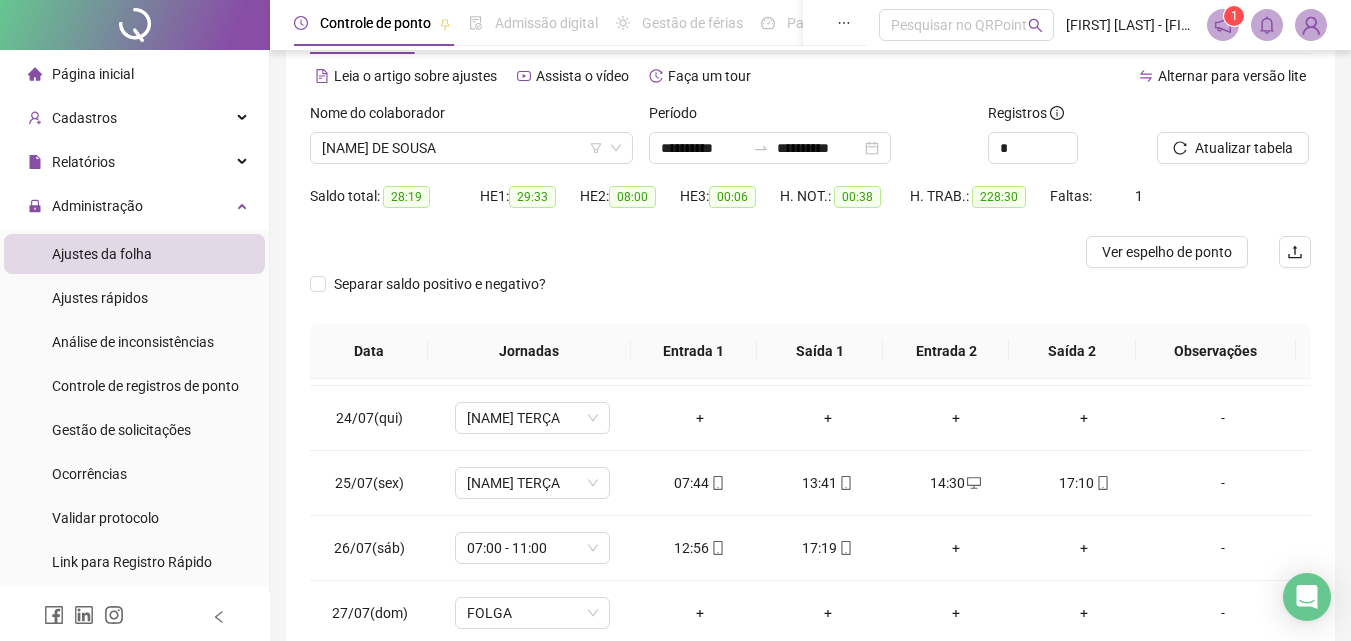 scroll, scrollTop: 357, scrollLeft: 0, axis: vertical 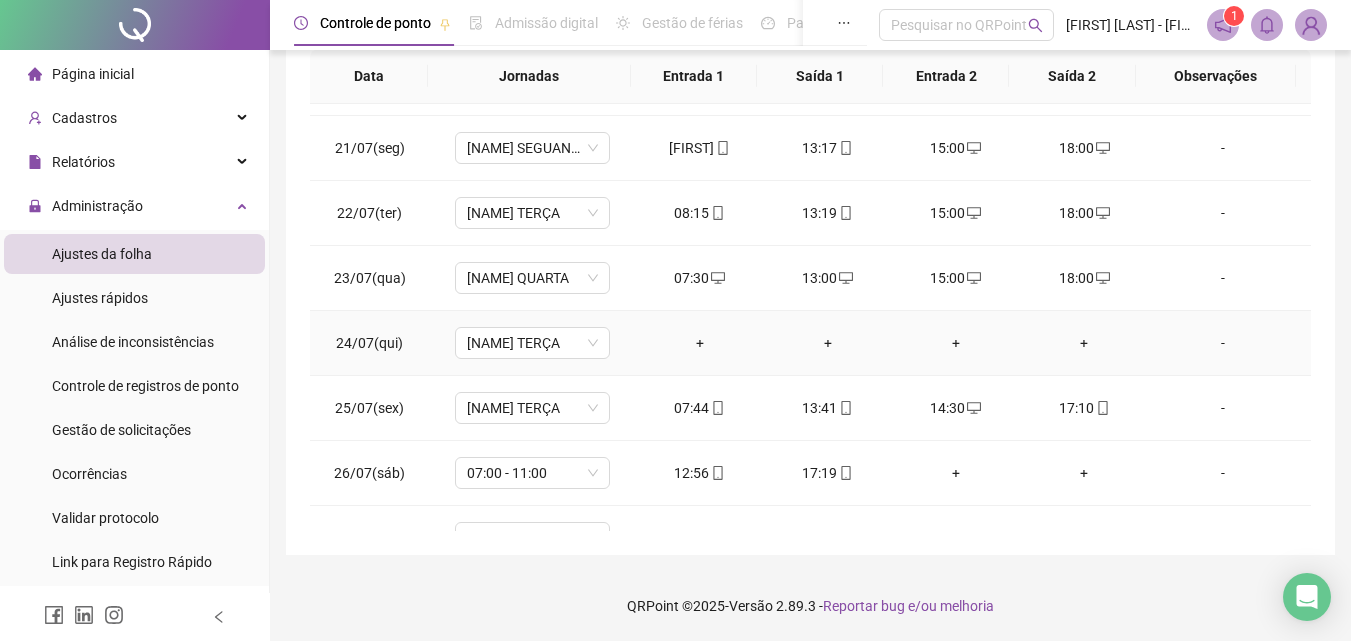 click on "+" at bounding box center [700, 343] 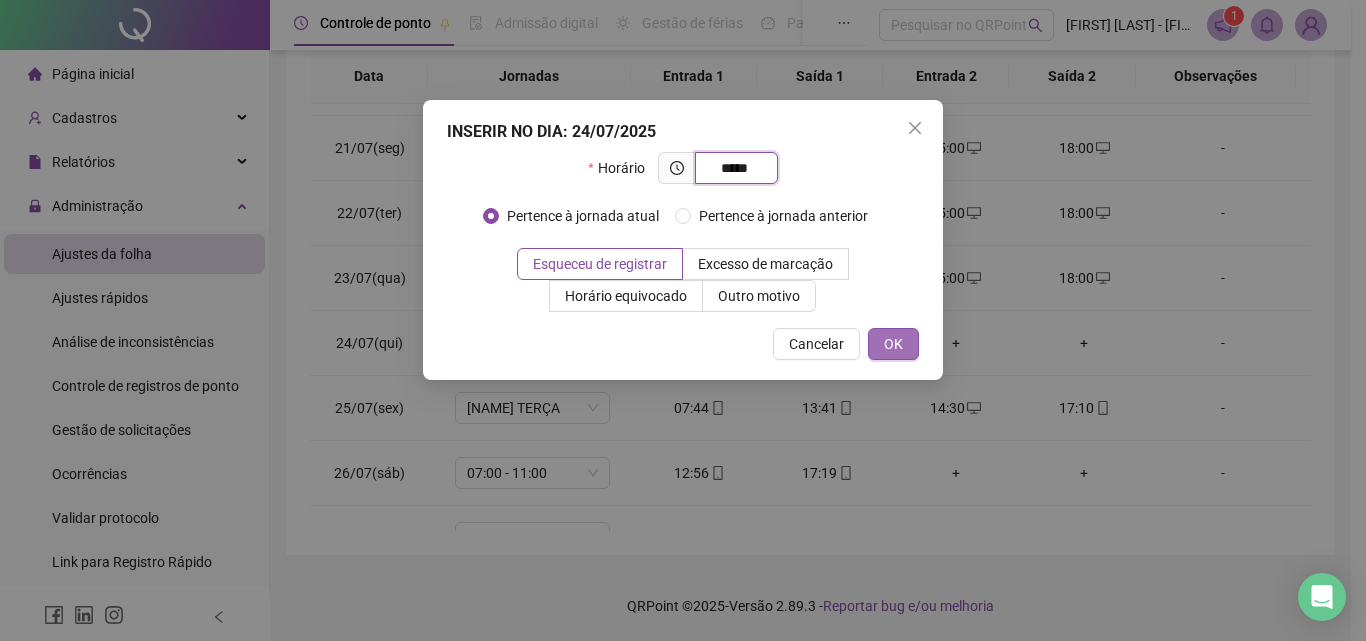 type on "*****" 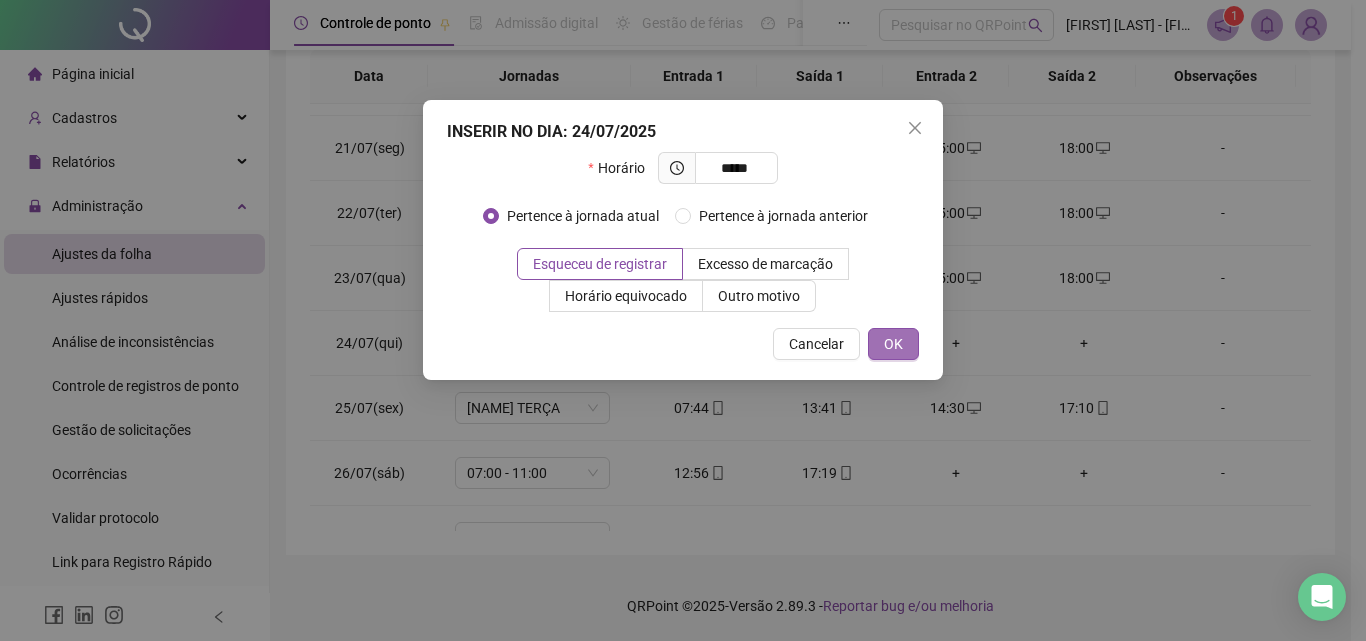 click on "OK" at bounding box center (893, 344) 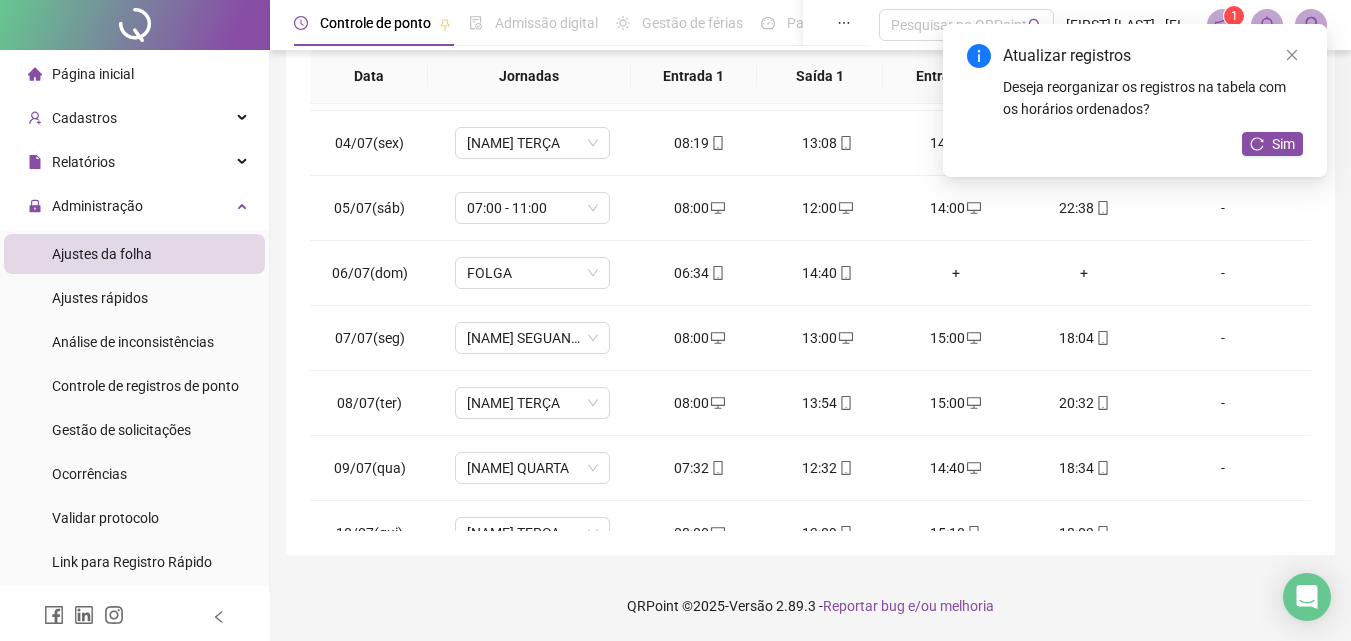 scroll, scrollTop: 0, scrollLeft: 0, axis: both 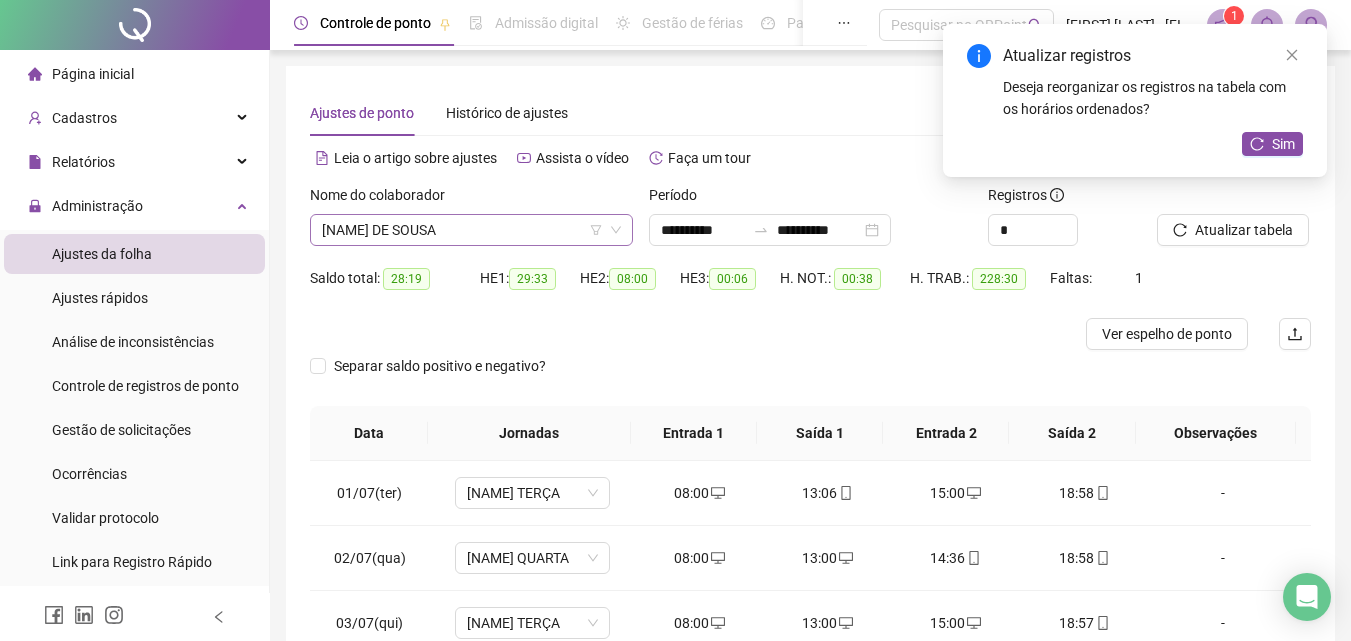 click on "[FIRST] [LAST] [LAST]" at bounding box center (471, 230) 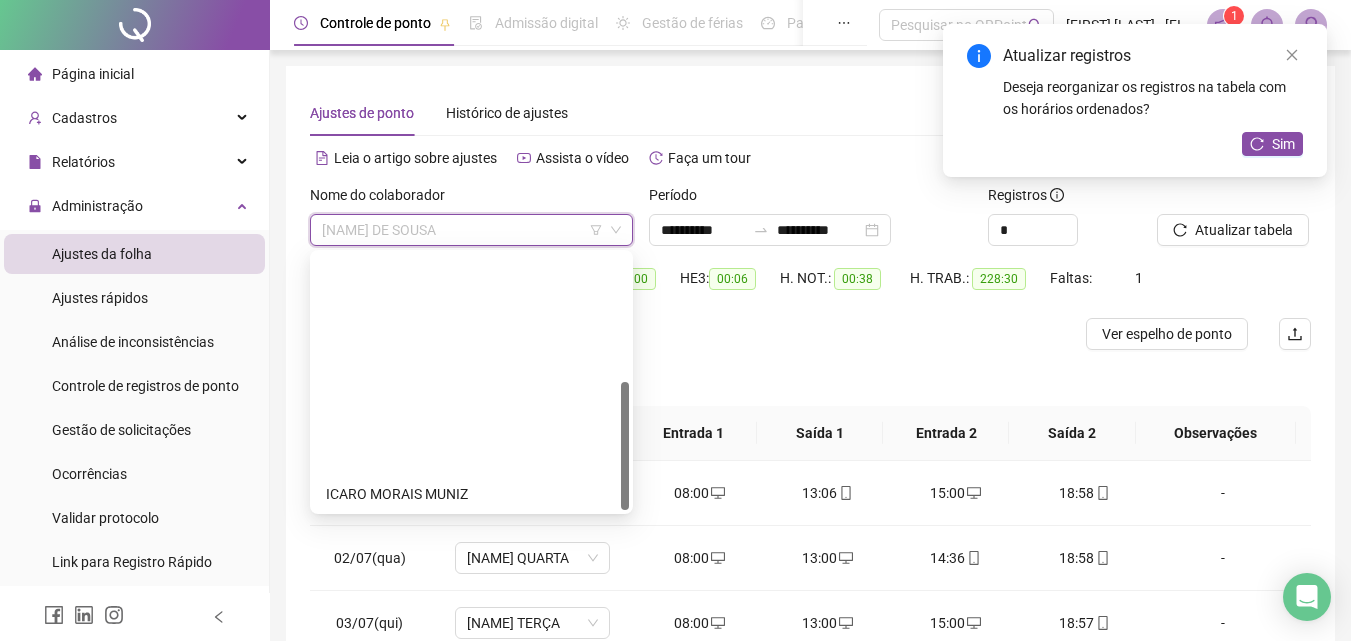 scroll, scrollTop: 256, scrollLeft: 0, axis: vertical 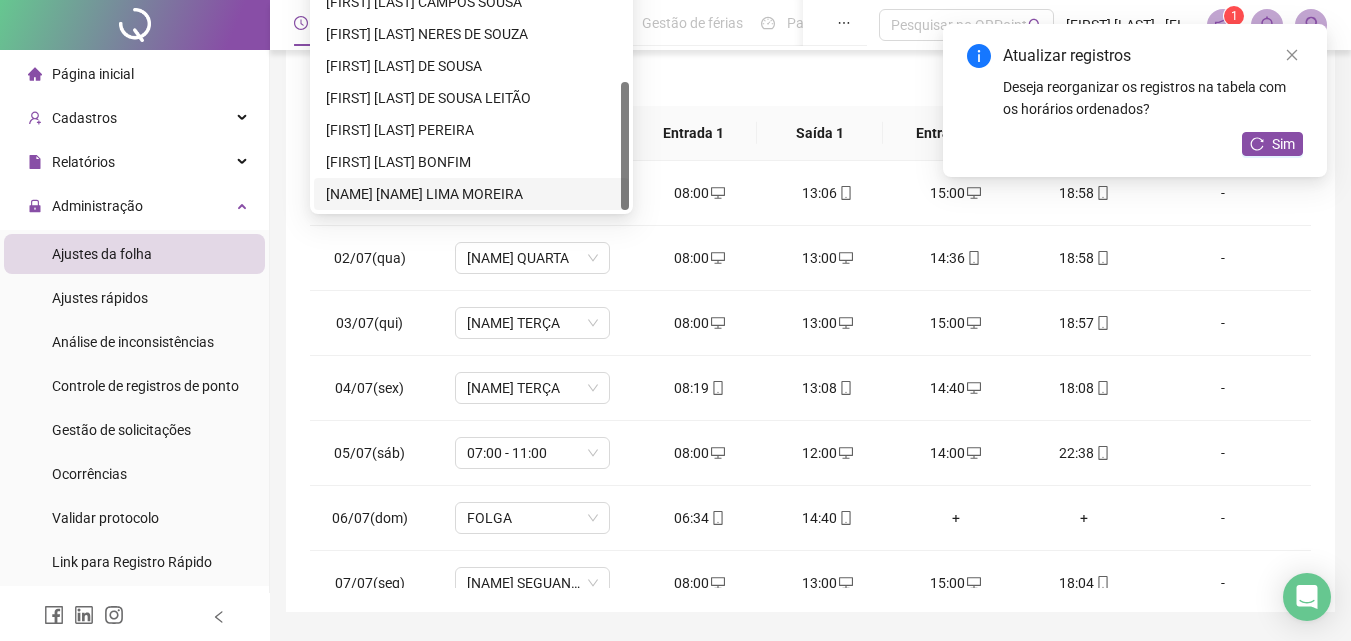 click on "THAIS ANANDA LIMA MOREIRA" at bounding box center [471, 194] 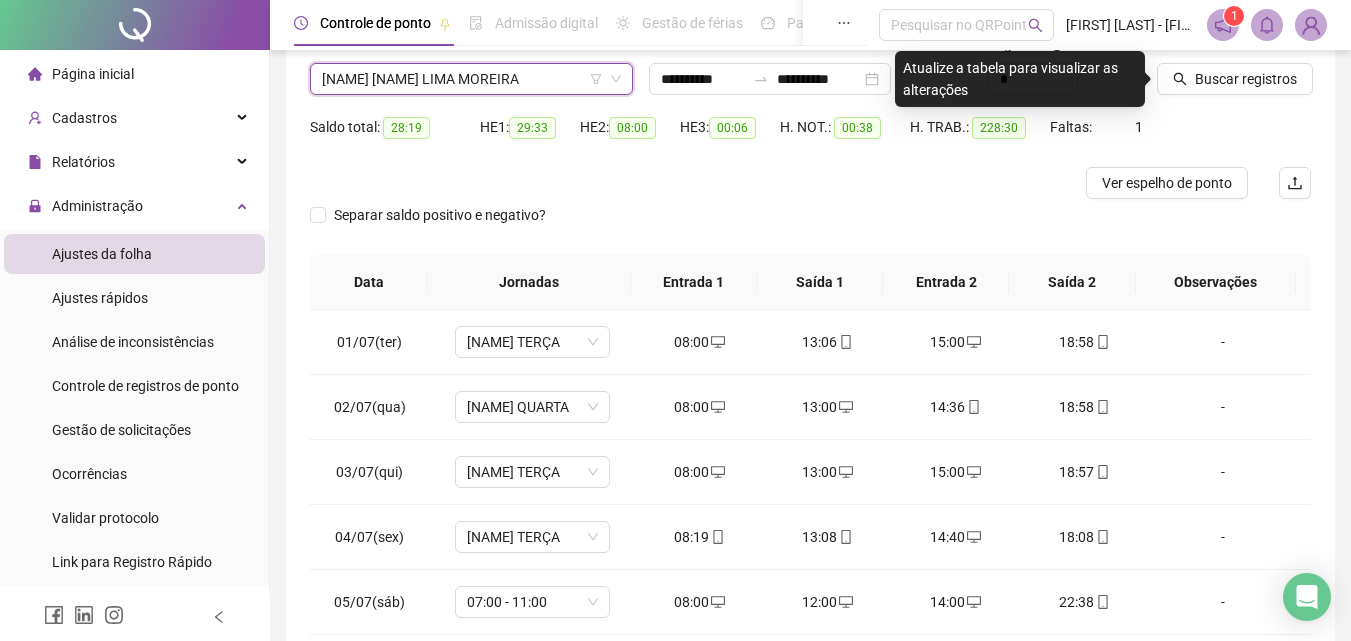 scroll, scrollTop: 100, scrollLeft: 0, axis: vertical 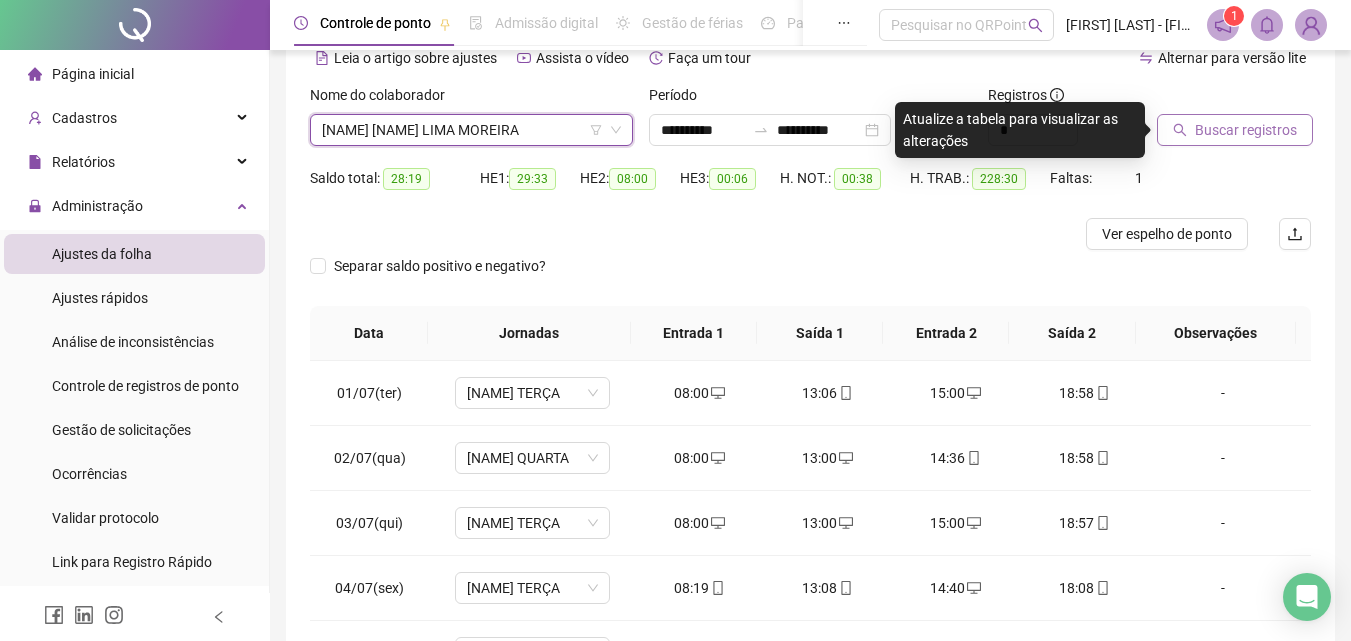 click 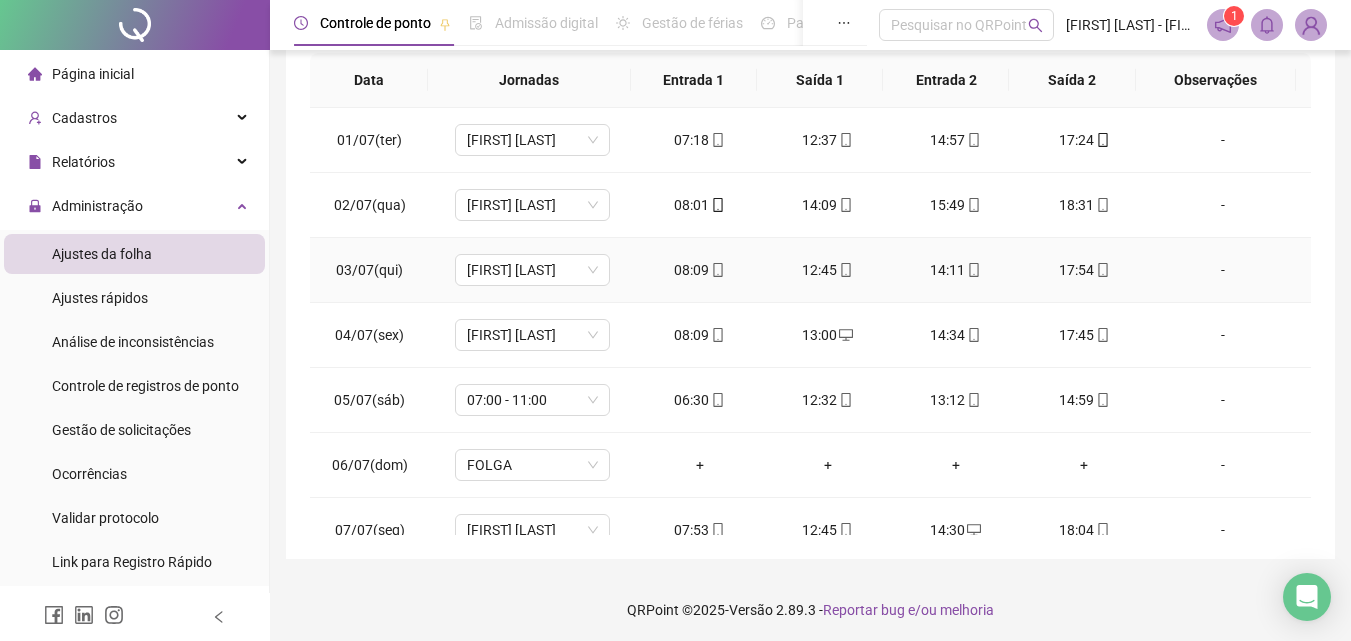 scroll, scrollTop: 357, scrollLeft: 0, axis: vertical 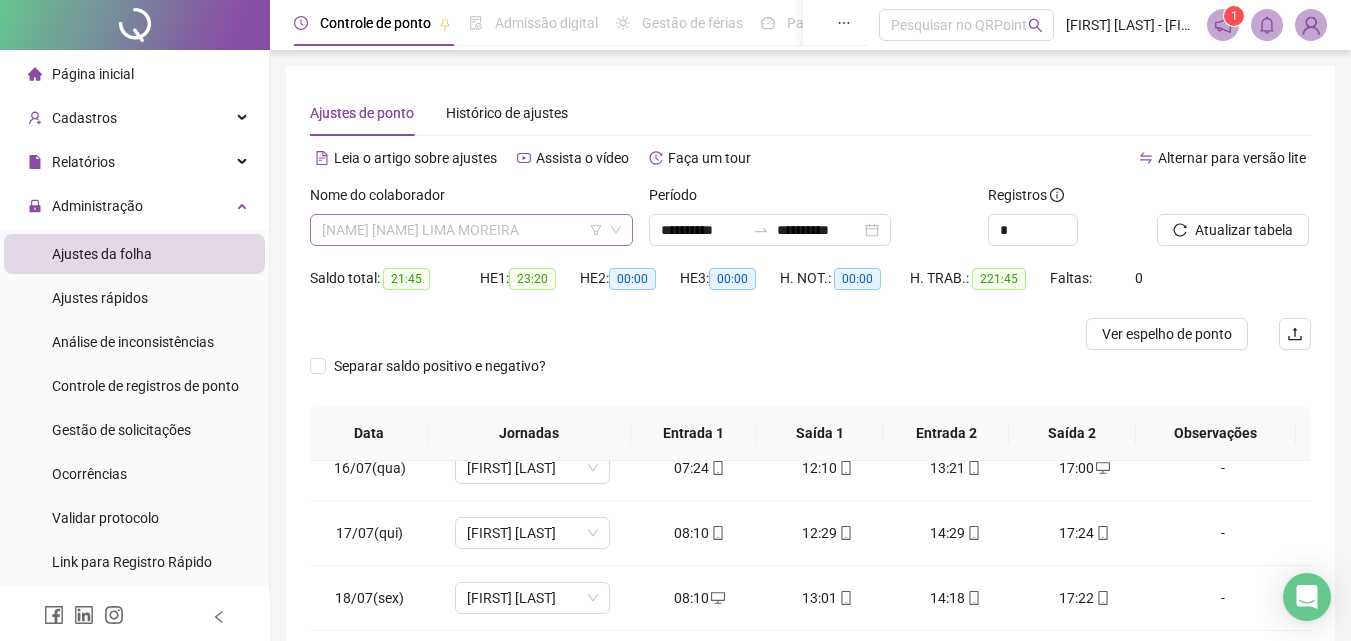 click on "THAIS ANANDA LIMA MOREIRA" at bounding box center (471, 230) 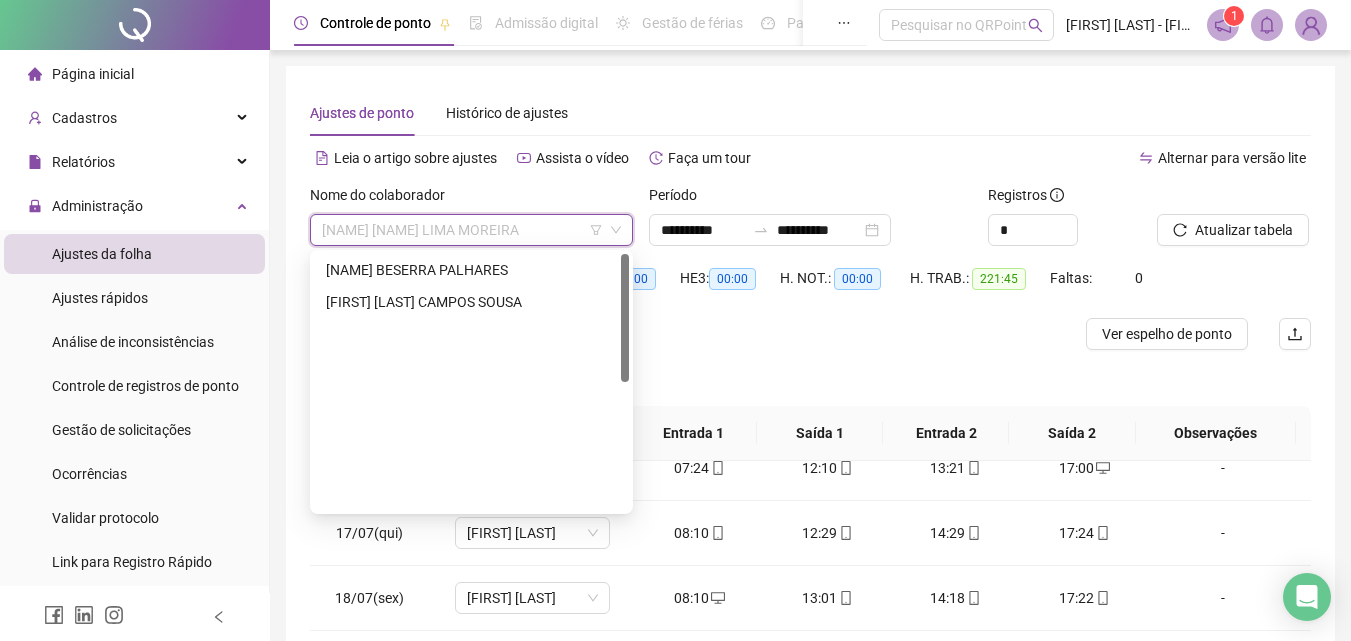 scroll, scrollTop: 0, scrollLeft: 0, axis: both 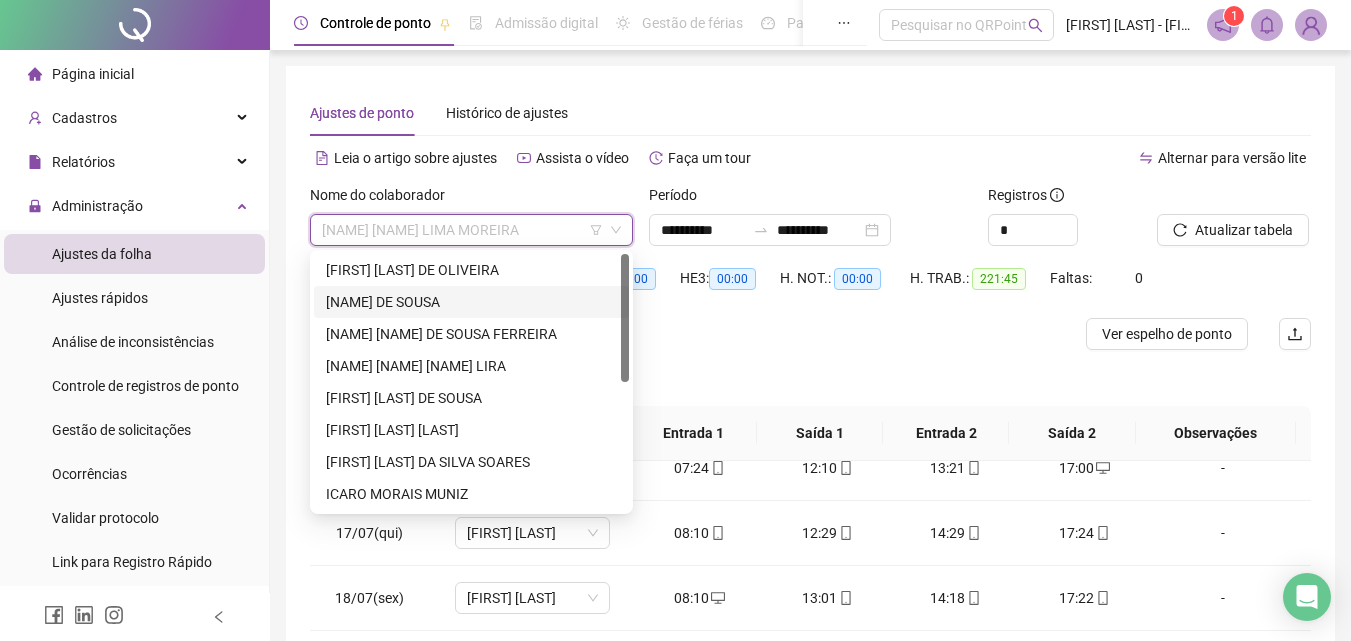 click on "[FIRST] [LAST] [LAST]" at bounding box center [471, 302] 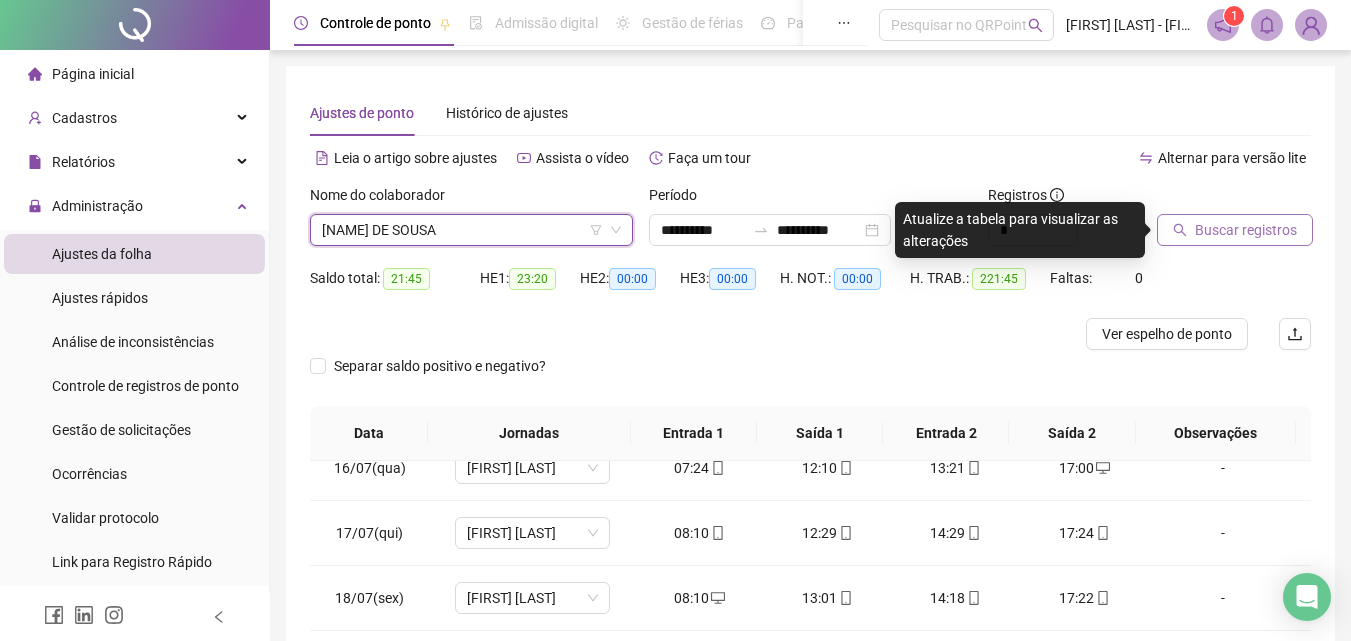 click 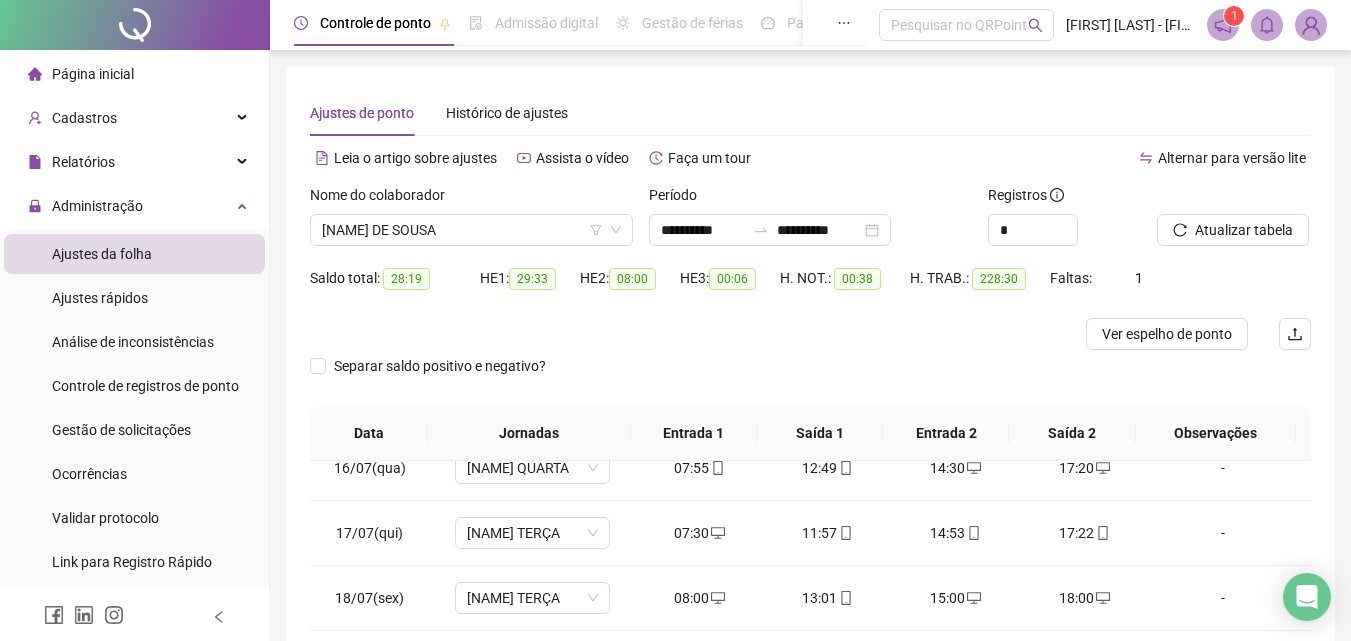 scroll, scrollTop: 357, scrollLeft: 0, axis: vertical 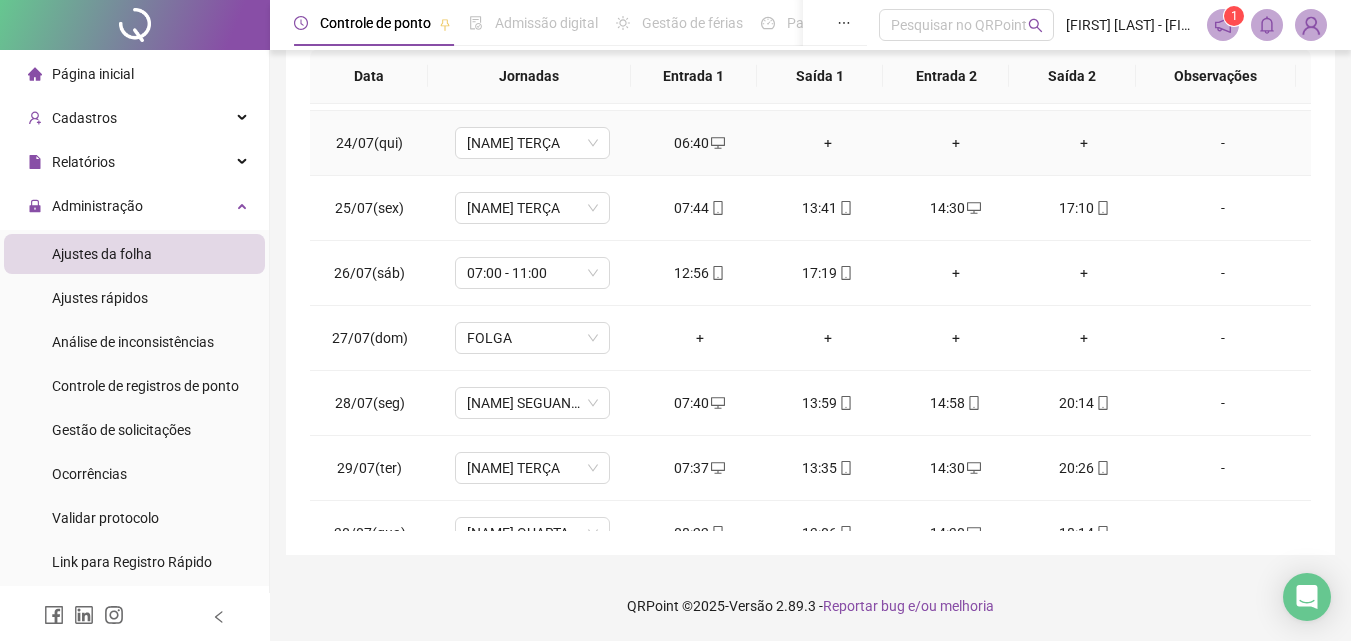 click on "+" at bounding box center [828, 143] 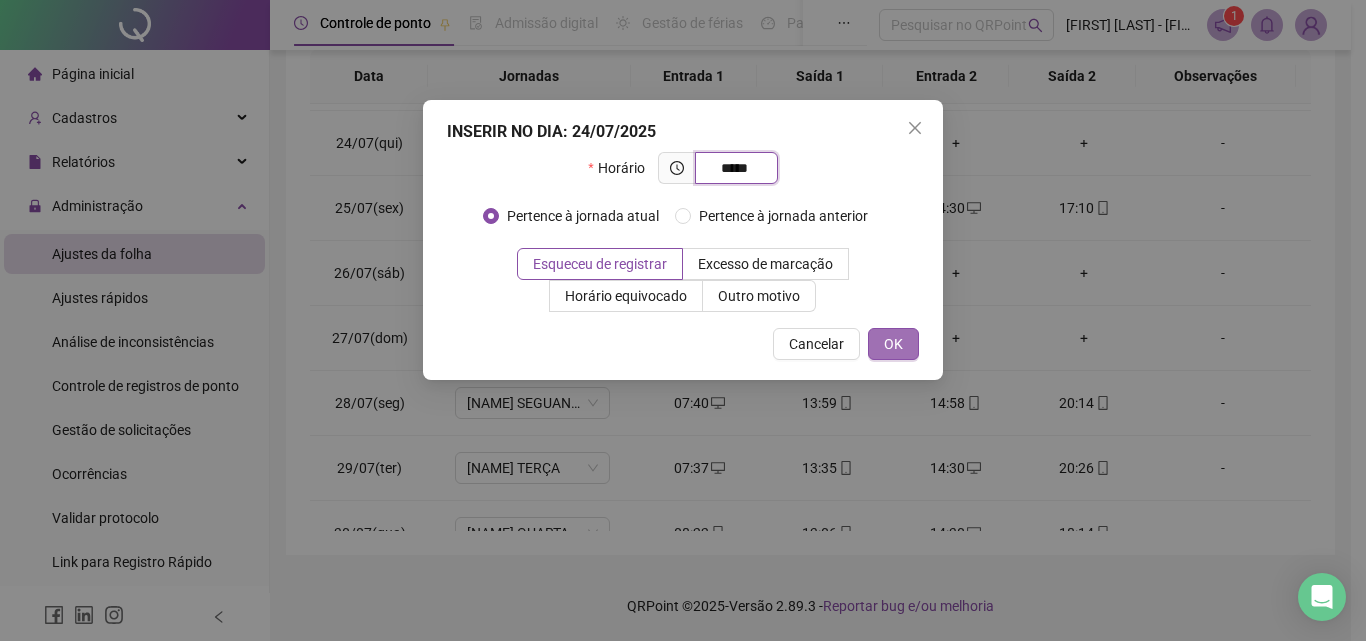 type on "*****" 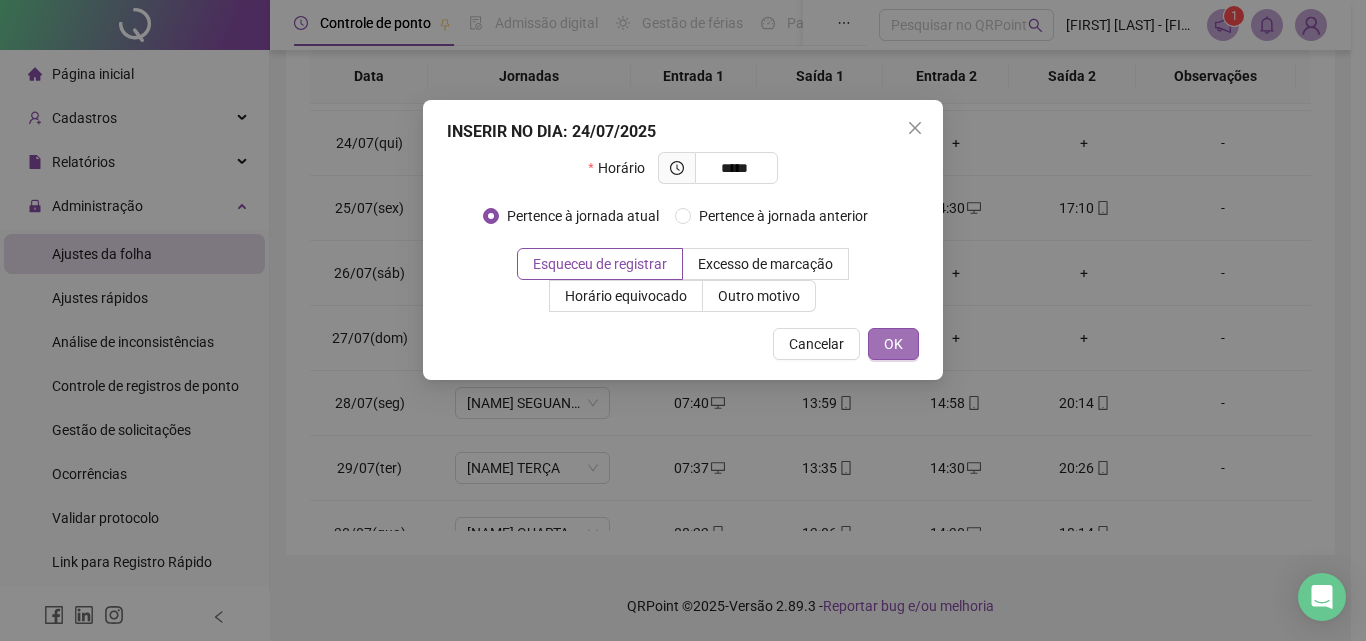 click on "OK" at bounding box center (893, 344) 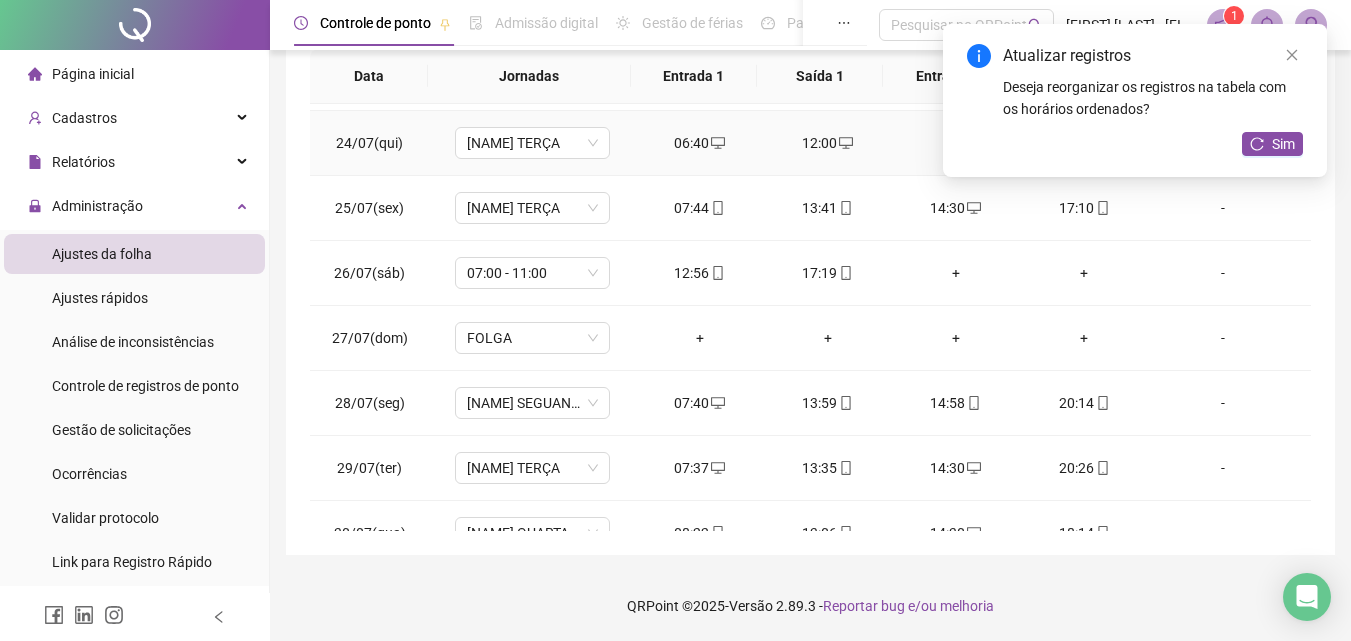 click on "+" at bounding box center [956, 143] 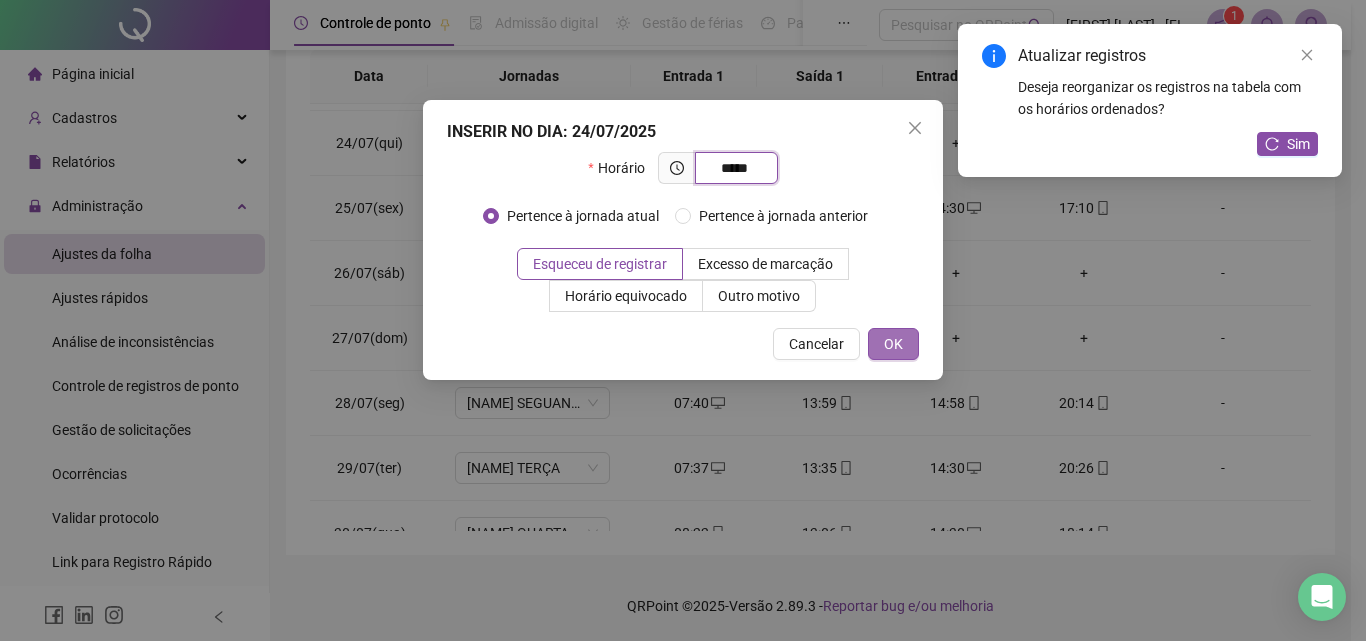 type on "*****" 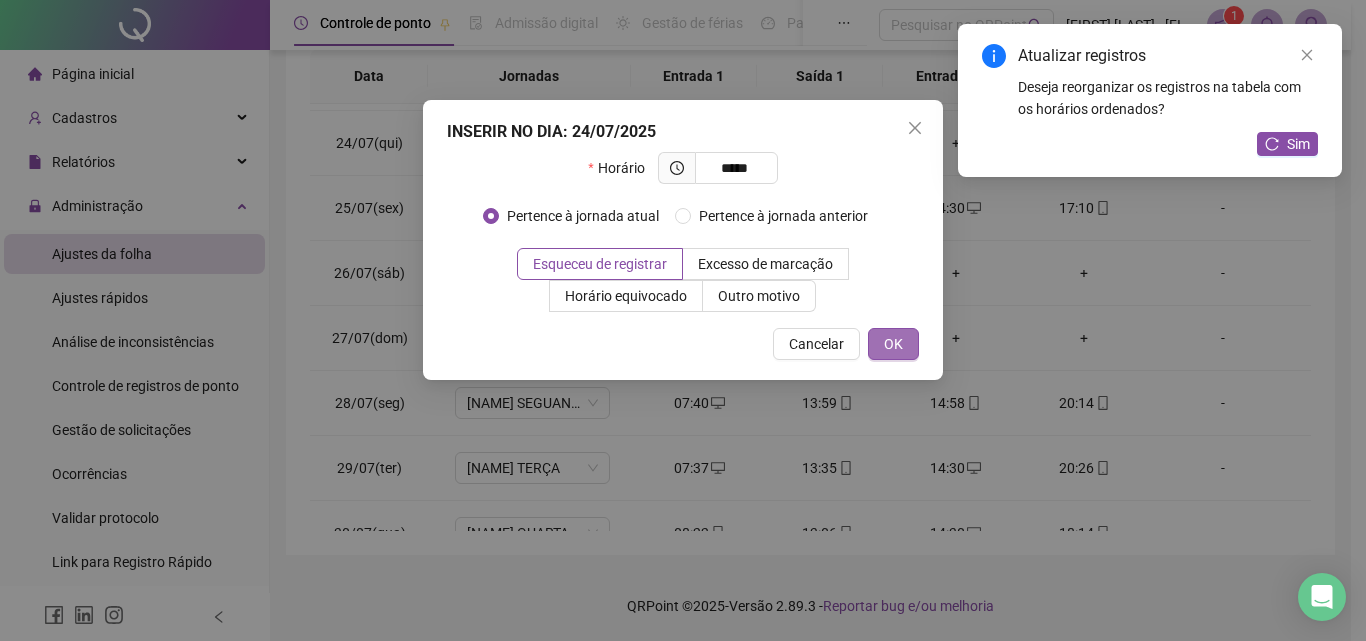click on "OK" at bounding box center [893, 344] 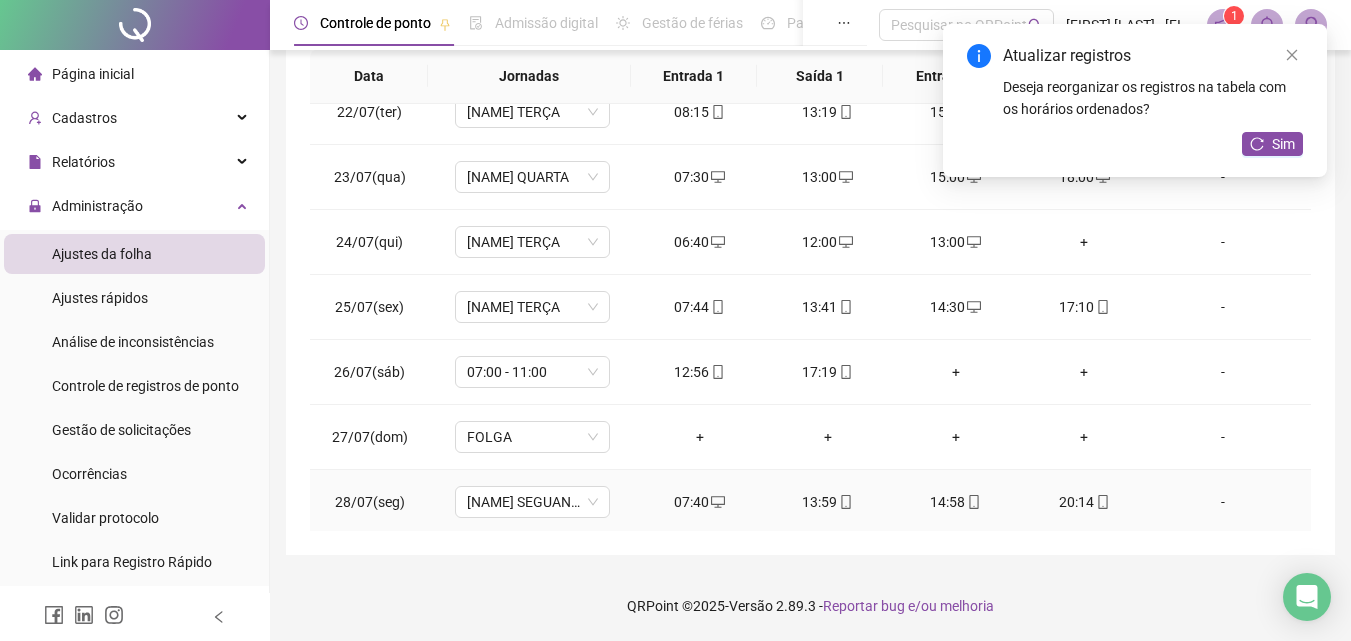 scroll, scrollTop: 1388, scrollLeft: 0, axis: vertical 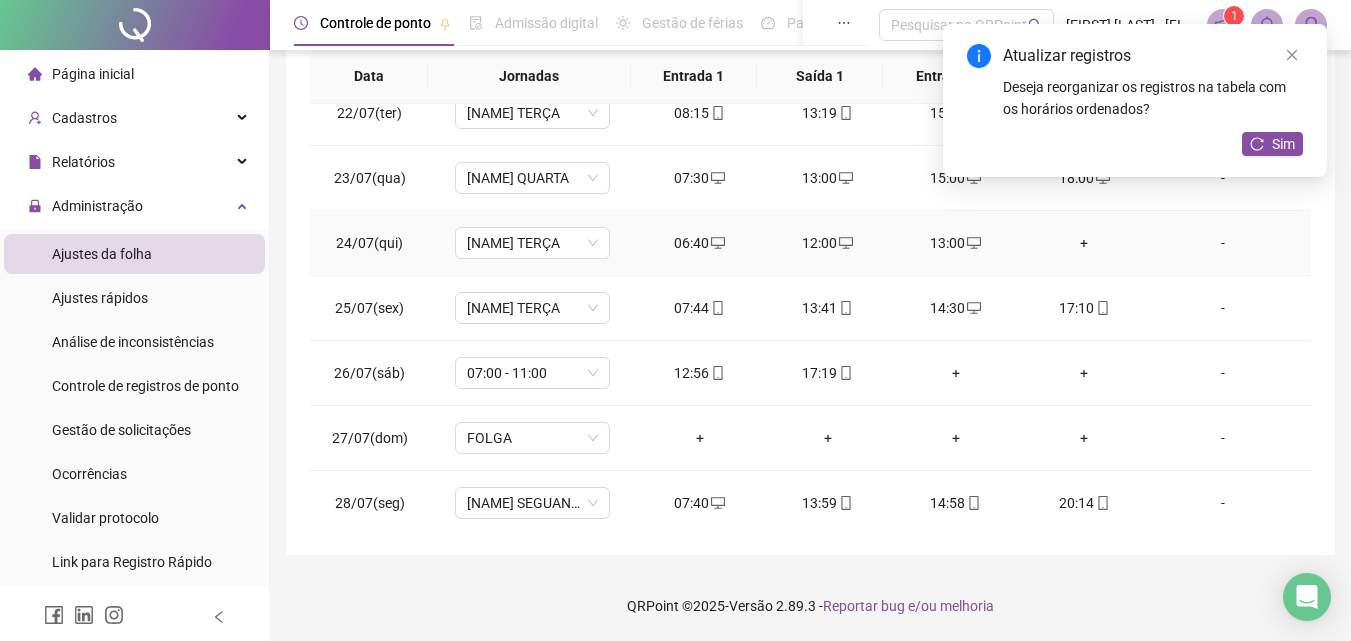 click on "+" at bounding box center (1084, 243) 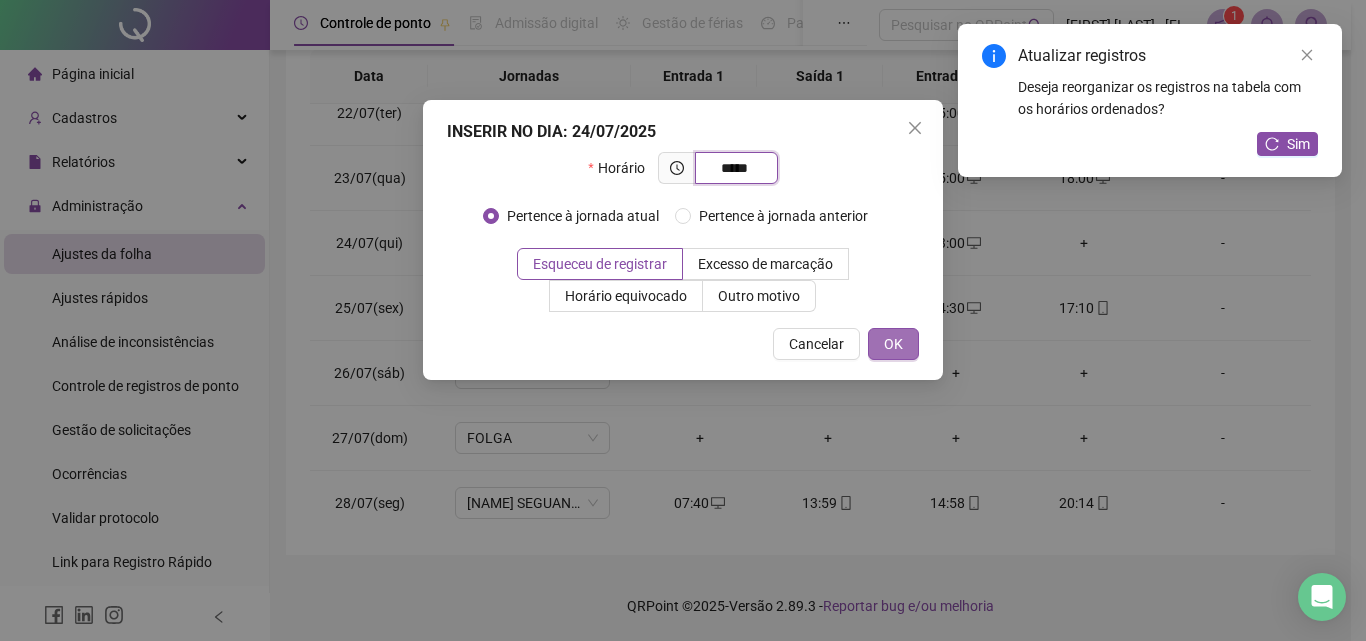 type on "*****" 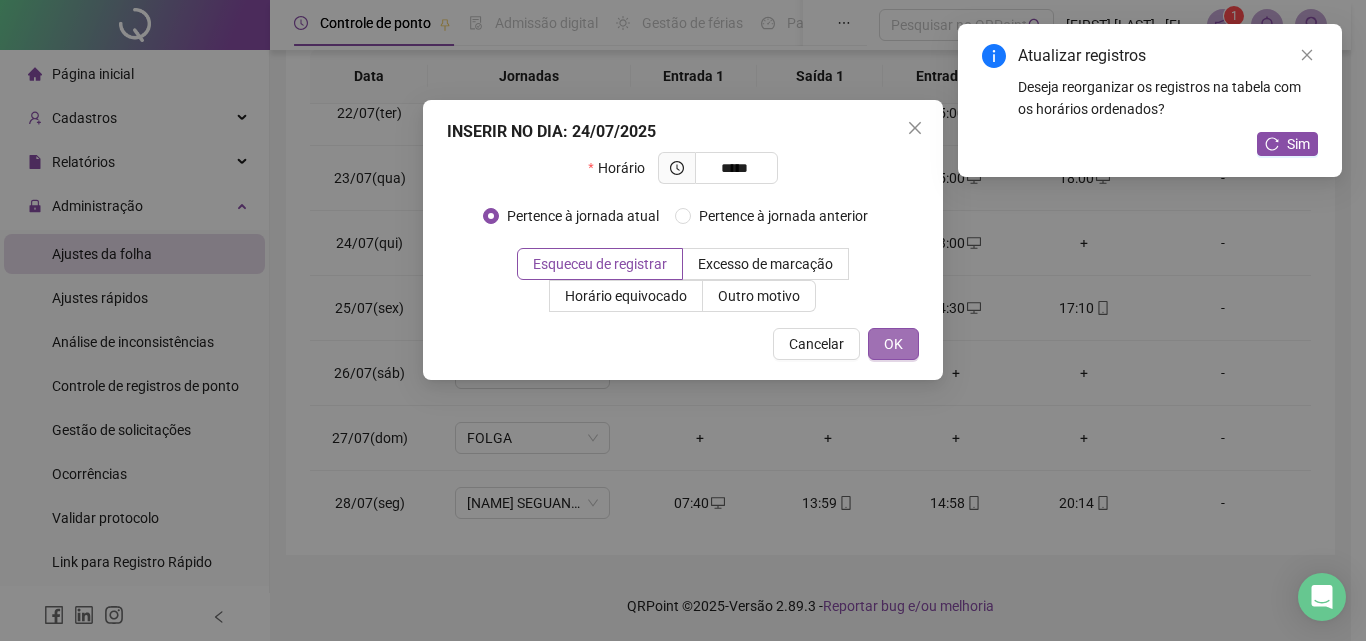 click on "OK" at bounding box center [893, 344] 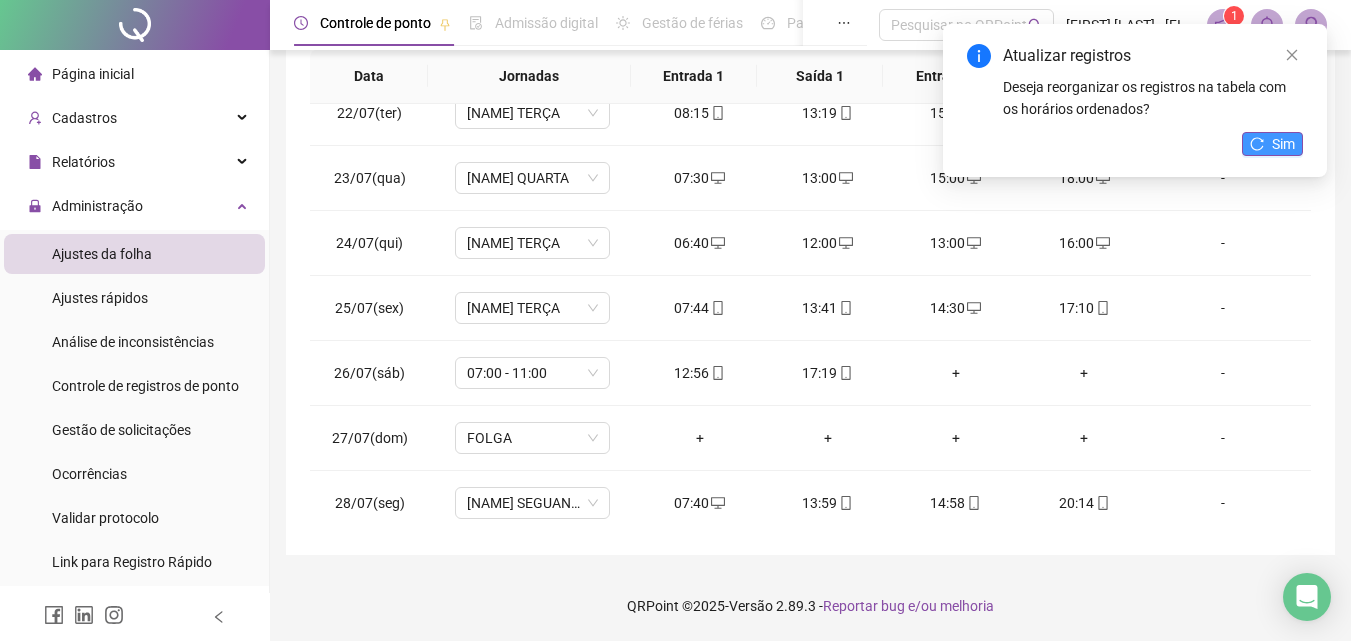 click on "Sim" at bounding box center (1283, 144) 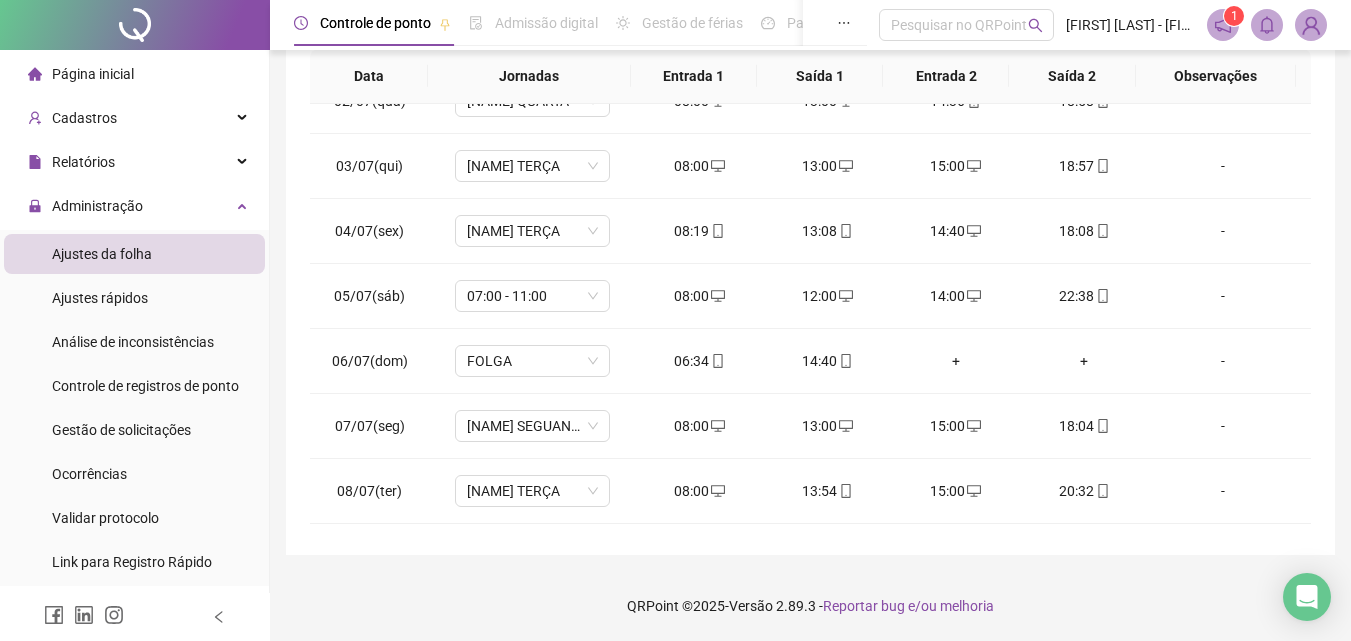 scroll, scrollTop: 0, scrollLeft: 0, axis: both 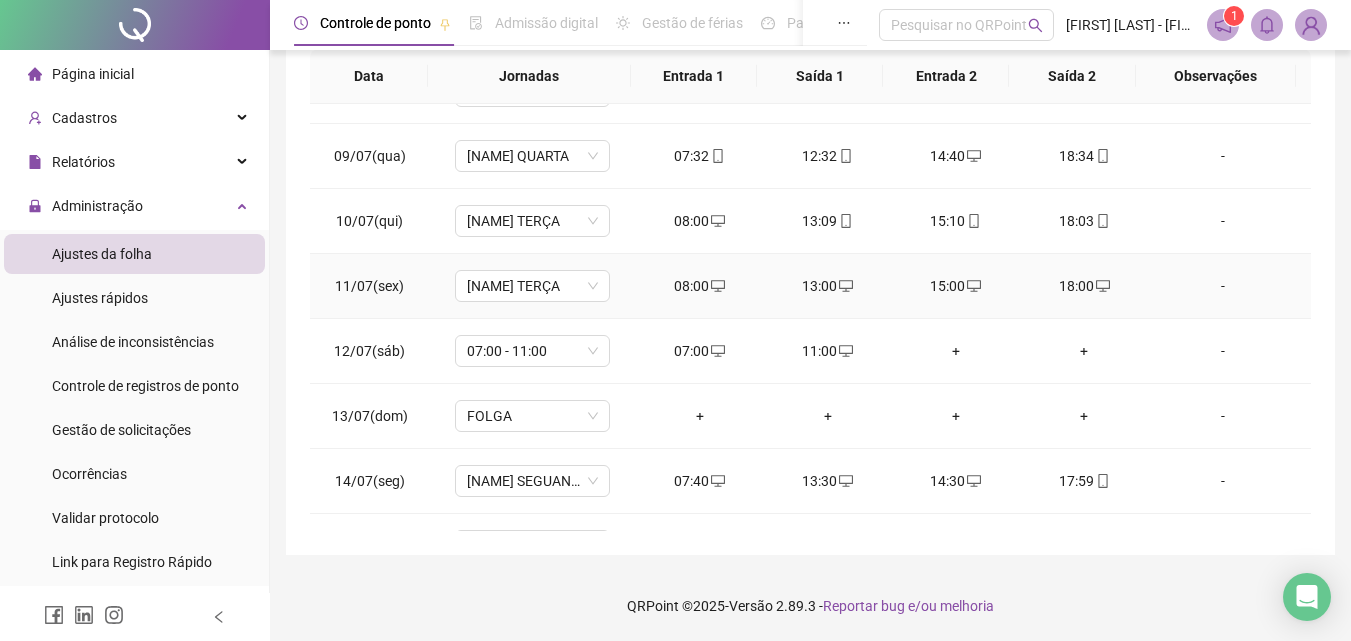 click on "-" at bounding box center (1223, 286) 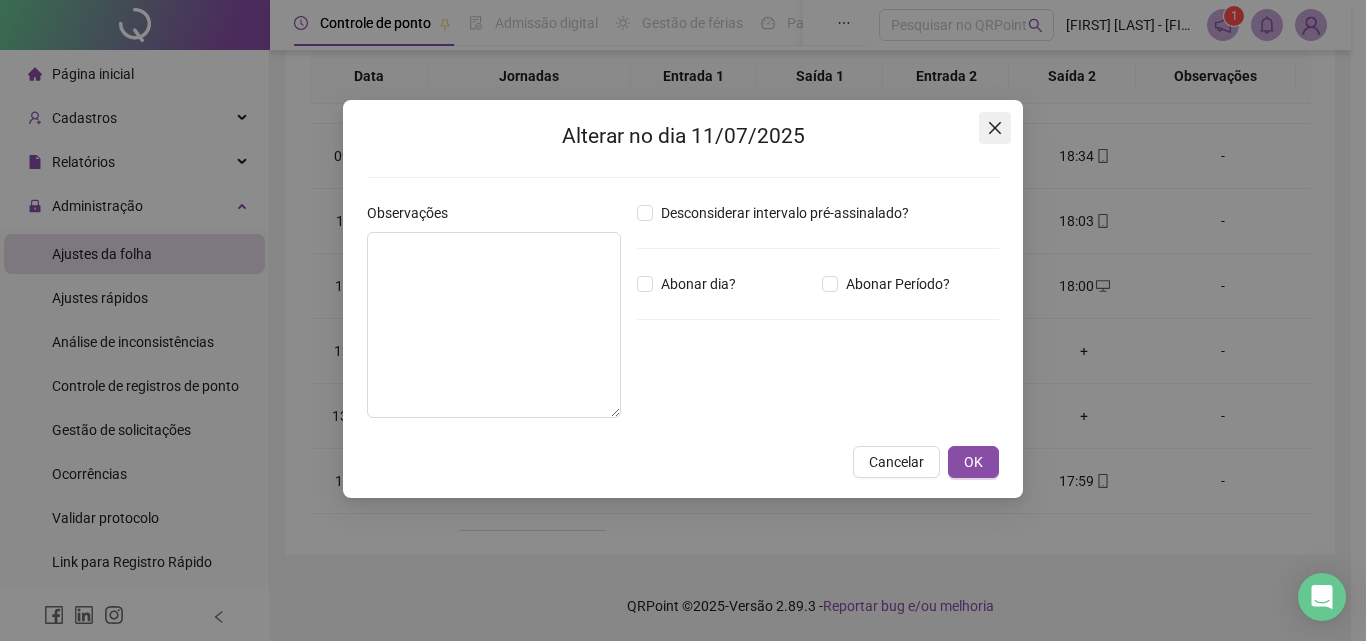 click 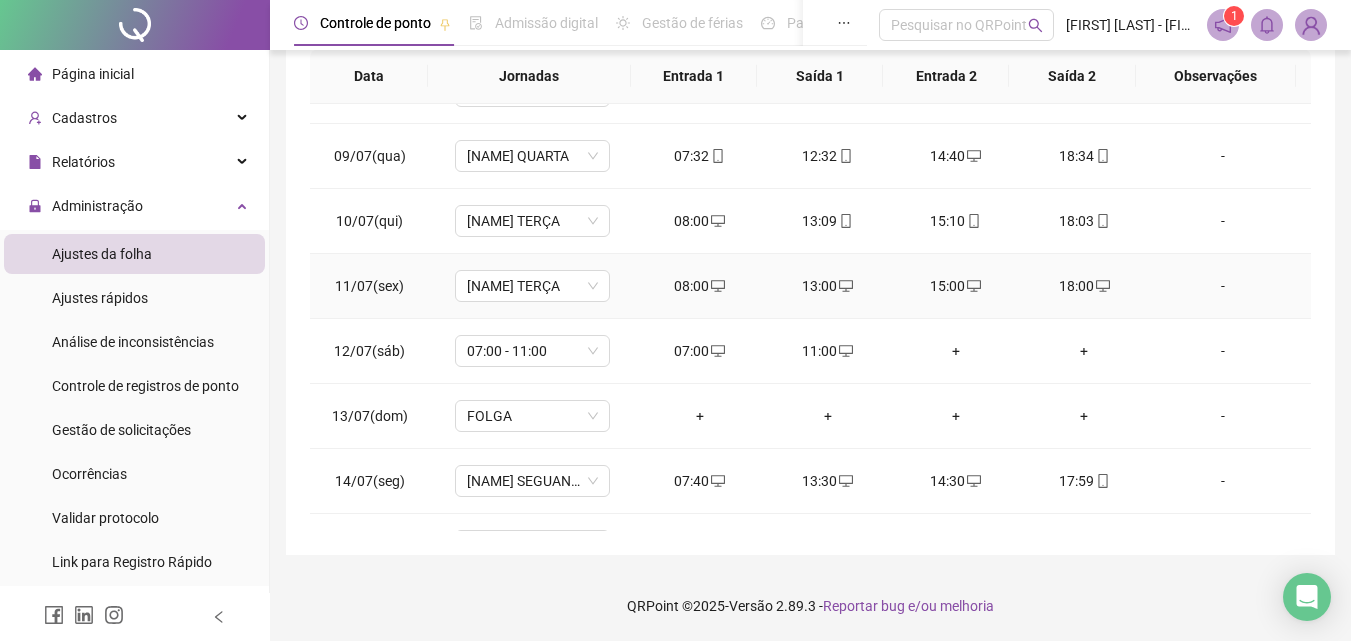 click on "-" at bounding box center [1223, 286] 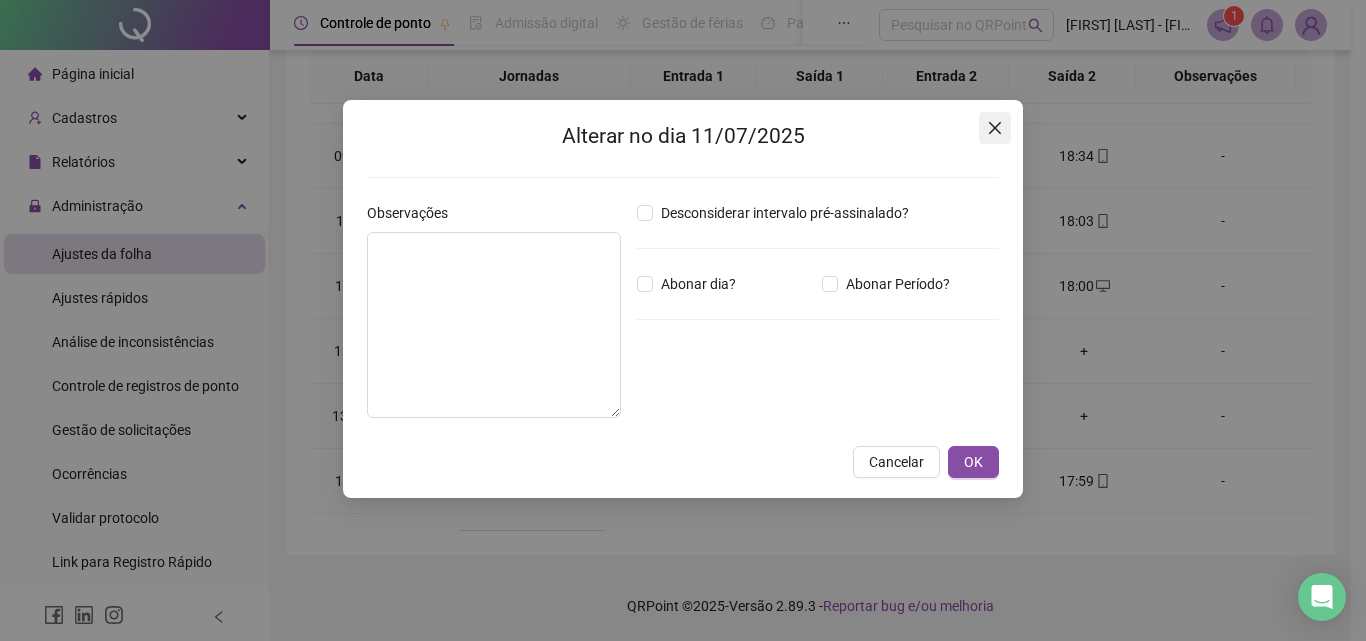click 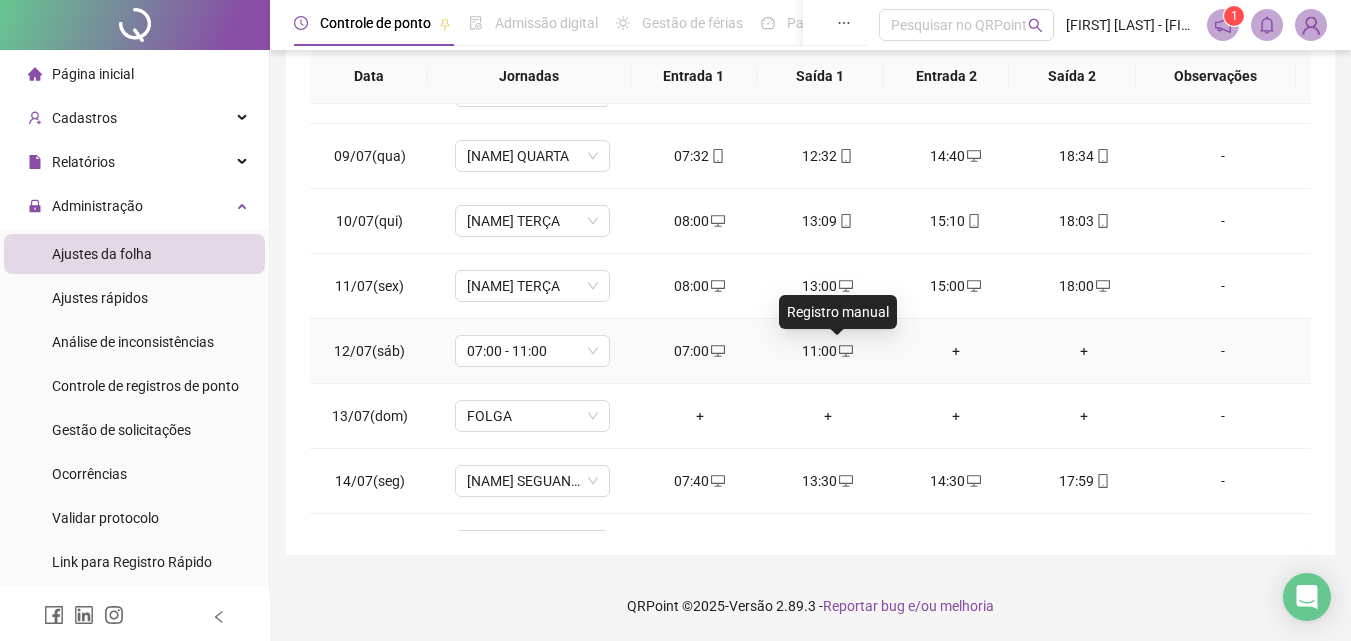 click 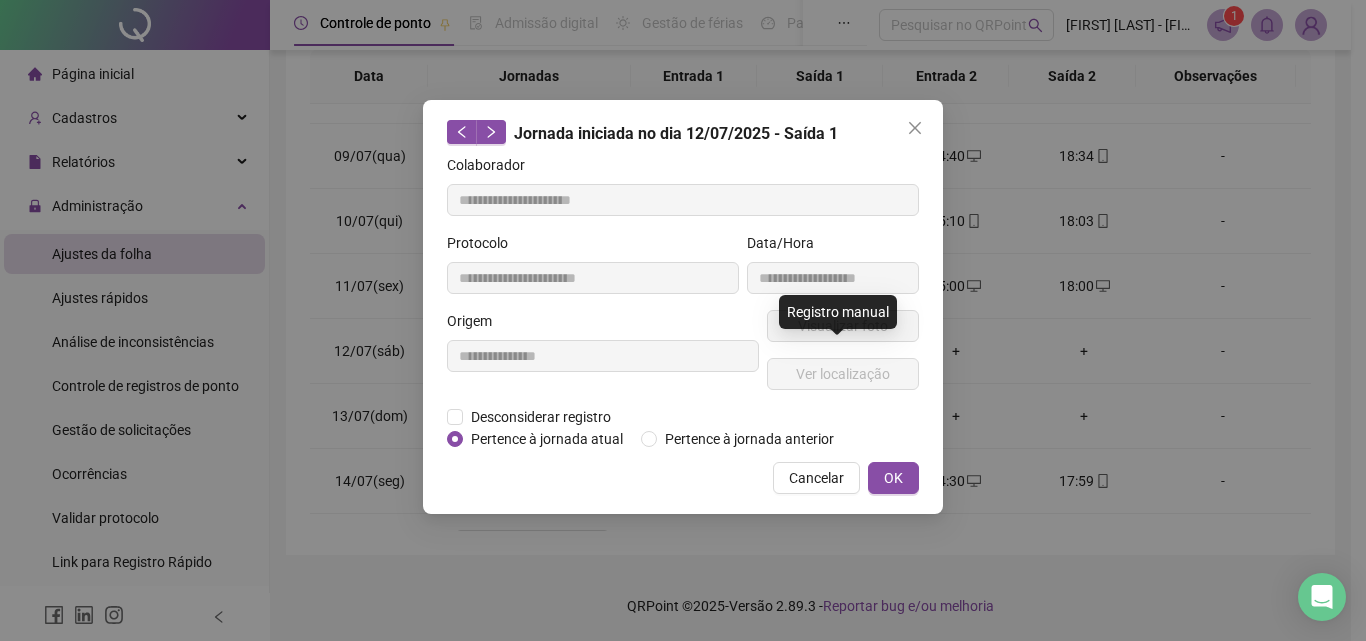 type on "**********" 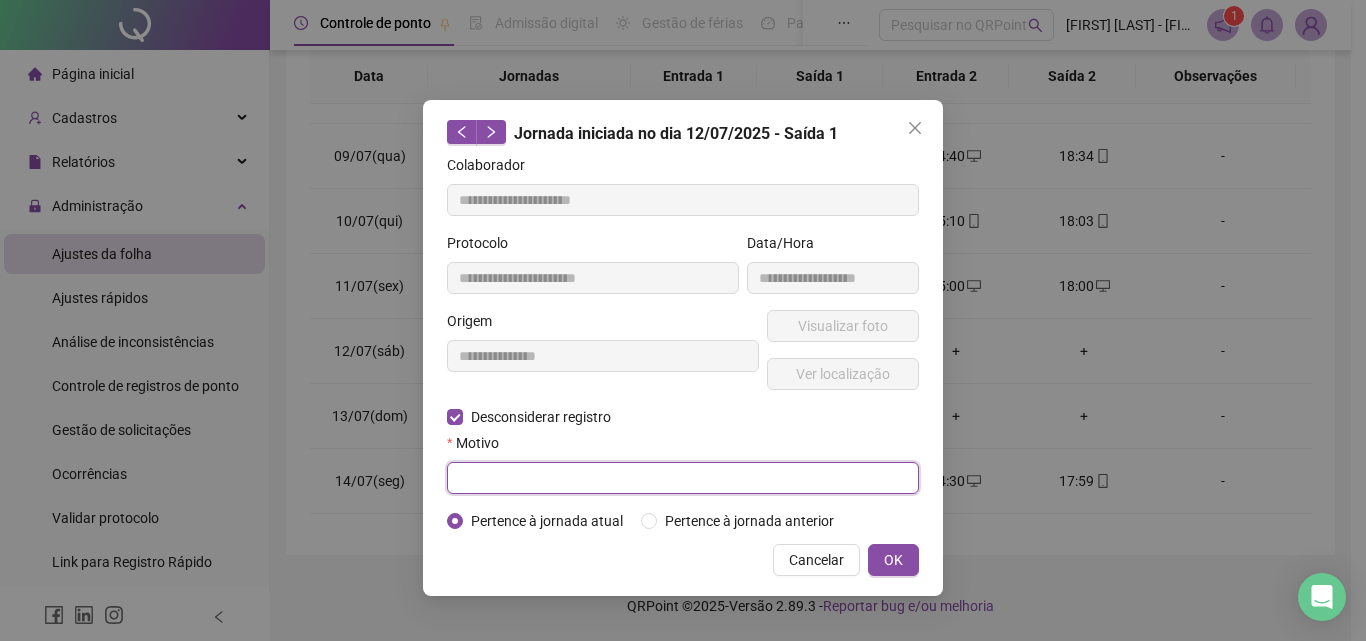 click at bounding box center [683, 478] 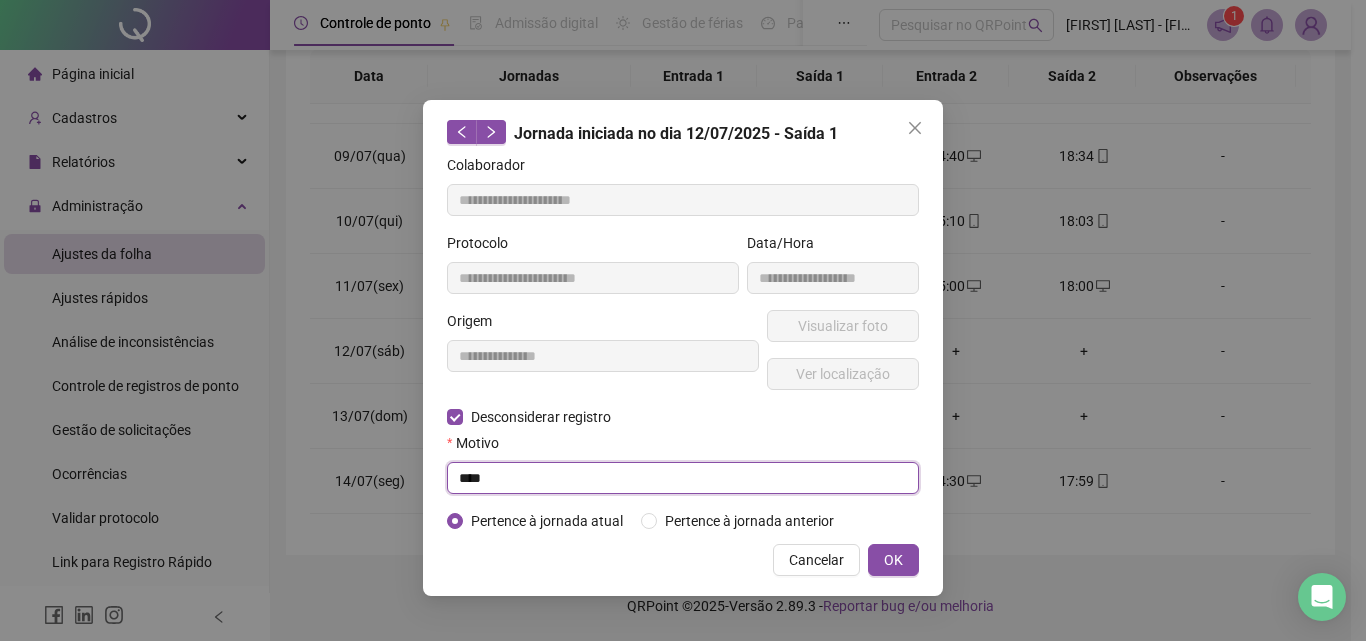 drag, startPoint x: 509, startPoint y: 478, endPoint x: 449, endPoint y: 478, distance: 60 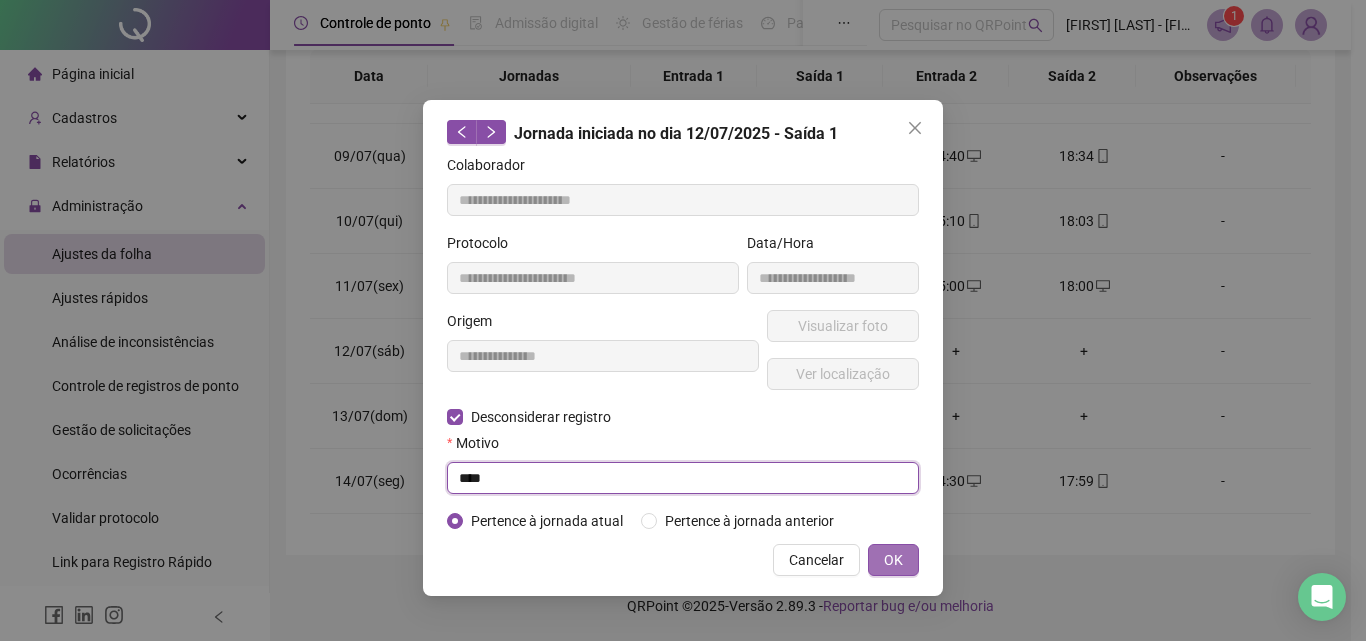type on "****" 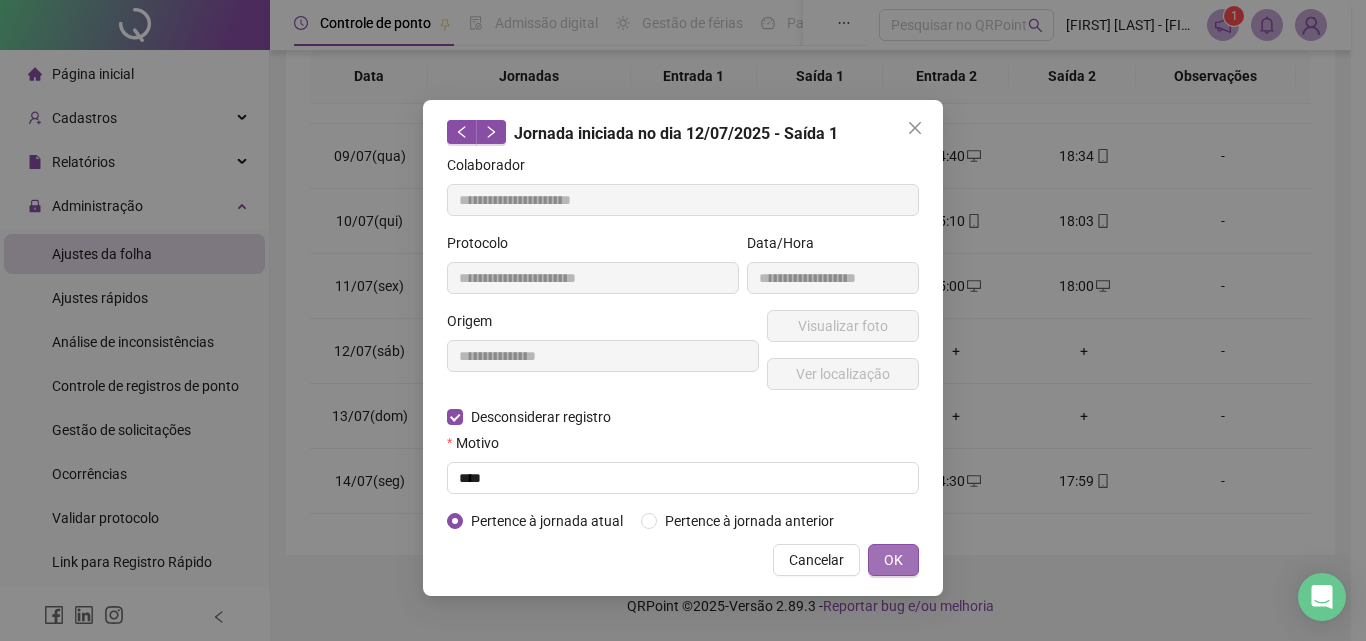 click on "OK" at bounding box center [893, 560] 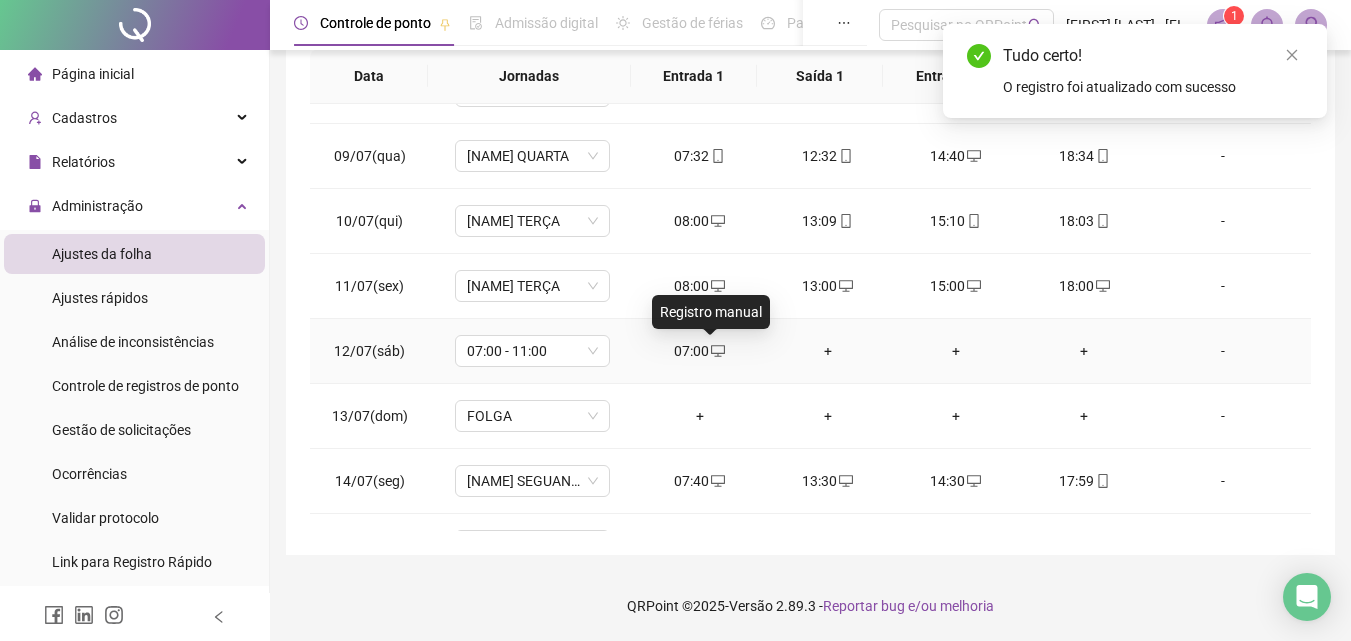 click at bounding box center (717, 351) 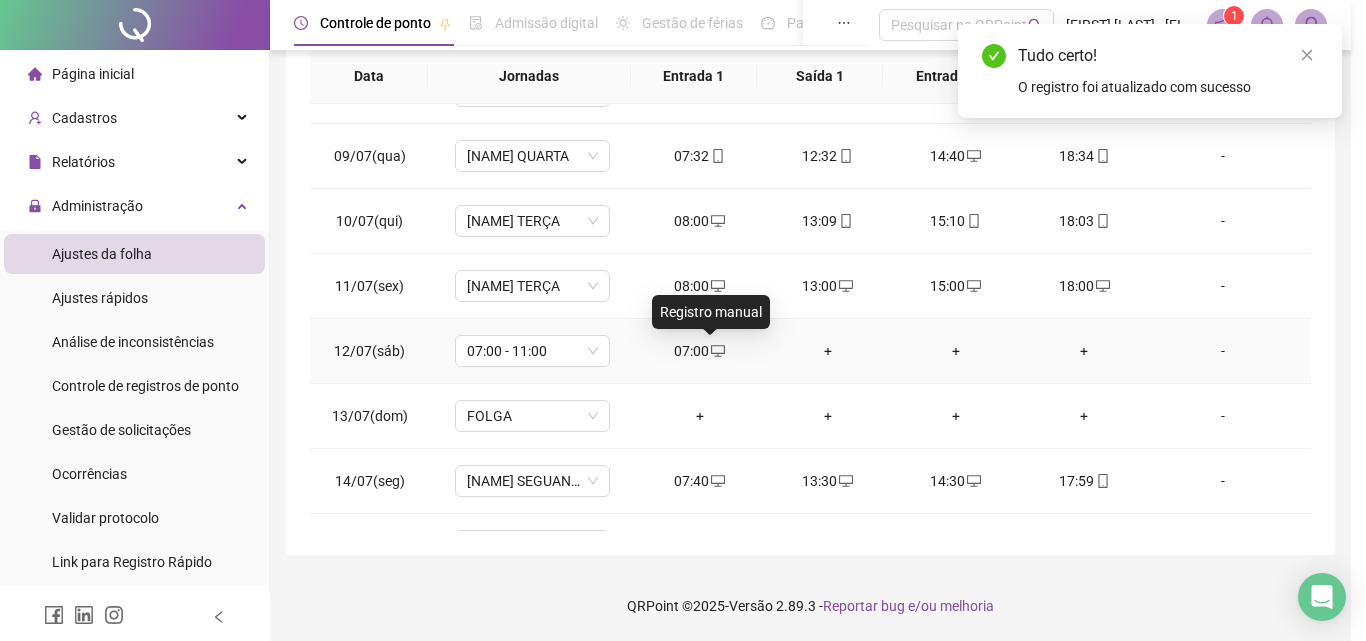 type on "**********" 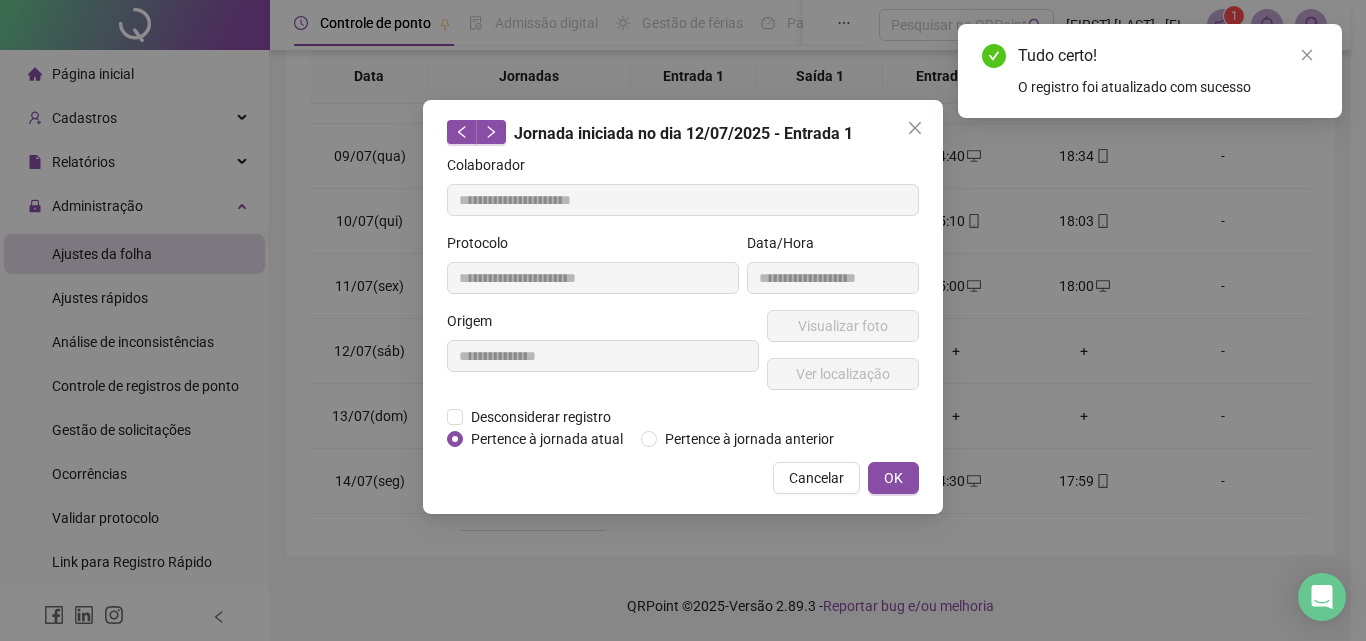 click on "**********" at bounding box center [603, 358] 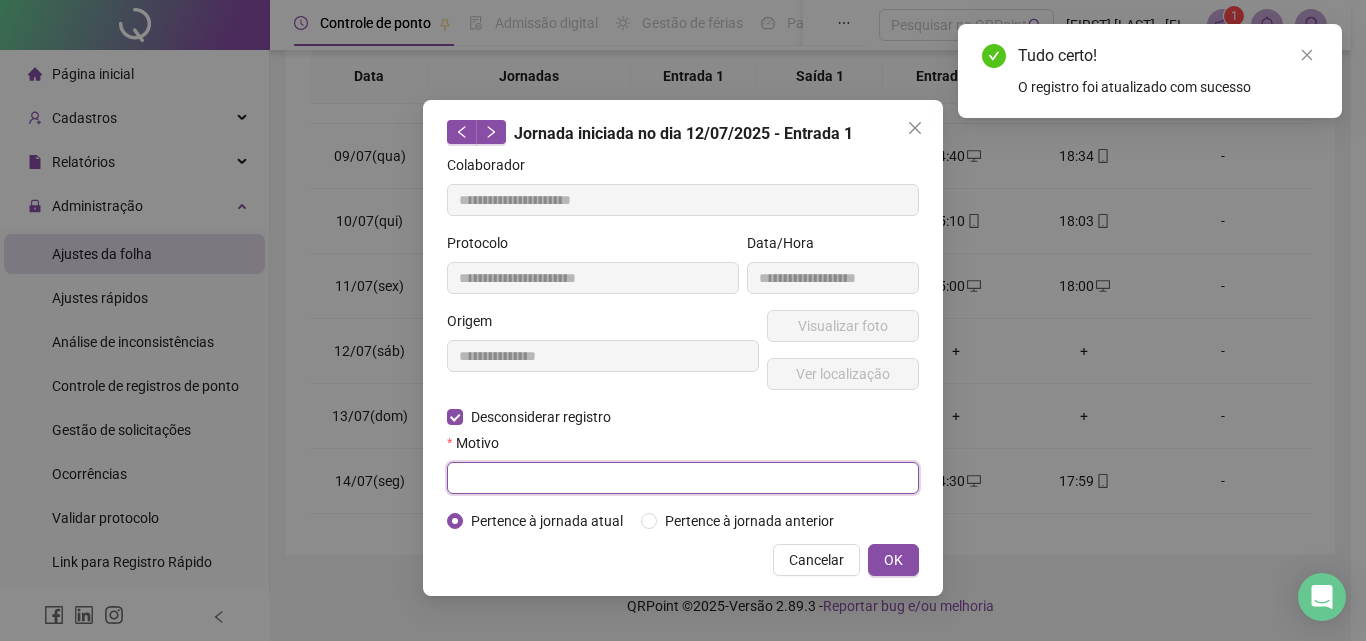 click at bounding box center [683, 478] 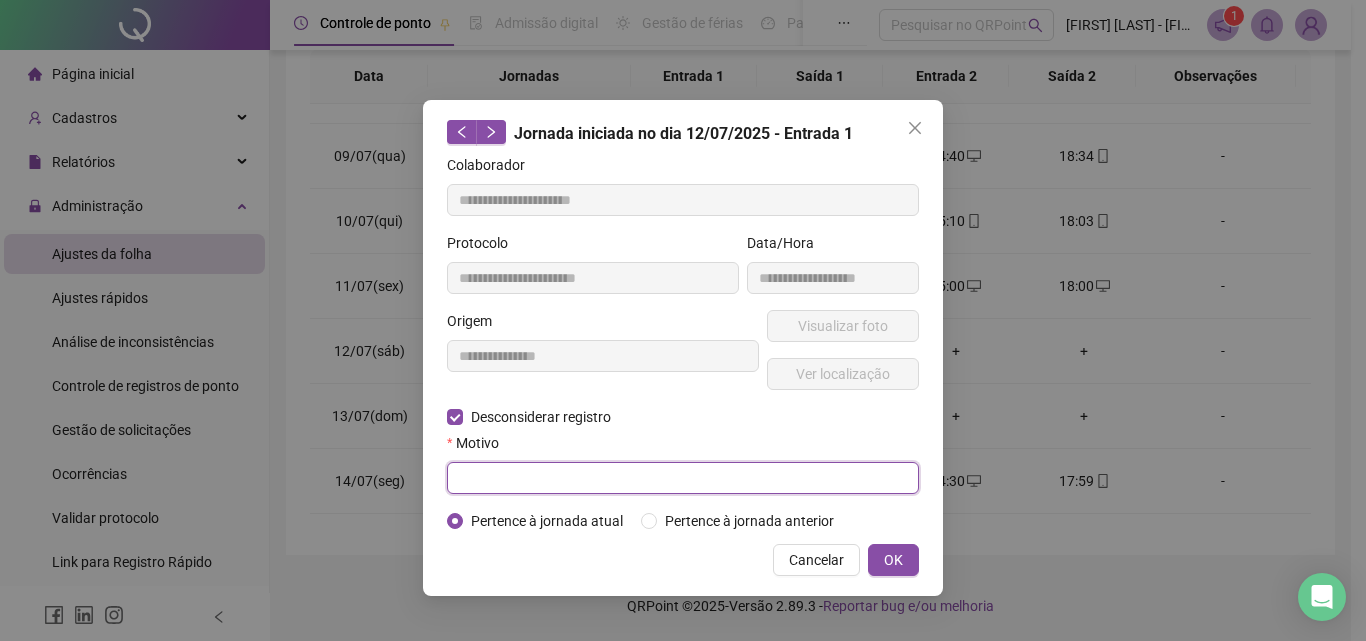paste on "****" 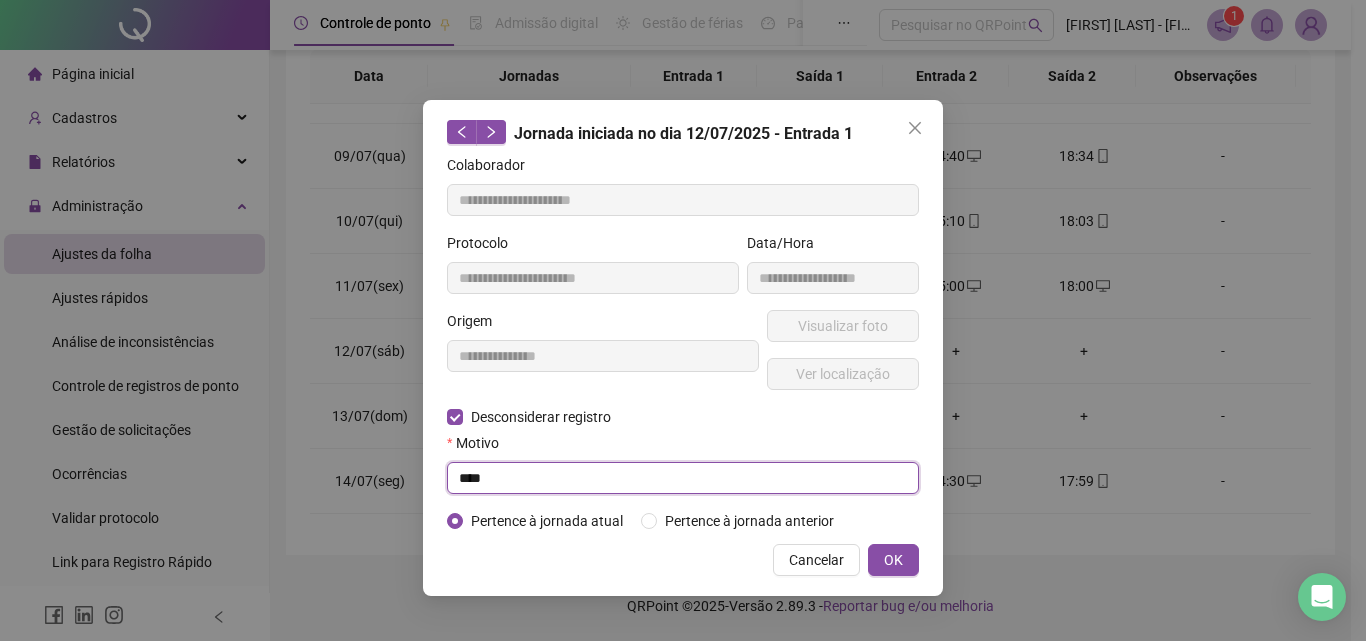 type on "****" 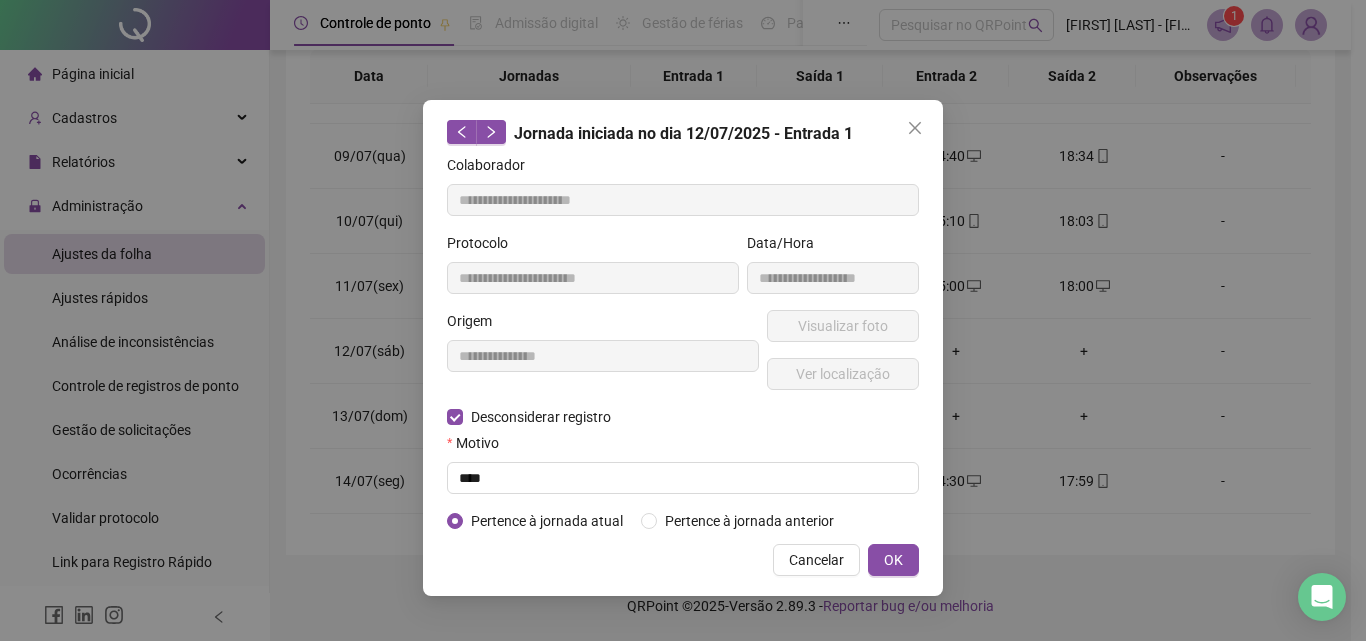 click on "**********" at bounding box center [683, 348] 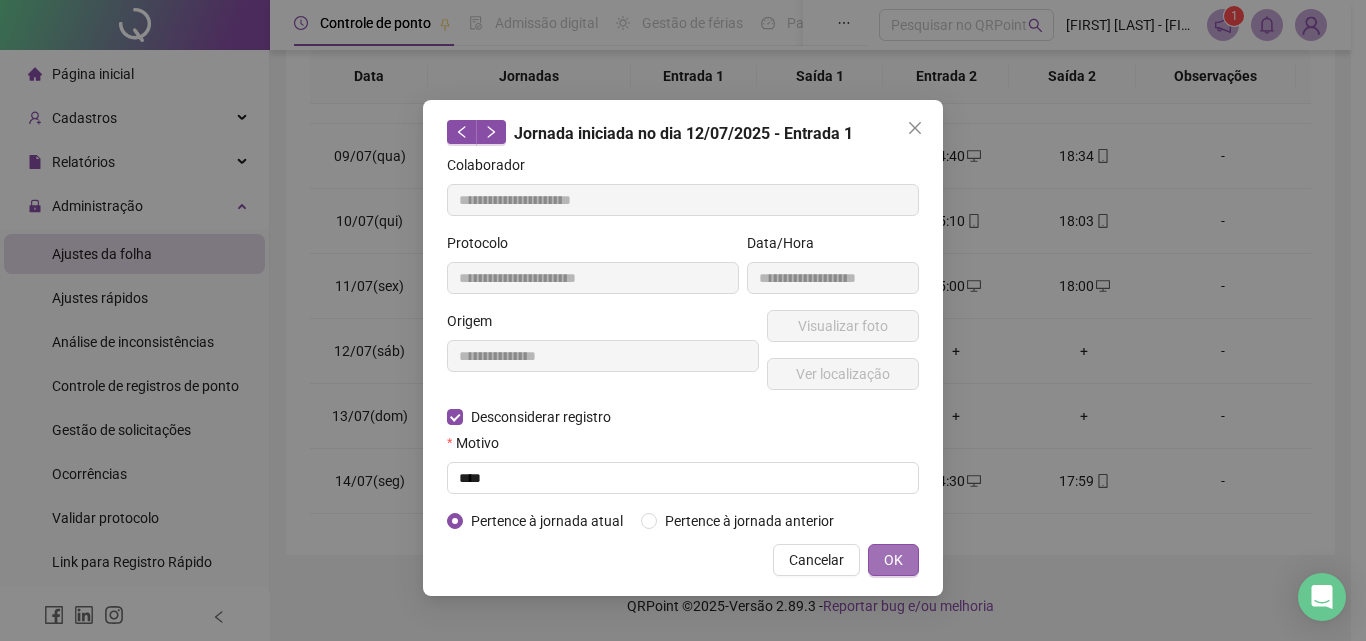click on "OK" at bounding box center [893, 560] 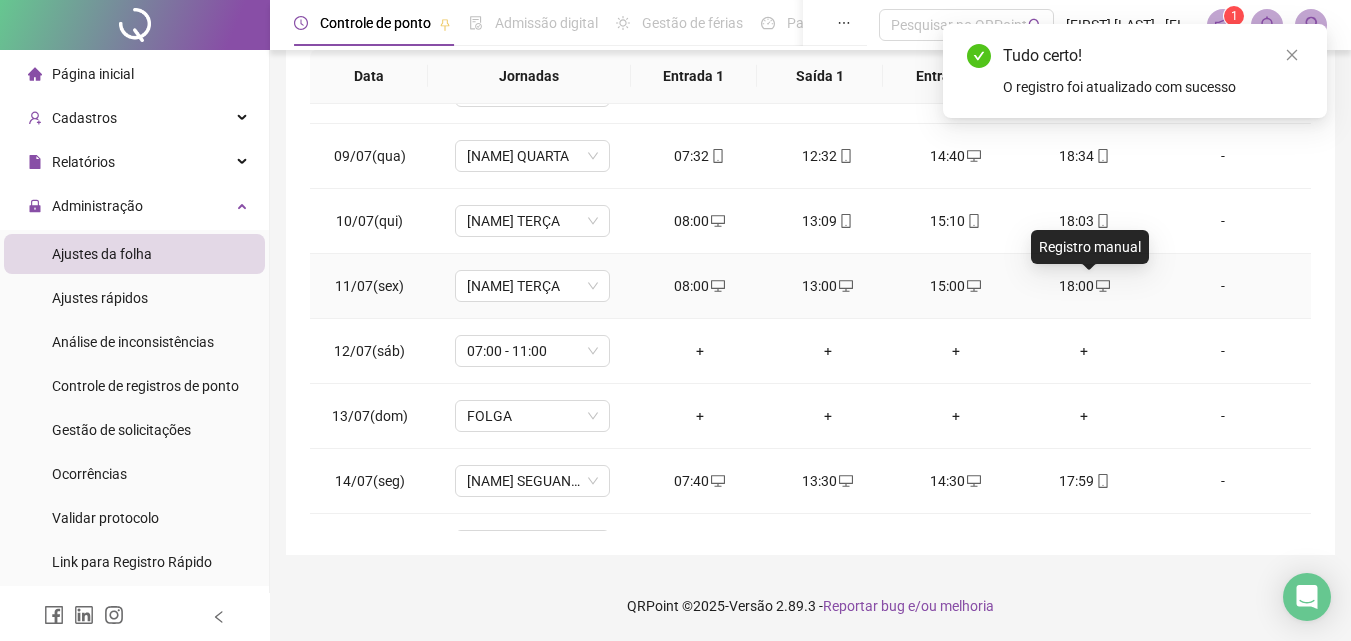 click 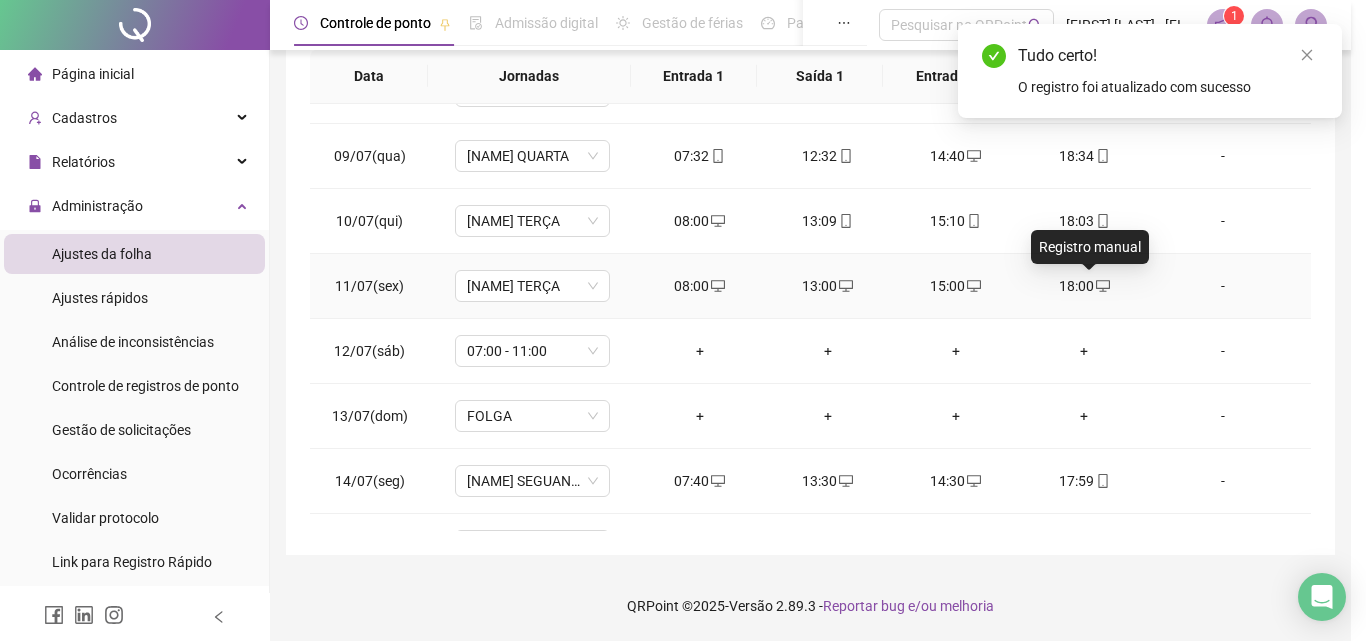 type on "**********" 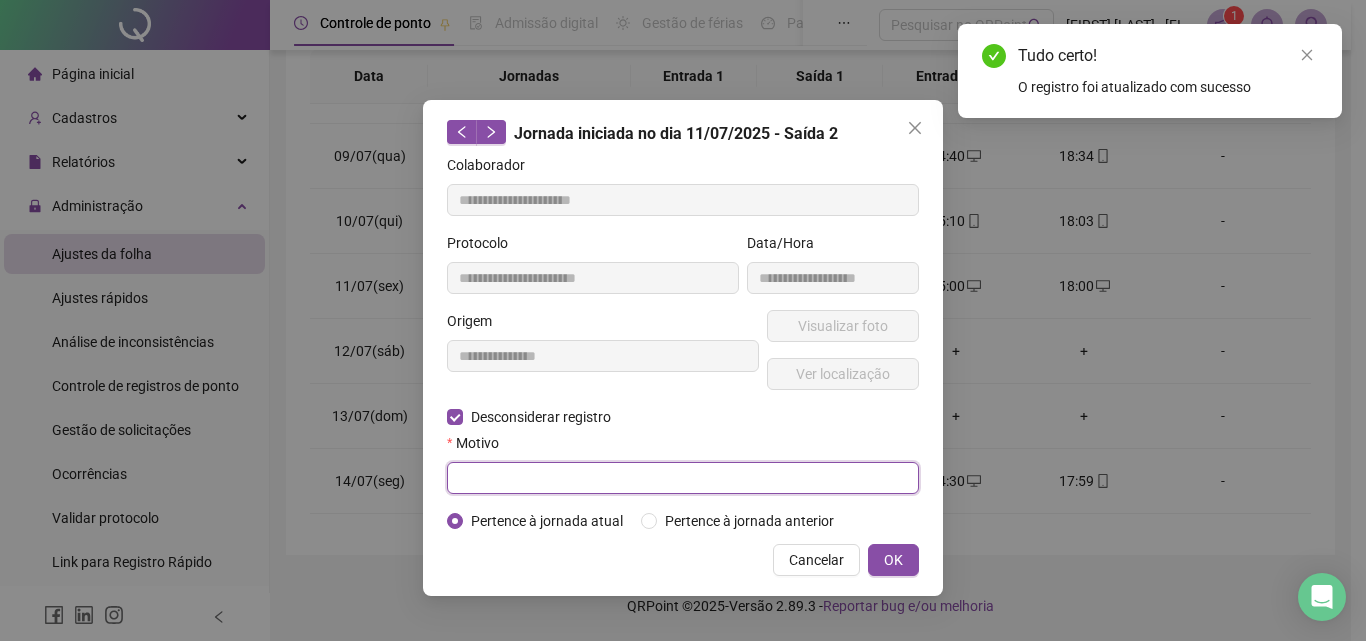 click at bounding box center (683, 478) 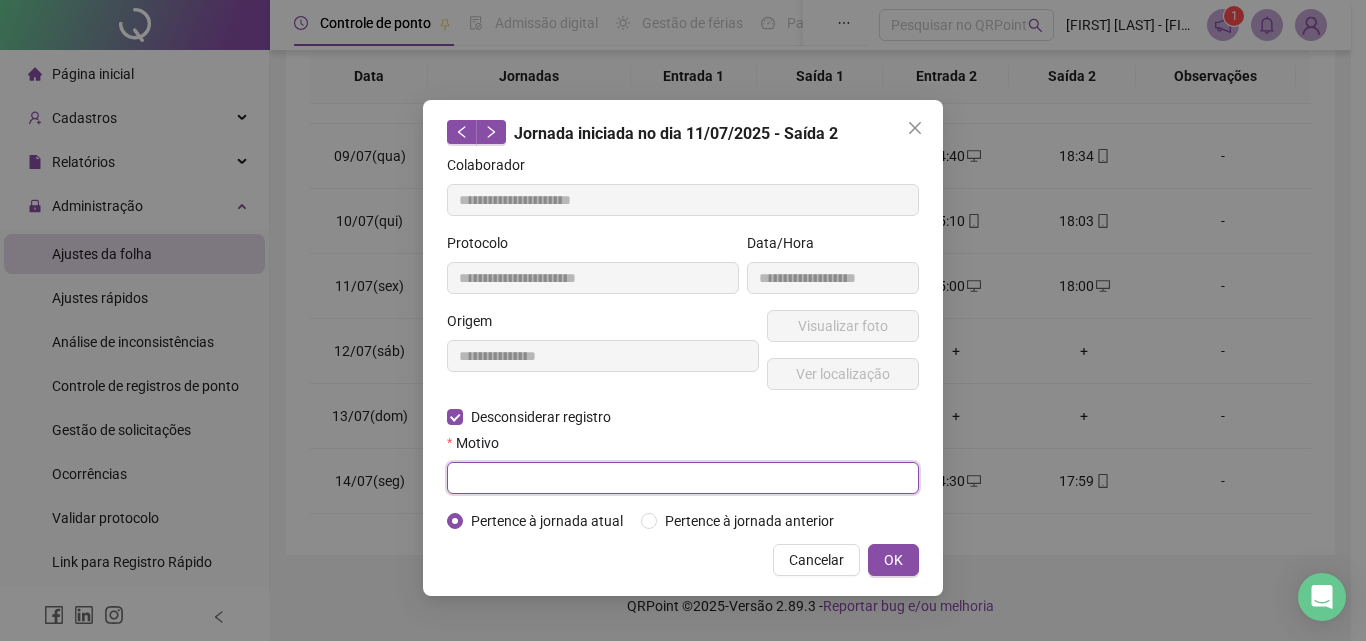 paste on "****" 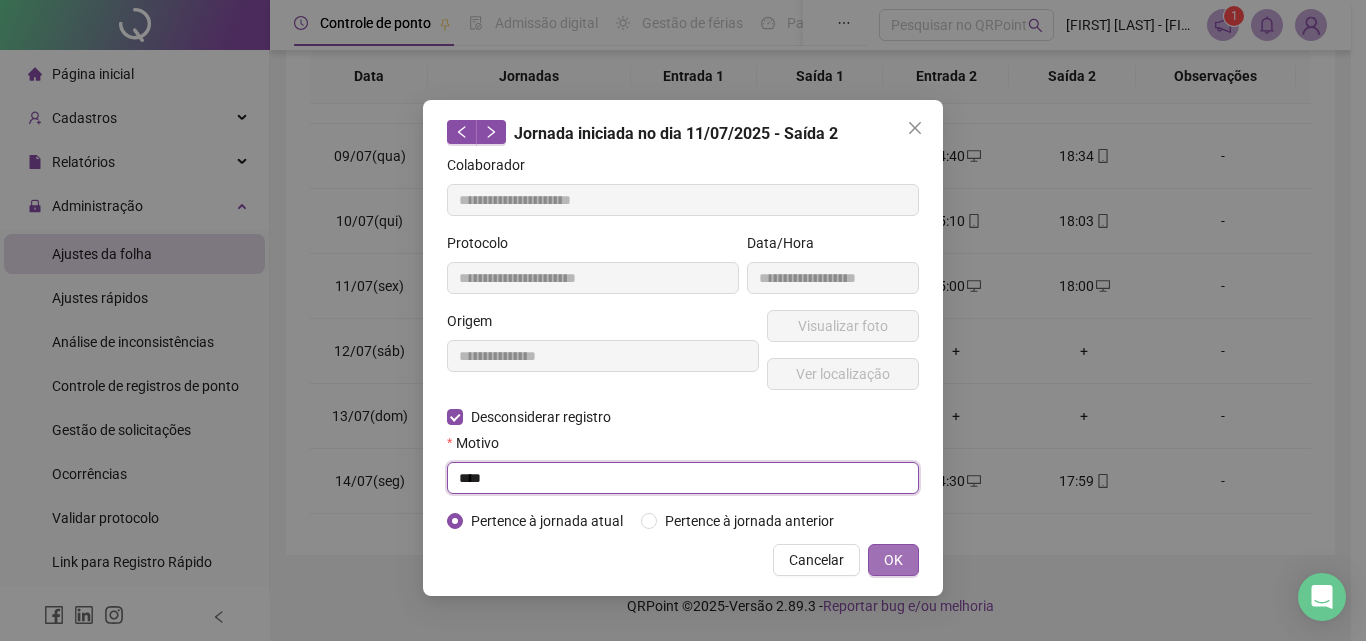 type on "****" 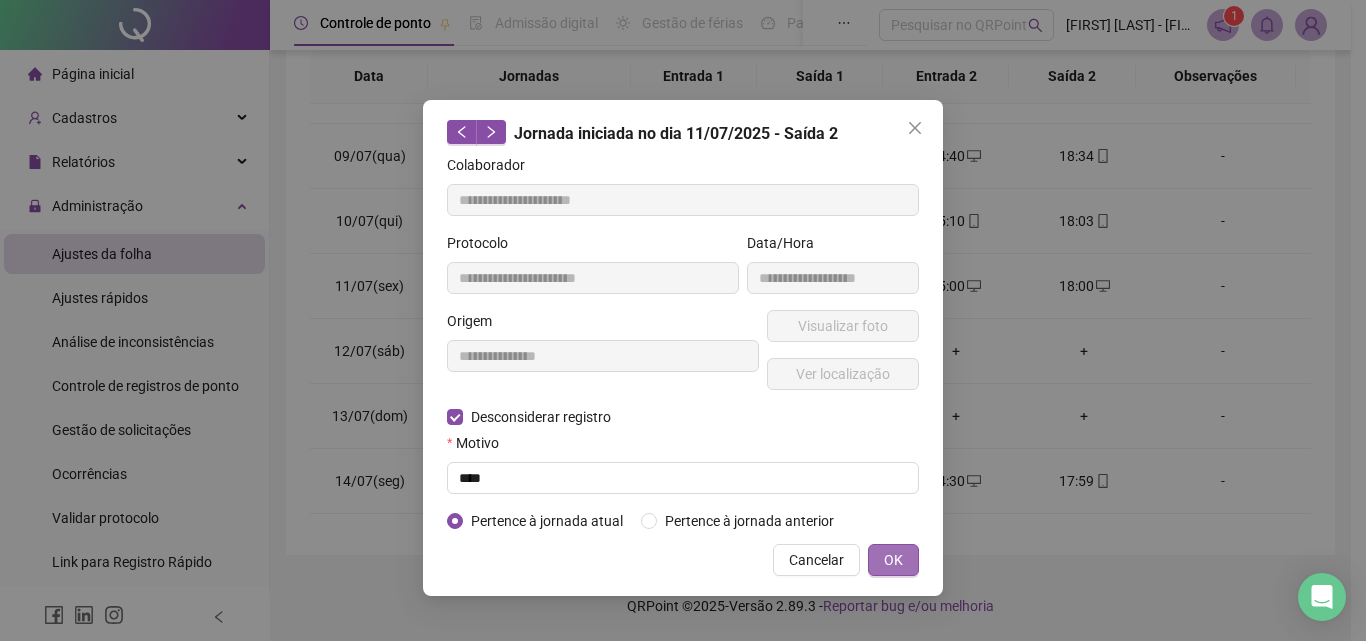 click on "OK" at bounding box center (893, 560) 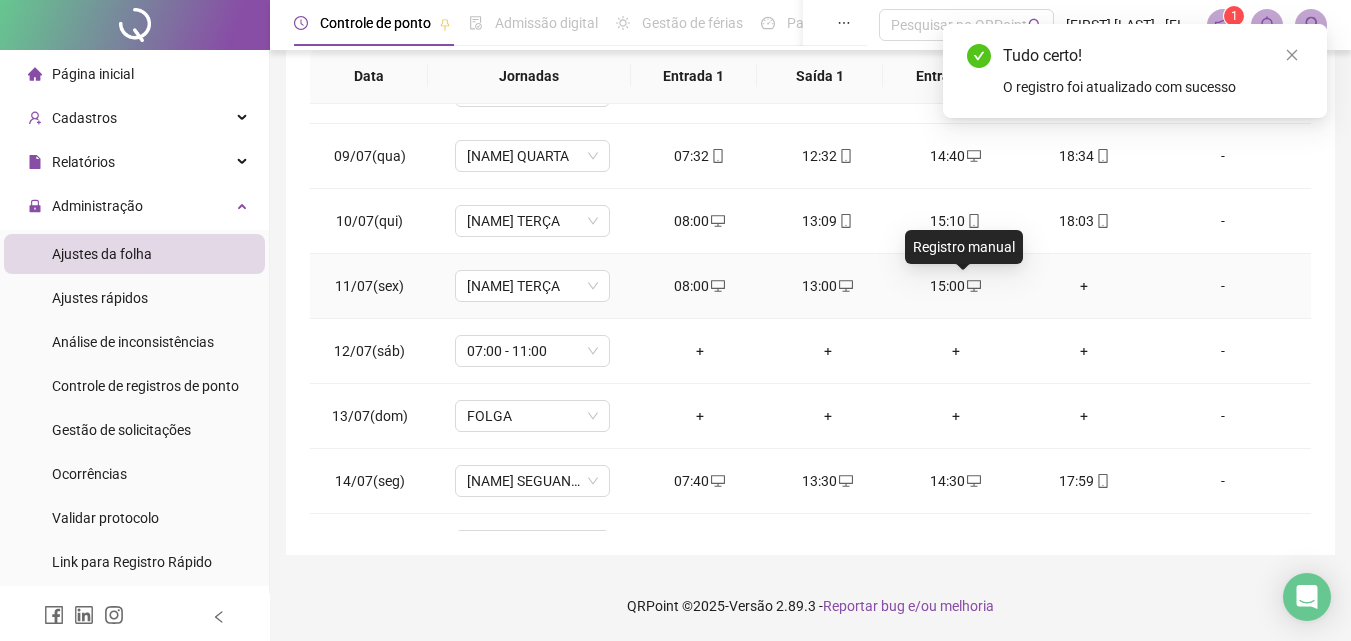 click 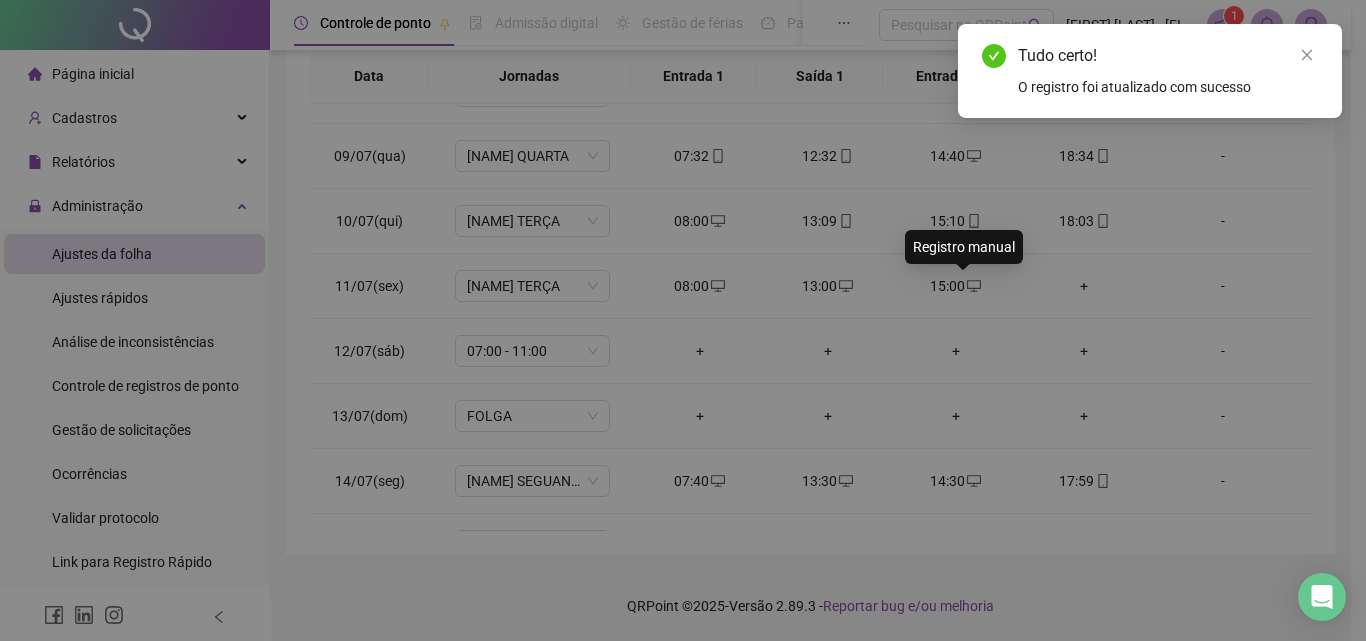 type on "**********" 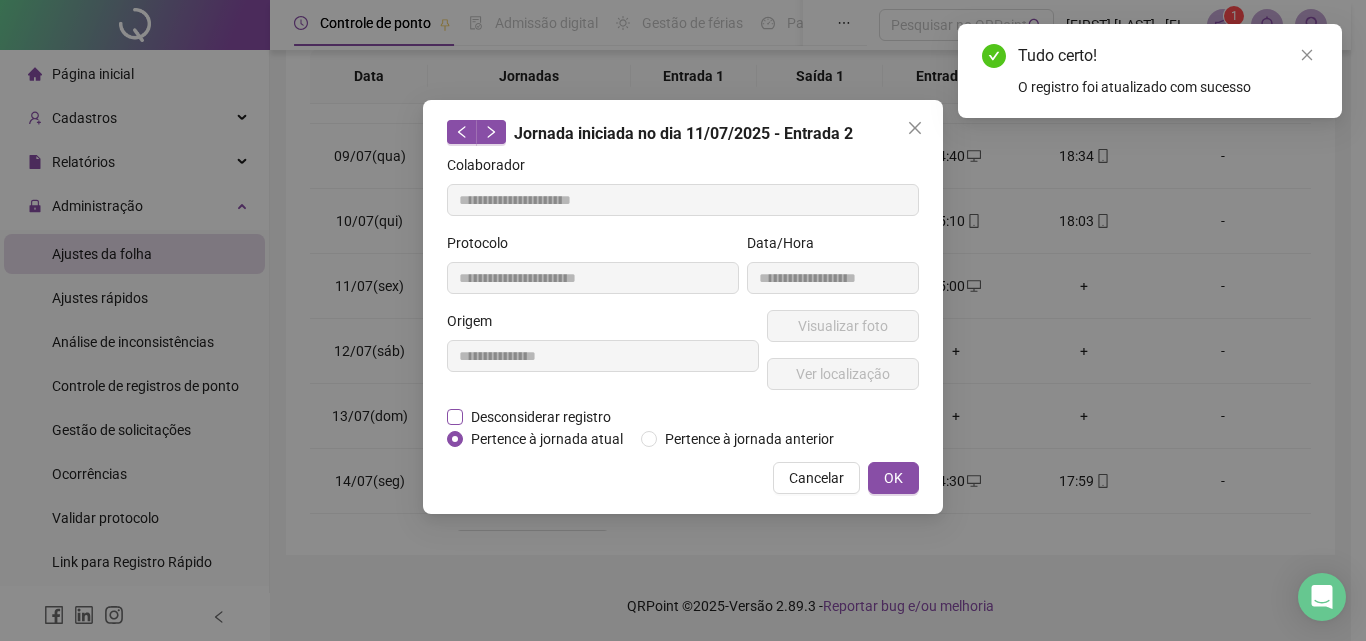 click on "Desconsiderar registro" at bounding box center (541, 417) 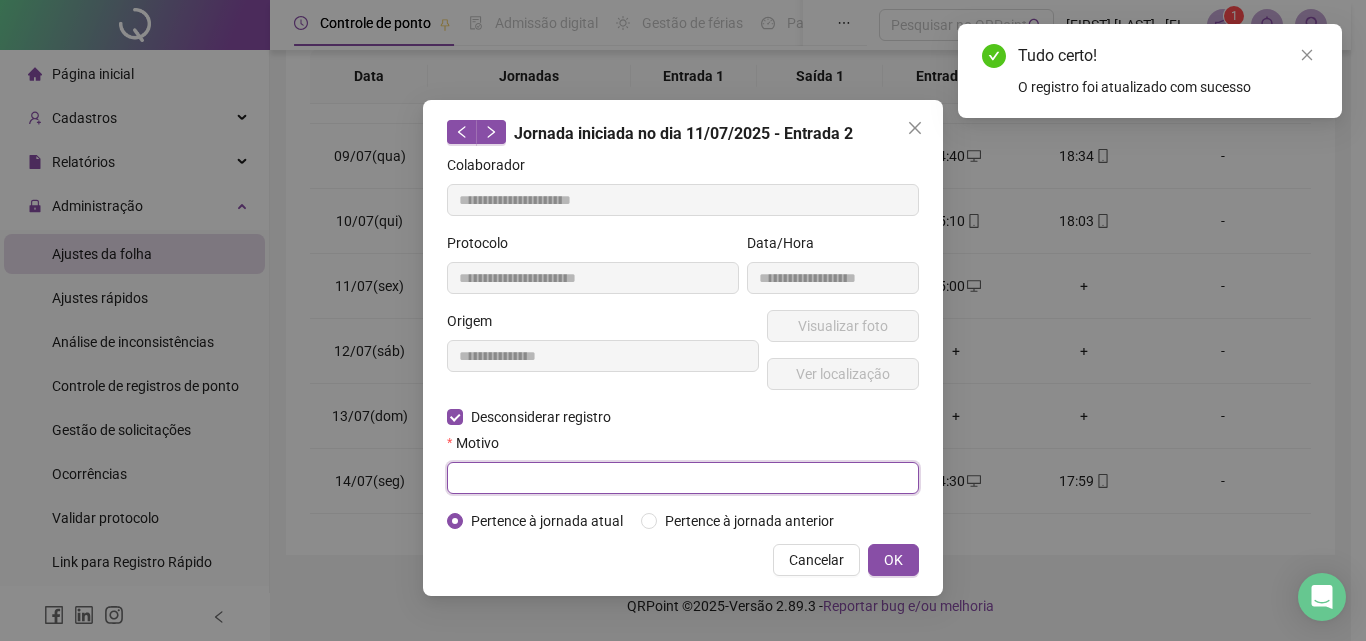 click at bounding box center (683, 478) 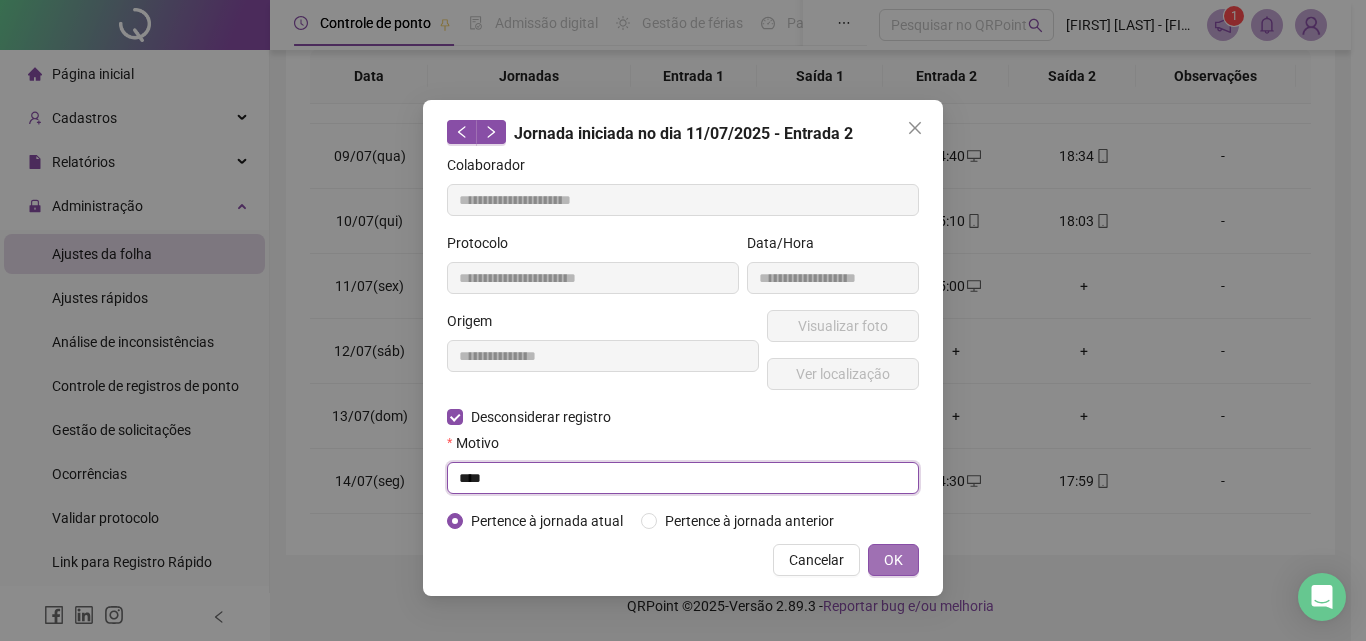 type on "****" 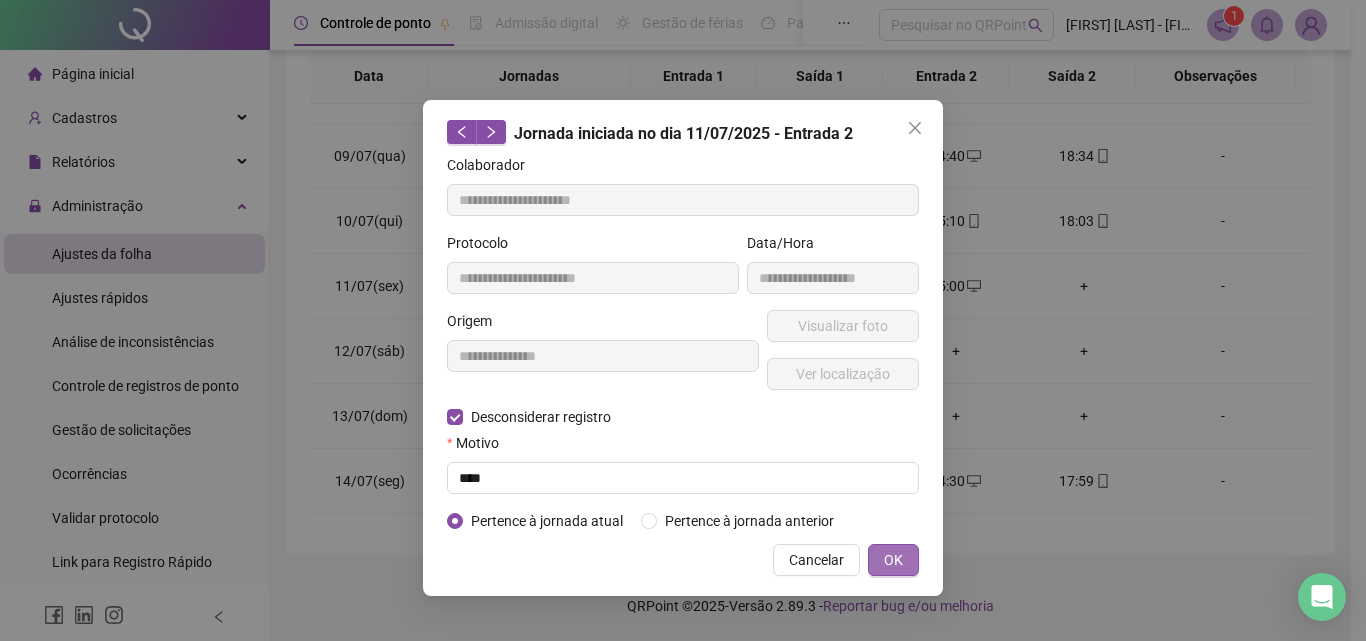 click on "OK" at bounding box center [893, 560] 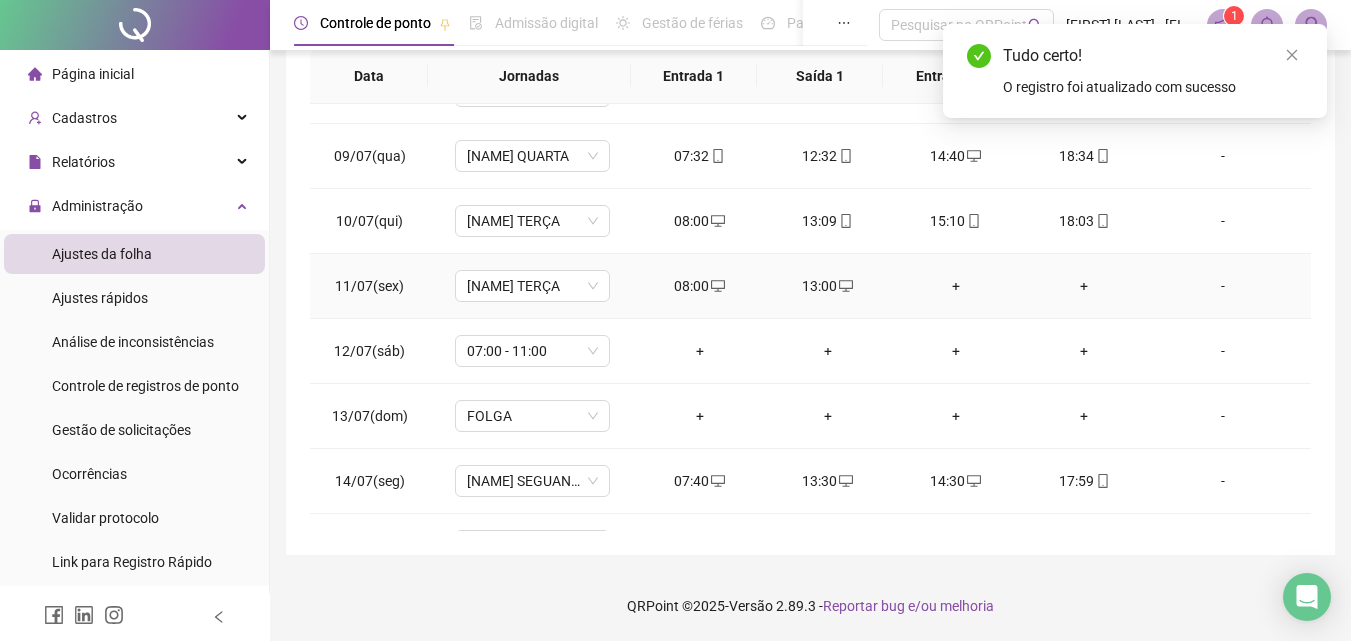 click 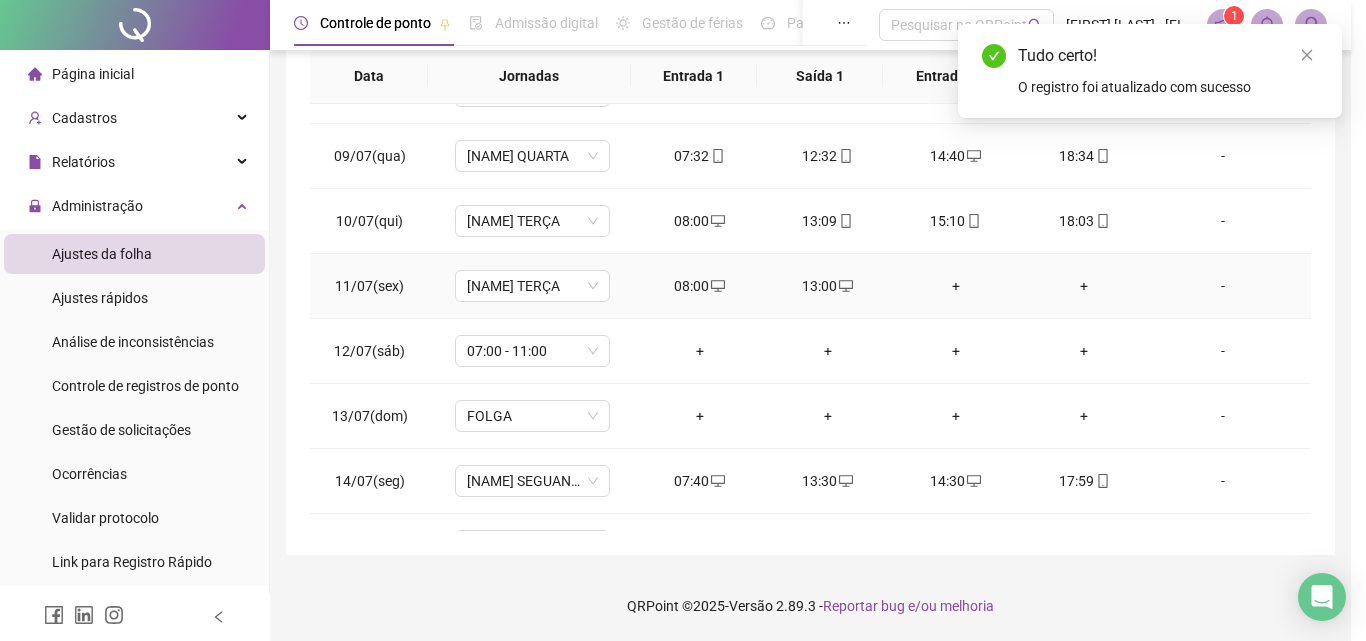 type on "**********" 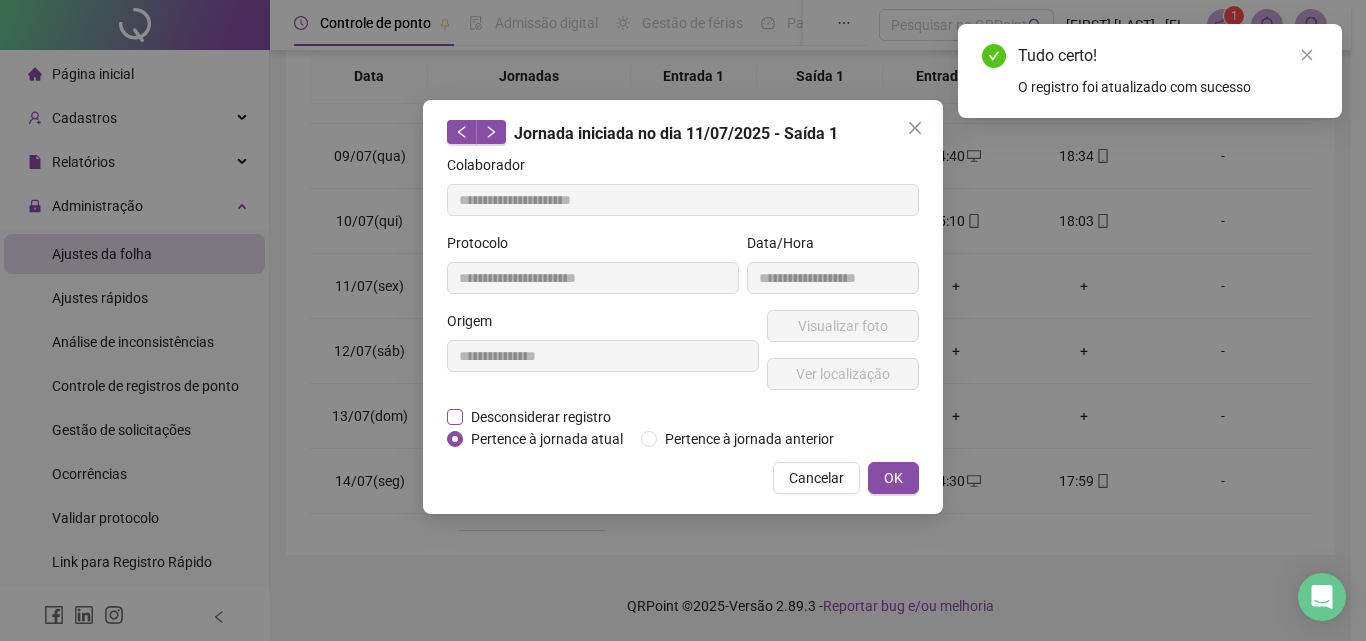 click on "Desconsiderar registro" at bounding box center (541, 417) 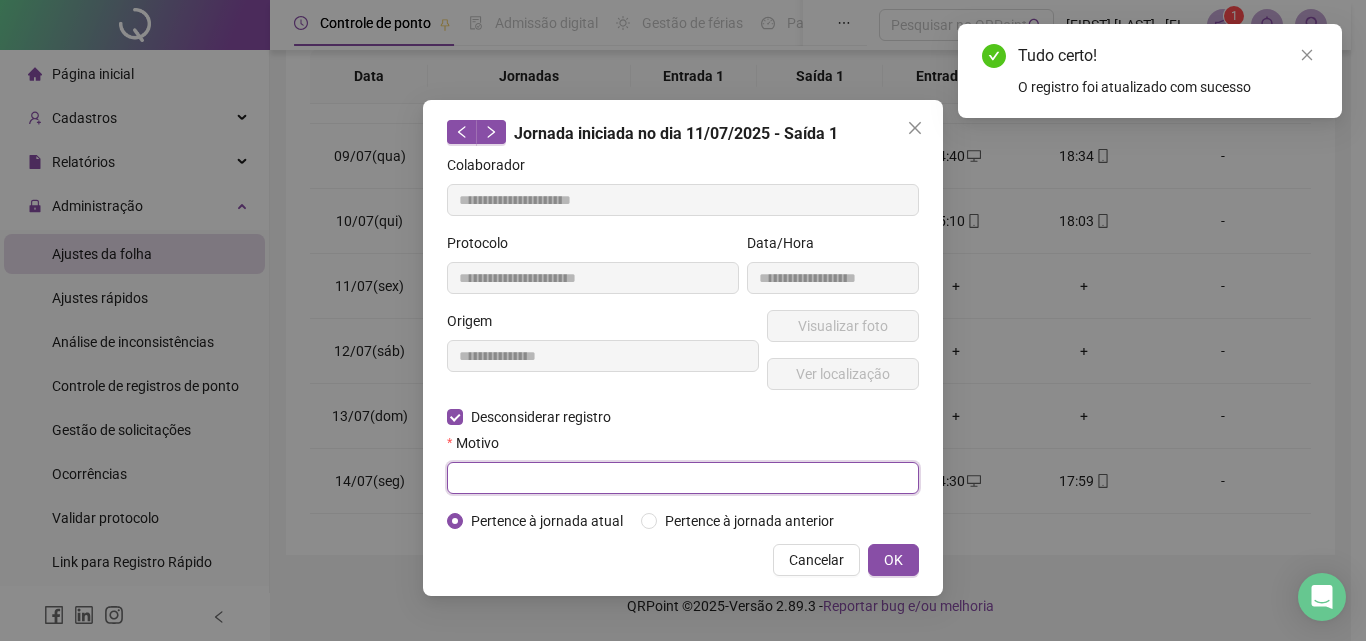 click at bounding box center [683, 478] 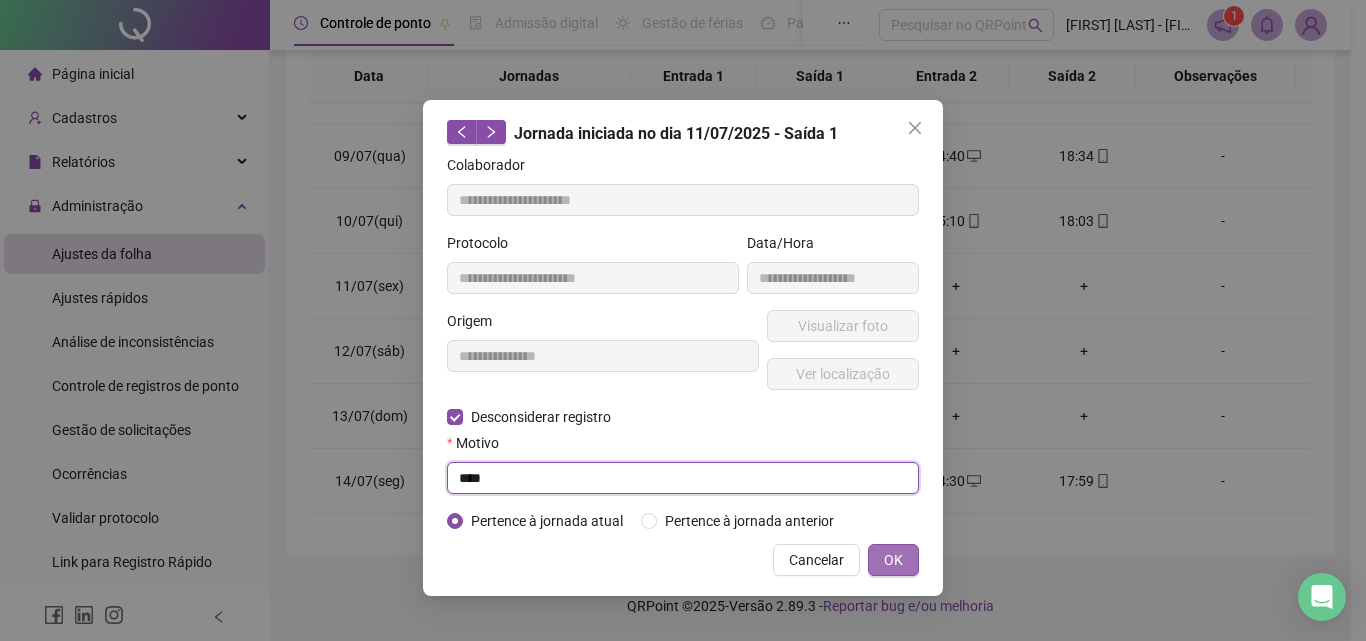 type on "****" 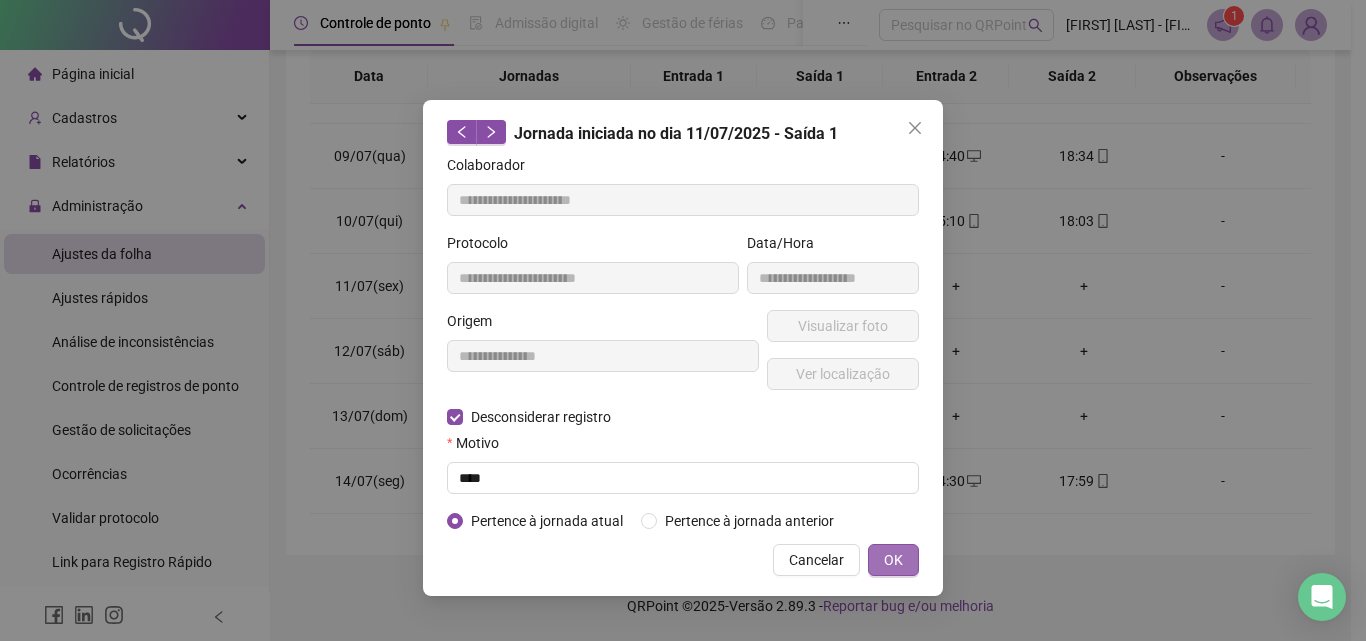 click on "OK" at bounding box center [893, 560] 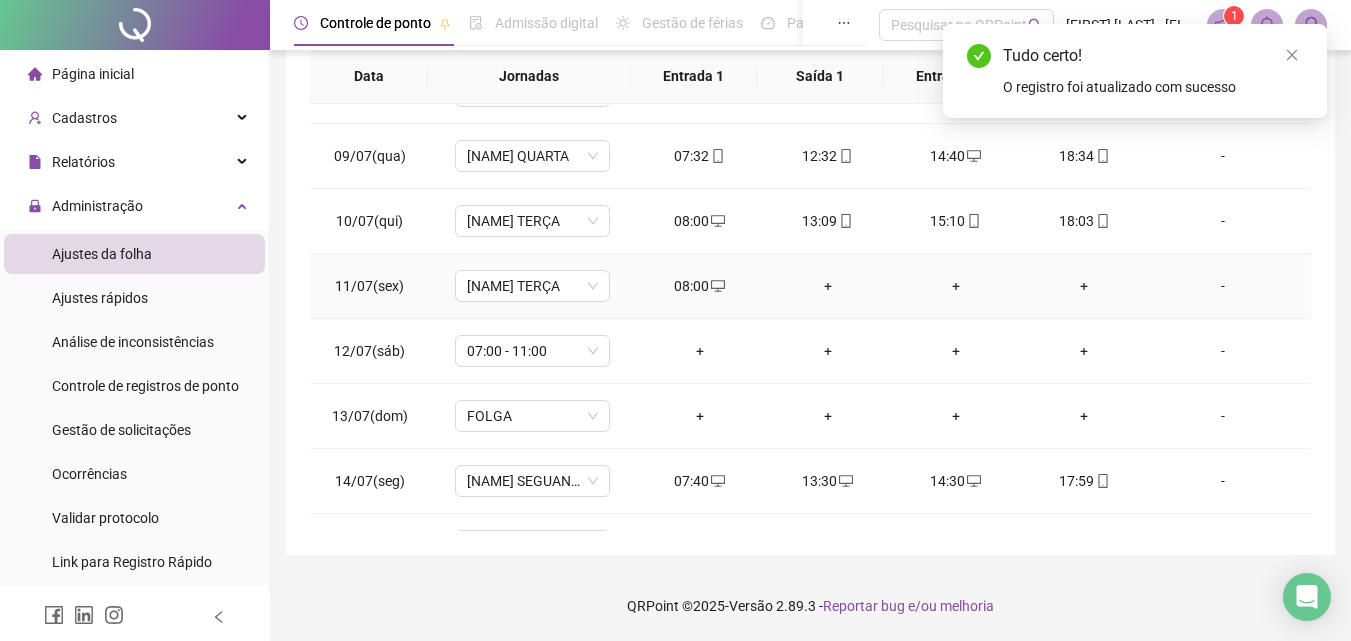 click on "08:00" at bounding box center [700, 286] 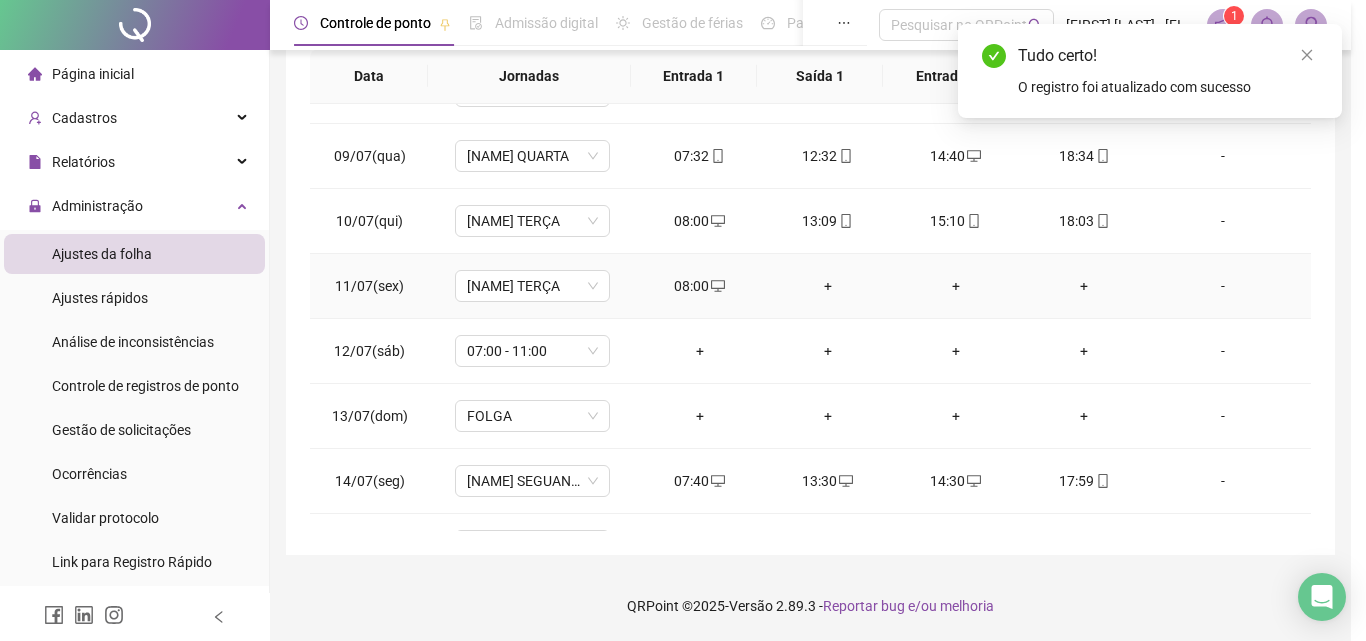 type on "**********" 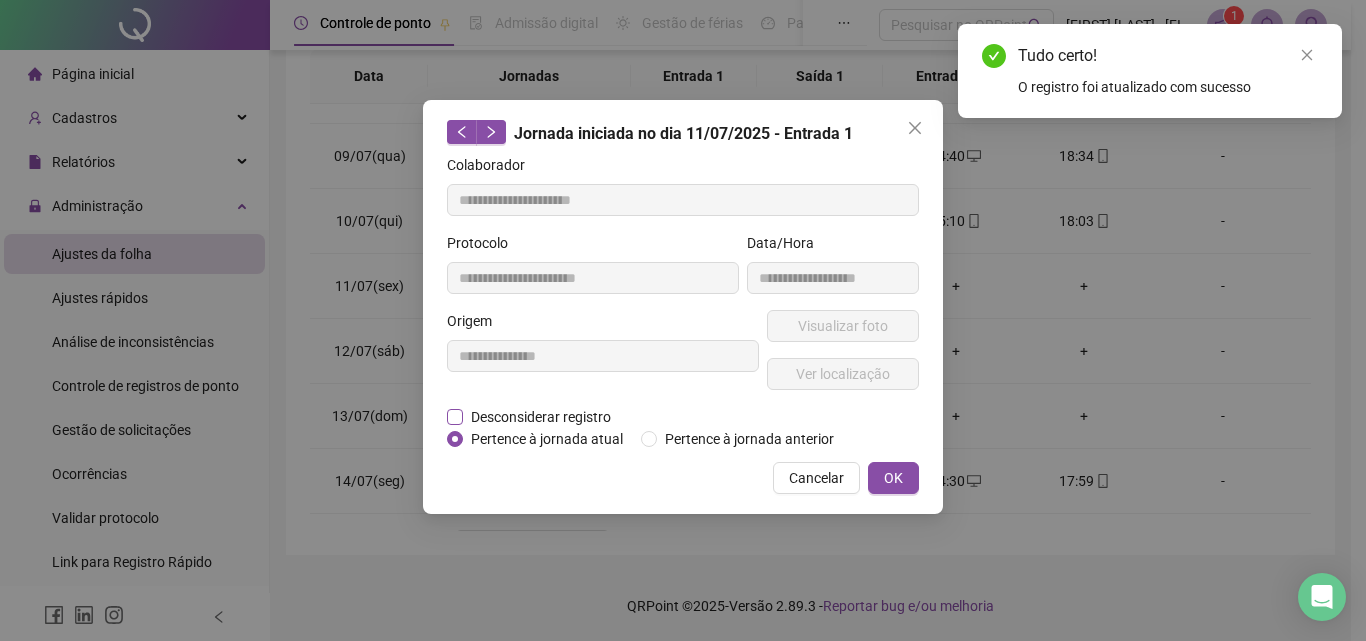 click on "Desconsiderar registro" at bounding box center [541, 417] 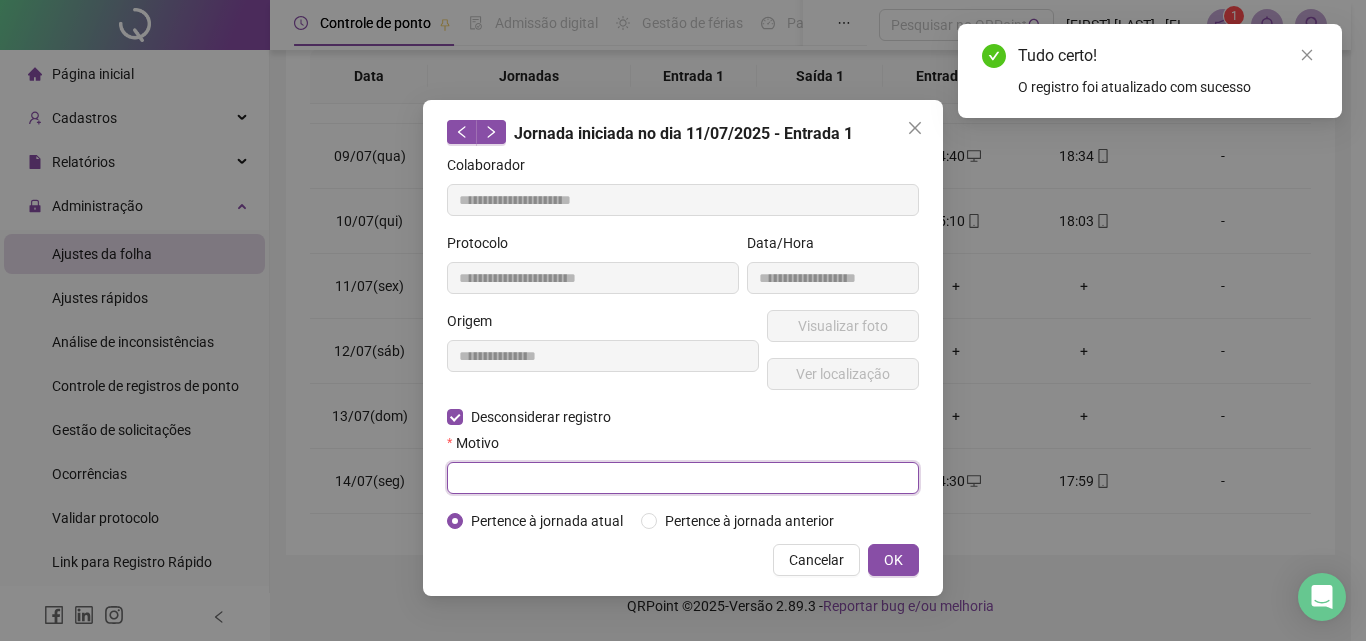 click at bounding box center [683, 478] 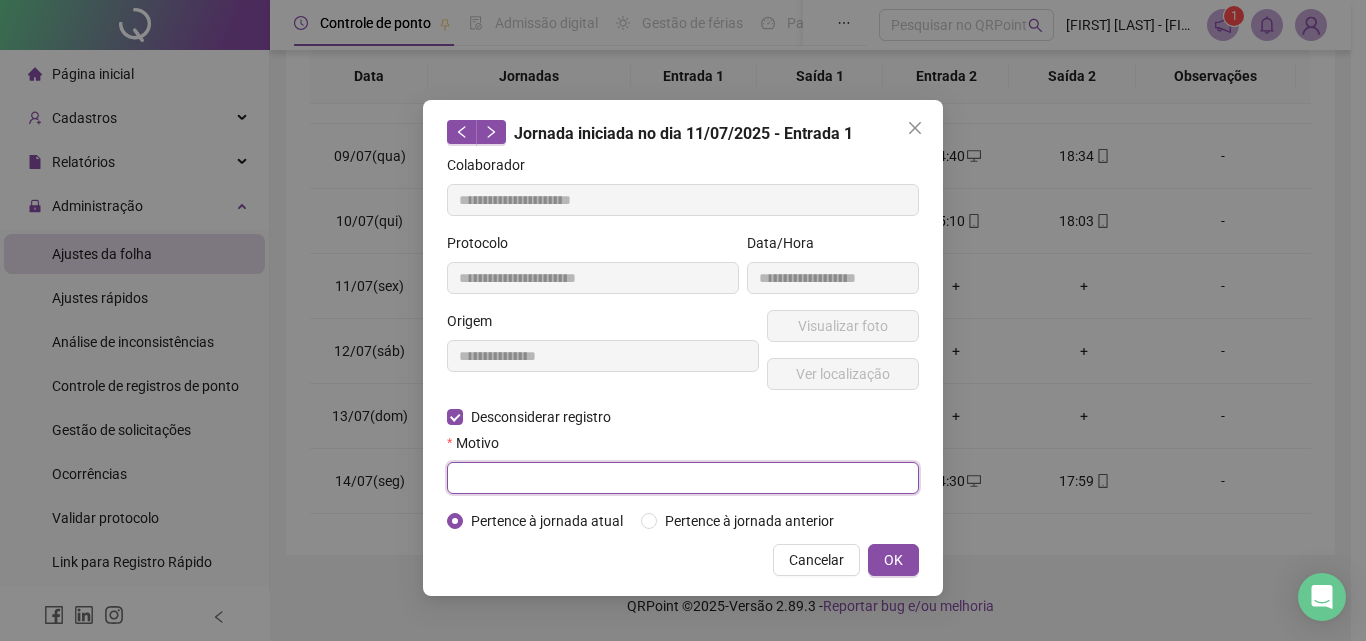 paste on "****" 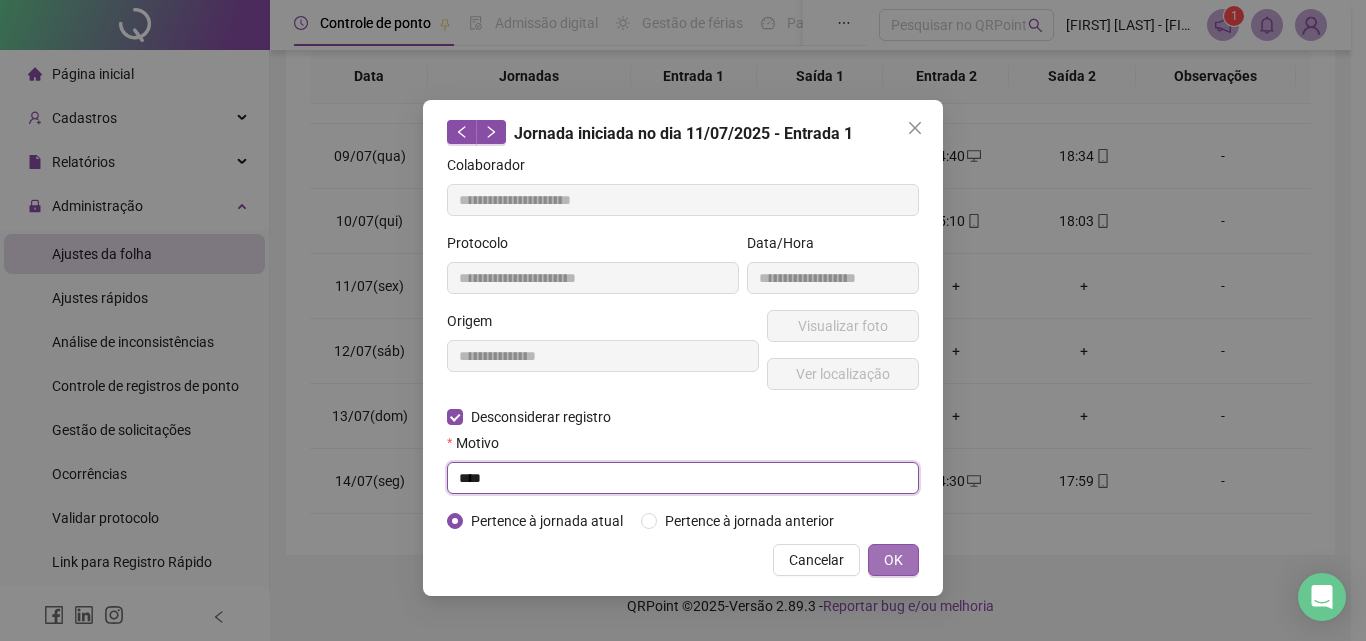 type on "****" 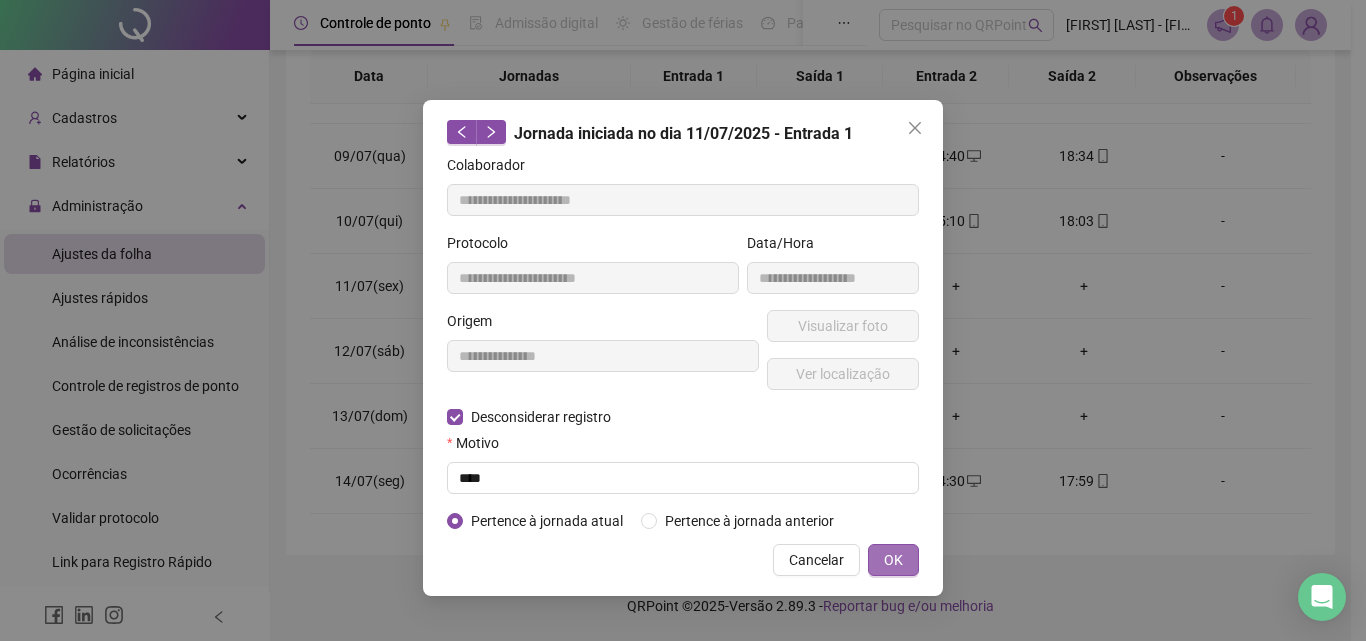 click on "OK" at bounding box center (893, 560) 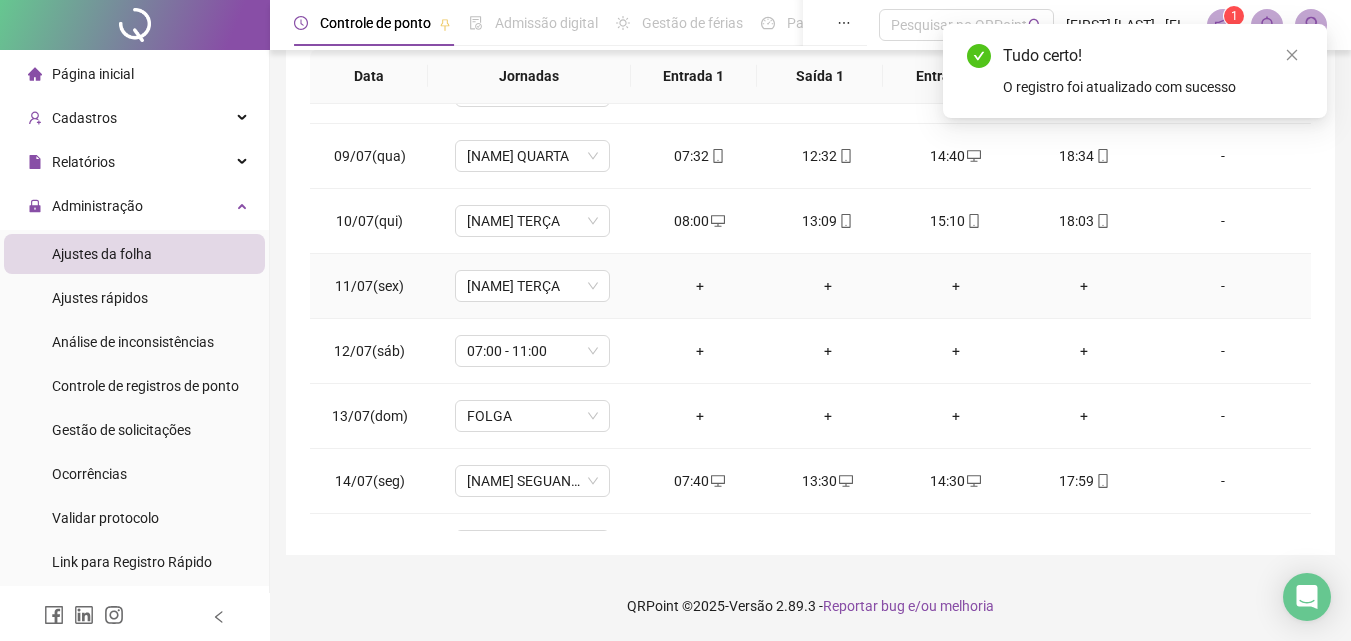 click on "-" at bounding box center [1223, 286] 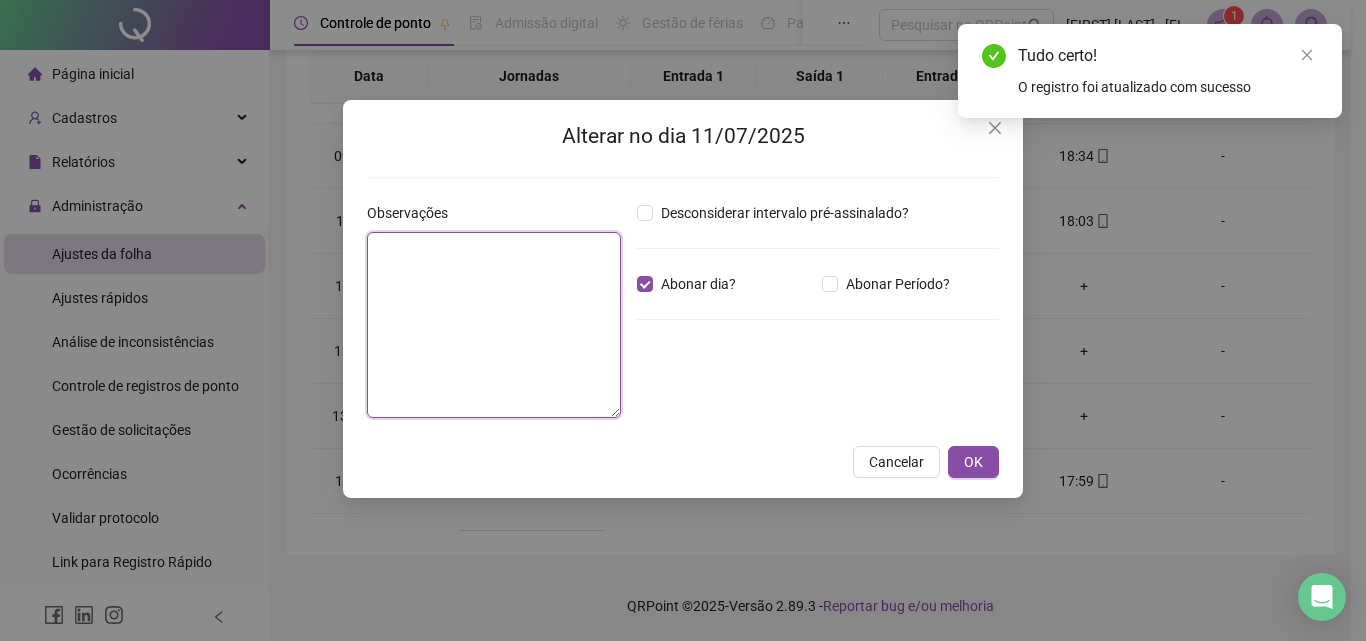 click at bounding box center [494, 325] 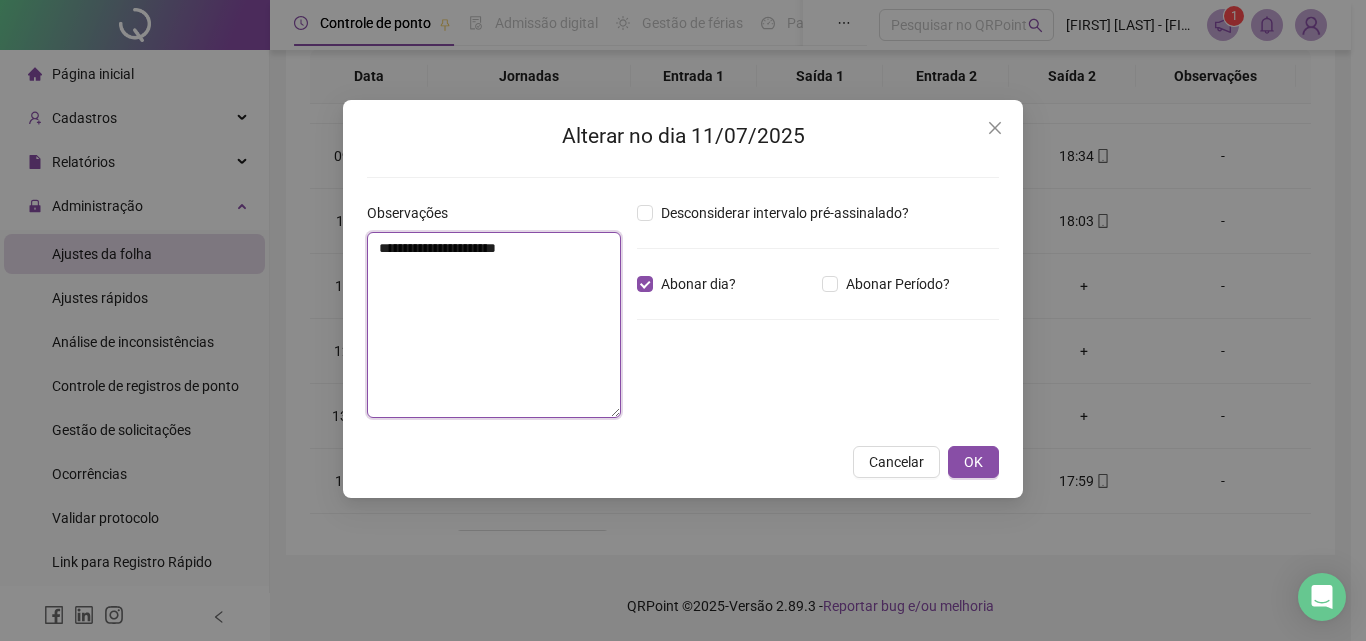 drag, startPoint x: 563, startPoint y: 240, endPoint x: 357, endPoint y: 259, distance: 206.87436 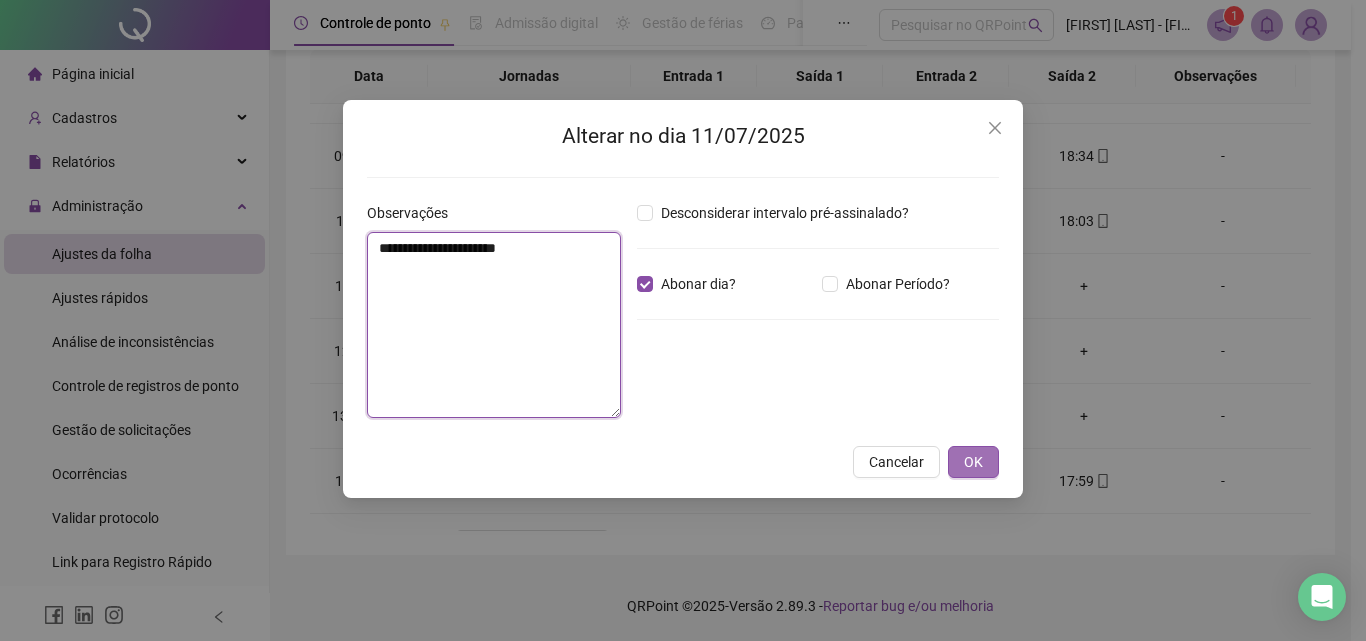 type on "**********" 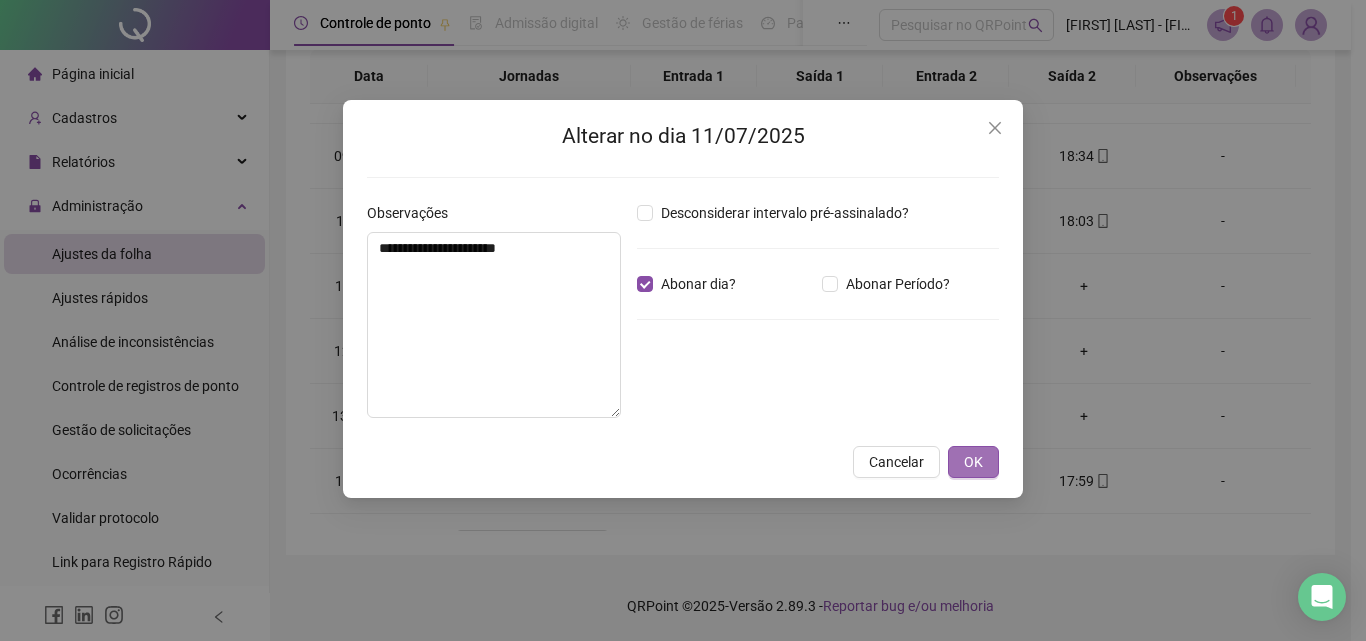 click on "OK" at bounding box center (973, 462) 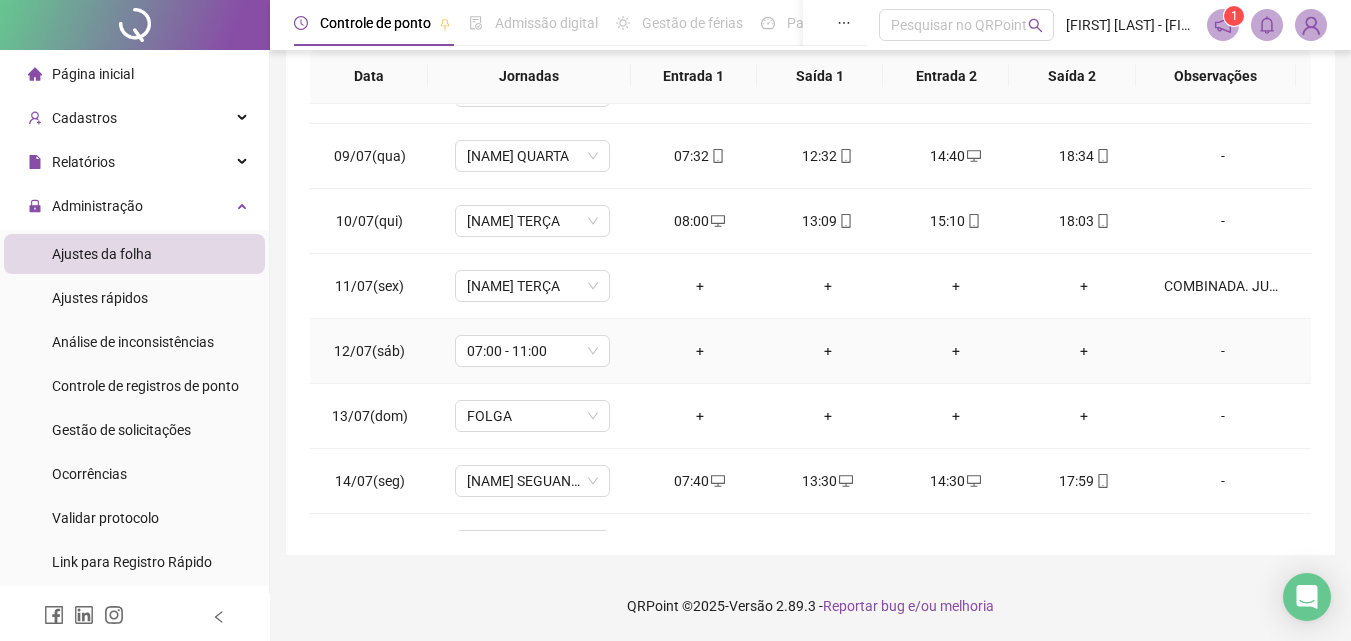 click on "-" at bounding box center (1223, 351) 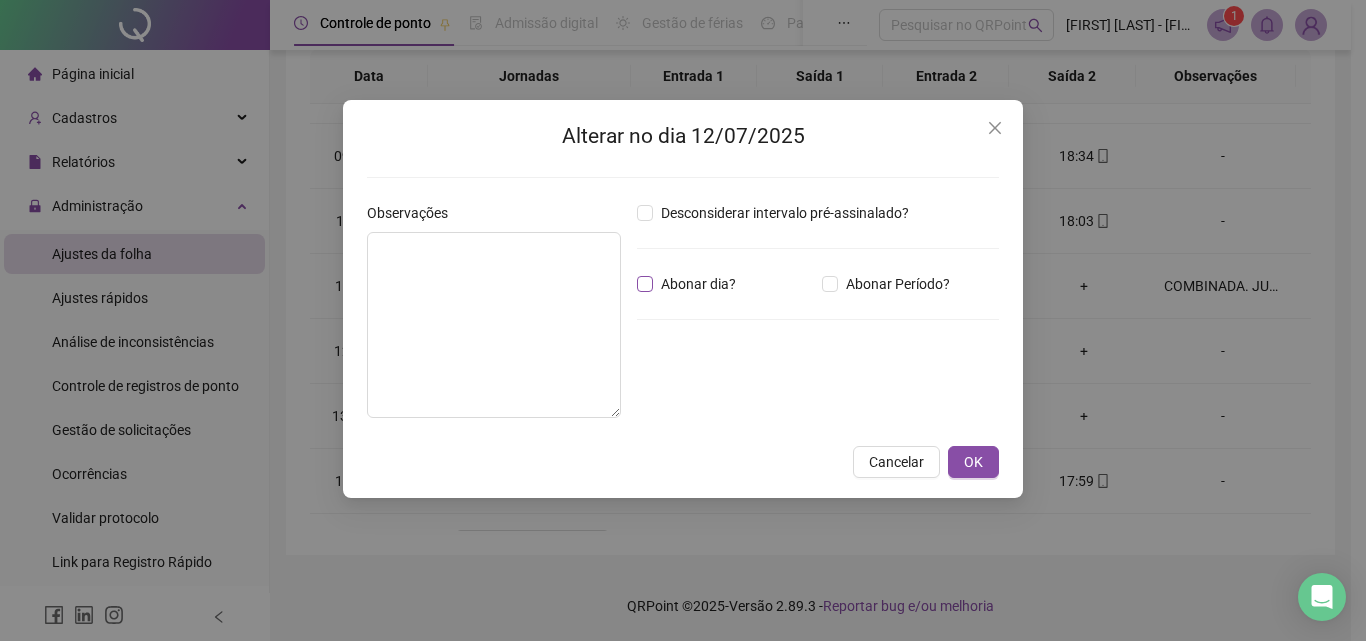 click on "Abonar dia?" at bounding box center (690, 284) 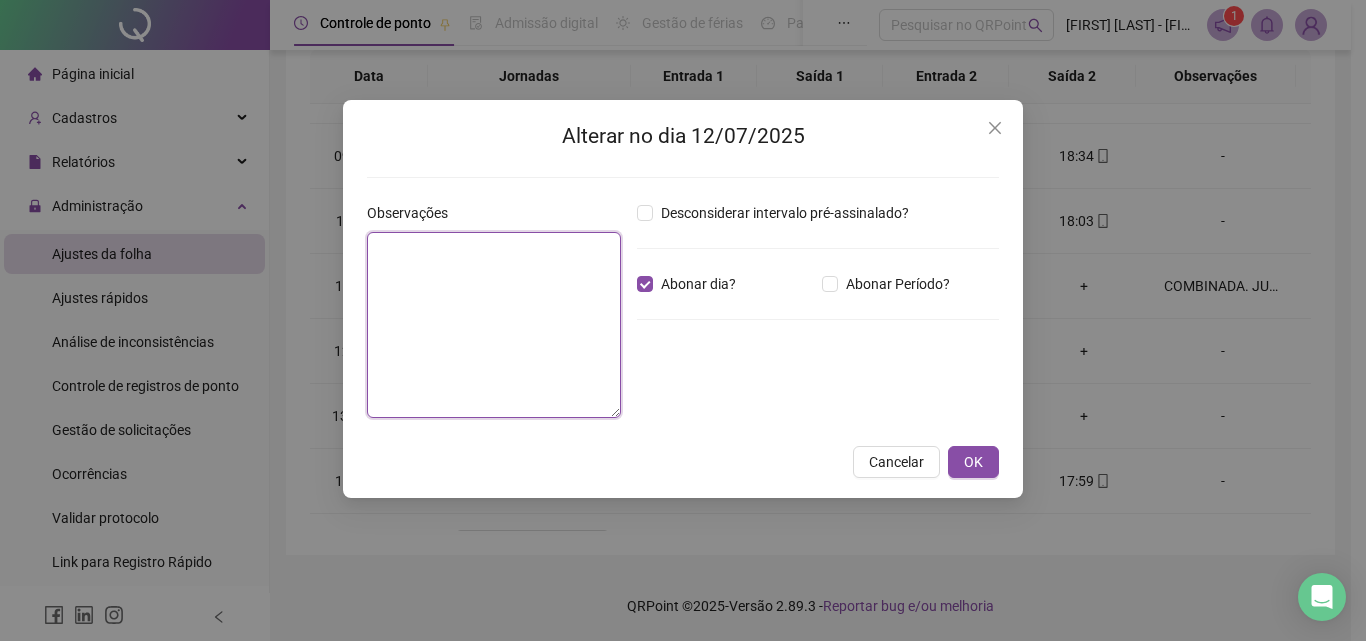 click at bounding box center [494, 325] 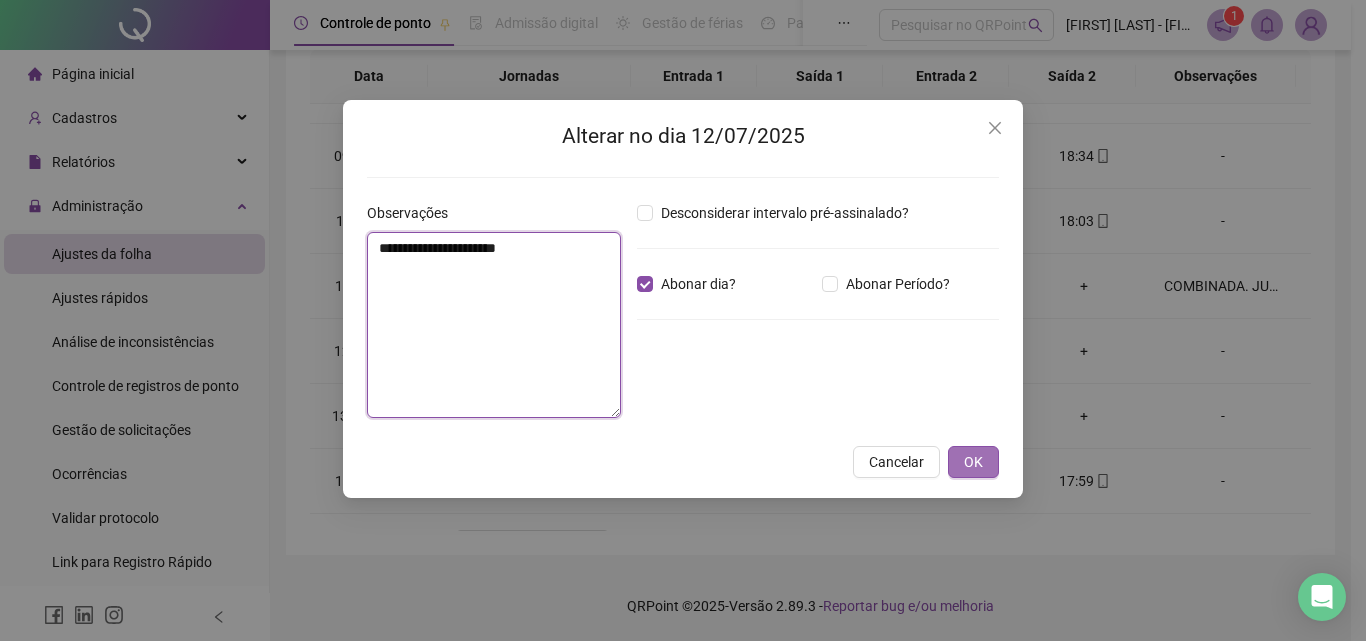 type on "**********" 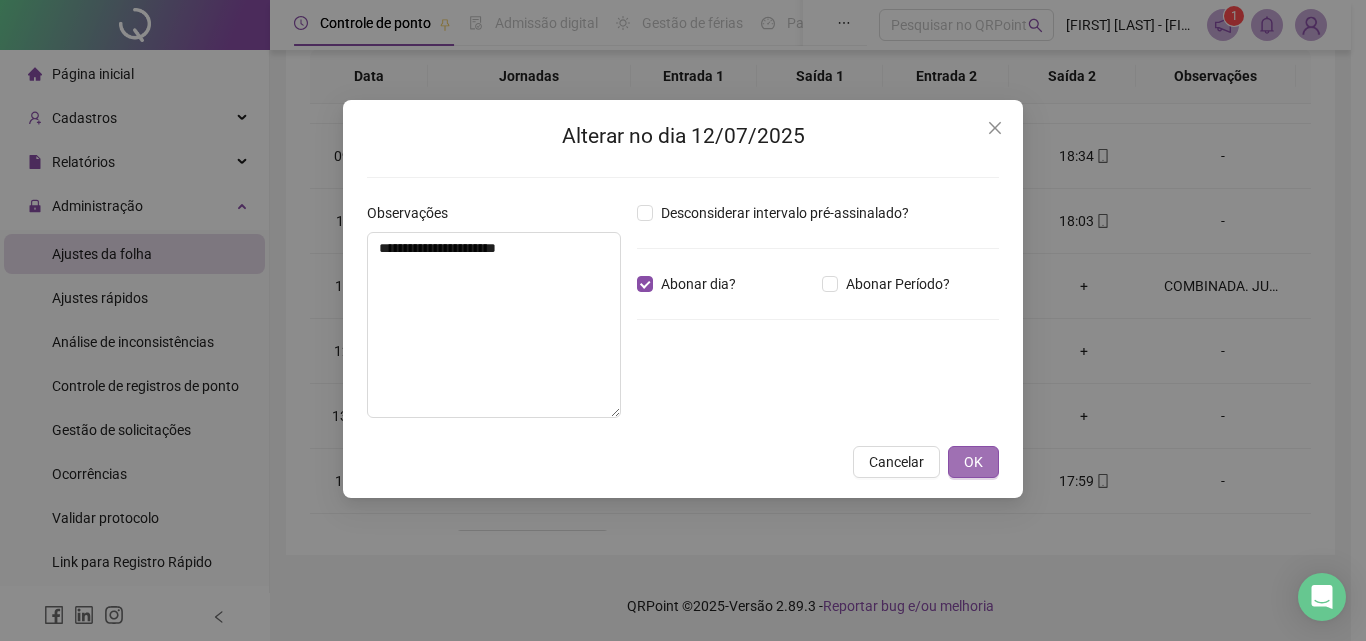 click on "OK" at bounding box center [973, 462] 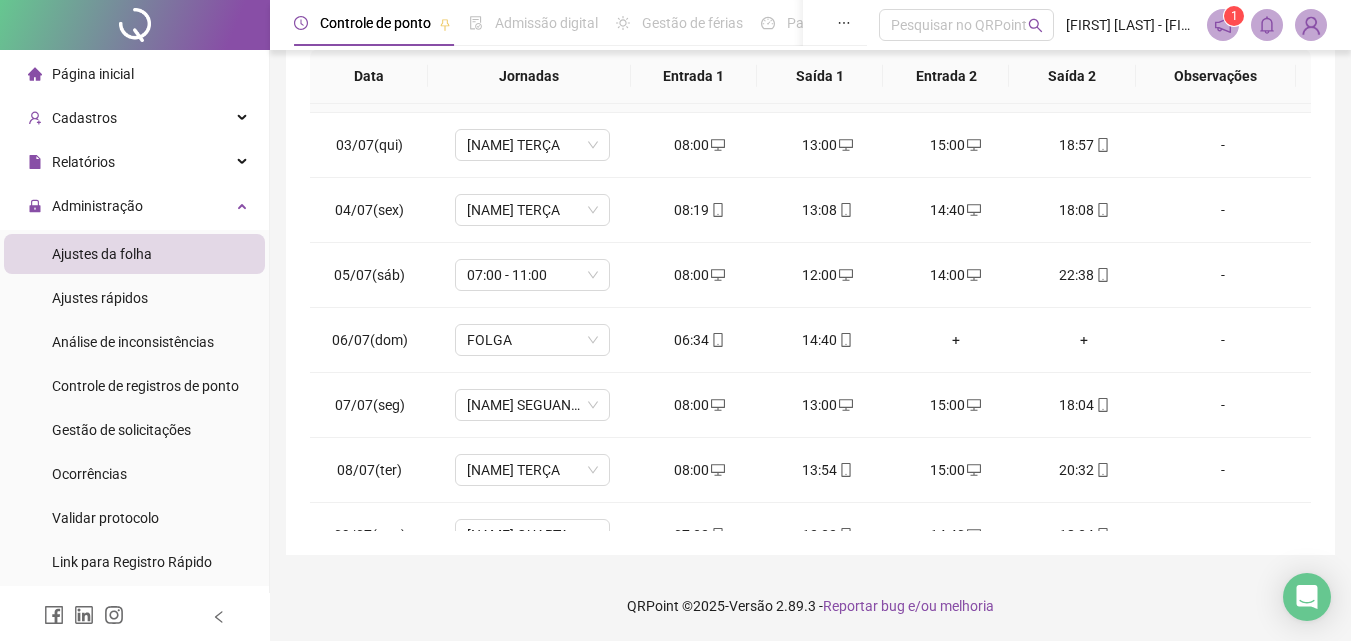 scroll, scrollTop: 0, scrollLeft: 0, axis: both 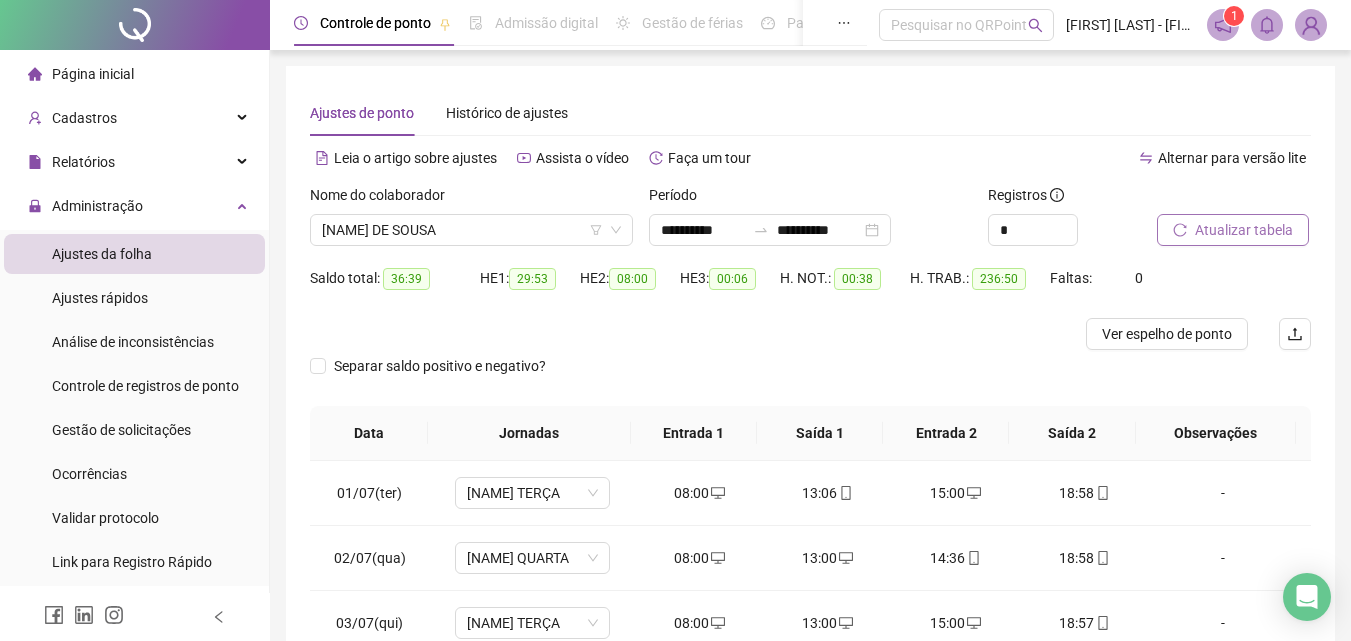 click on "Atualizar tabela" at bounding box center [1233, 230] 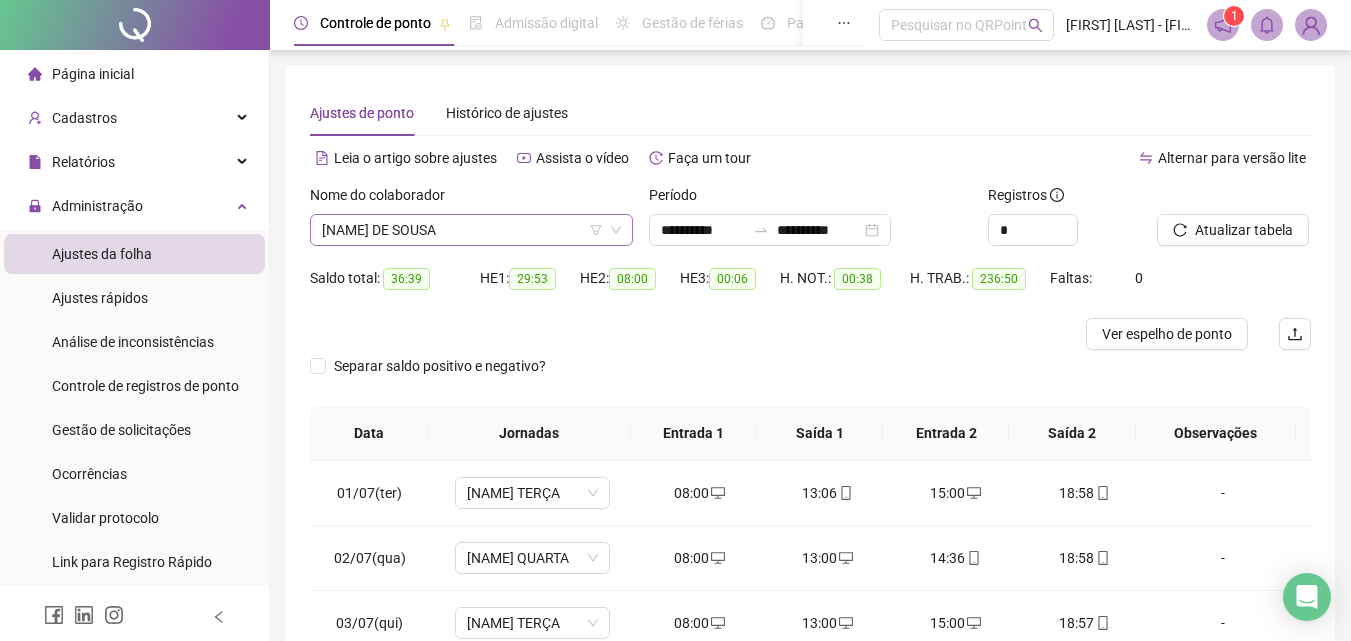 click on "[FIRST] [LAST] [LAST]" at bounding box center (471, 230) 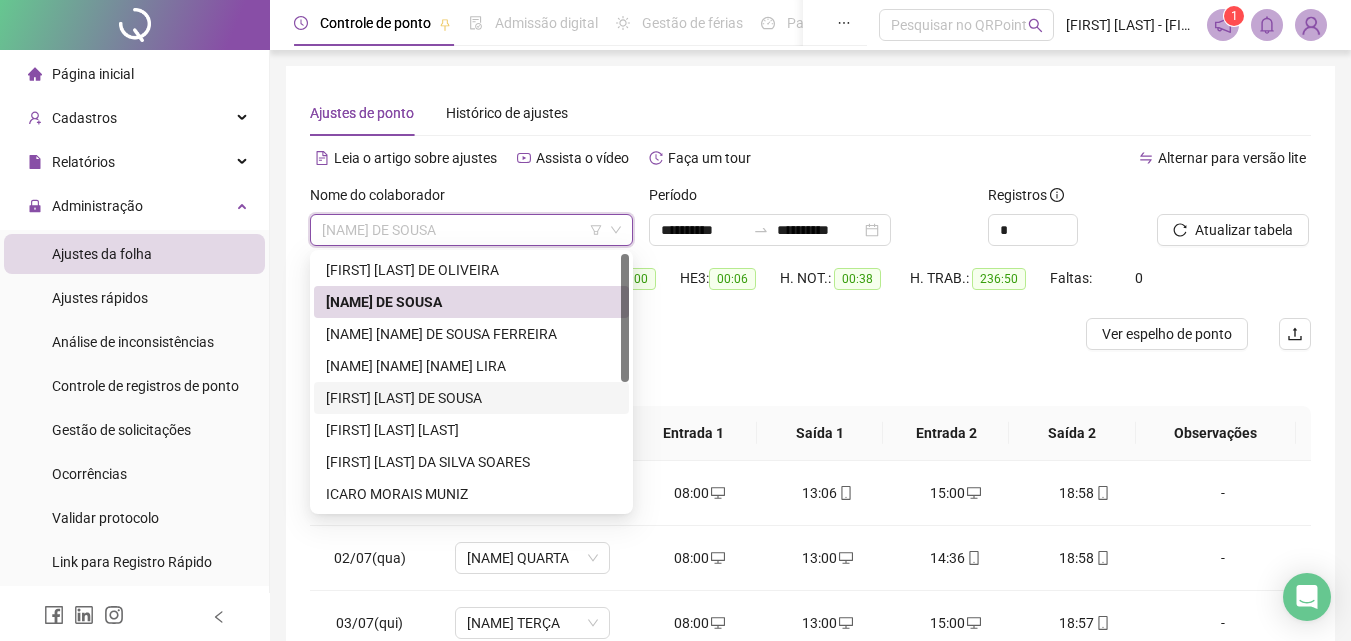 click on "[FIRST] [MIDDLE] [LAST] [LAST]" at bounding box center (471, 398) 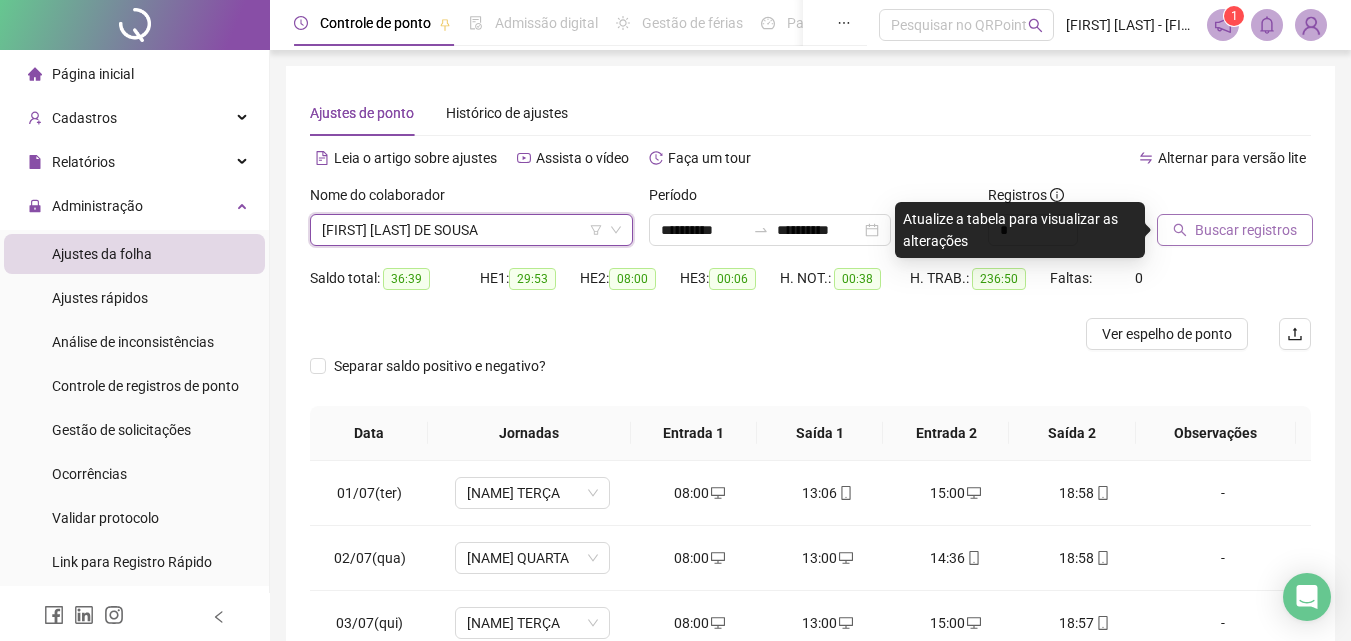 click on "Buscar registros" at bounding box center [1246, 230] 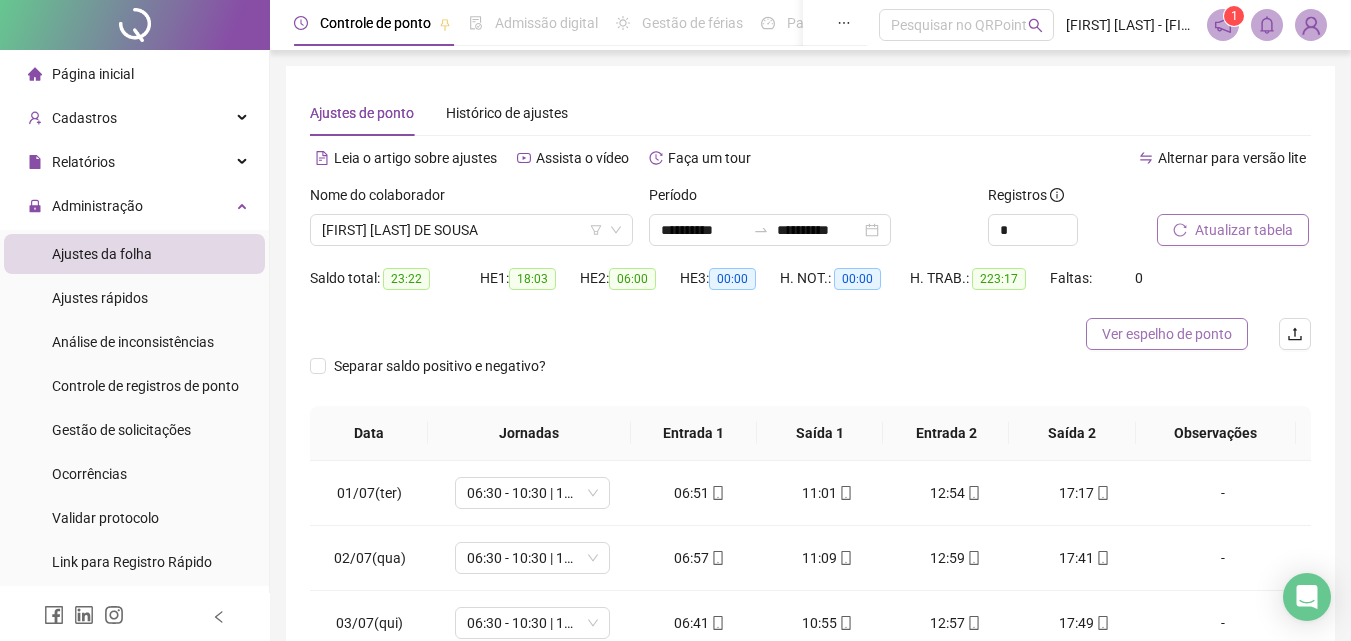 click on "Ver espelho de ponto" at bounding box center [1167, 334] 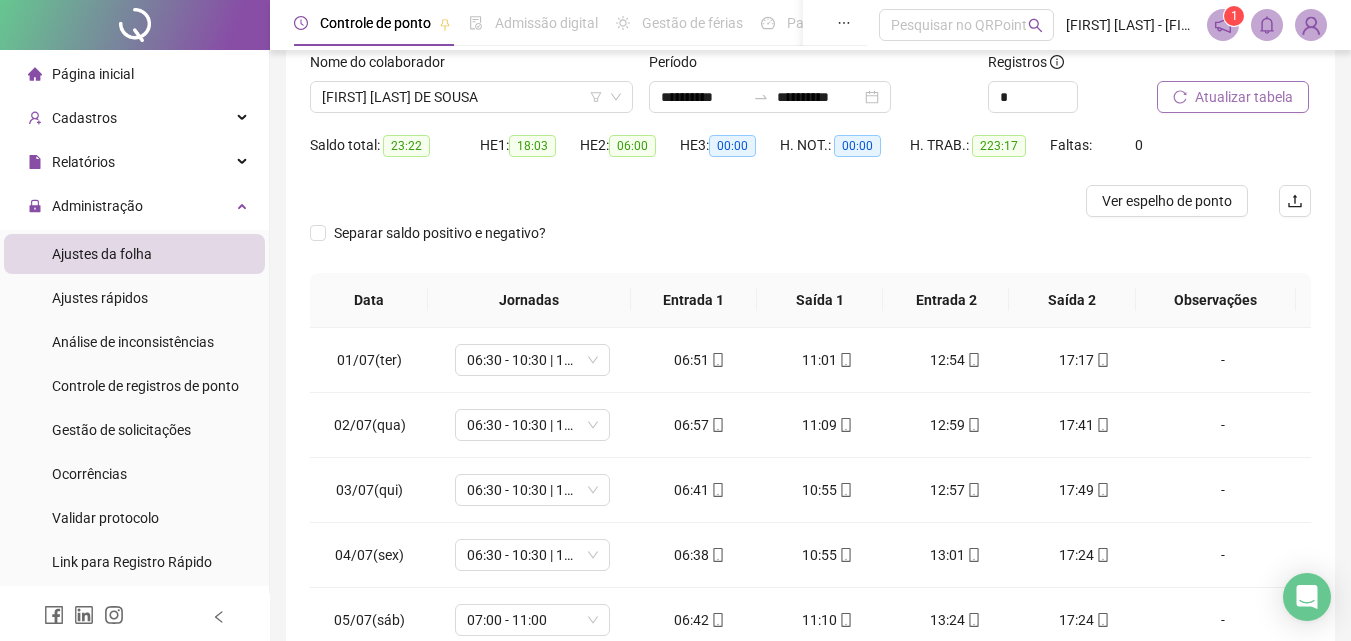 scroll, scrollTop: 100, scrollLeft: 0, axis: vertical 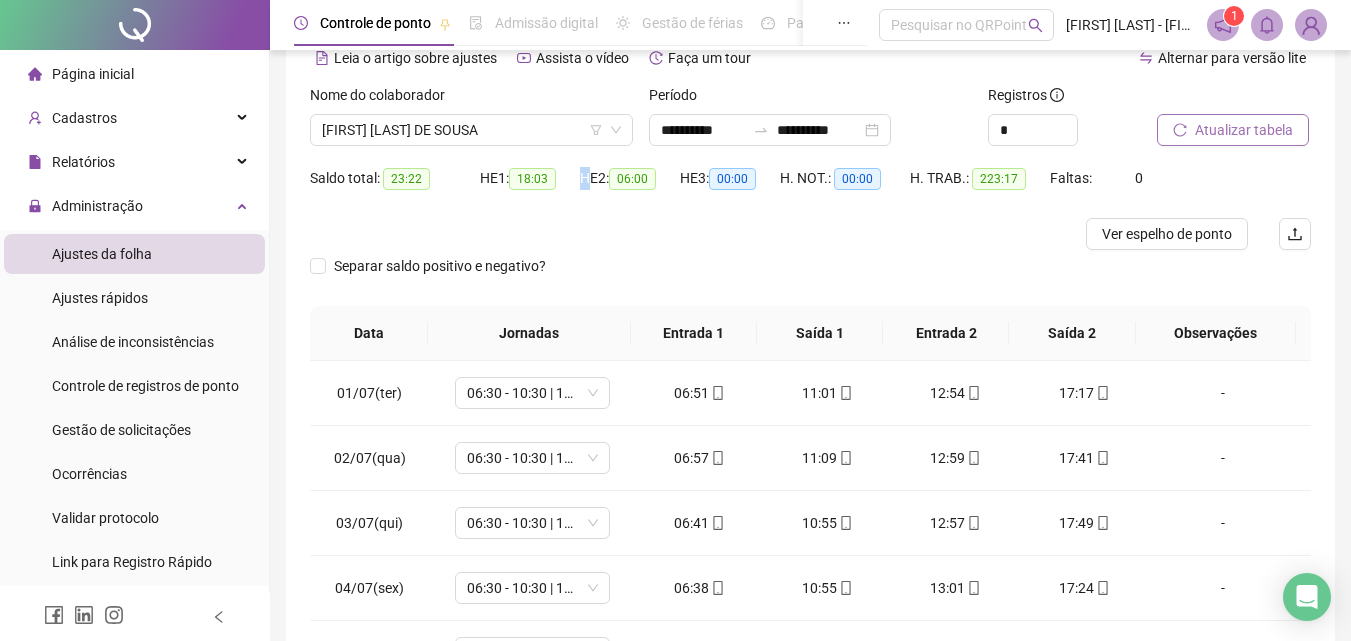 drag, startPoint x: 580, startPoint y: 176, endPoint x: 592, endPoint y: 177, distance: 12.0415945 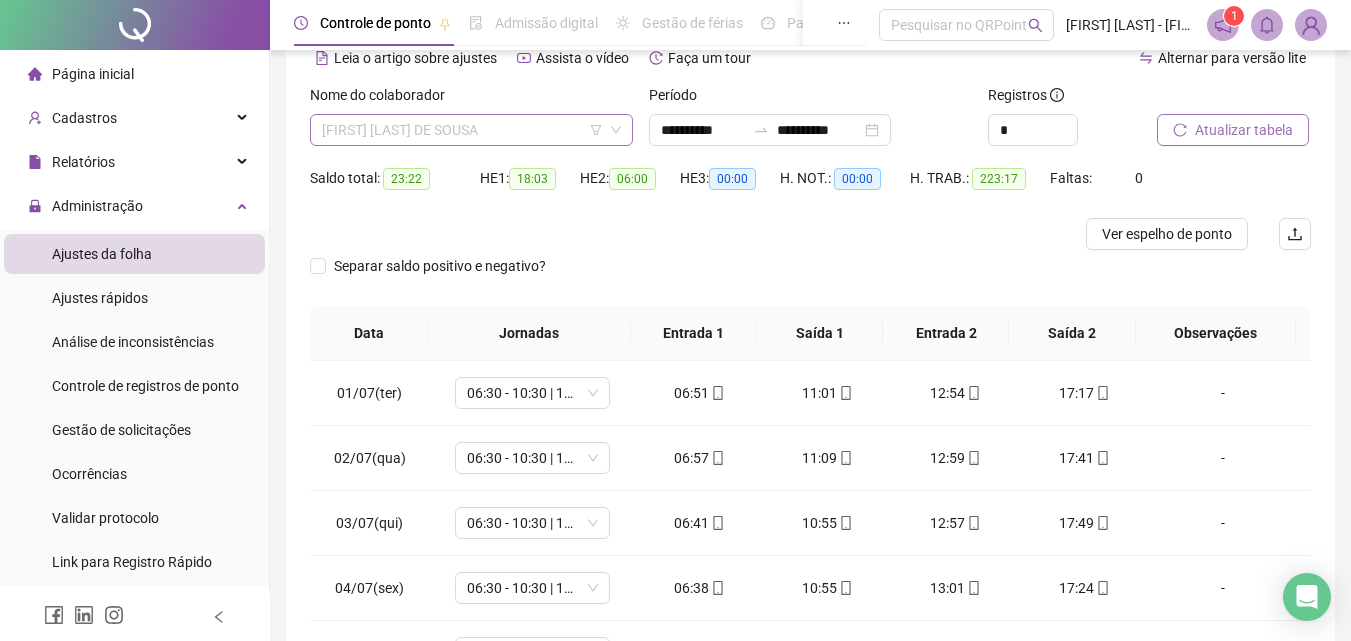 click on "[FIRST] [MIDDLE] [LAST] [LAST]" at bounding box center [471, 130] 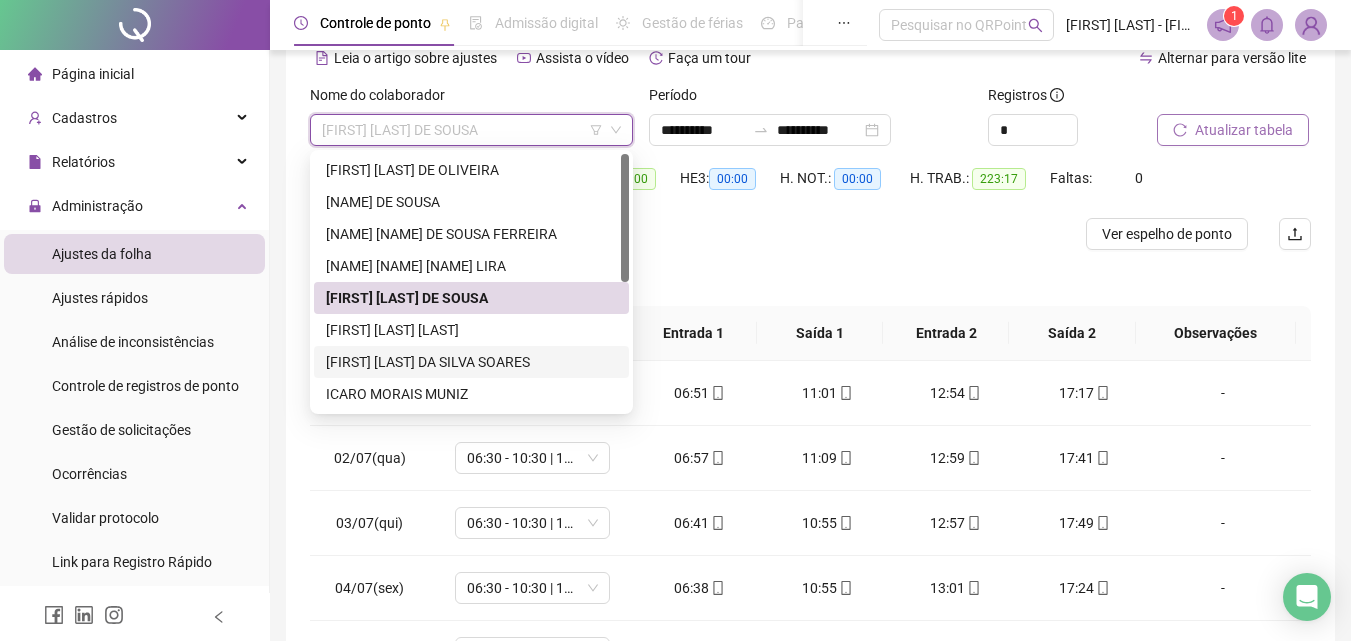 click on "[FIRST] [MIDDLE] [LAST] [LAST]" at bounding box center (471, 362) 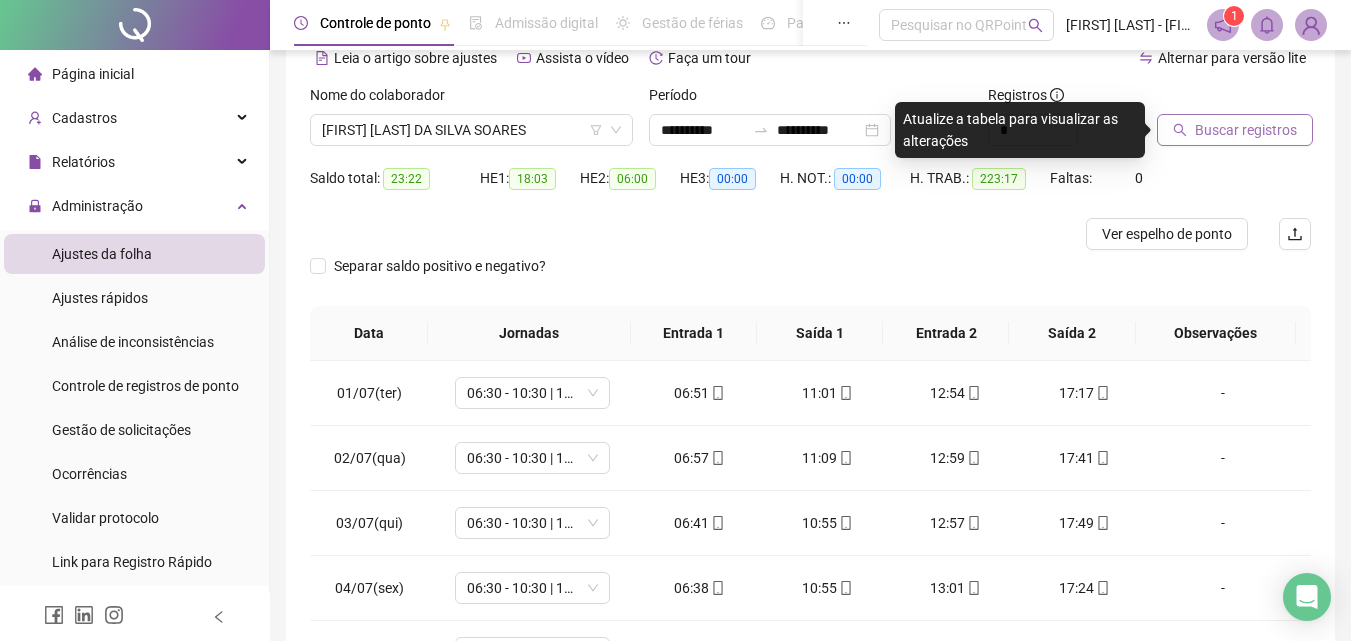 click 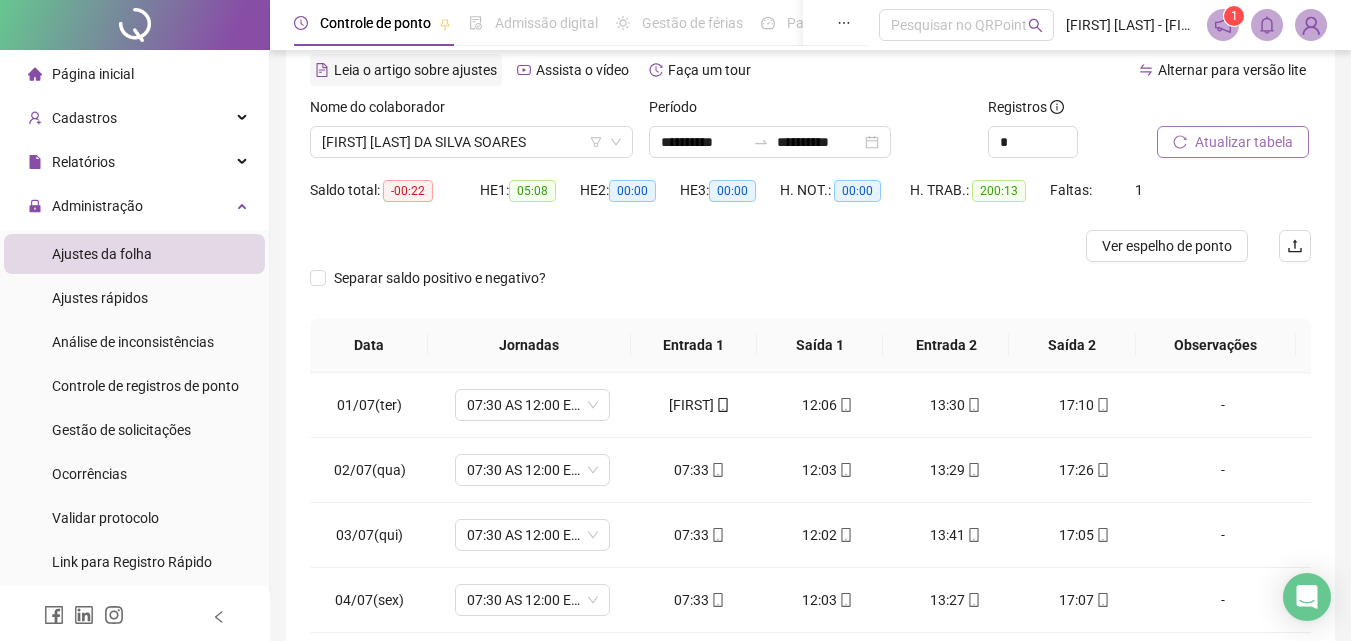 scroll, scrollTop: 0, scrollLeft: 0, axis: both 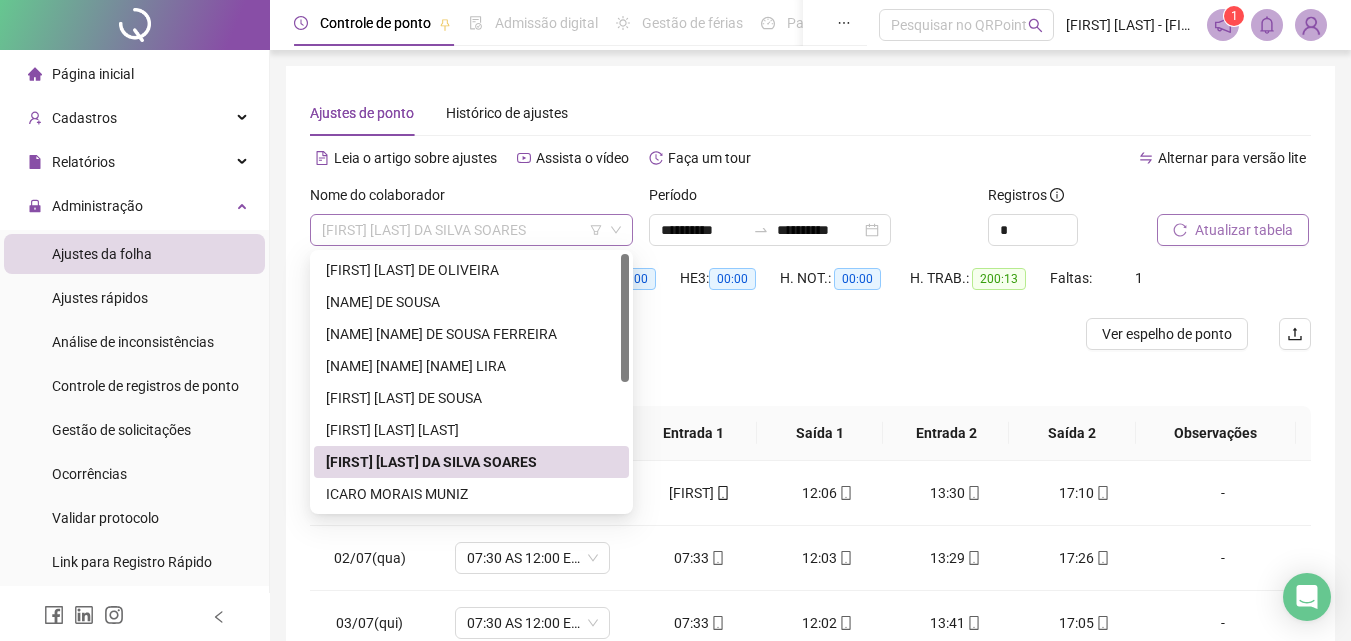 click on "[FIRST] [MIDDLE] [LAST] [LAST]" at bounding box center (471, 230) 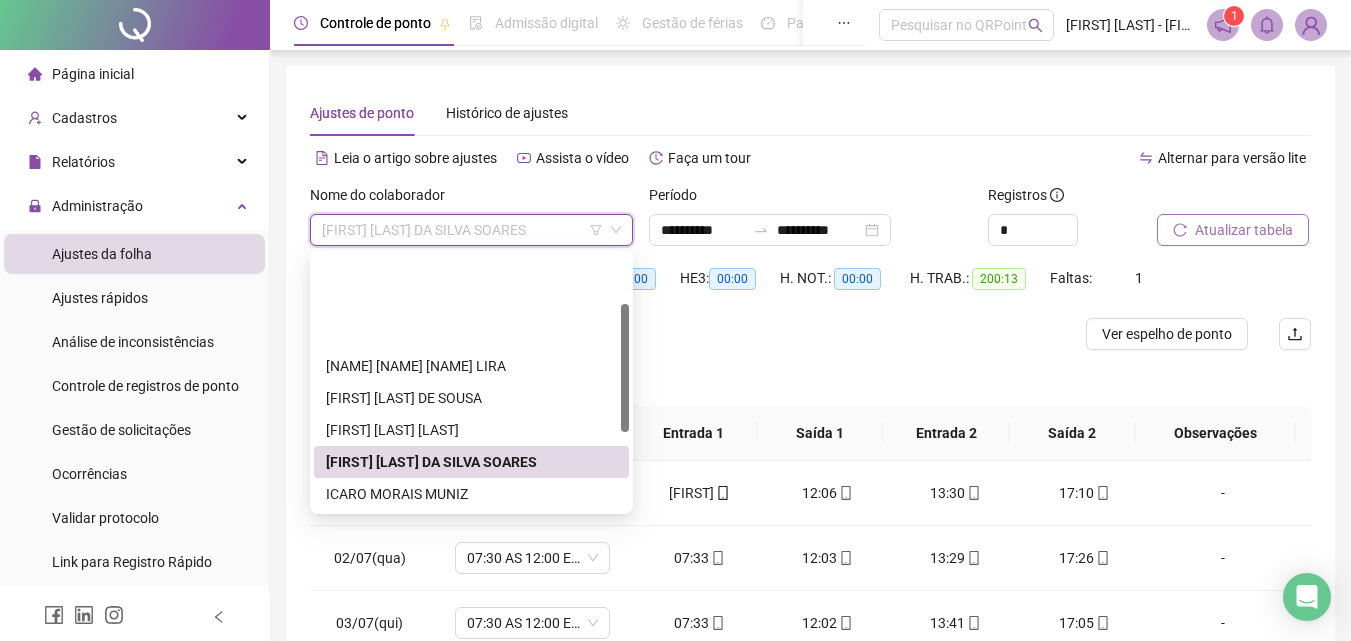 scroll, scrollTop: 100, scrollLeft: 0, axis: vertical 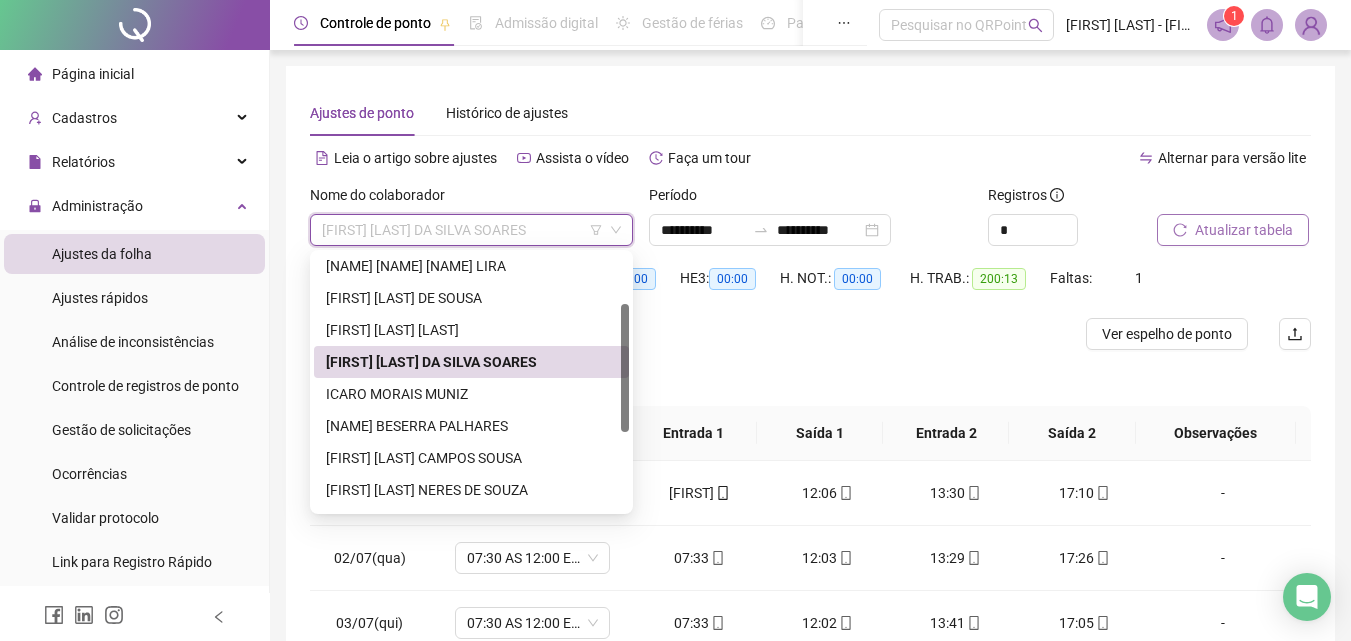 click on "Separar saldo positivo e negativo?" at bounding box center [810, 378] 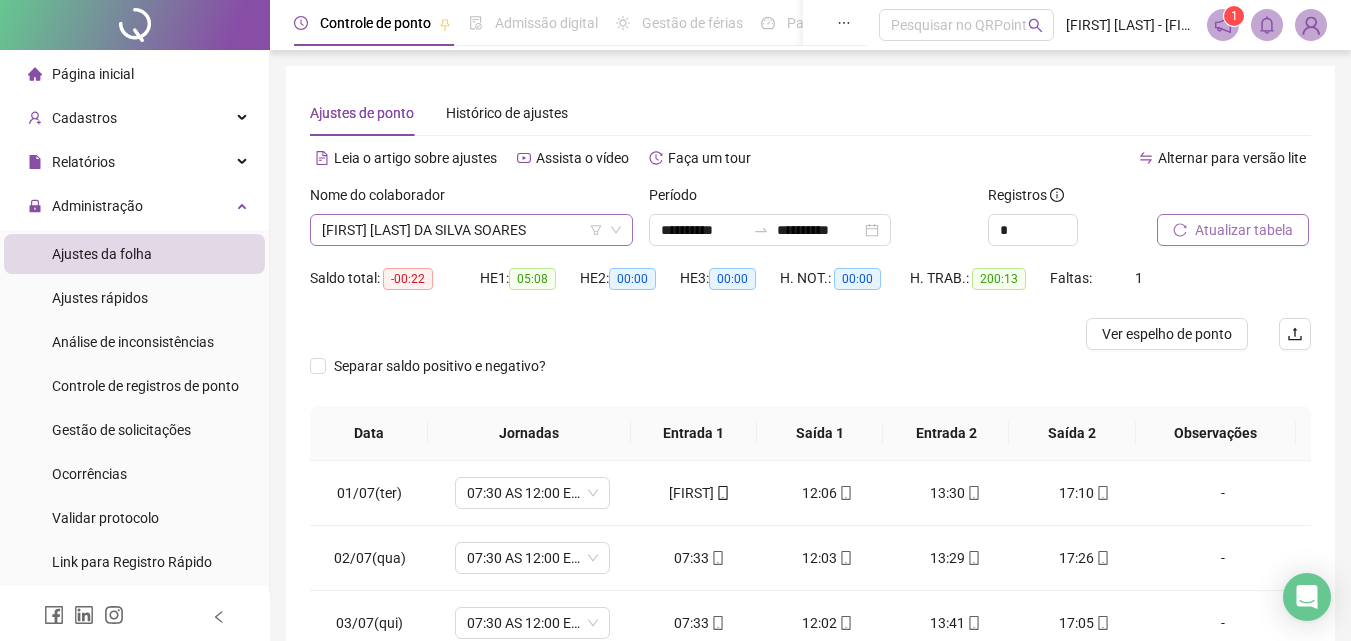 click on "[FIRST] [MIDDLE] [LAST] [LAST]" at bounding box center (471, 230) 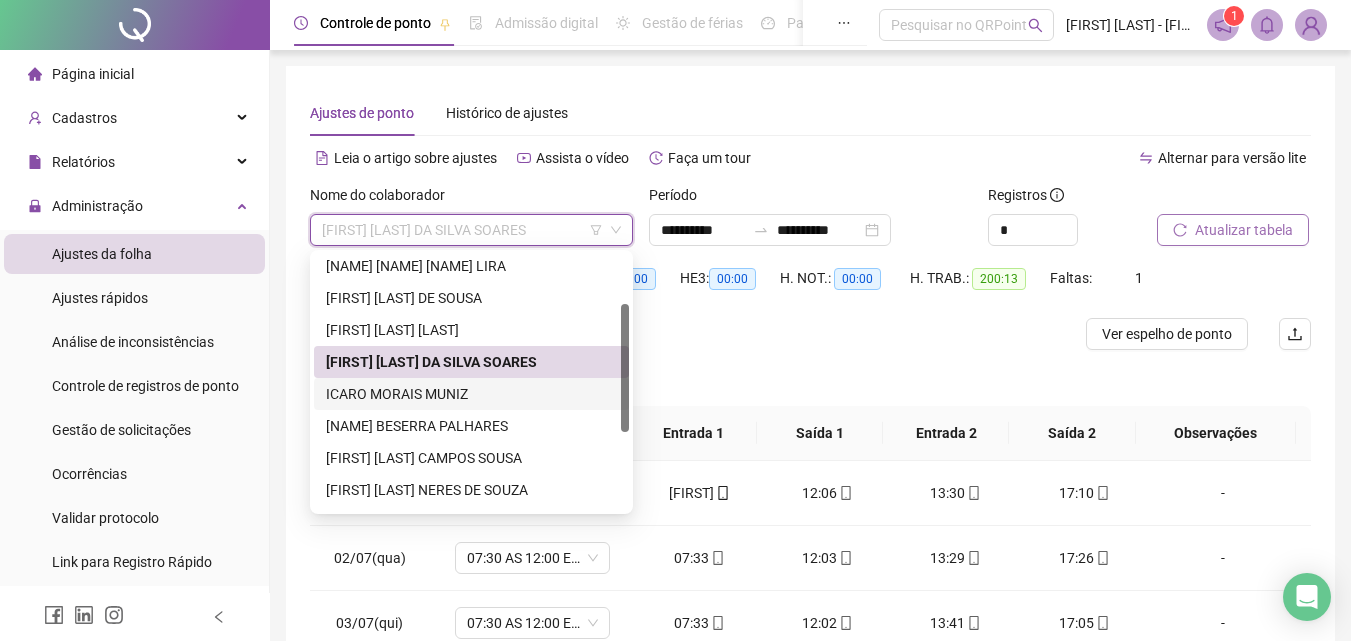 click on "ICARO MORAIS MUNIZ" at bounding box center [471, 394] 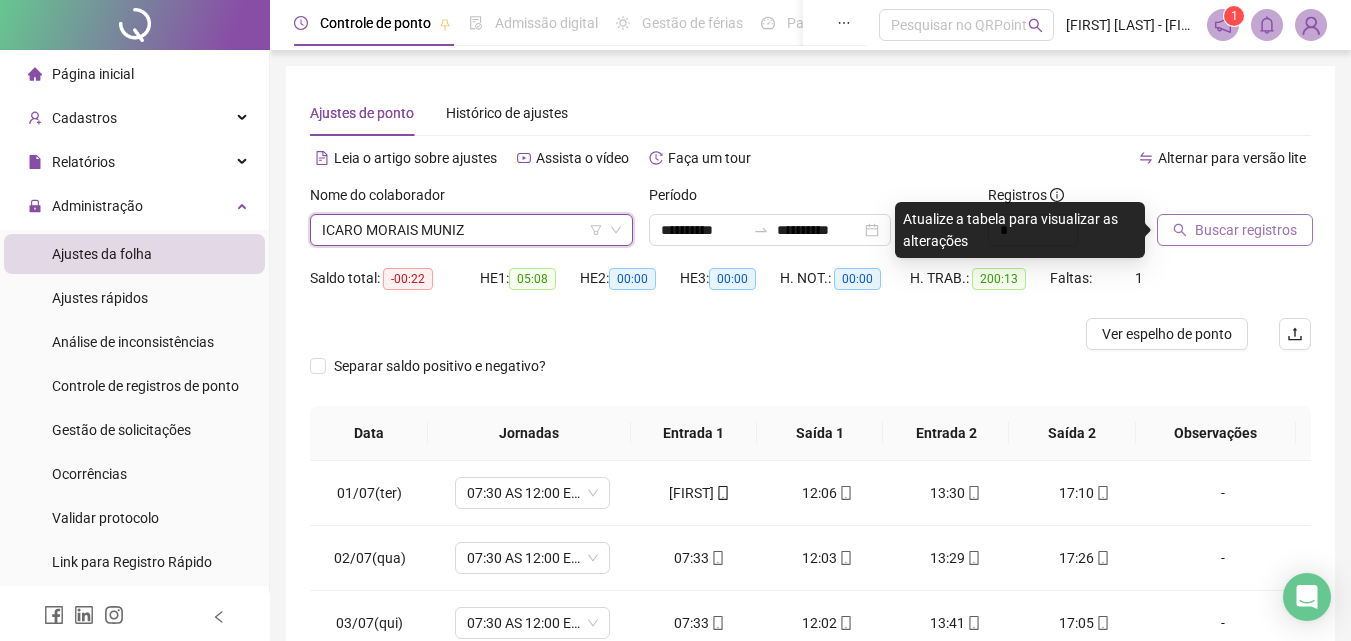 click on "Buscar registros" at bounding box center (1246, 230) 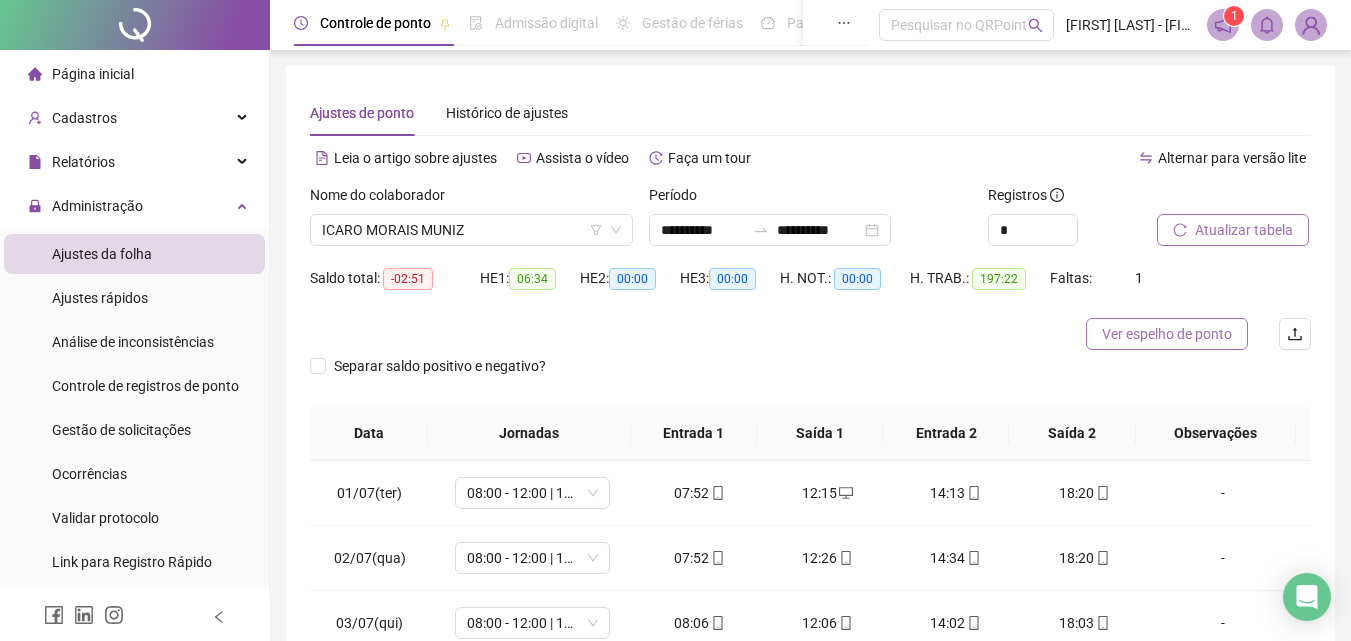 click on "Ver espelho de ponto" at bounding box center [1167, 334] 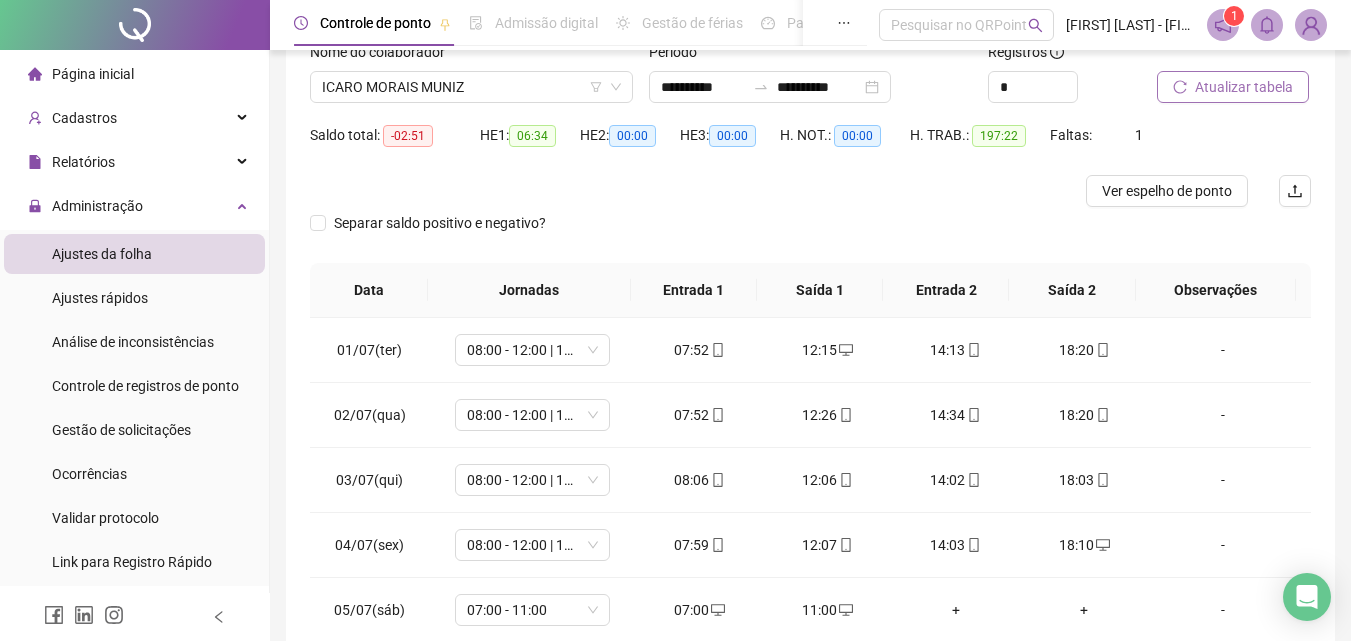 scroll, scrollTop: 357, scrollLeft: 0, axis: vertical 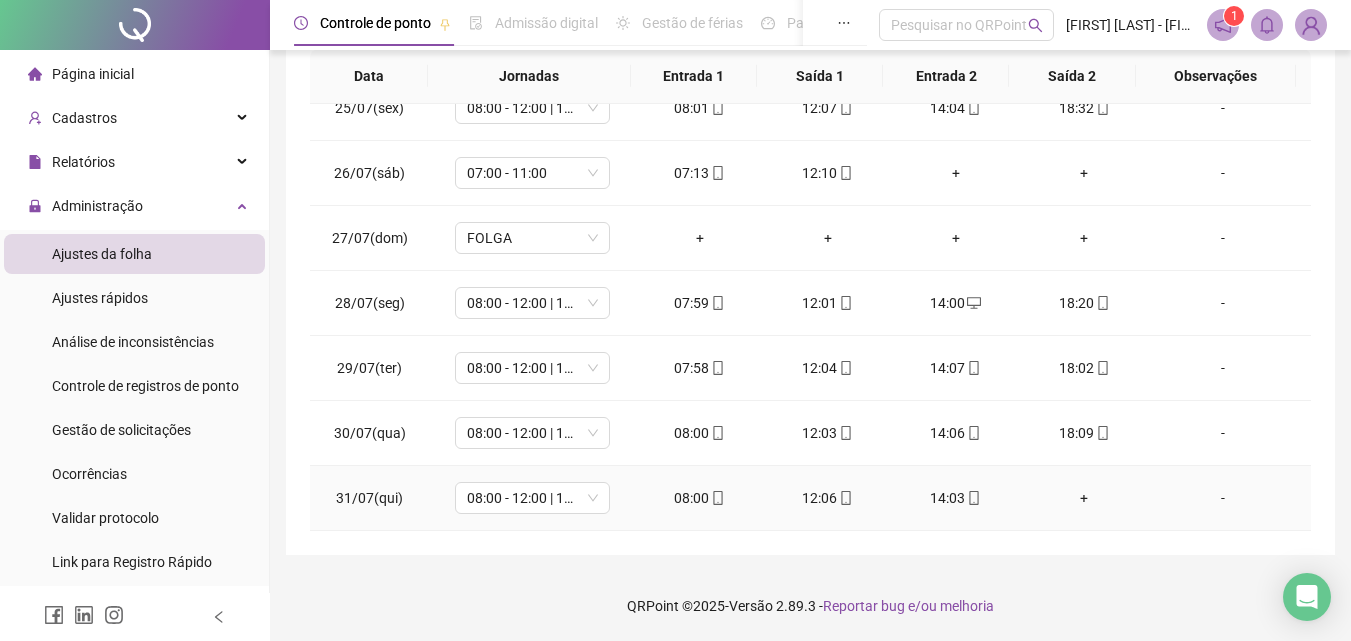 click on "+" at bounding box center (1084, 498) 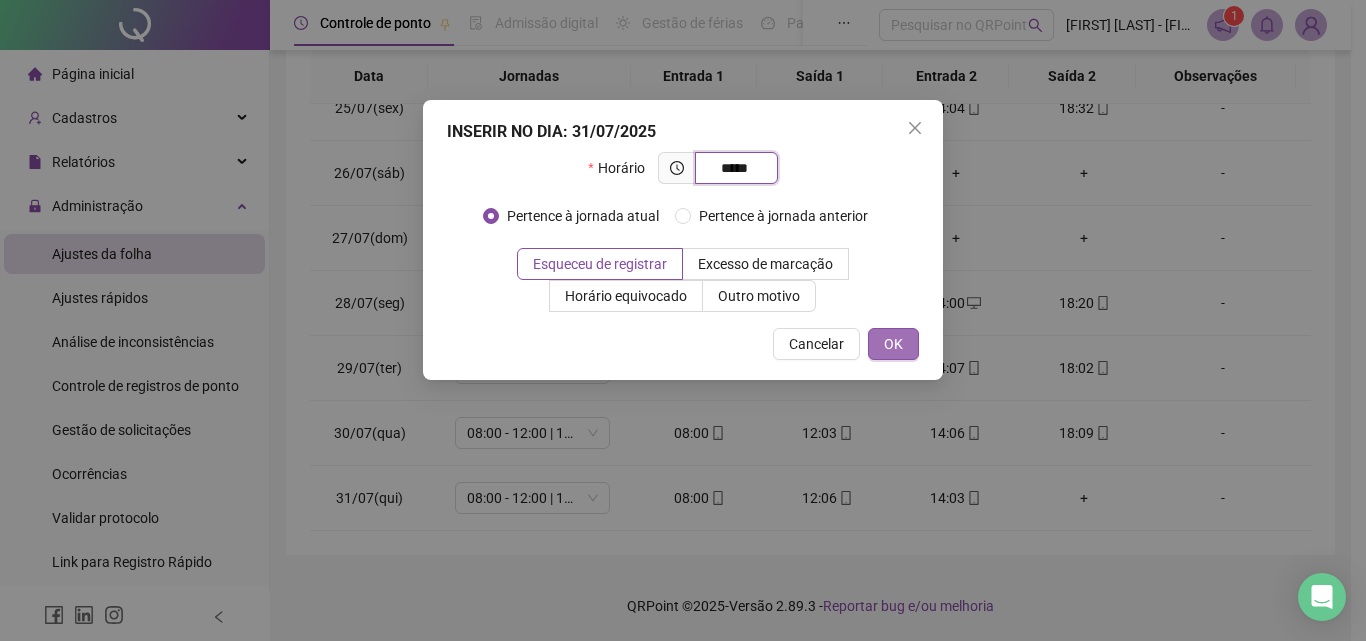 type on "*****" 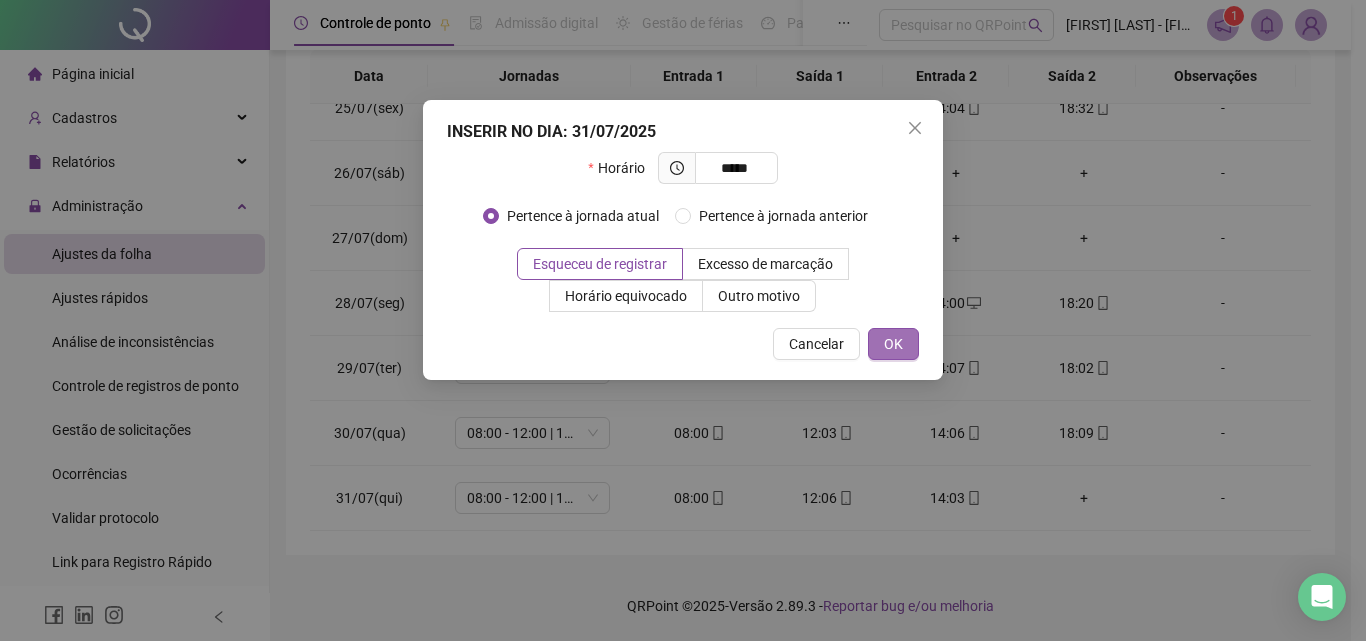 click on "OK" at bounding box center (893, 344) 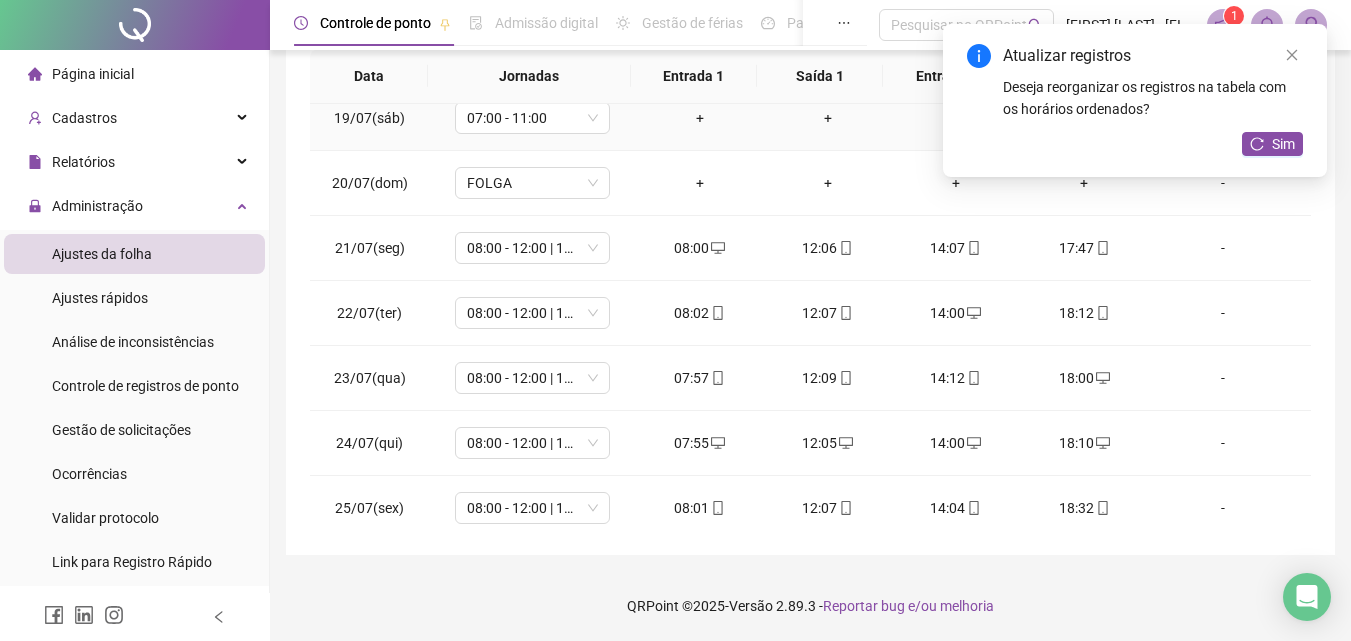 scroll, scrollTop: 788, scrollLeft: 0, axis: vertical 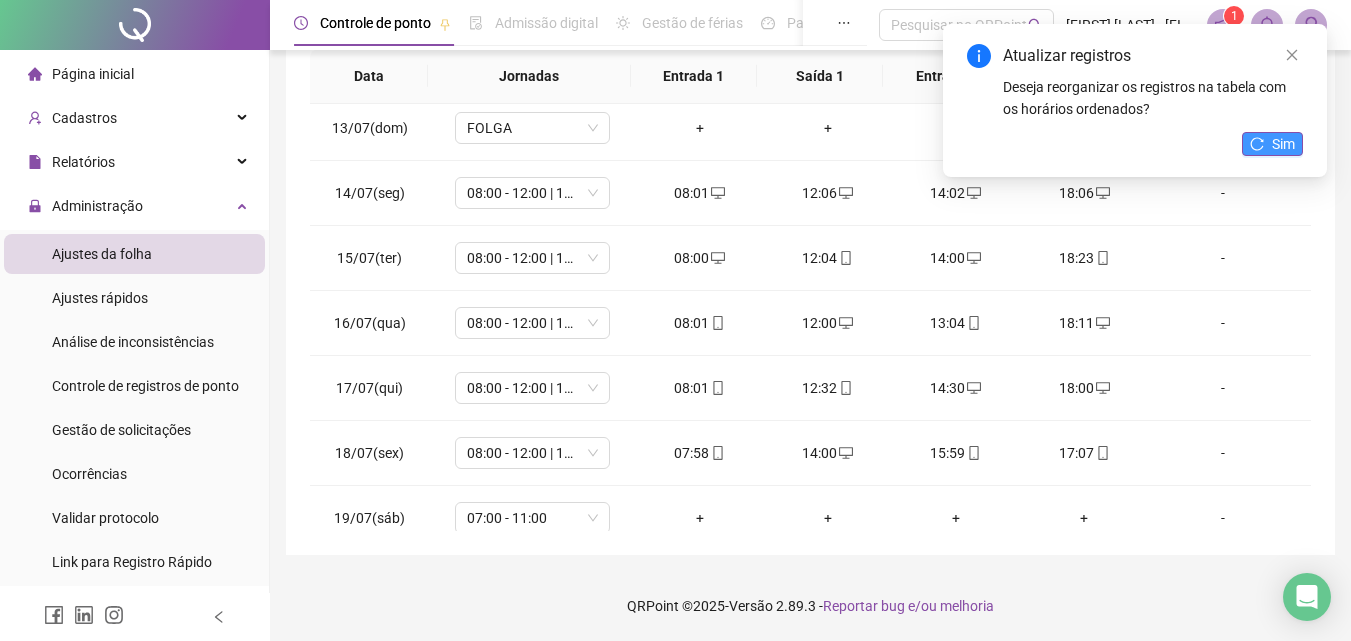 click on "Sim" at bounding box center [1283, 144] 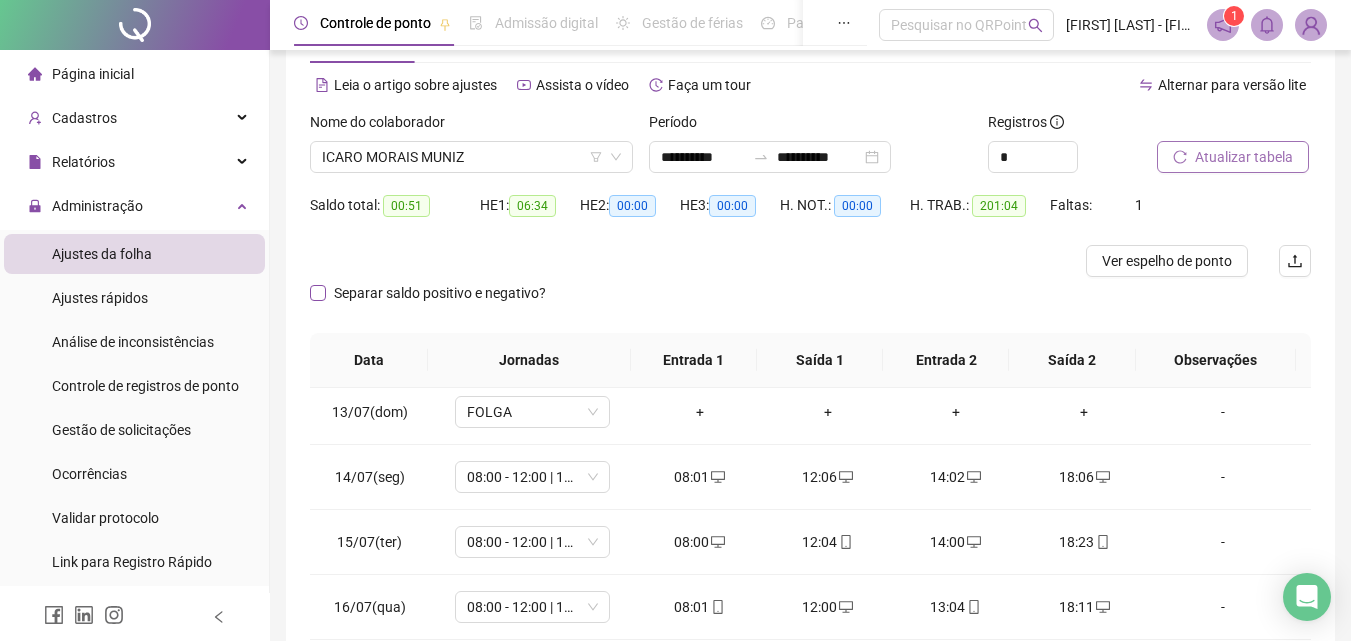 scroll, scrollTop: 57, scrollLeft: 0, axis: vertical 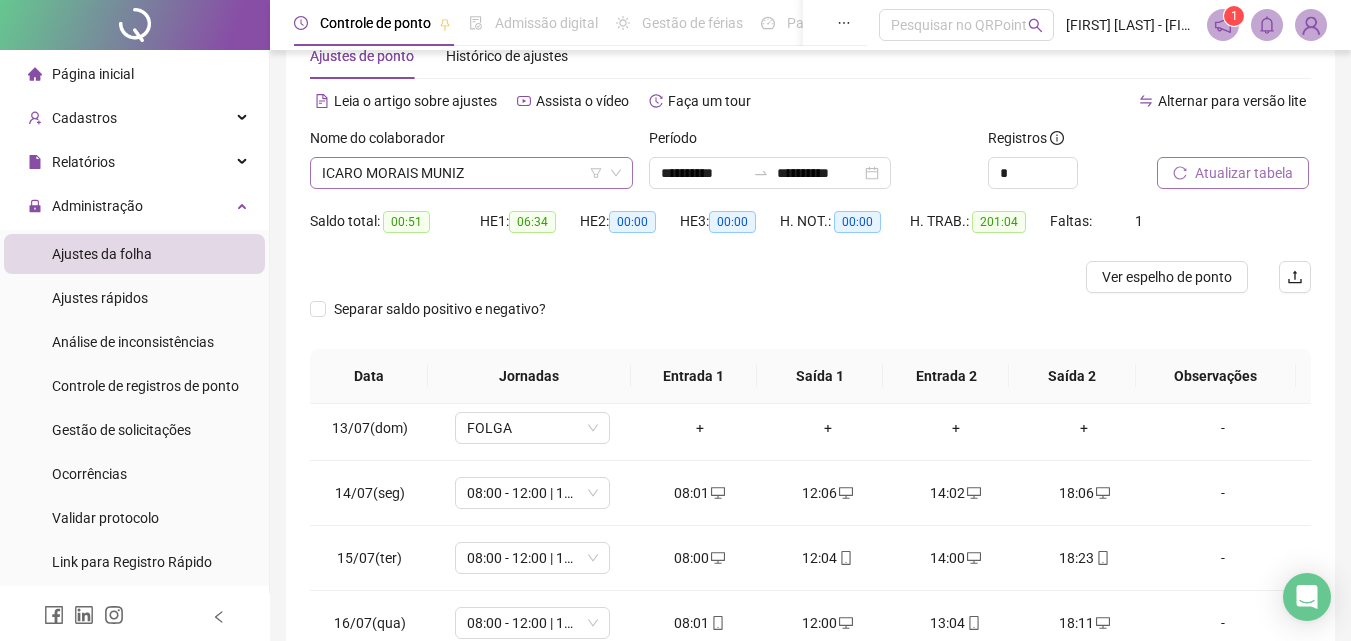 click on "ICARO MORAIS MUNIZ" at bounding box center (471, 173) 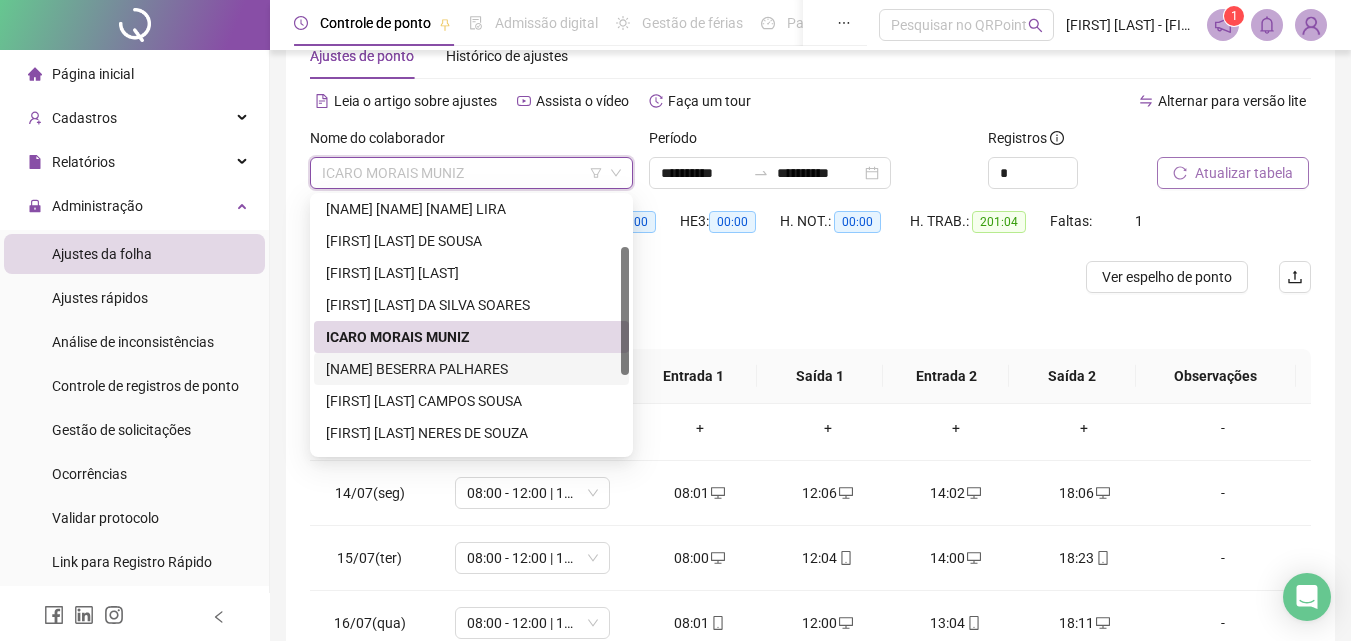 click on "[FIRST] [LAST] [LAST]" at bounding box center [471, 369] 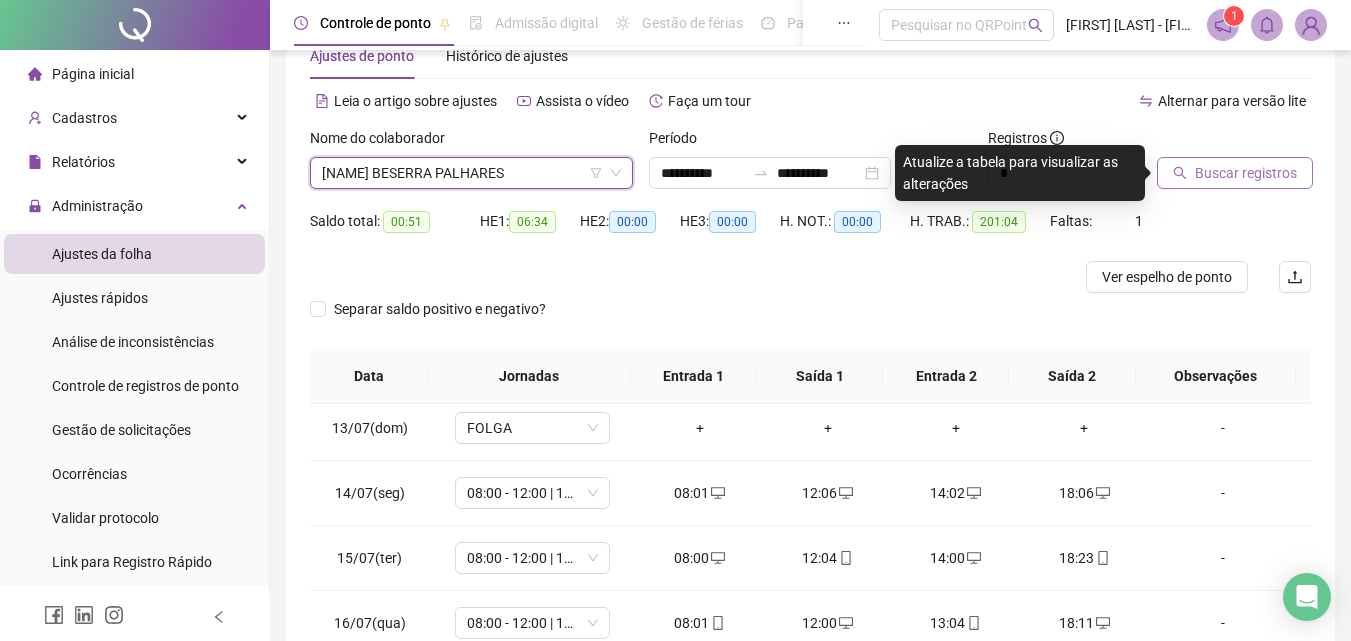 click on "Buscar registros" at bounding box center (1246, 173) 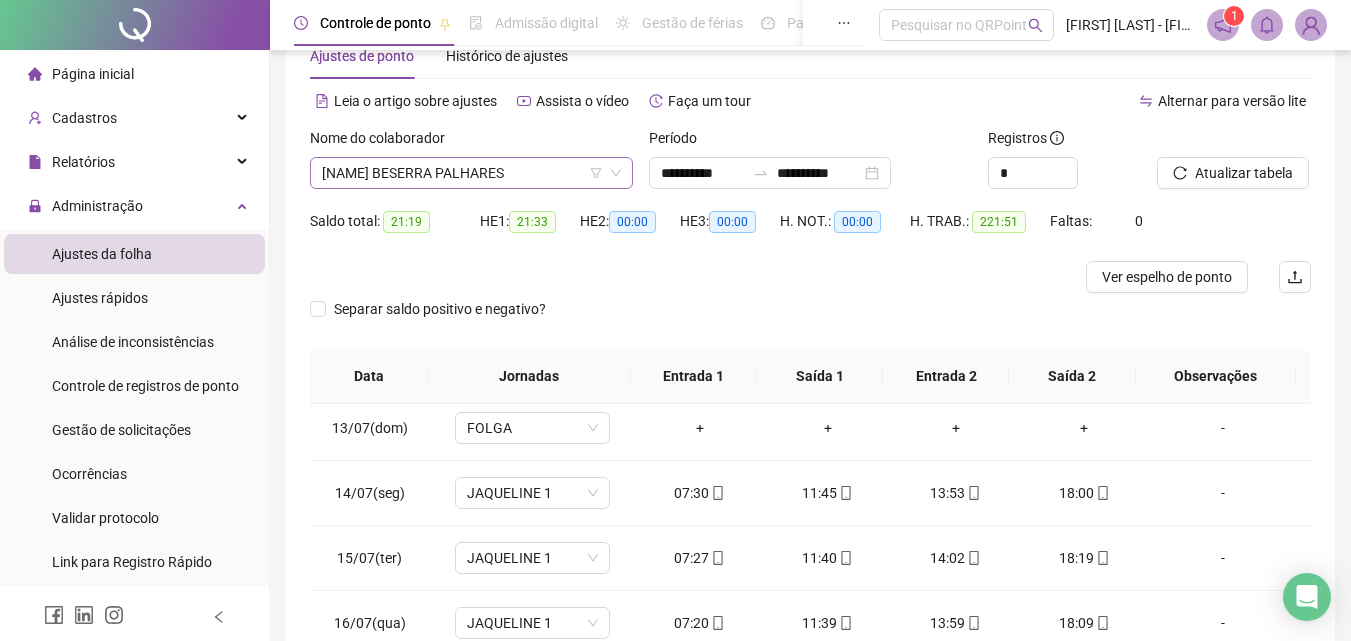 click on "[FIRST] [LAST] [LAST]" at bounding box center [471, 173] 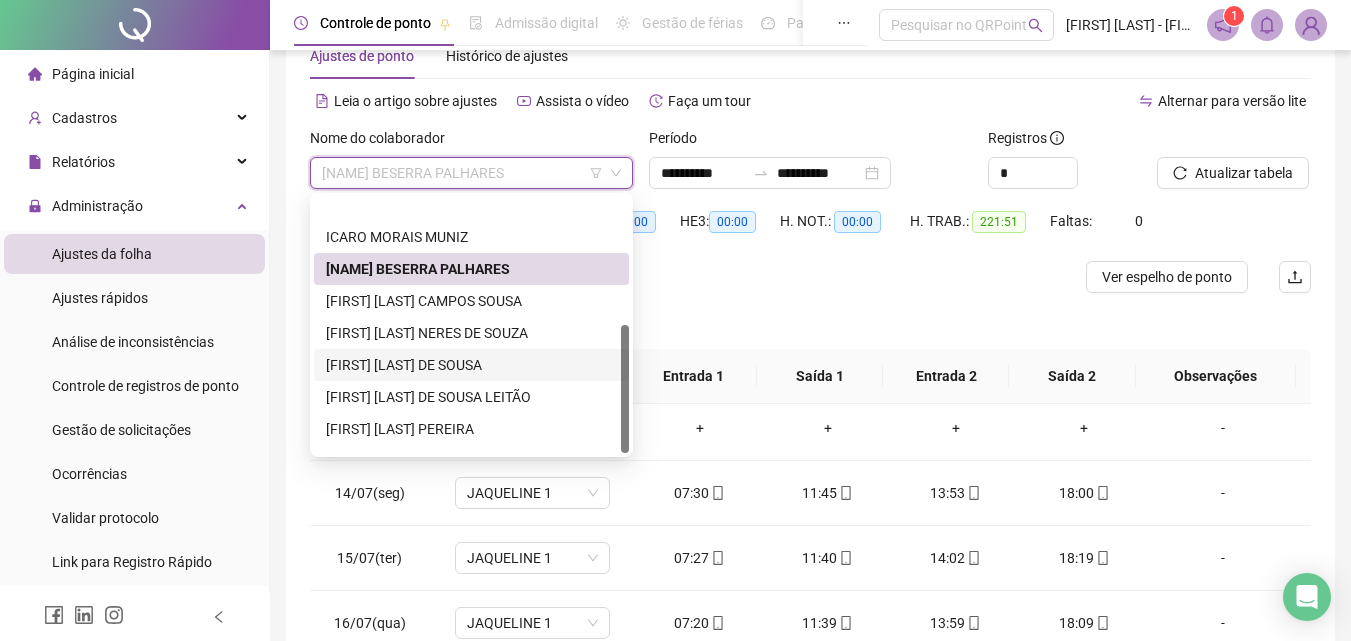 scroll, scrollTop: 256, scrollLeft: 0, axis: vertical 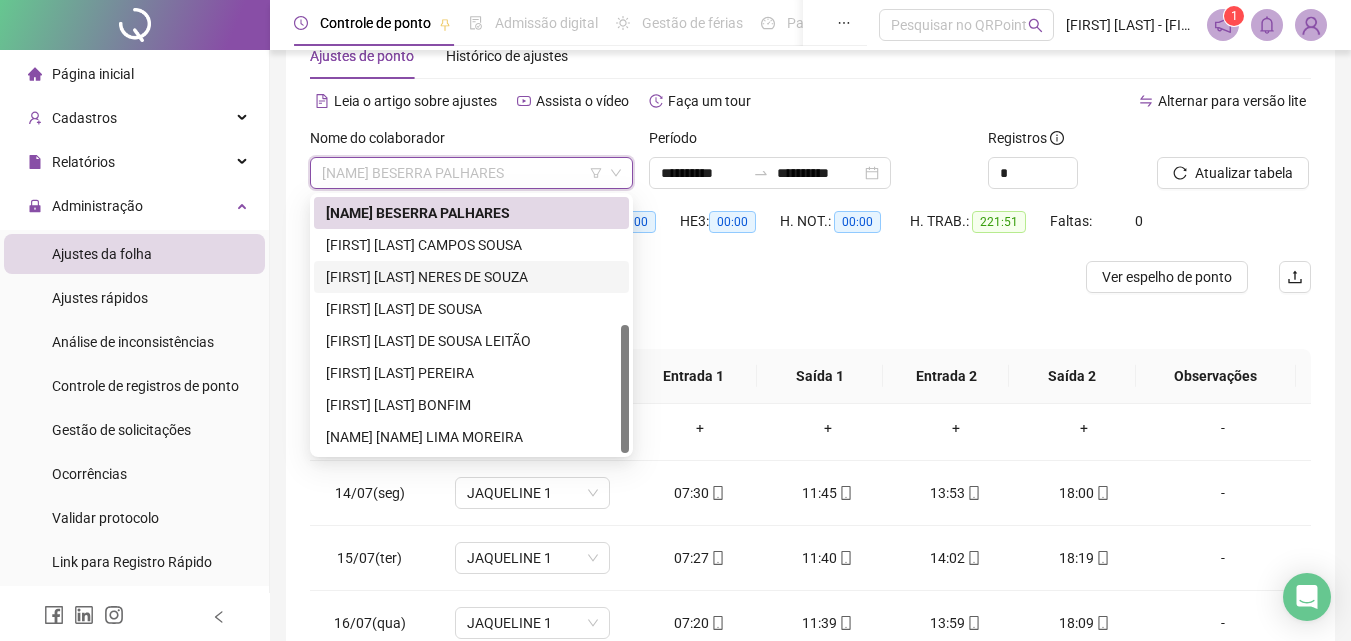 click on "MARIA EDINANDA NERES DE SOUZA" at bounding box center [471, 277] 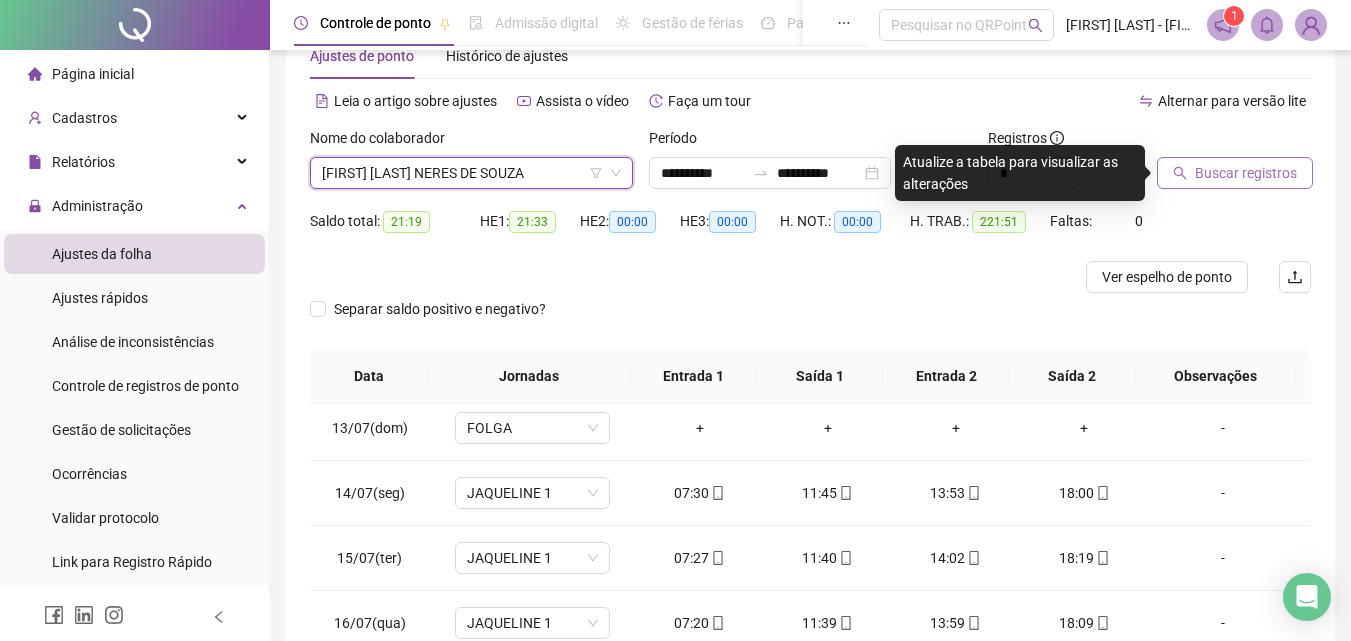 click on "Buscar registros" at bounding box center [1246, 173] 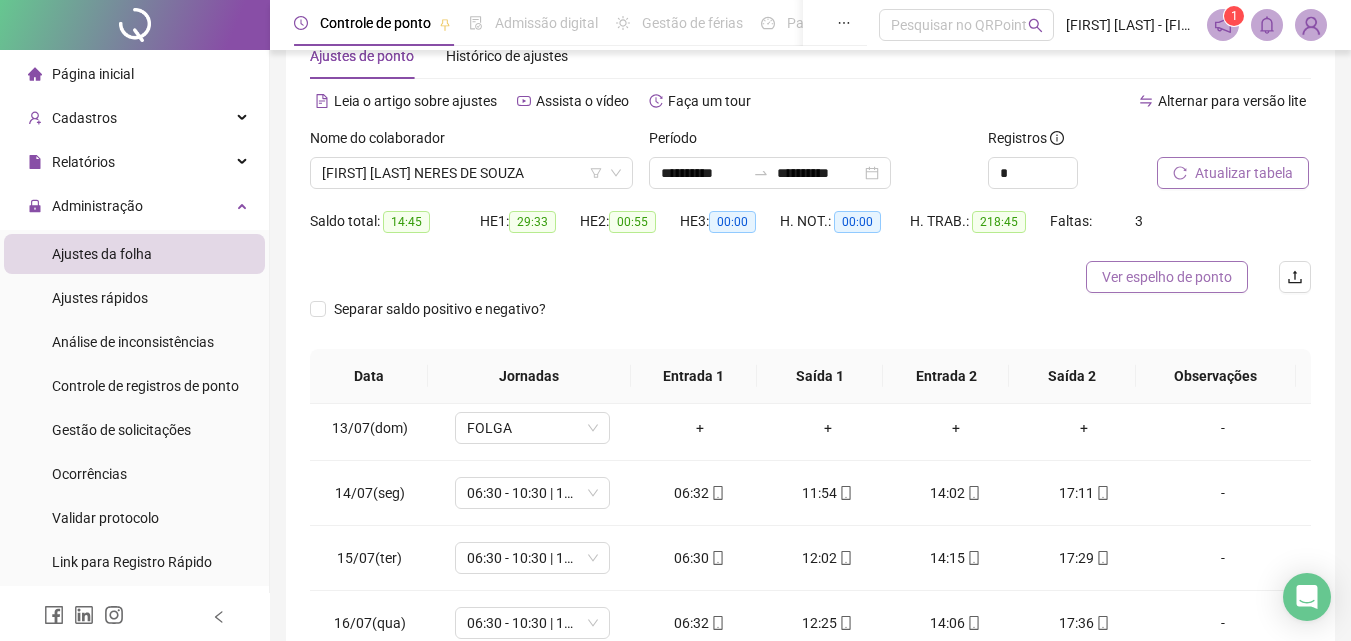 click on "Ver espelho de ponto" at bounding box center [1167, 277] 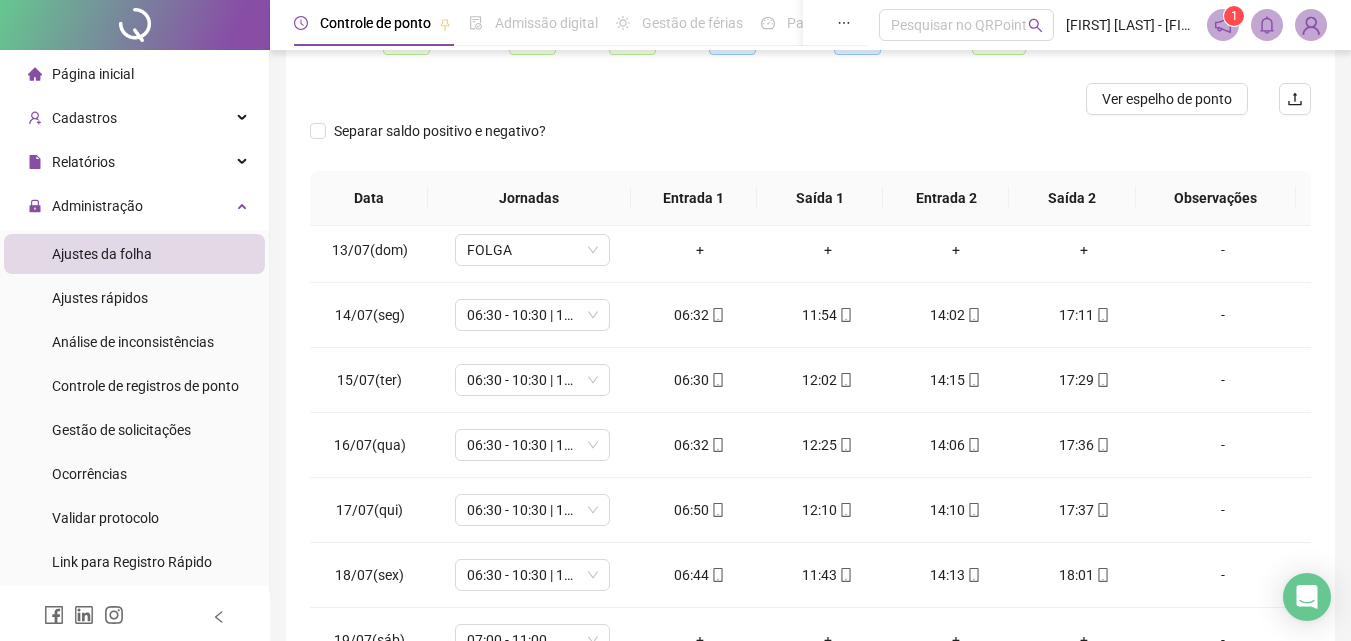 scroll, scrollTop: 357, scrollLeft: 0, axis: vertical 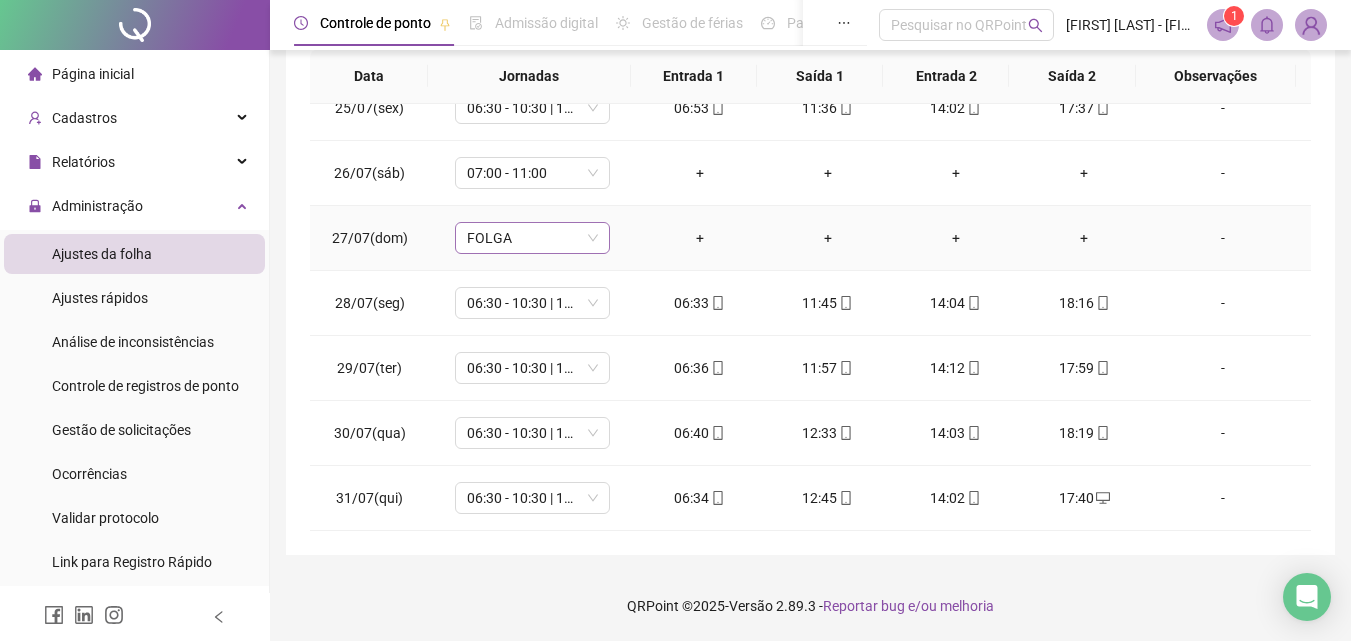 click on "FOLGA" at bounding box center (532, 238) 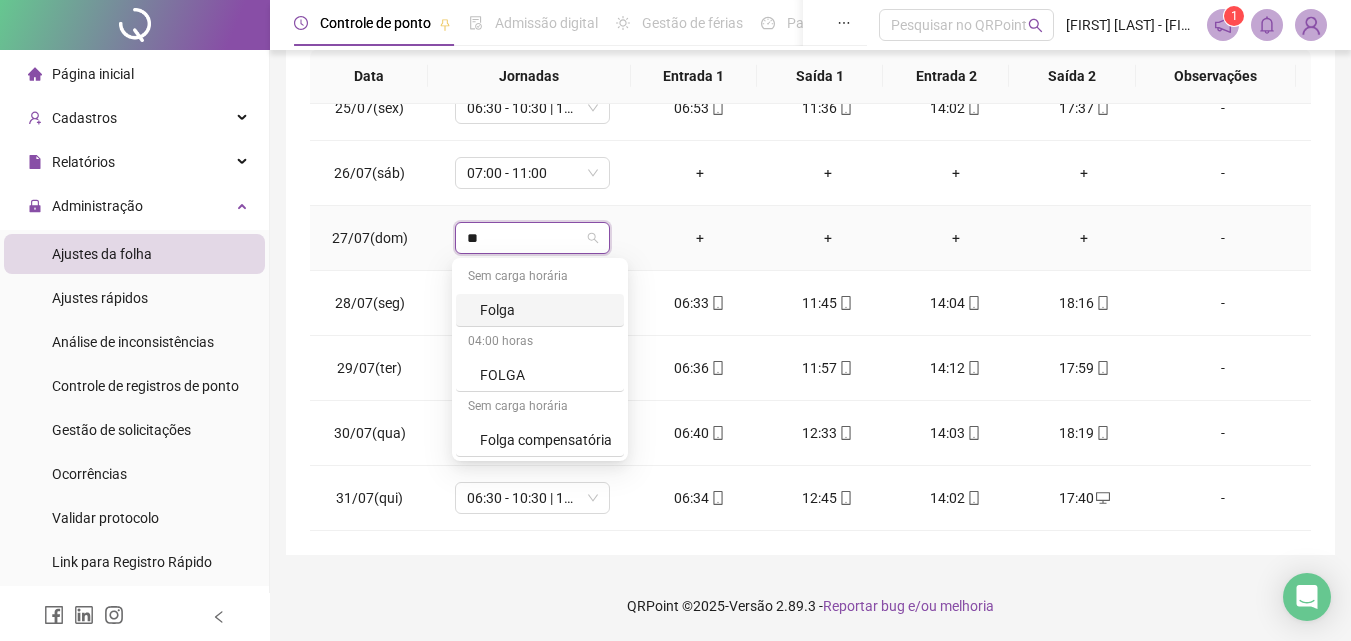 type on "***" 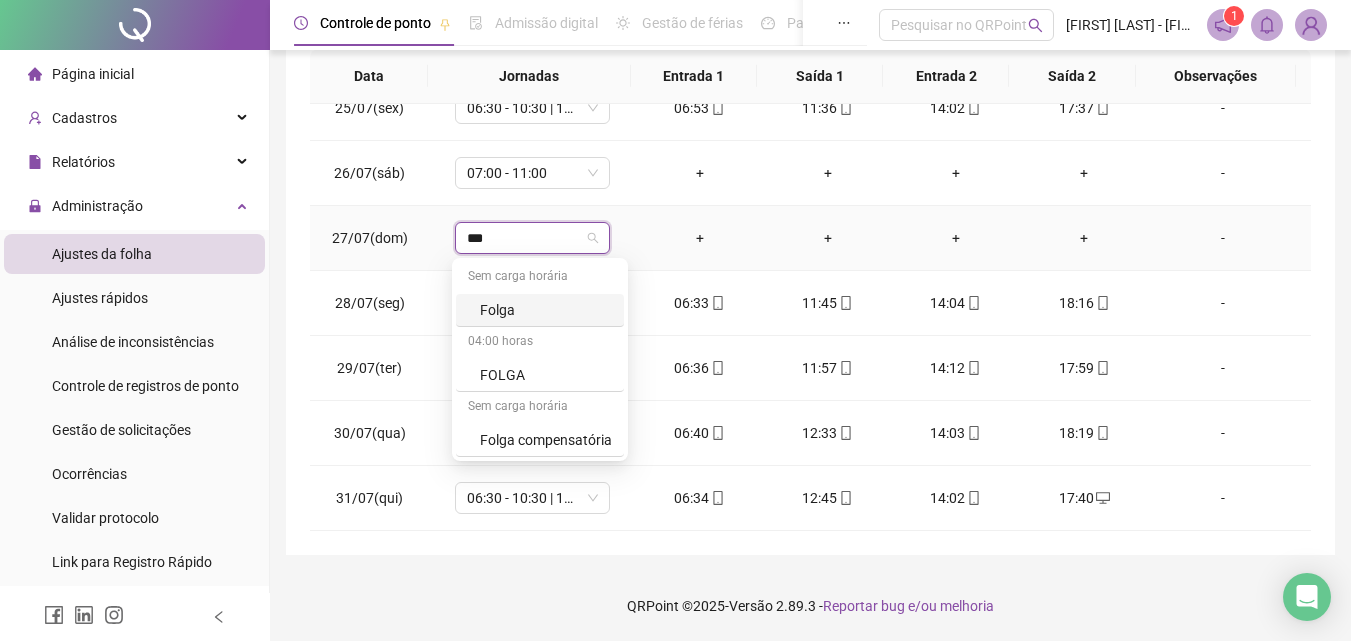 click on "Folga" at bounding box center (546, 310) 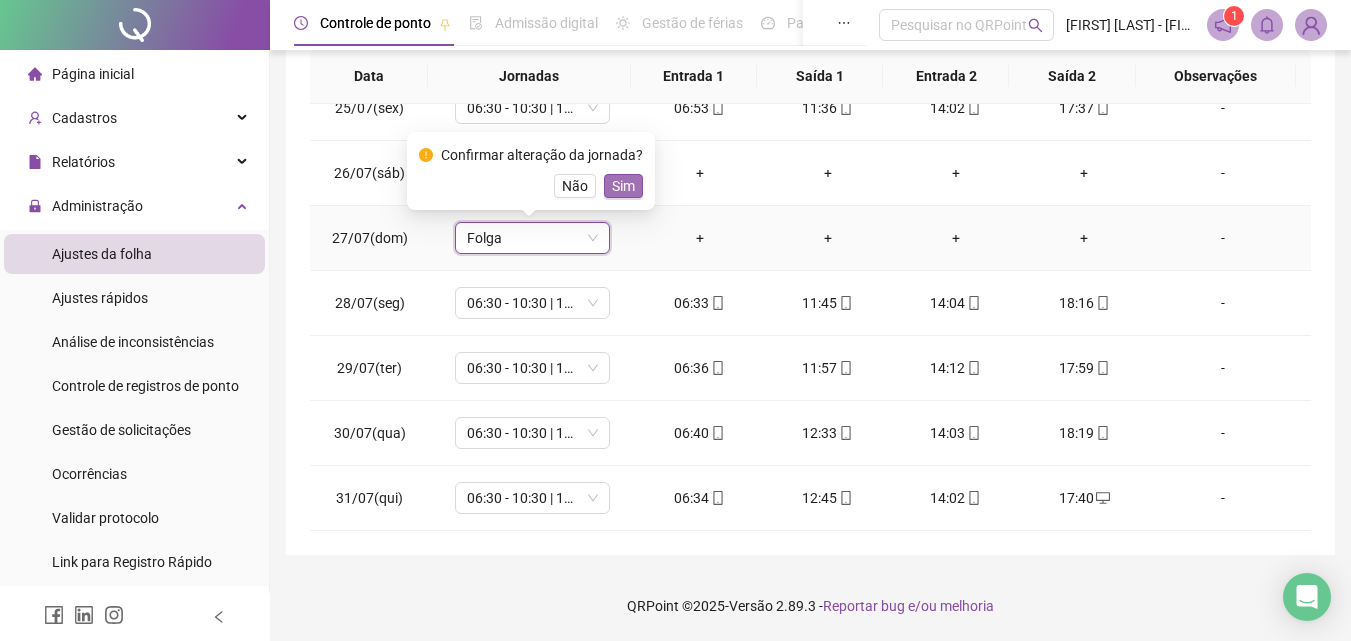 click on "Sim" at bounding box center (623, 186) 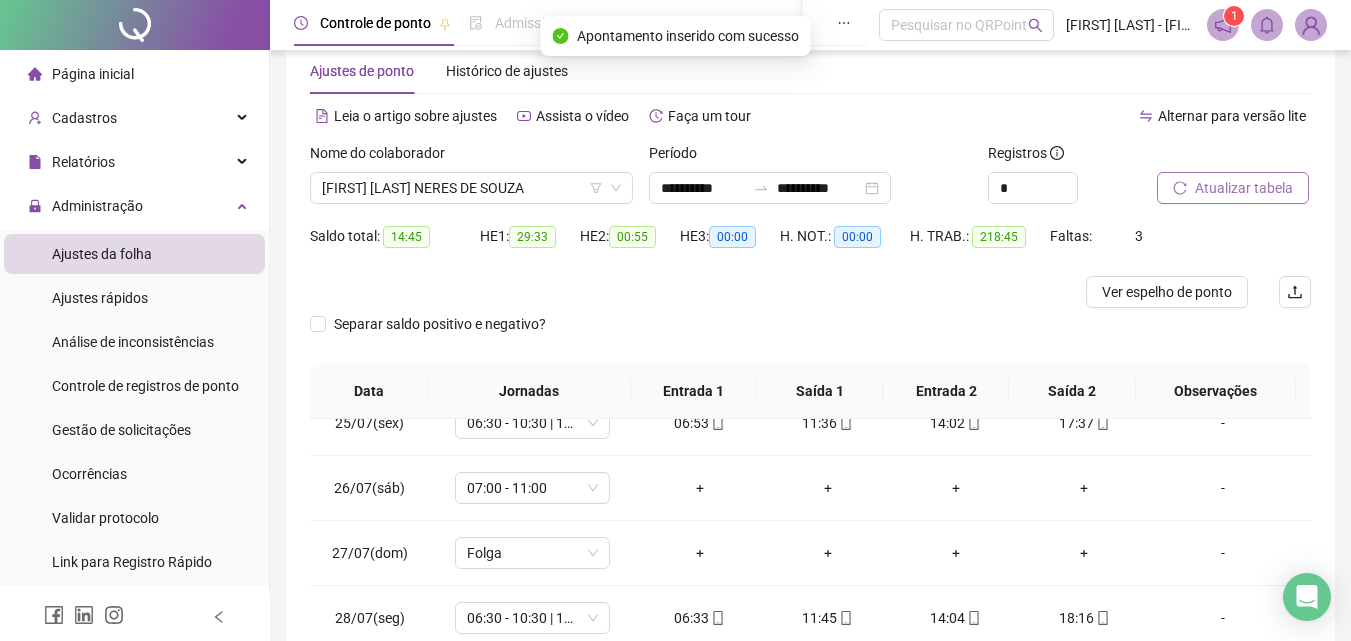 scroll, scrollTop: 0, scrollLeft: 0, axis: both 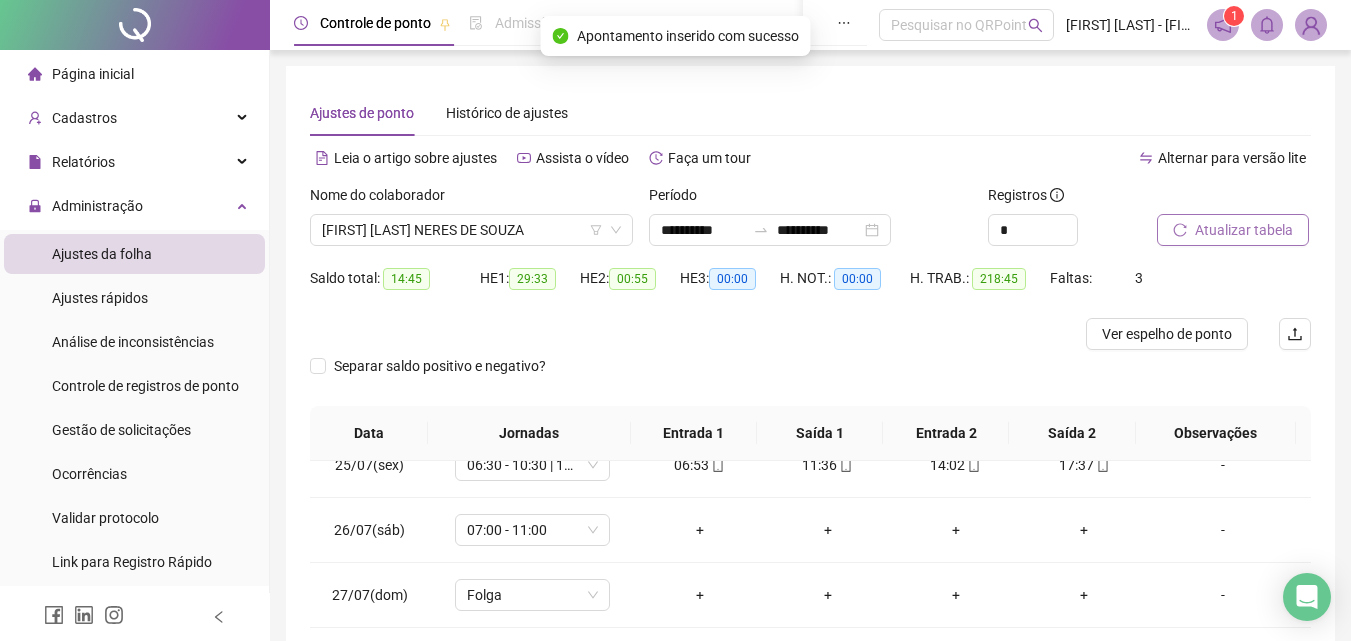 click on "Atualizar tabela" at bounding box center (1244, 230) 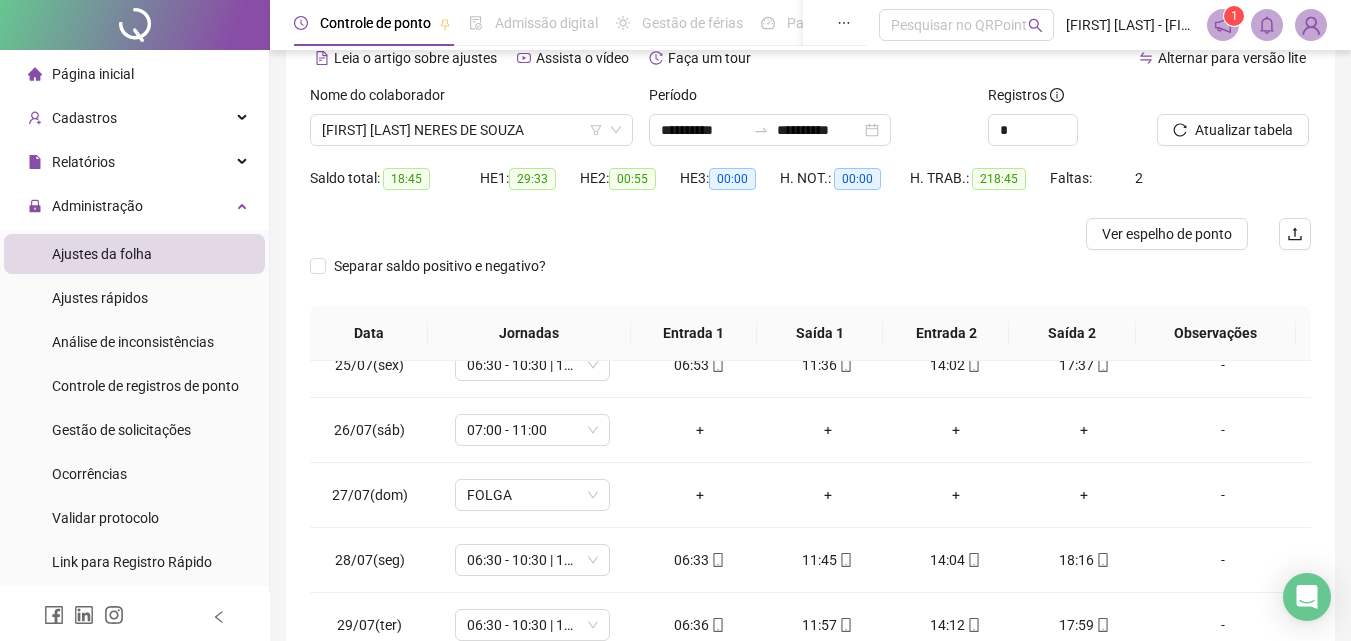 scroll, scrollTop: 0, scrollLeft: 0, axis: both 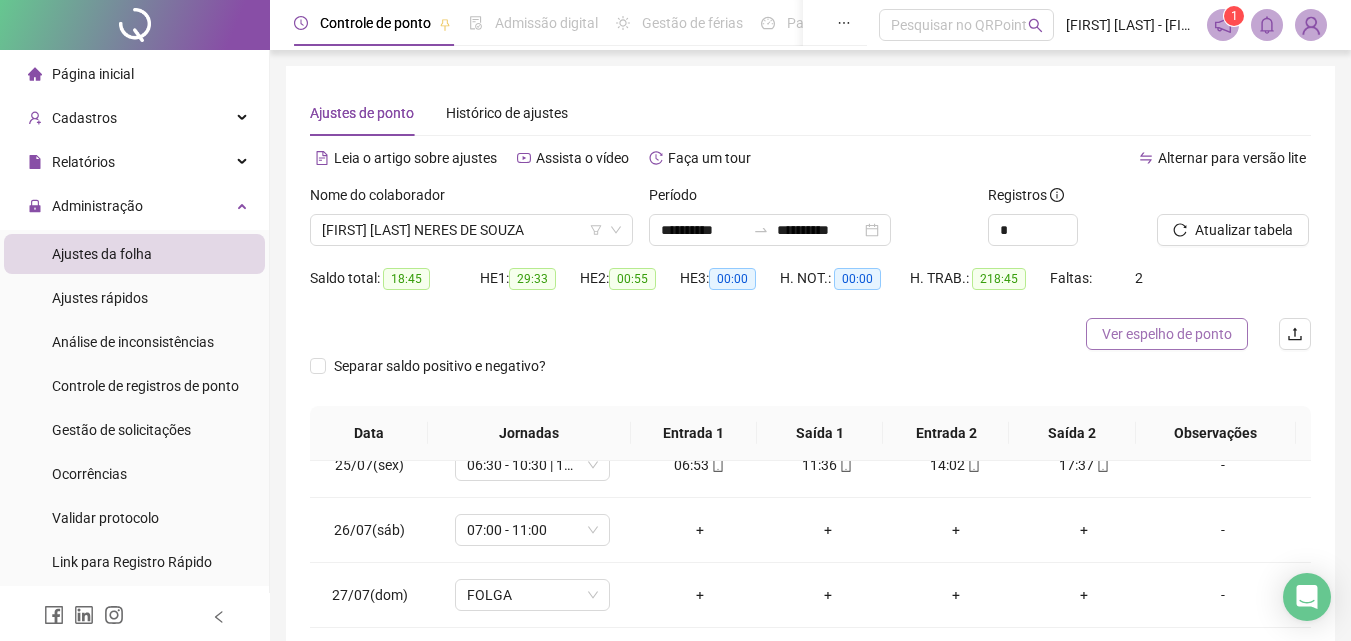 click on "Ver espelho de ponto" at bounding box center [1167, 334] 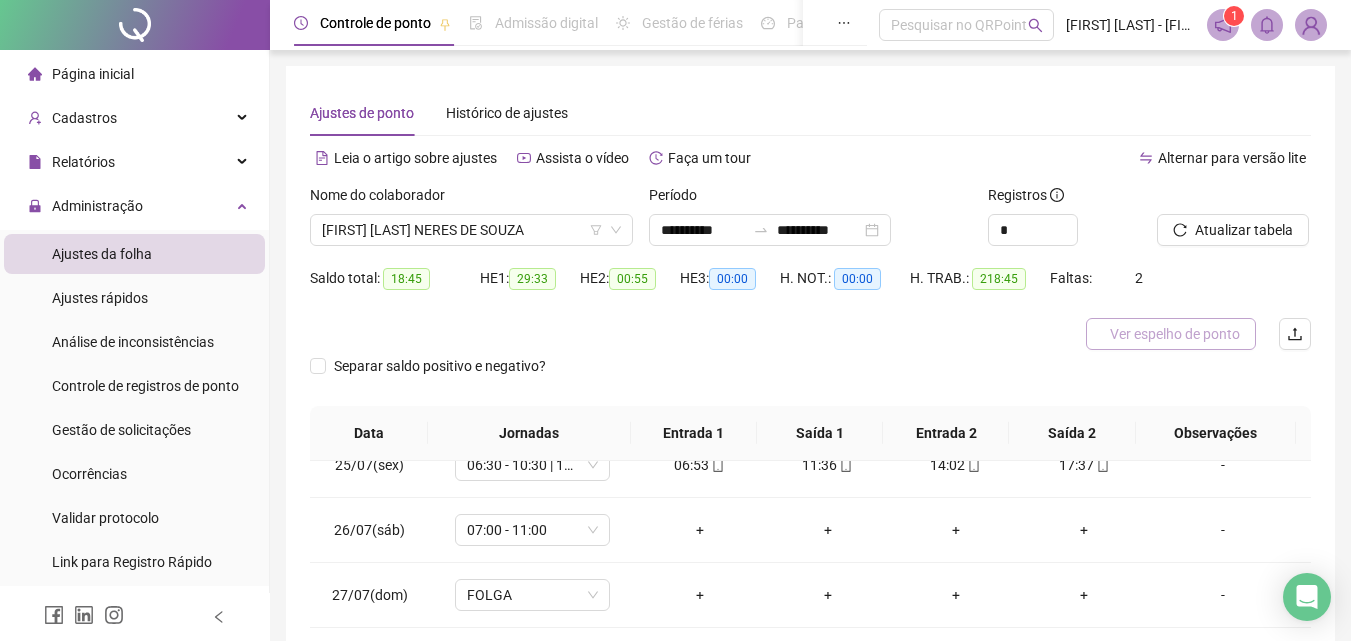 scroll, scrollTop: 100, scrollLeft: 0, axis: vertical 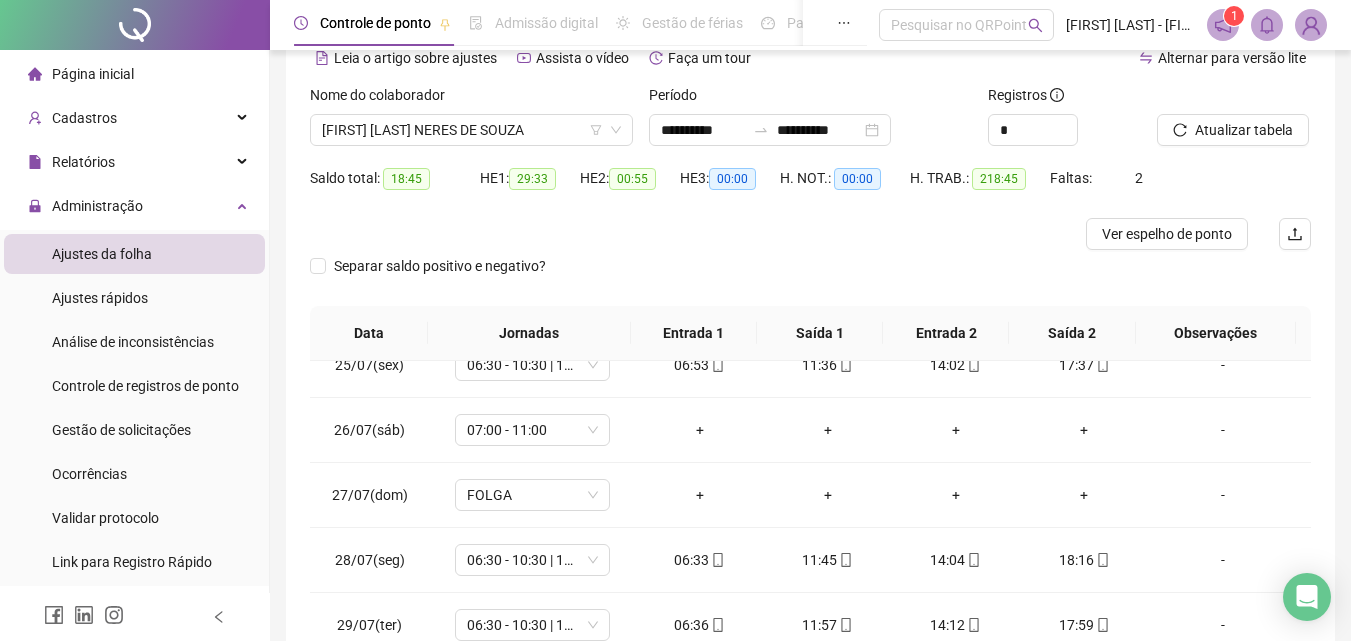 drag, startPoint x: 1135, startPoint y: 228, endPoint x: 961, endPoint y: 256, distance: 176.23848 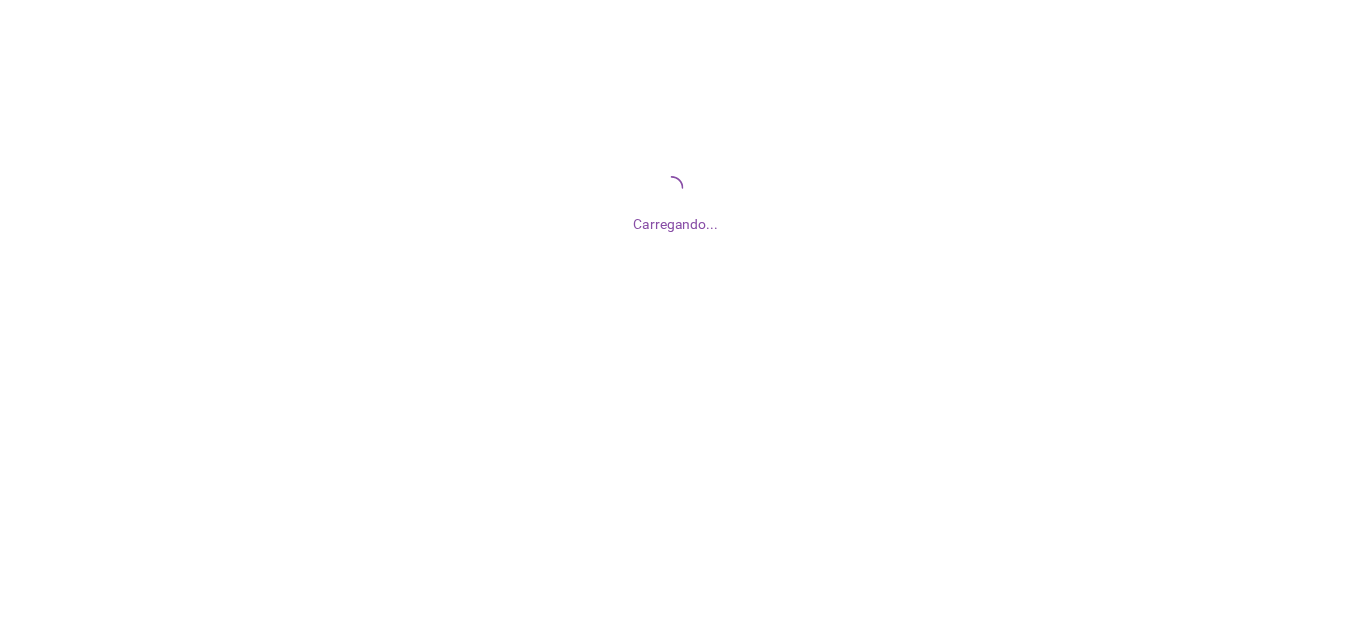 scroll, scrollTop: 0, scrollLeft: 0, axis: both 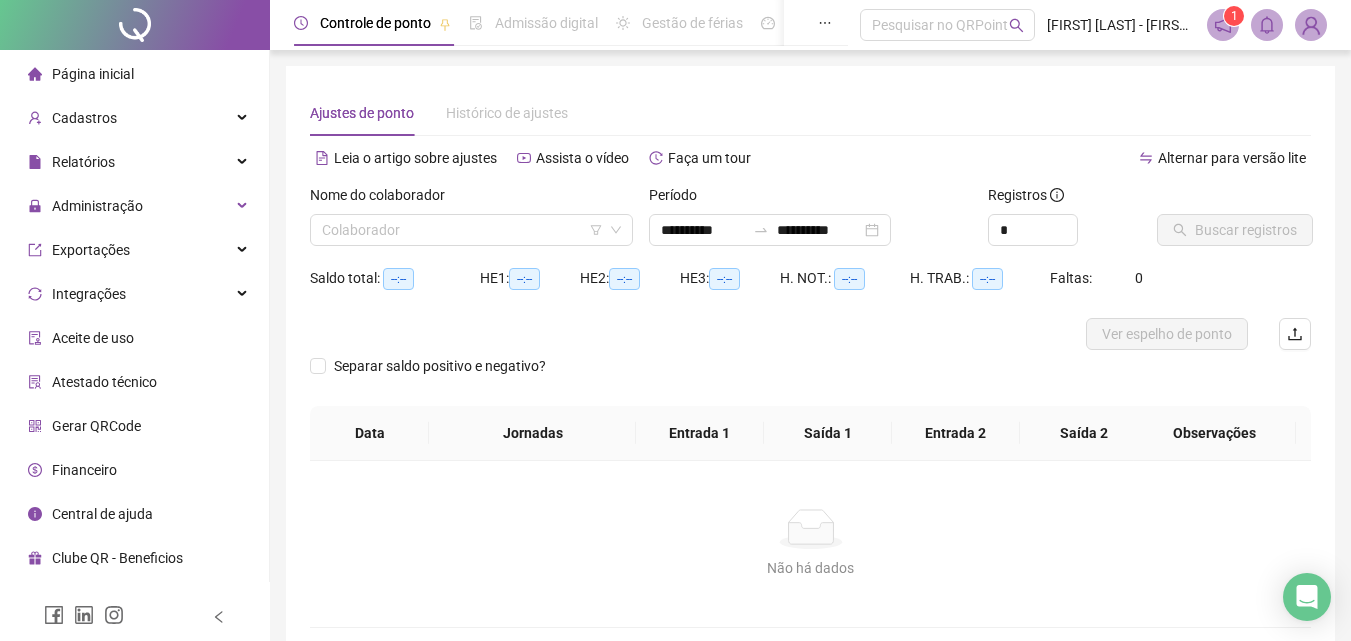 click at bounding box center [462, 230] 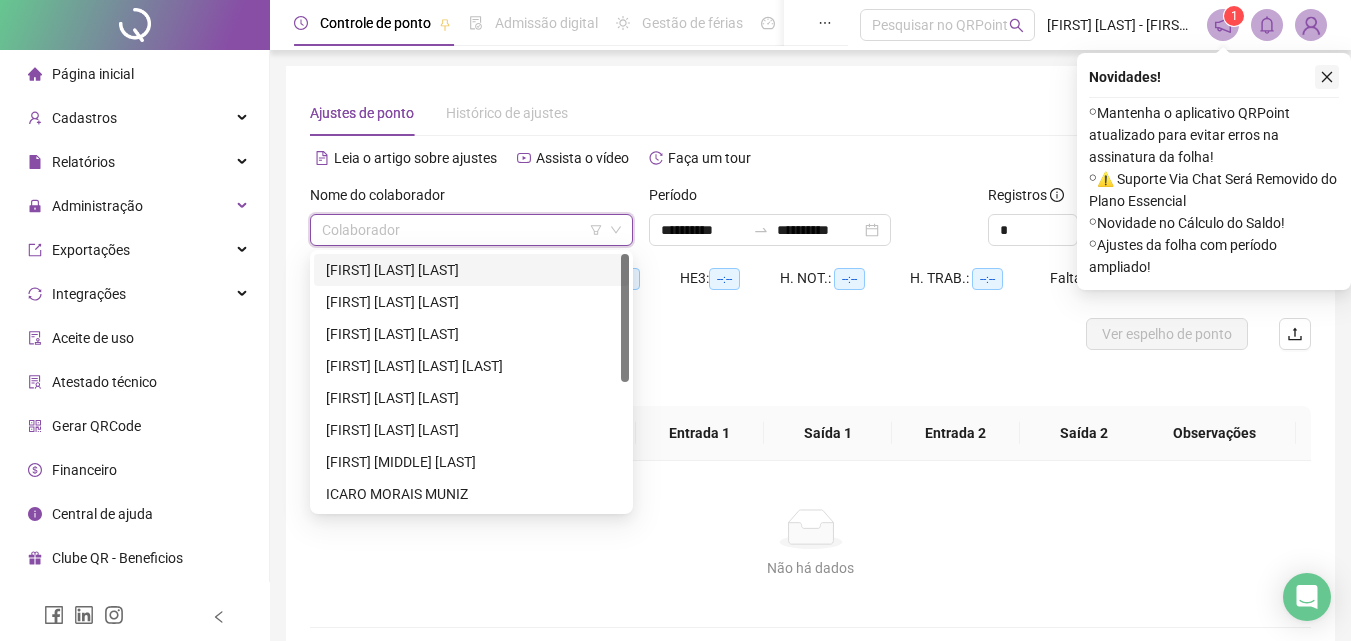 click 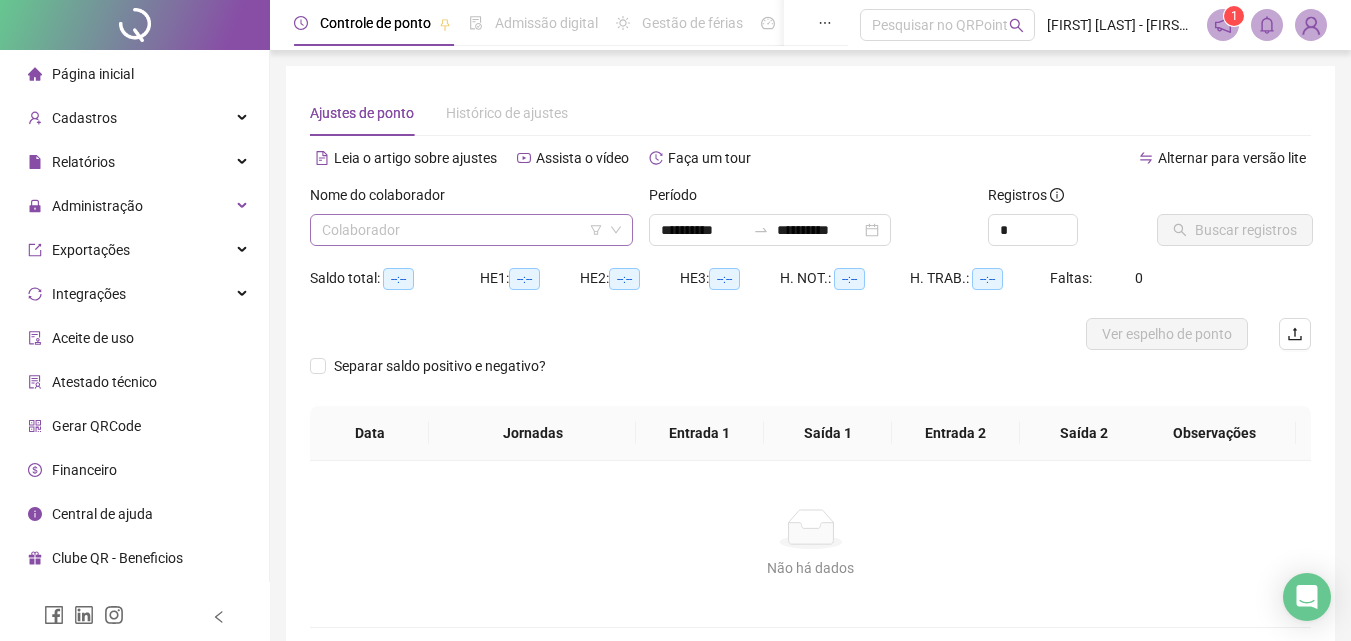 click at bounding box center (462, 230) 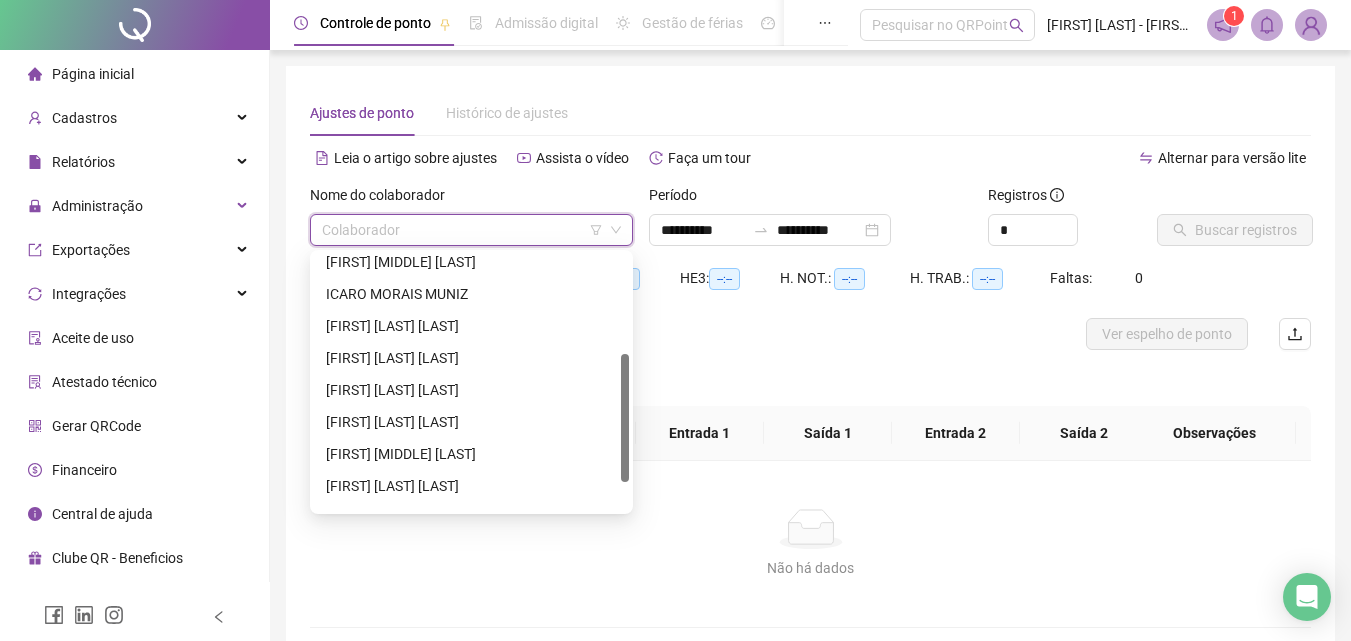 scroll, scrollTop: 256, scrollLeft: 0, axis: vertical 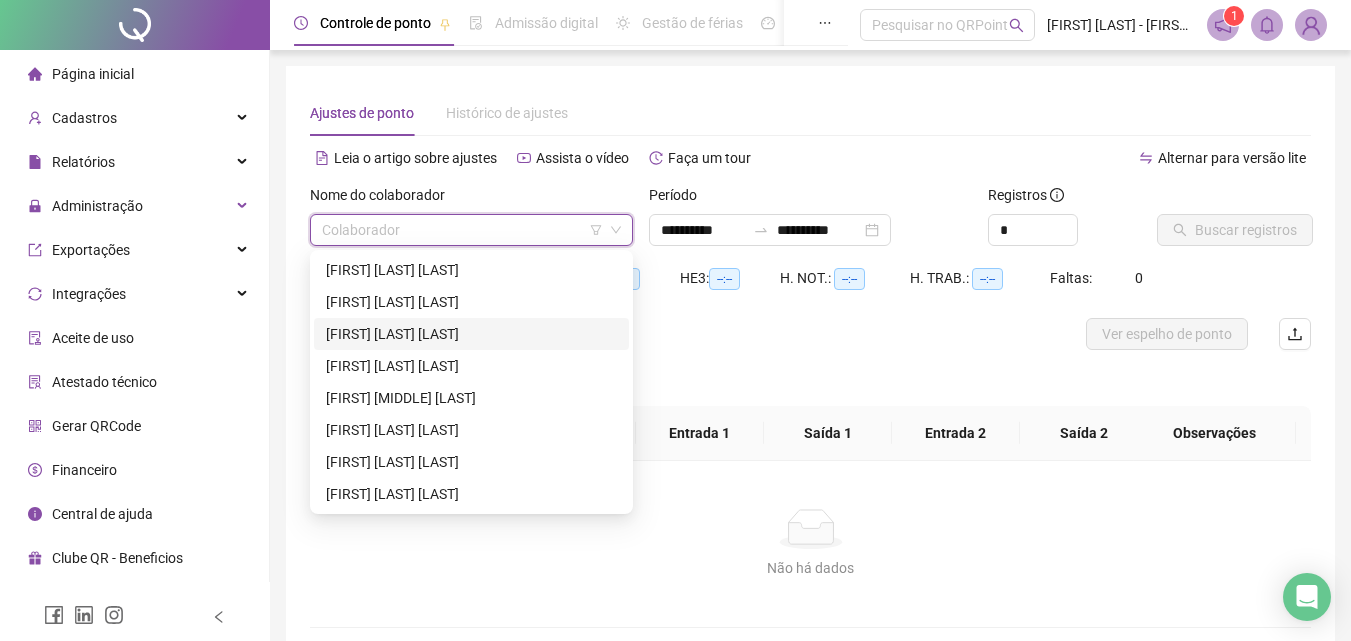 click on "MARIA EDINANDA NERES DE SOUZA" at bounding box center [471, 334] 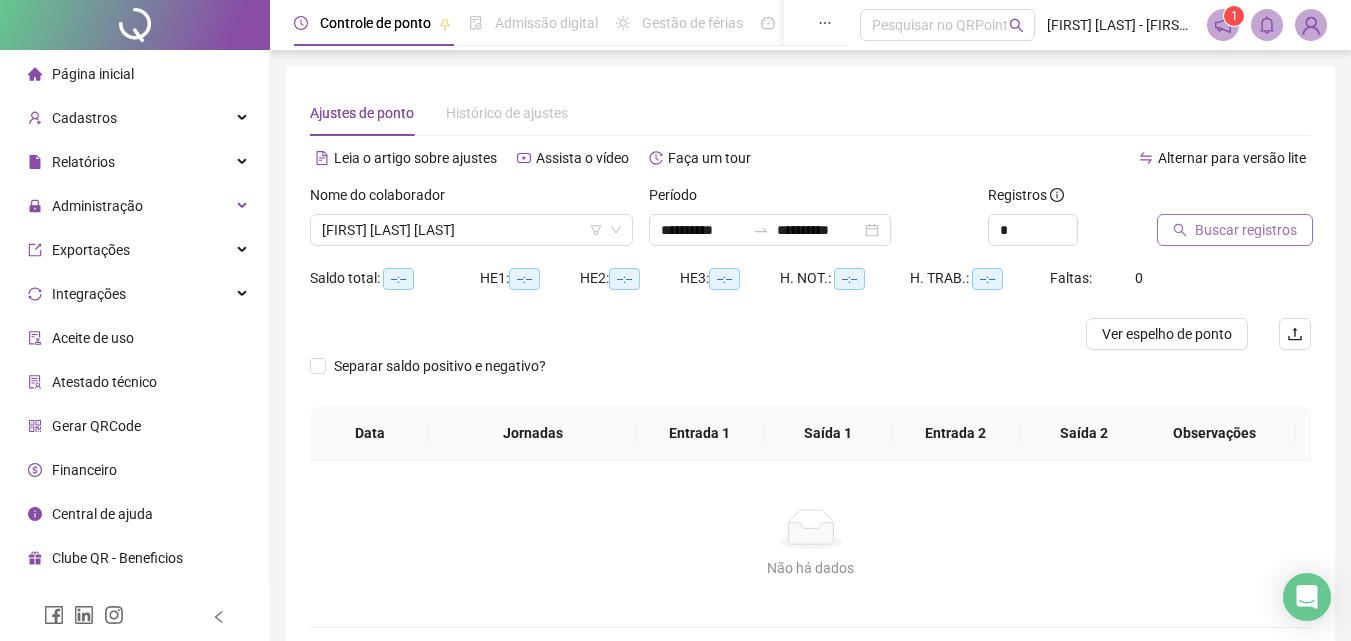 click on "Buscar registros" at bounding box center [1235, 230] 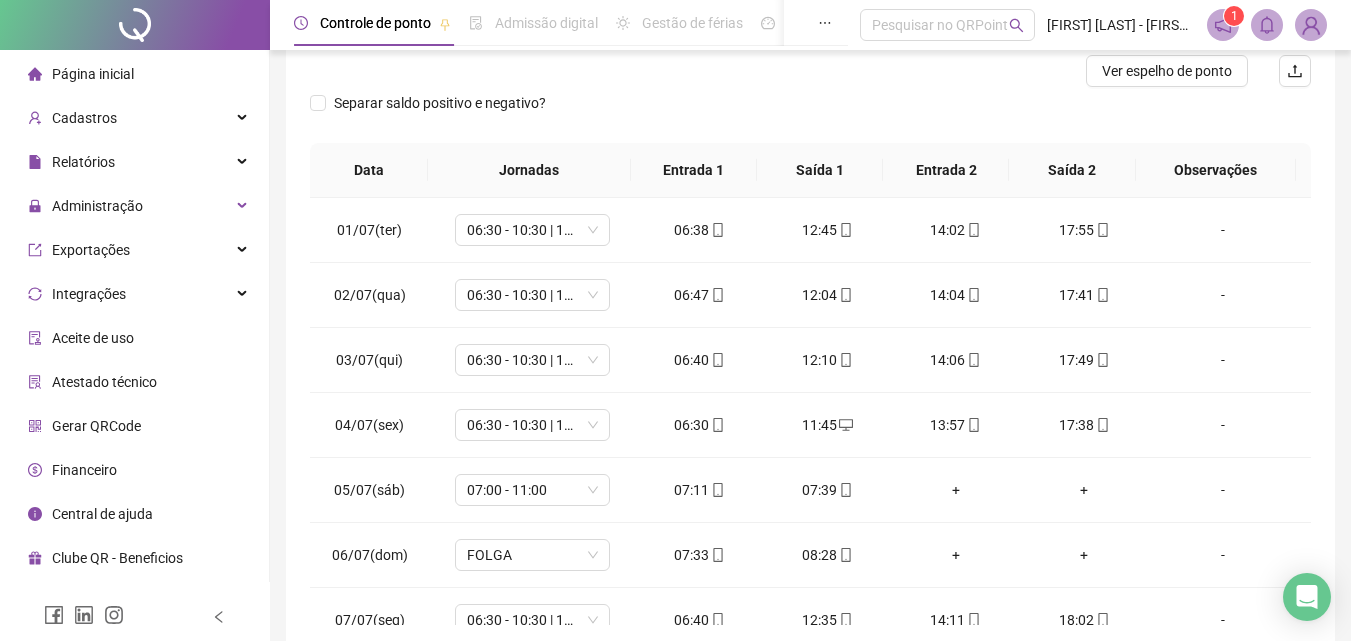 scroll, scrollTop: 357, scrollLeft: 0, axis: vertical 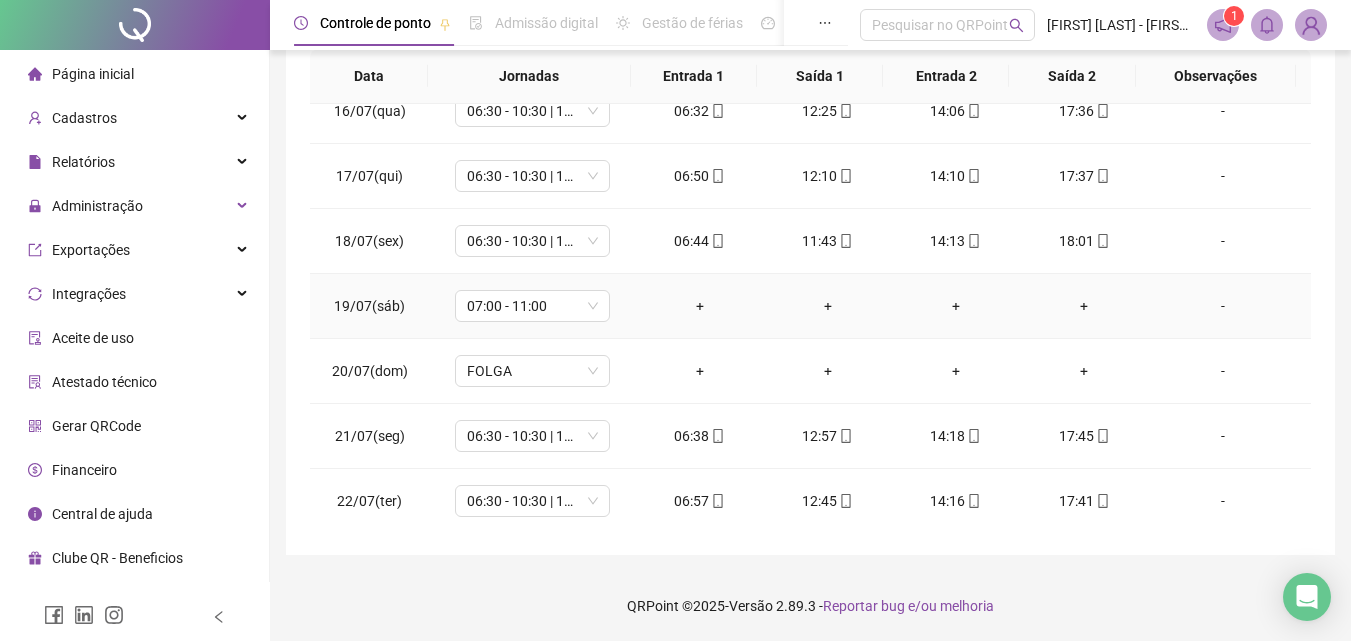 click on "-" at bounding box center (1223, 306) 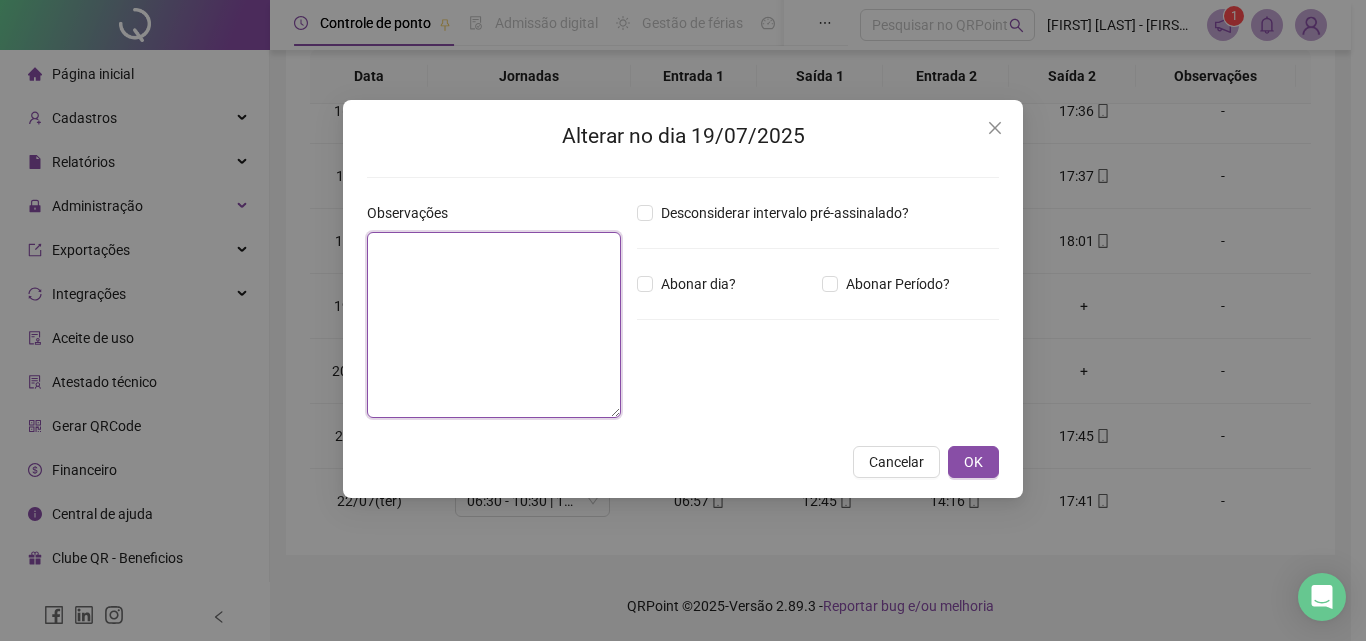 click at bounding box center (494, 325) 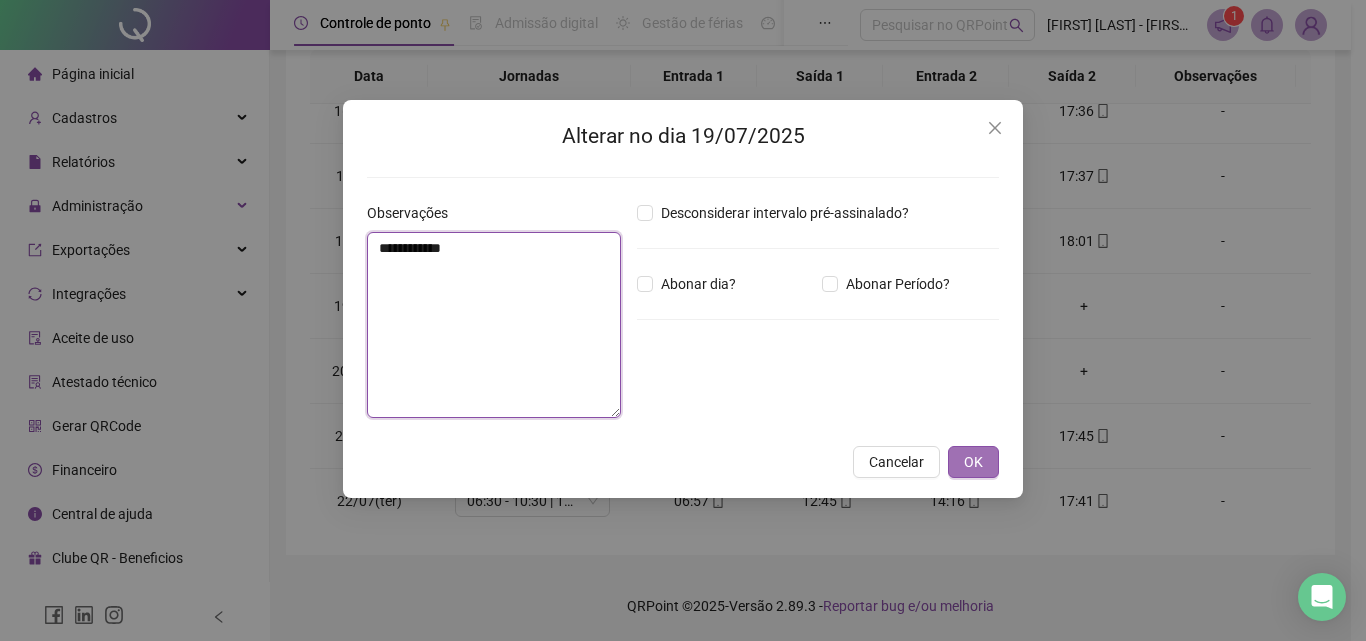 type on "**********" 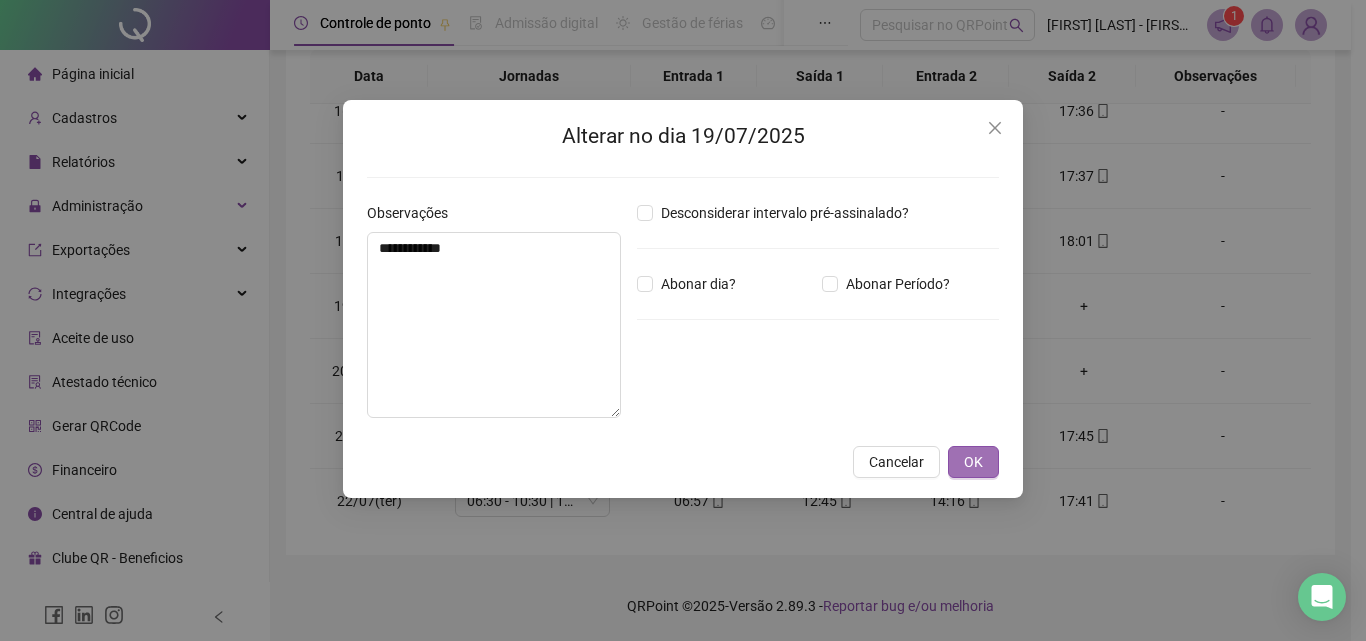 click on "OK" at bounding box center (973, 462) 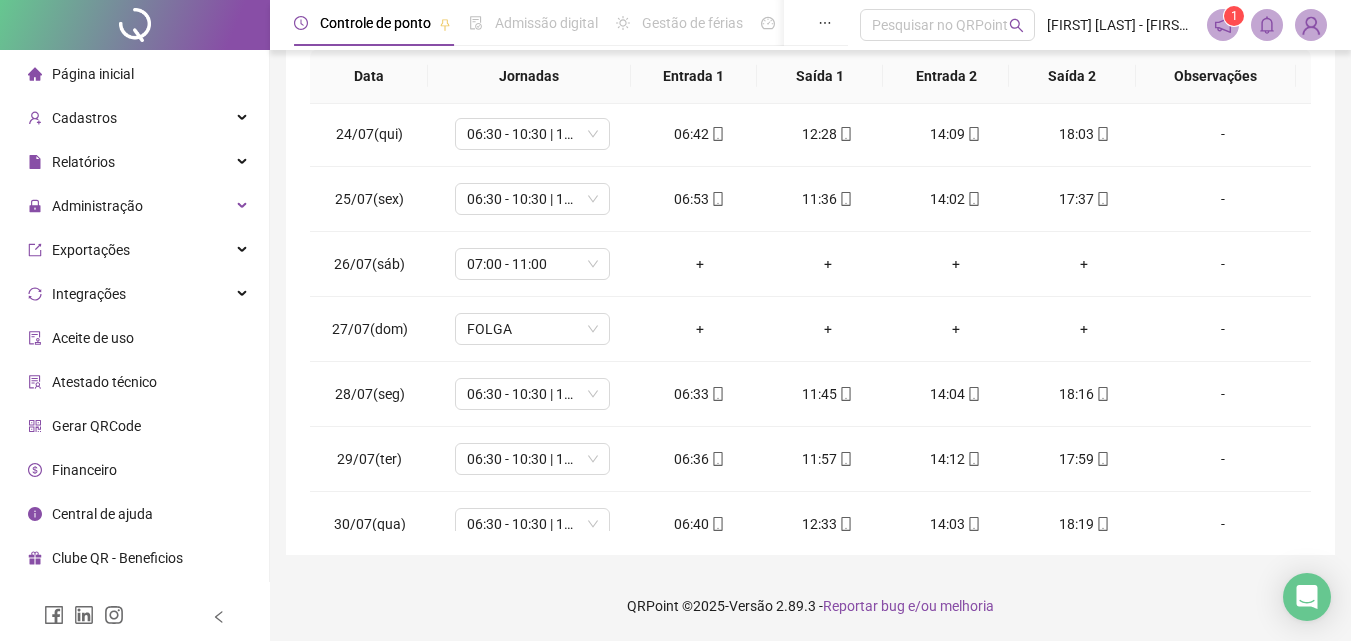 scroll, scrollTop: 1500, scrollLeft: 0, axis: vertical 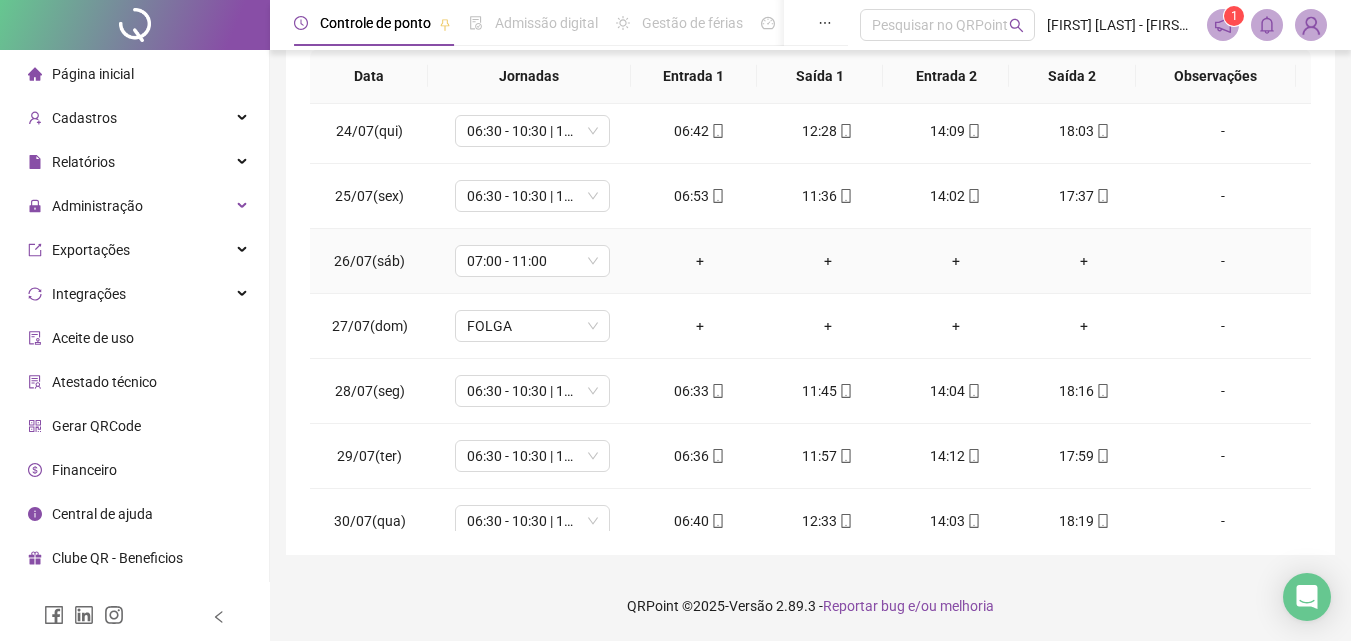 click on "-" at bounding box center [1223, 261] 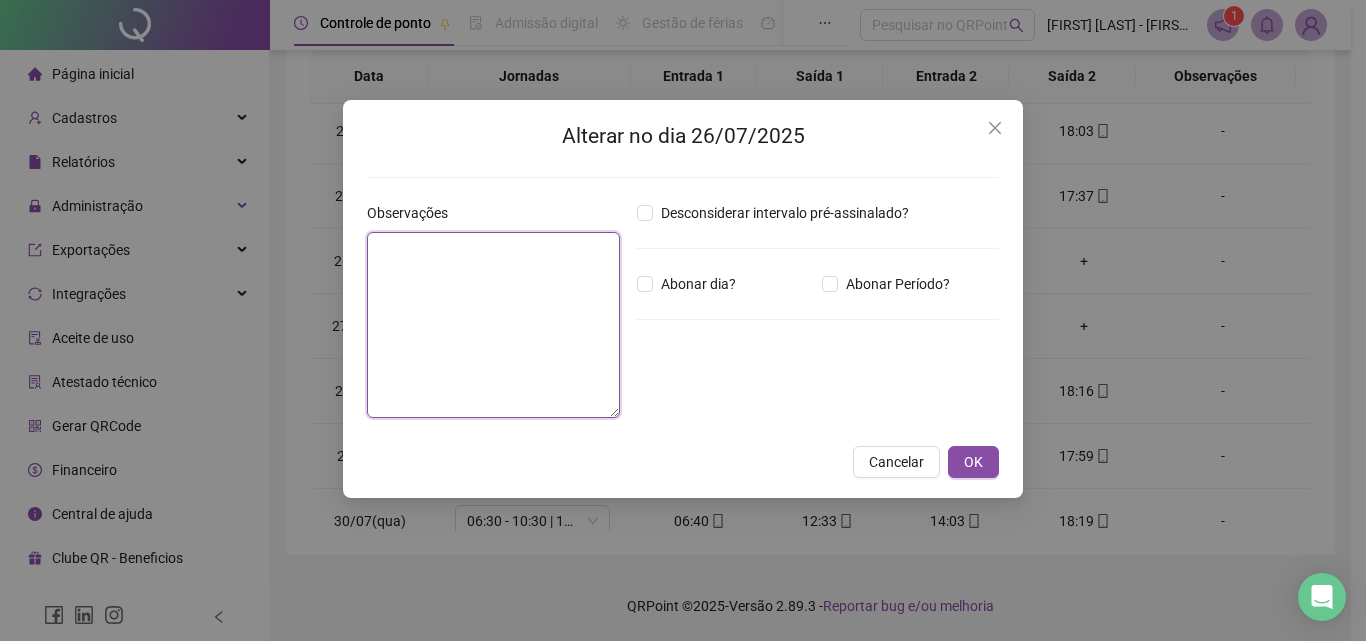 click at bounding box center (493, 325) 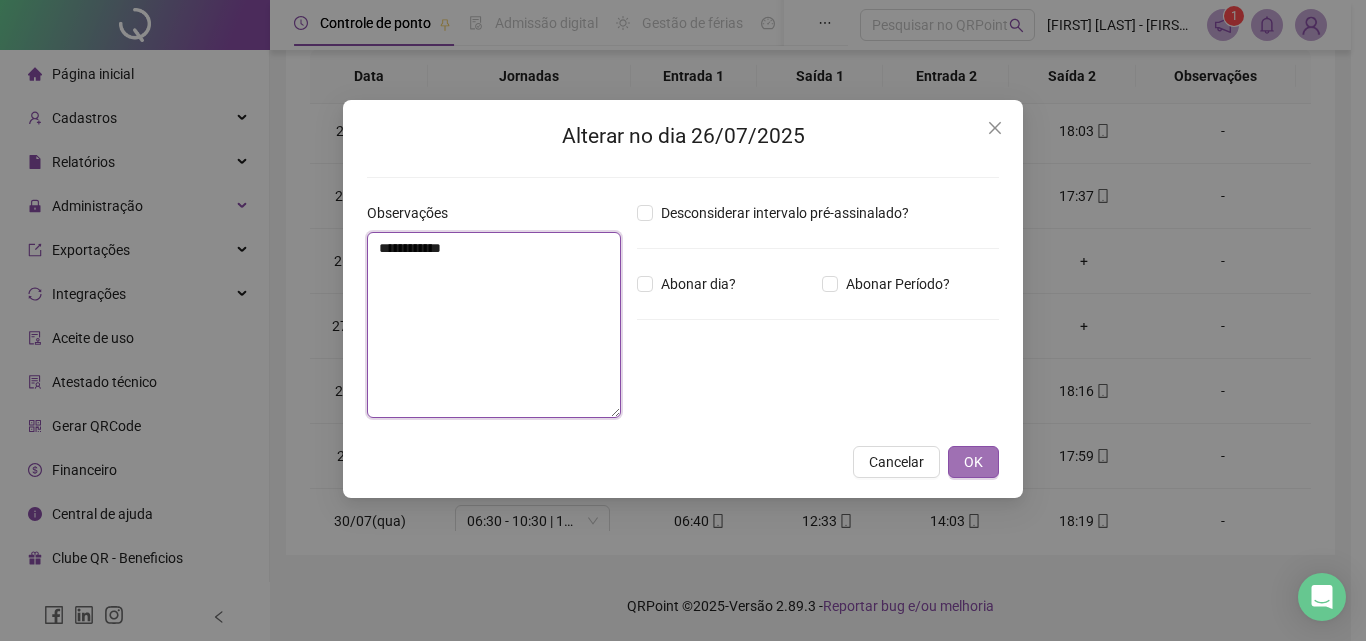 type on "**********" 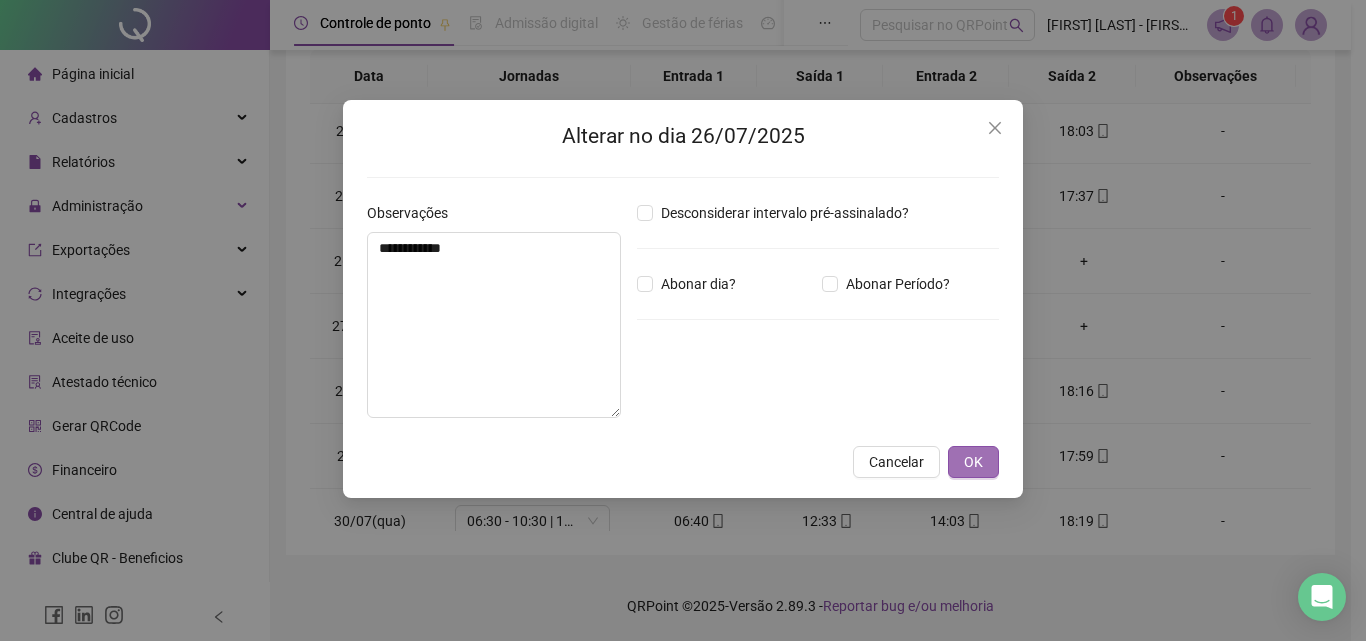 click on "OK" at bounding box center [973, 462] 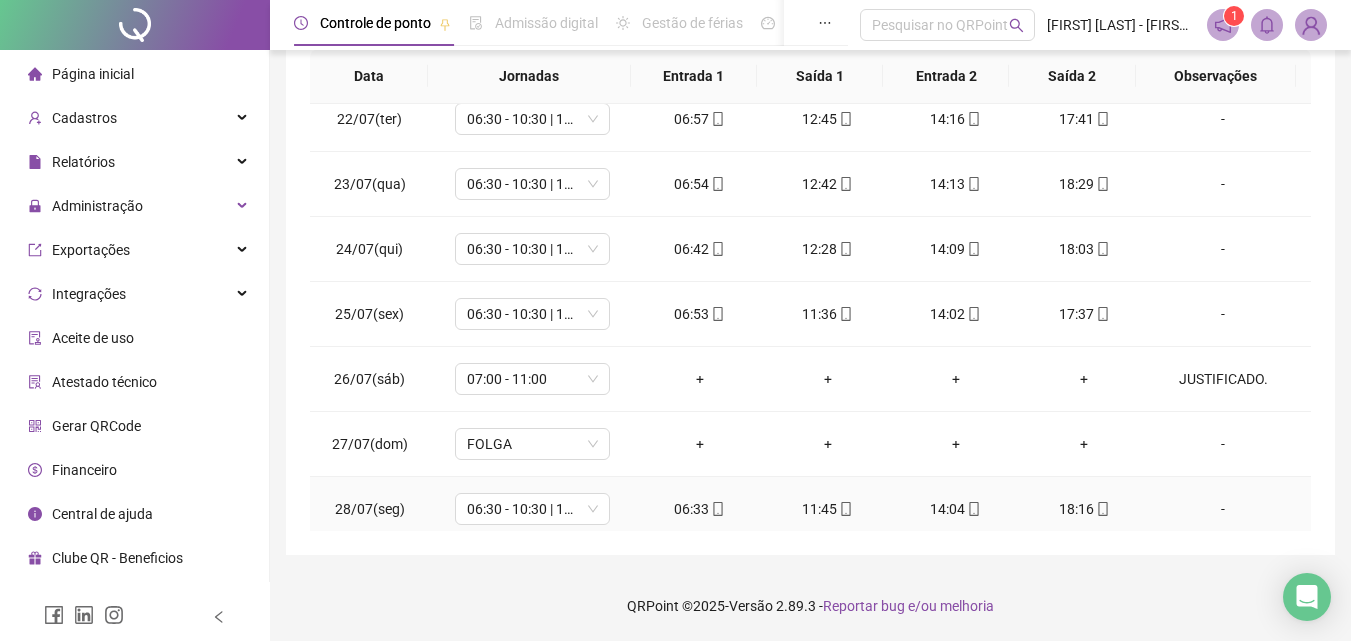 scroll, scrollTop: 1188, scrollLeft: 0, axis: vertical 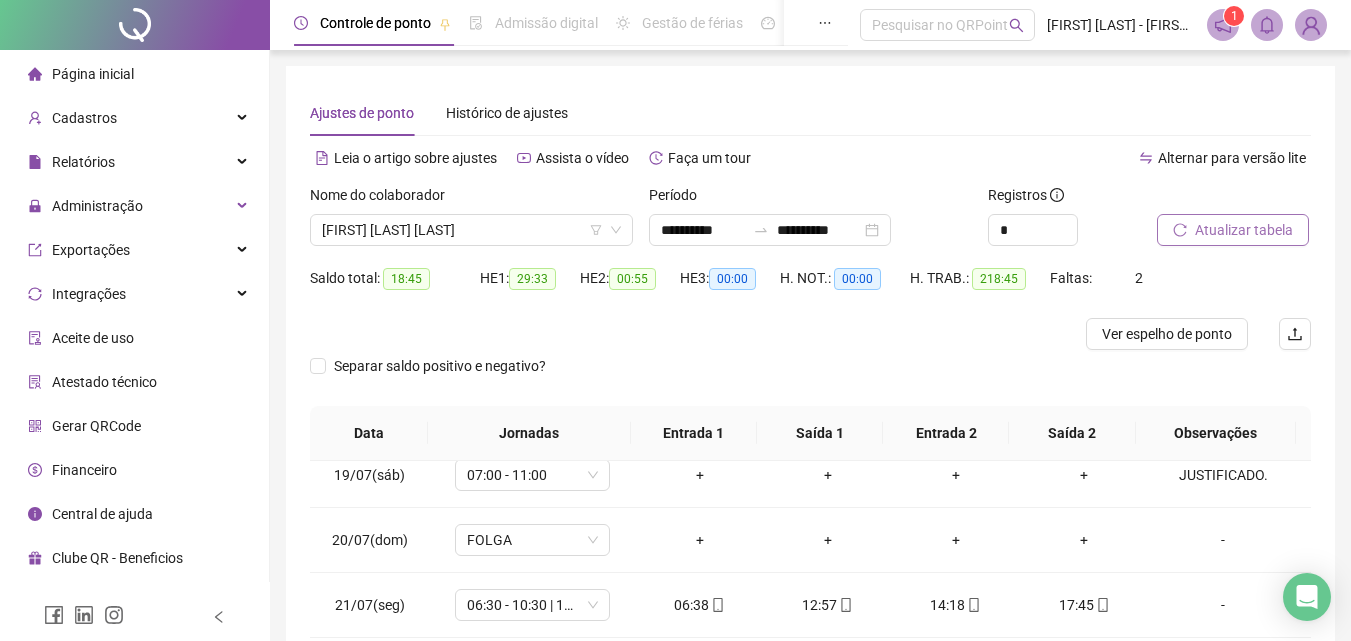 click on "Atualizar tabela" at bounding box center (1244, 230) 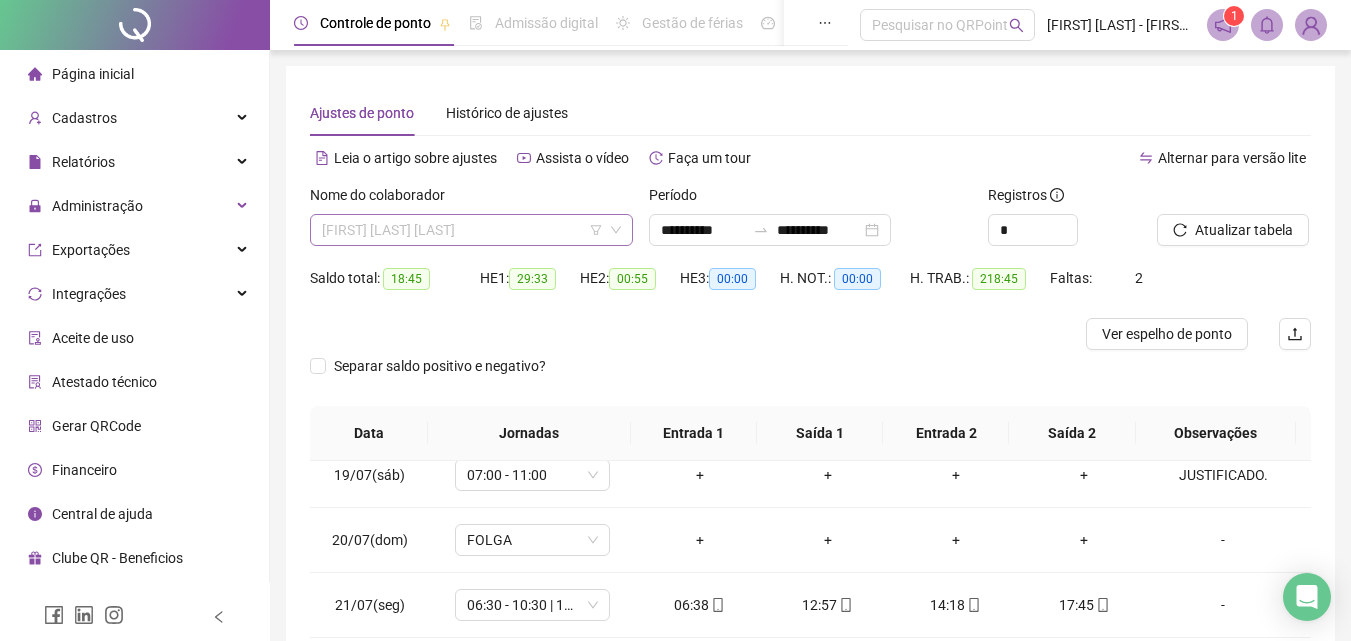 click on "MARIA EDINANDA NERES DE SOUZA" at bounding box center [471, 230] 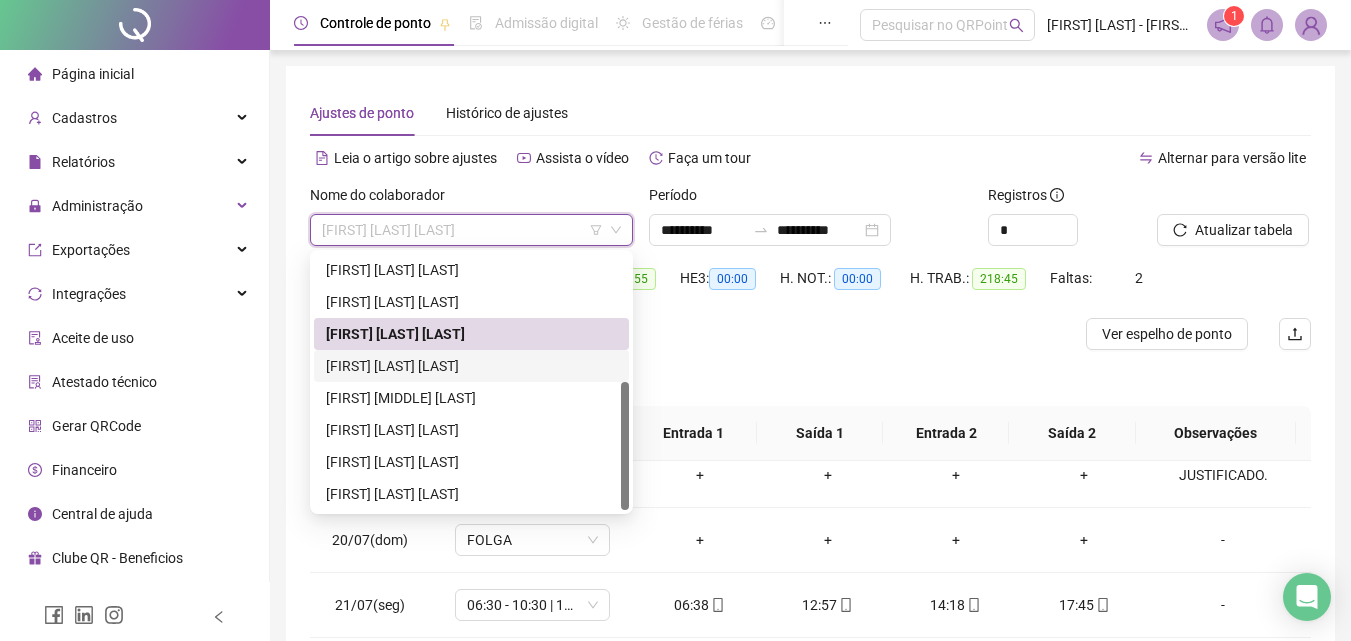 click on "MARIA NACLECIA MOURA DE SOUSA" at bounding box center (471, 366) 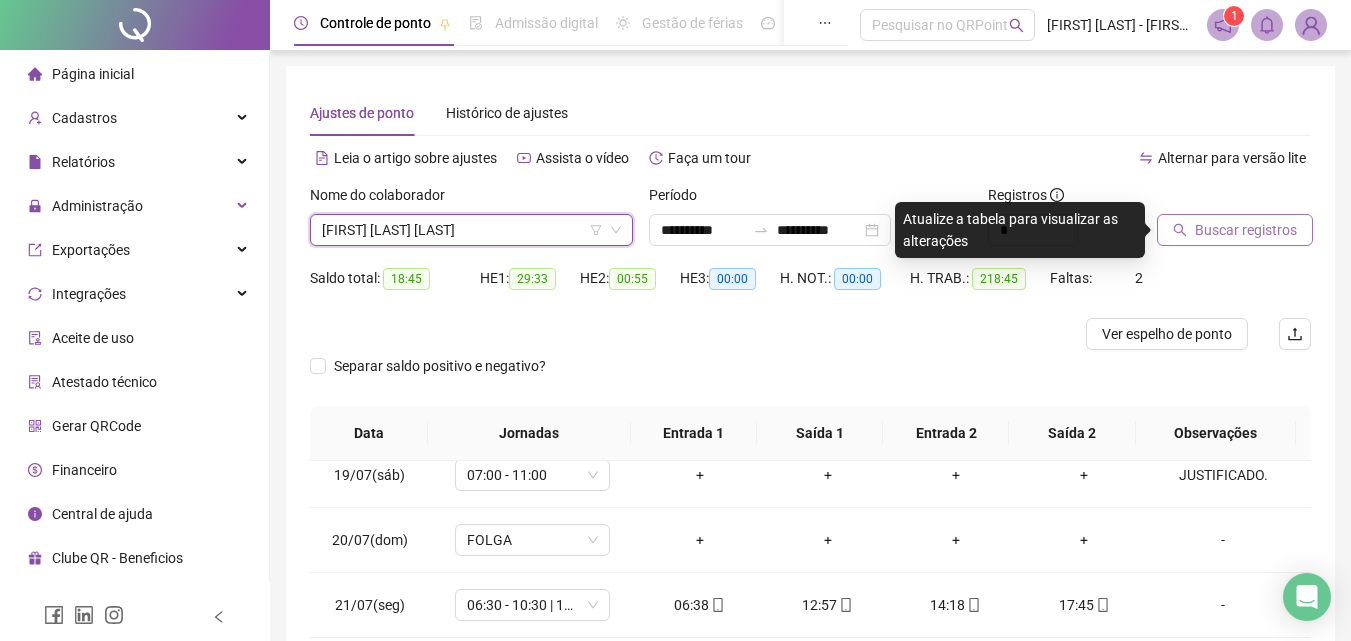 click on "Buscar registros" at bounding box center (1246, 230) 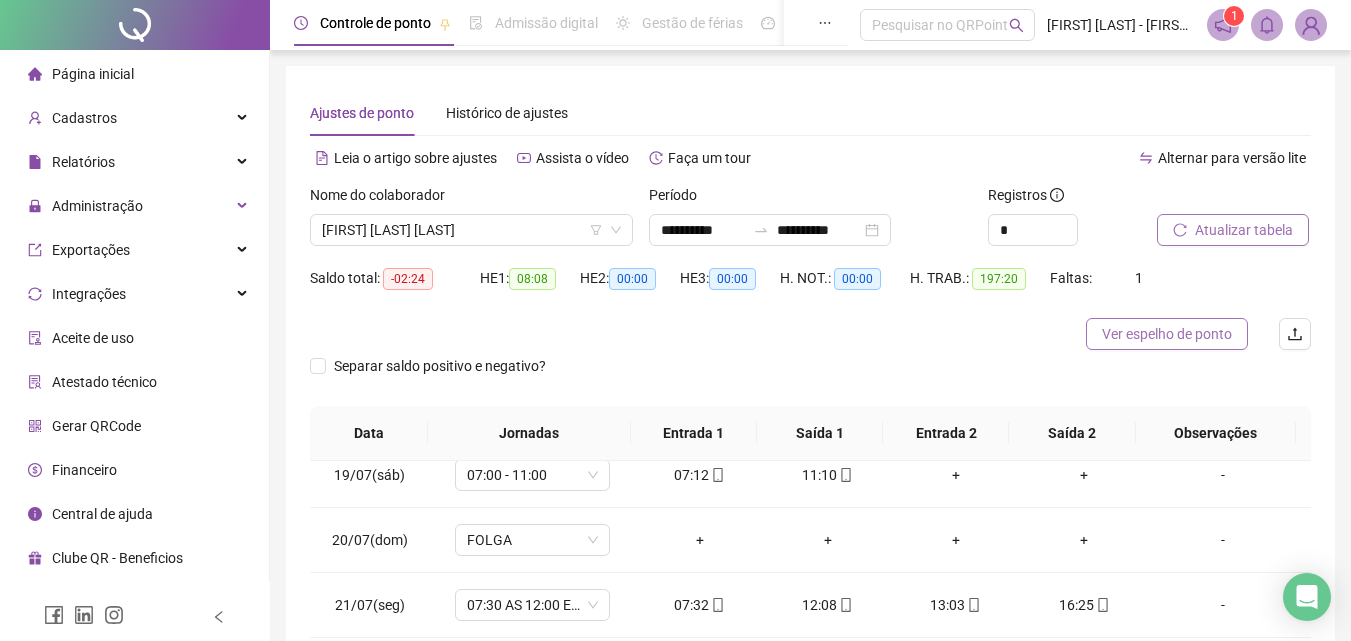 click on "Ver espelho de ponto" at bounding box center (1167, 334) 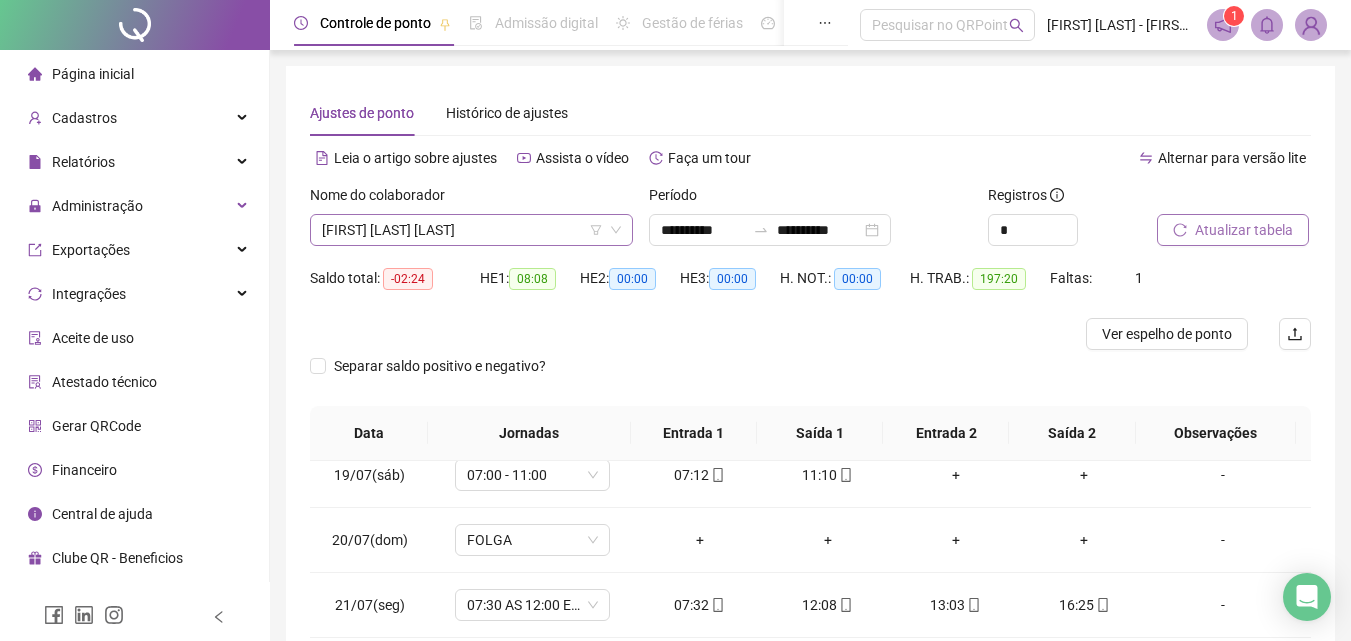click on "MARIA NACLECIA MOURA DE SOUSA" at bounding box center (471, 230) 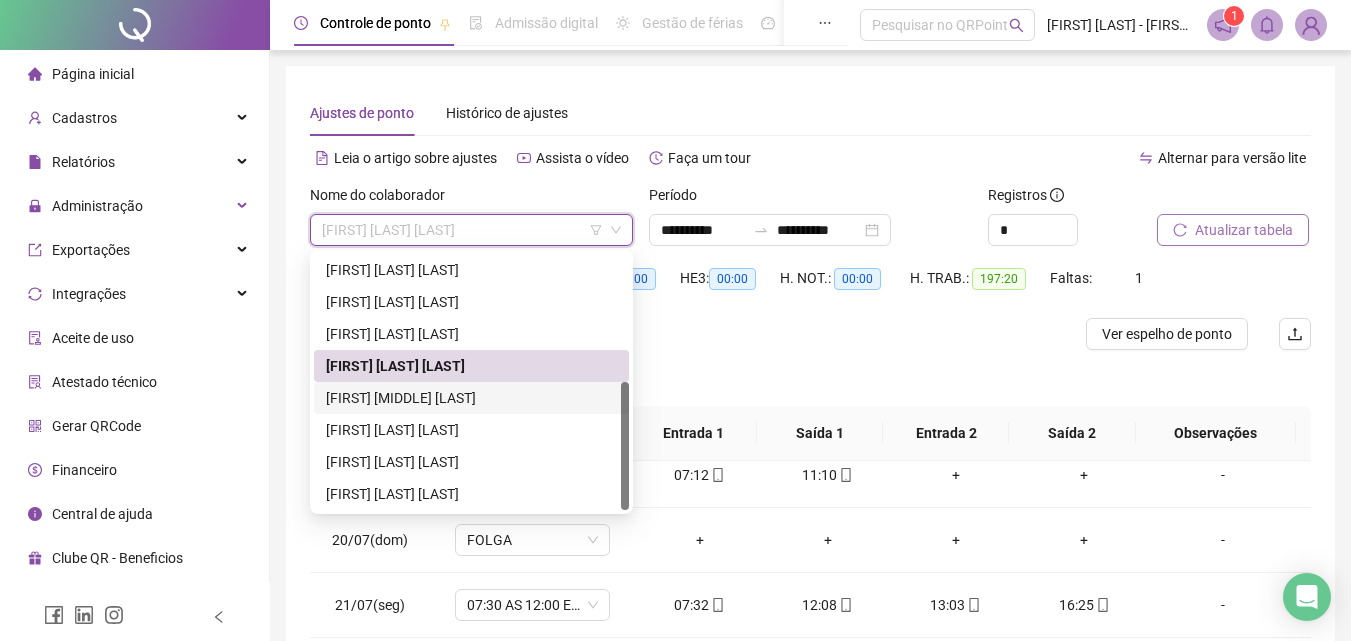 scroll, scrollTop: 100, scrollLeft: 0, axis: vertical 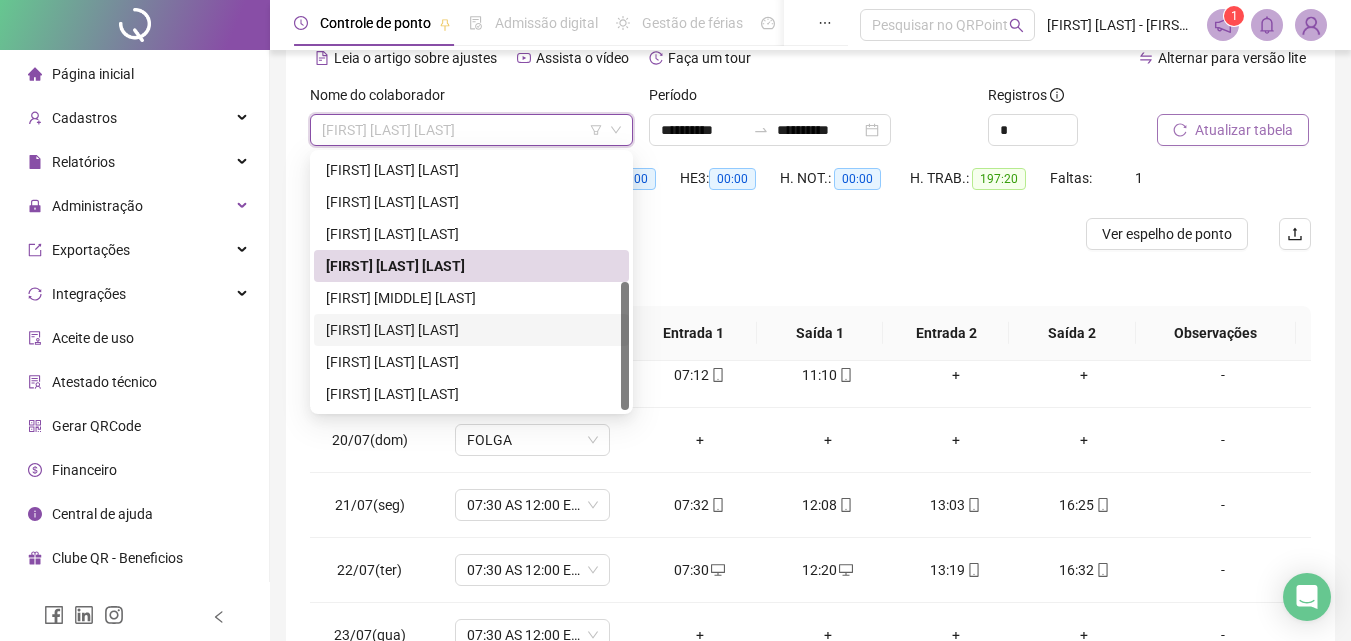 click on "RENO RODRIGUES PEREIRA" at bounding box center [471, 330] 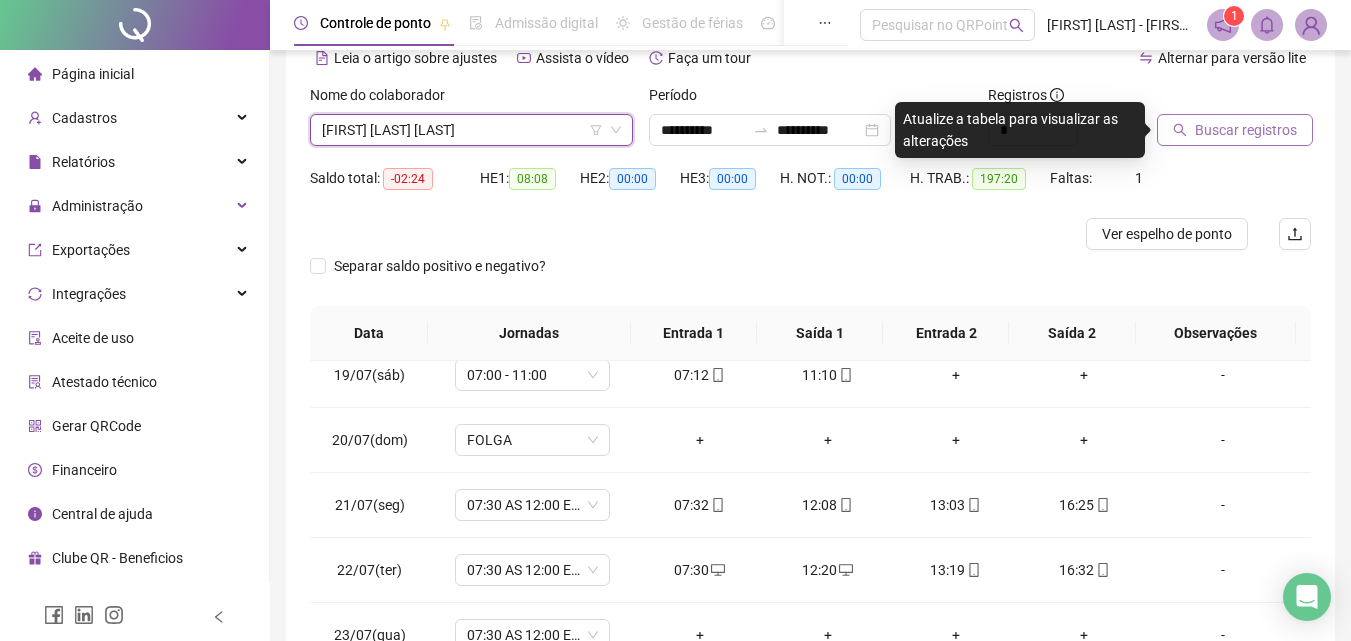 click on "Buscar registros" at bounding box center [1235, 130] 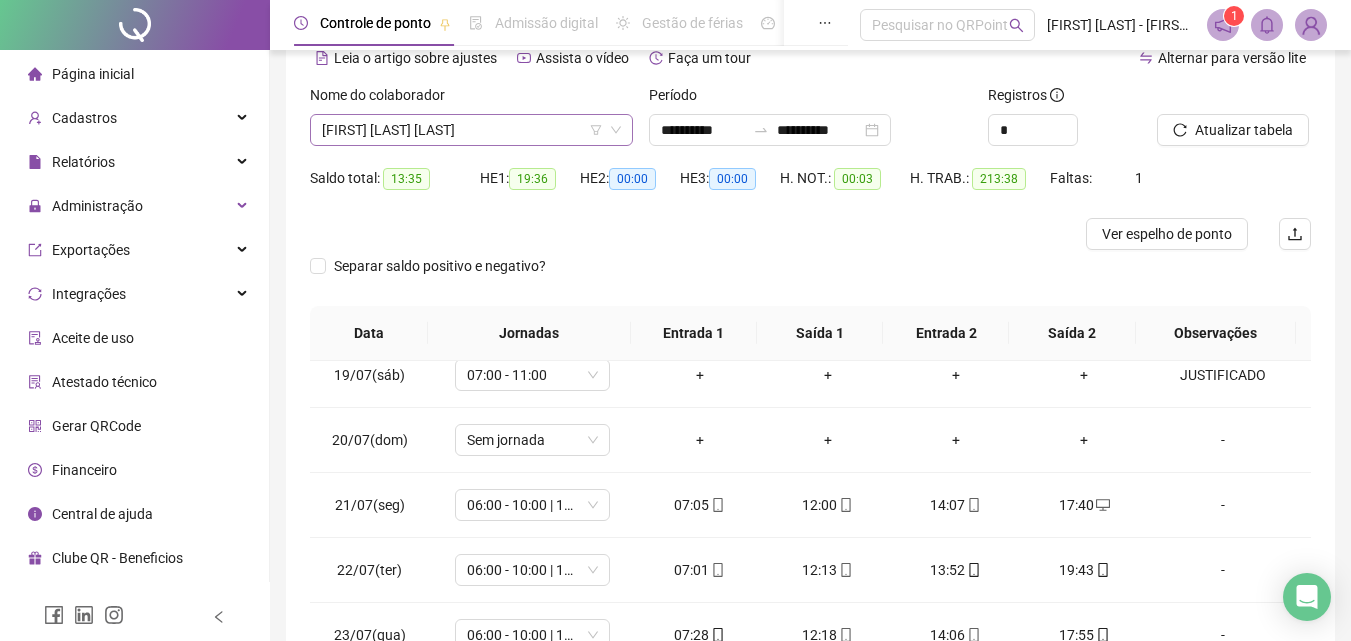 click on "RENO RODRIGUES PEREIRA" at bounding box center [471, 130] 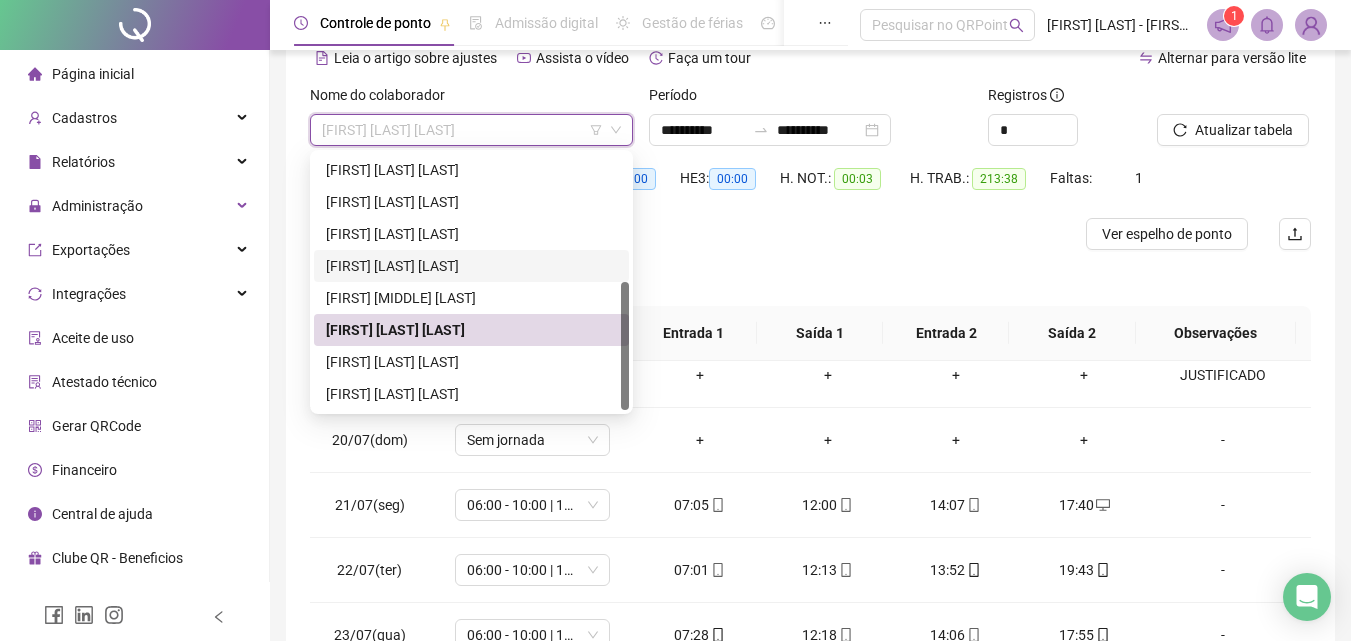 click on "MARIA NACLECIA MOURA DE SOUSA" at bounding box center (471, 266) 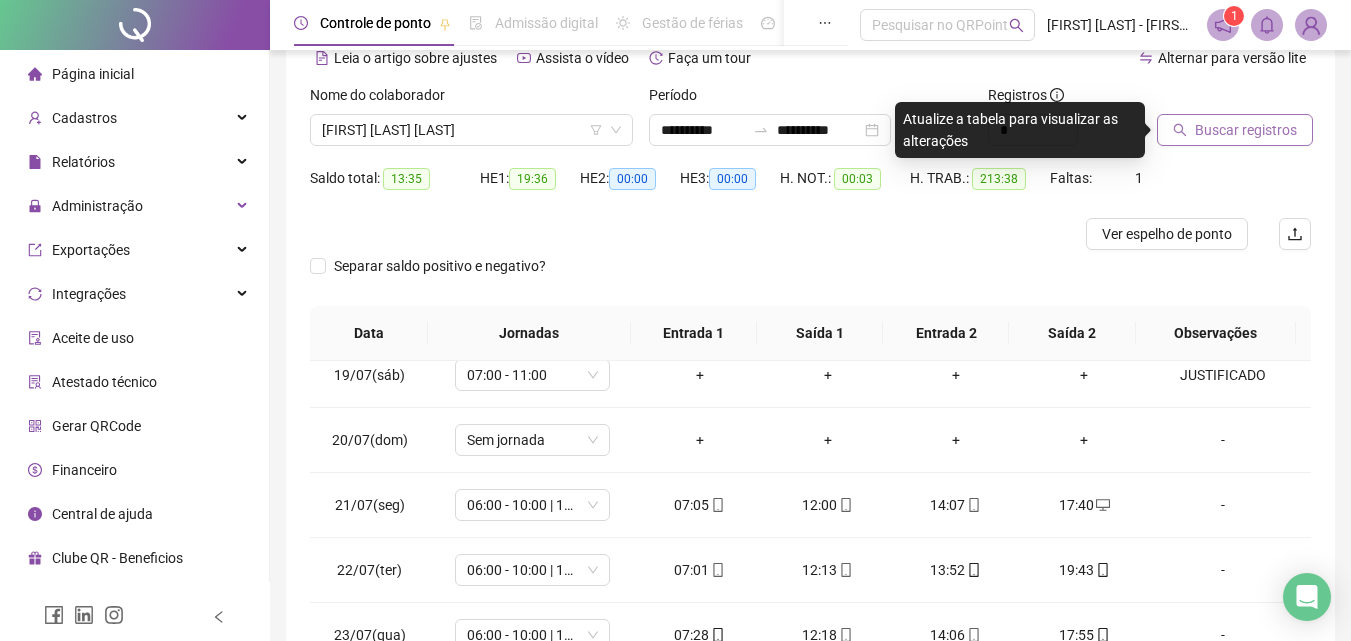 click on "Buscar registros" at bounding box center [1246, 130] 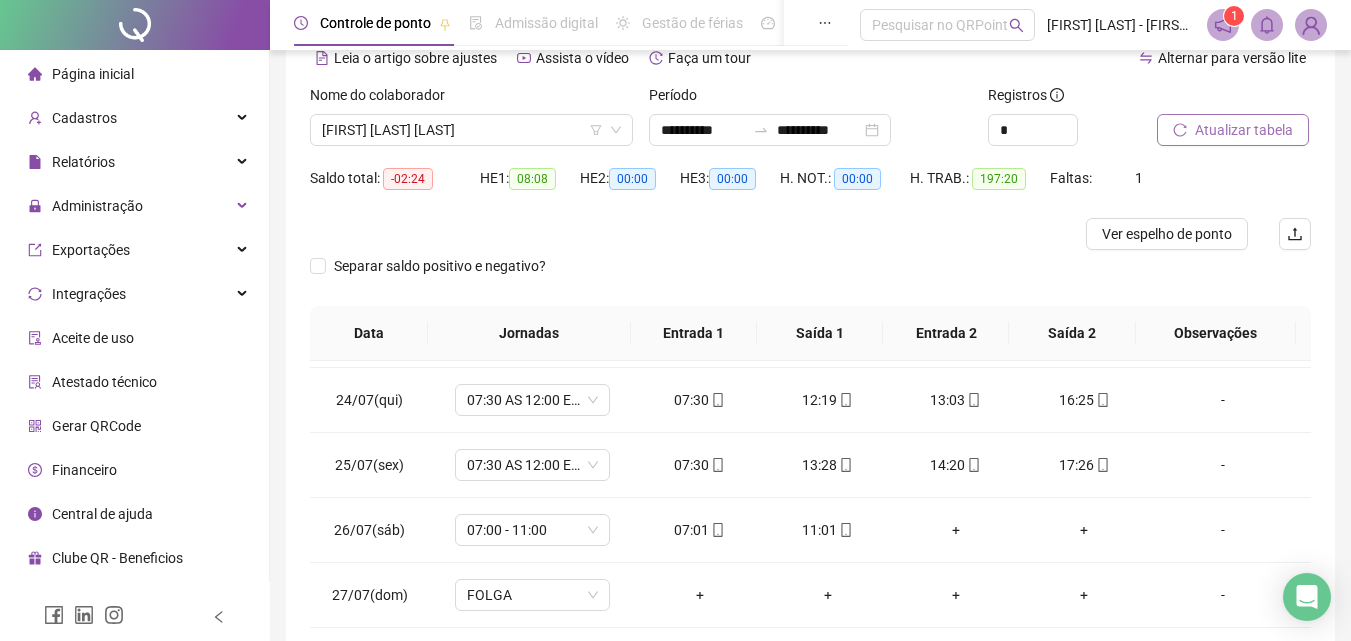scroll, scrollTop: 1588, scrollLeft: 0, axis: vertical 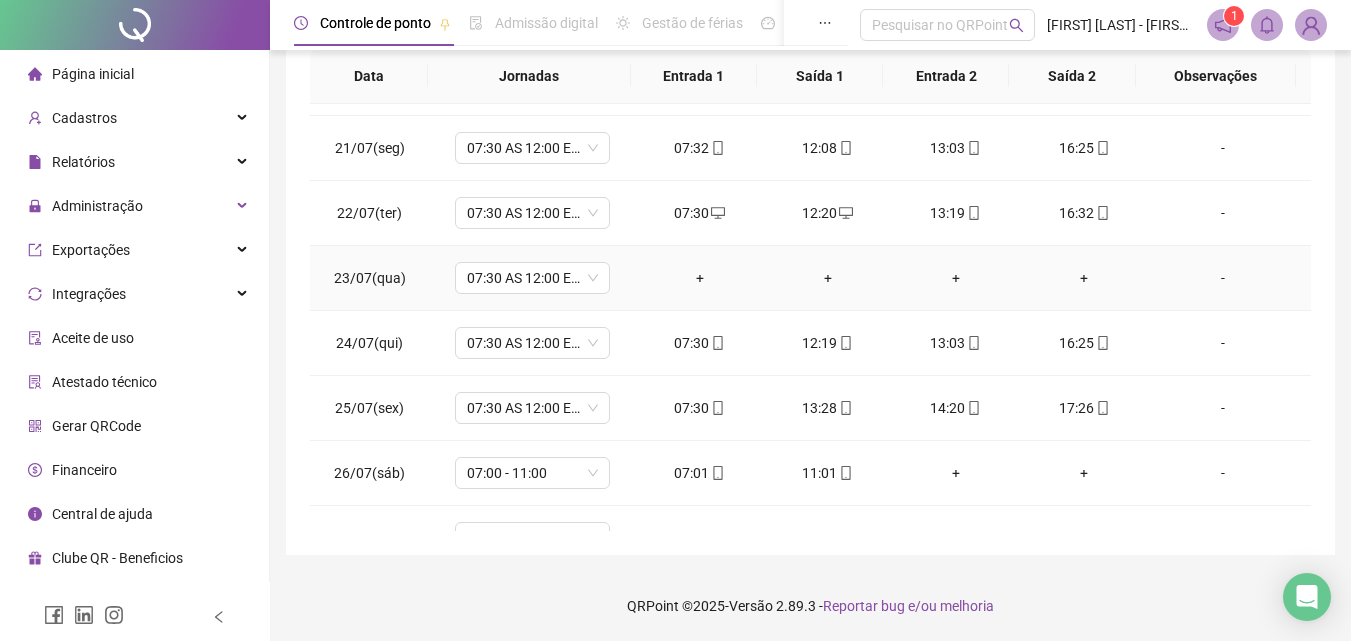 click on "-" at bounding box center (1223, 278) 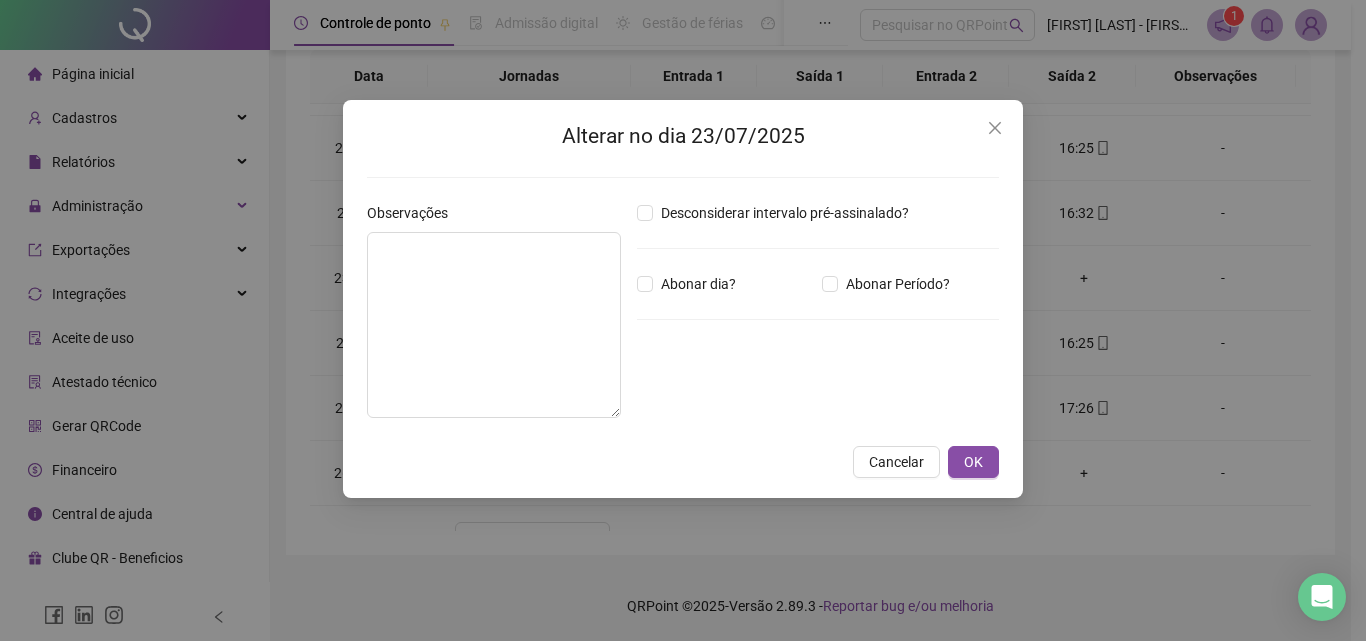 type 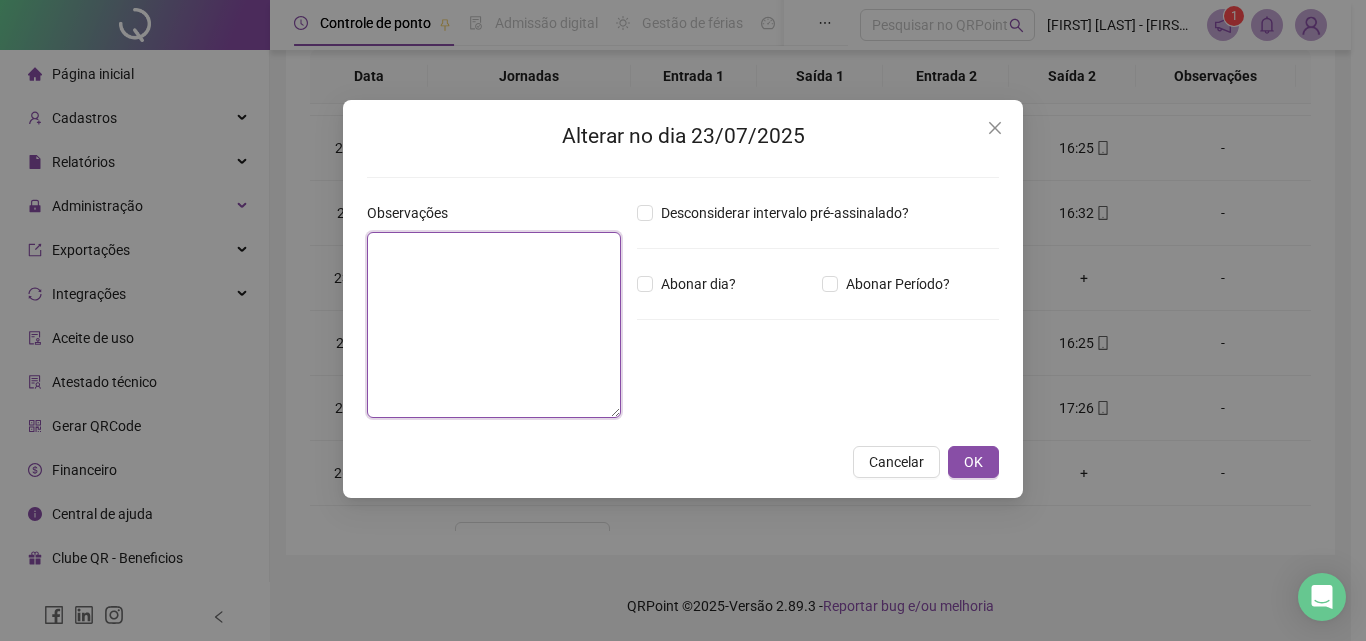 click at bounding box center (494, 325) 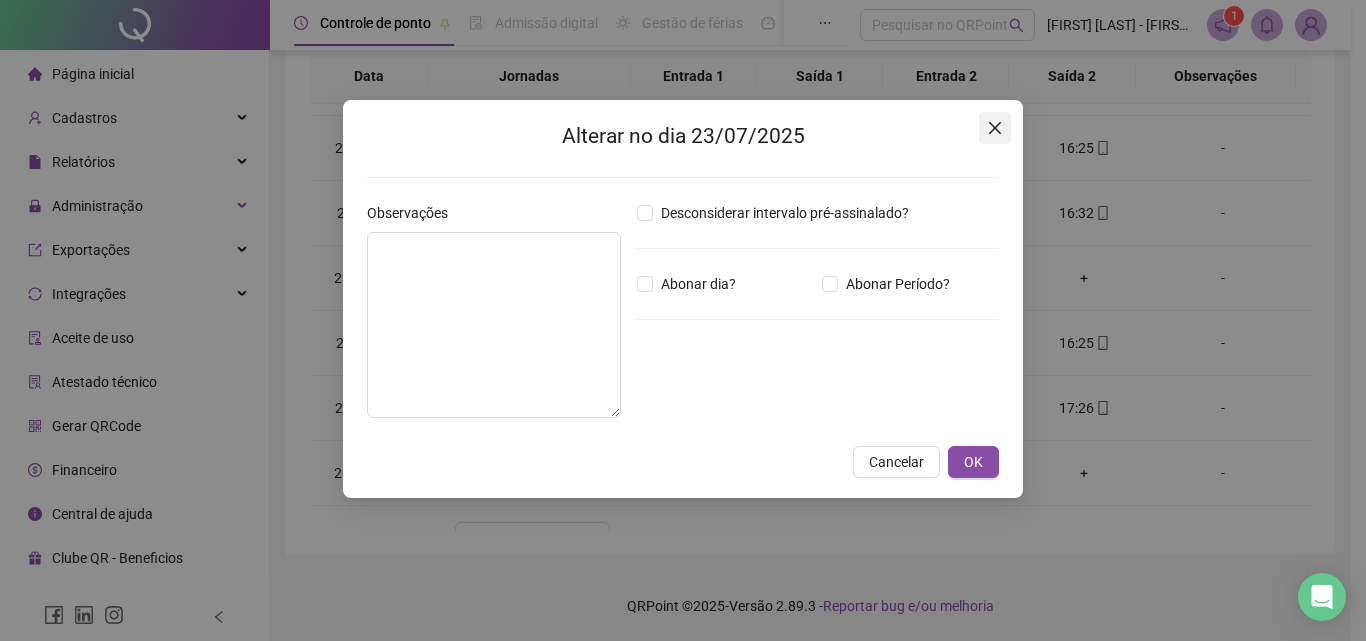 click 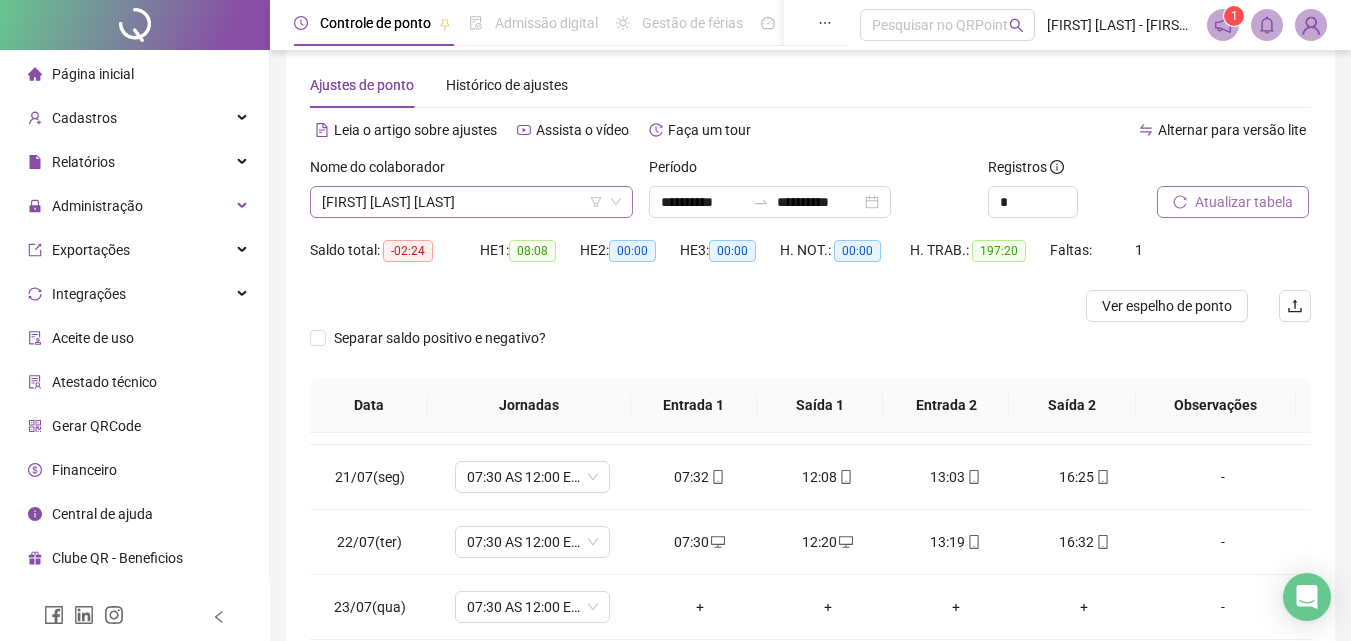 scroll, scrollTop: 0, scrollLeft: 0, axis: both 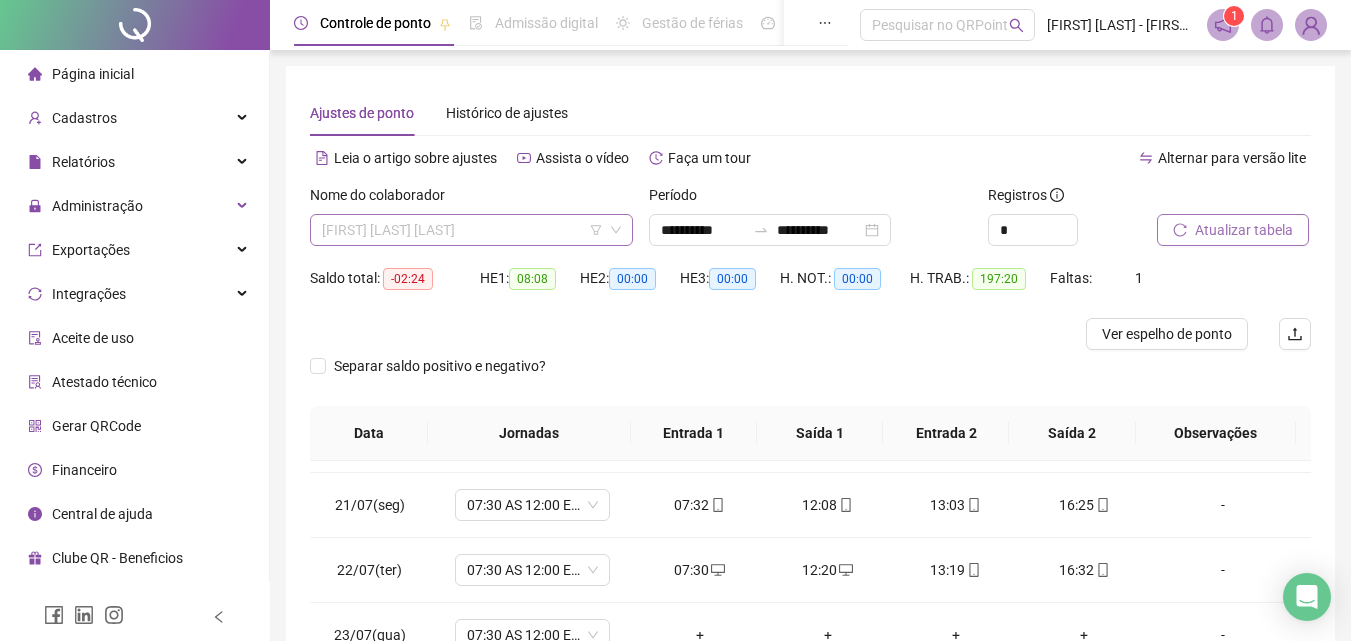 click on "MARIA NACLECIA MOURA DE SOUSA" at bounding box center (471, 230) 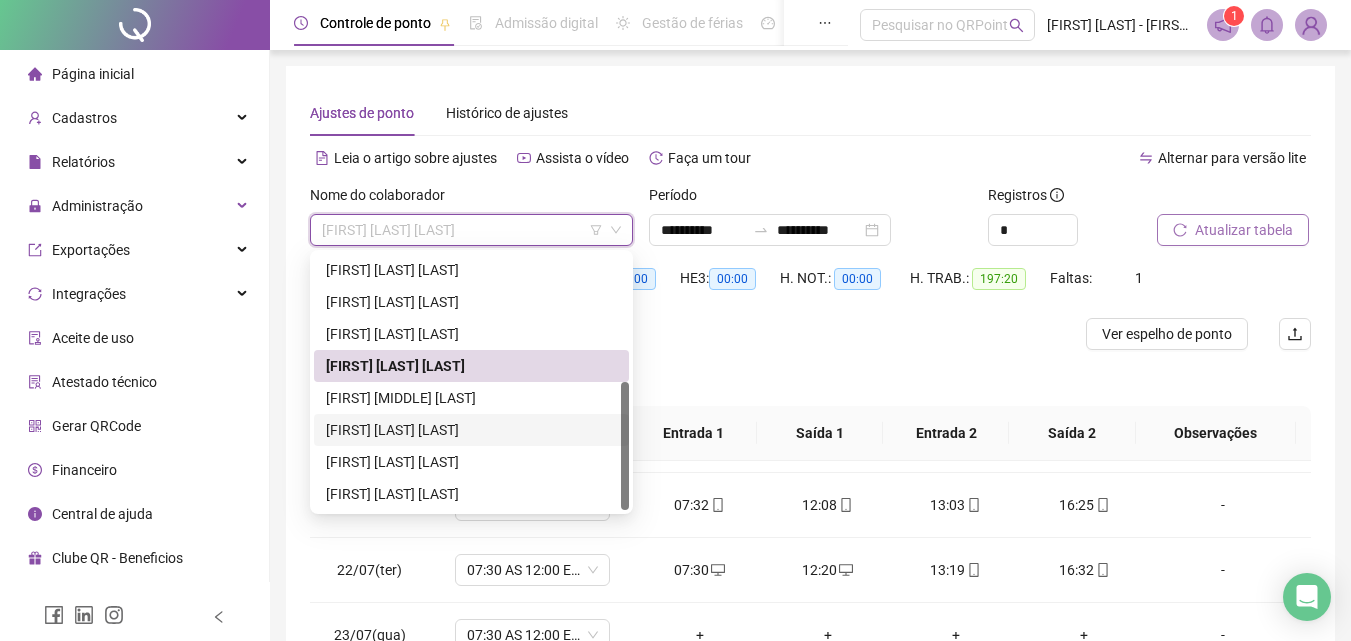 click on "RENO RODRIGUES PEREIRA" at bounding box center (471, 430) 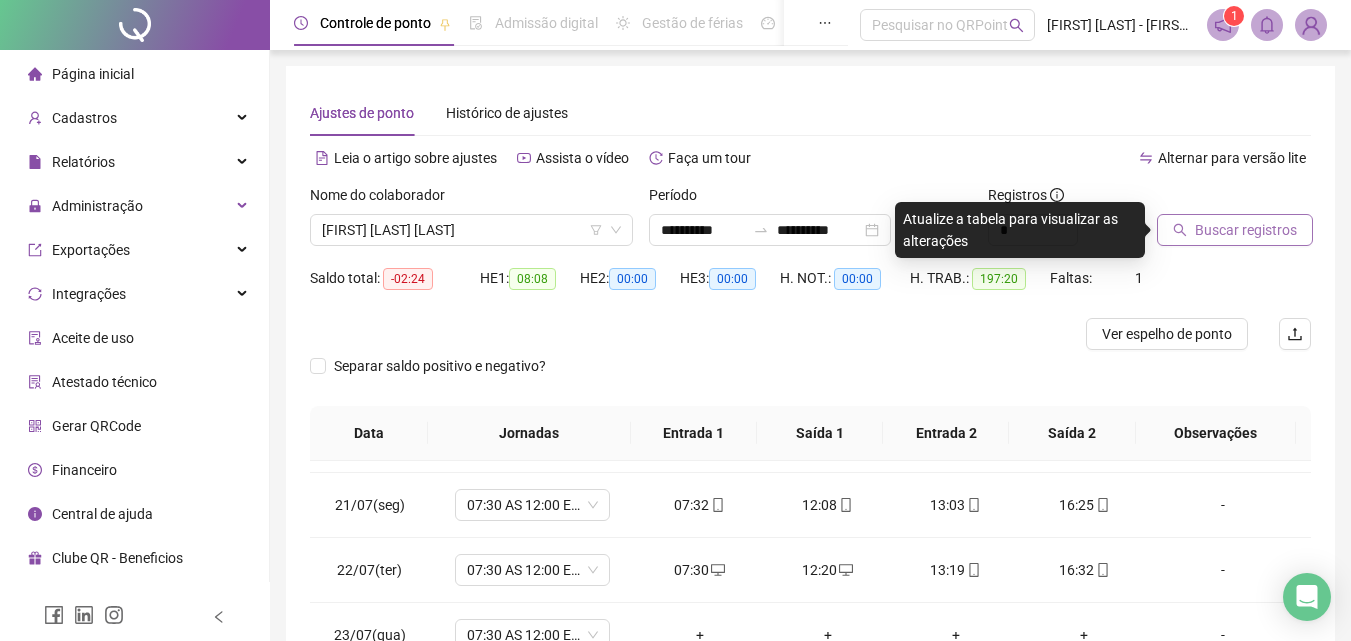 click on "Buscar registros" at bounding box center (1246, 230) 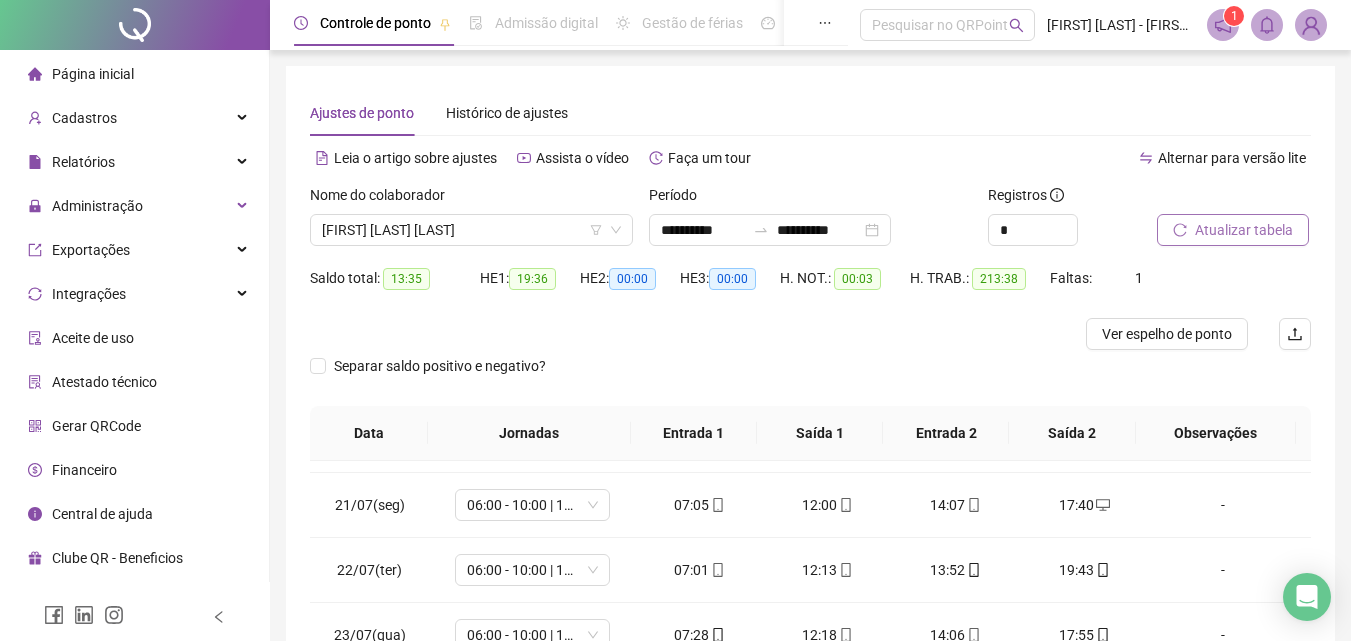 scroll, scrollTop: 100, scrollLeft: 0, axis: vertical 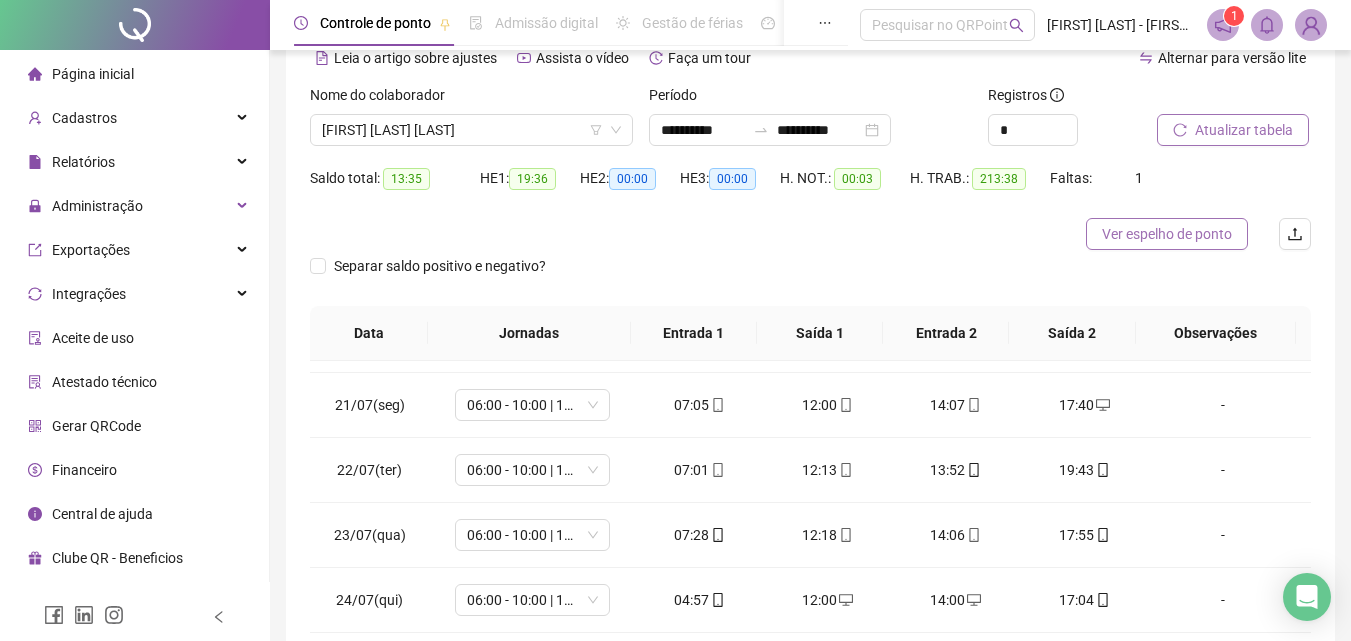 click on "Ver espelho de ponto" at bounding box center (1167, 234) 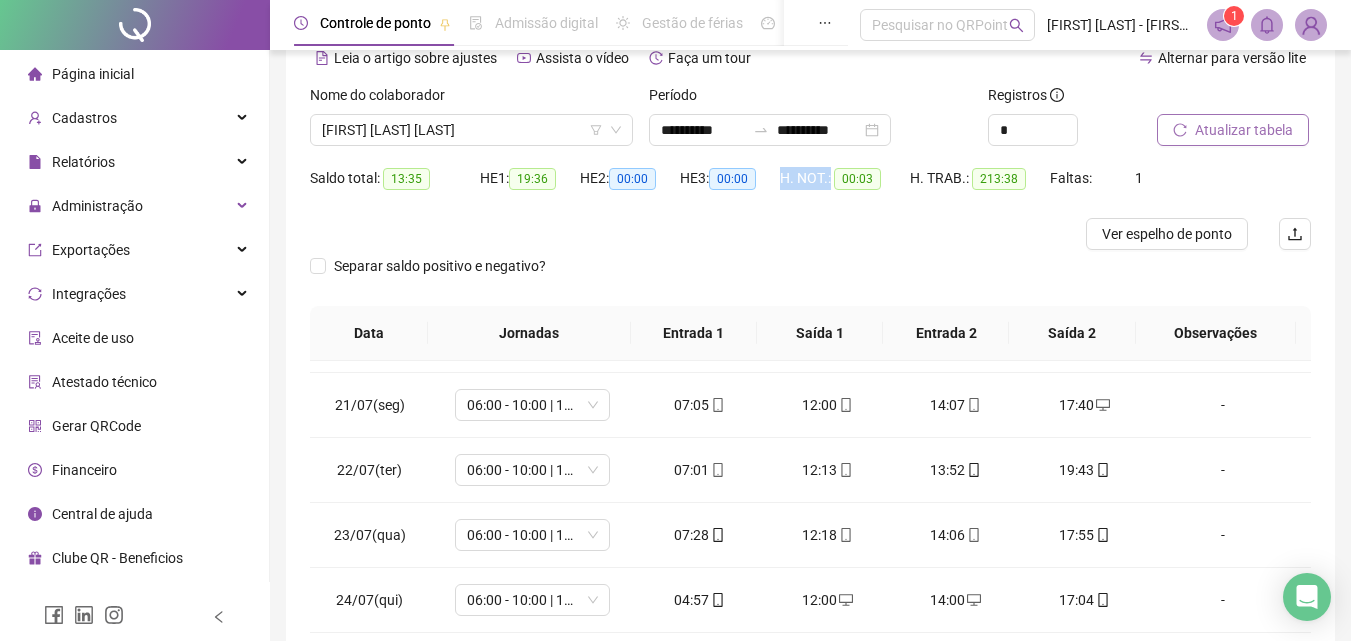 drag, startPoint x: 781, startPoint y: 176, endPoint x: 830, endPoint y: 174, distance: 49.0408 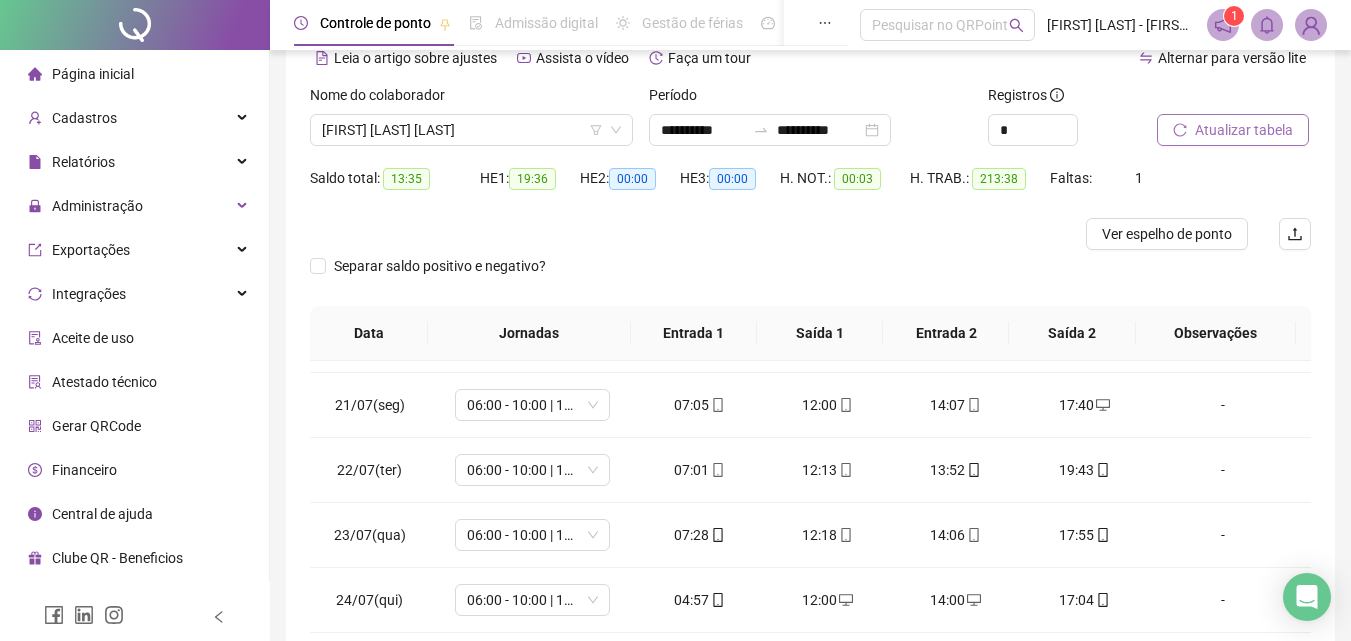click on "Separar saldo positivo e negativo?" at bounding box center [810, 278] 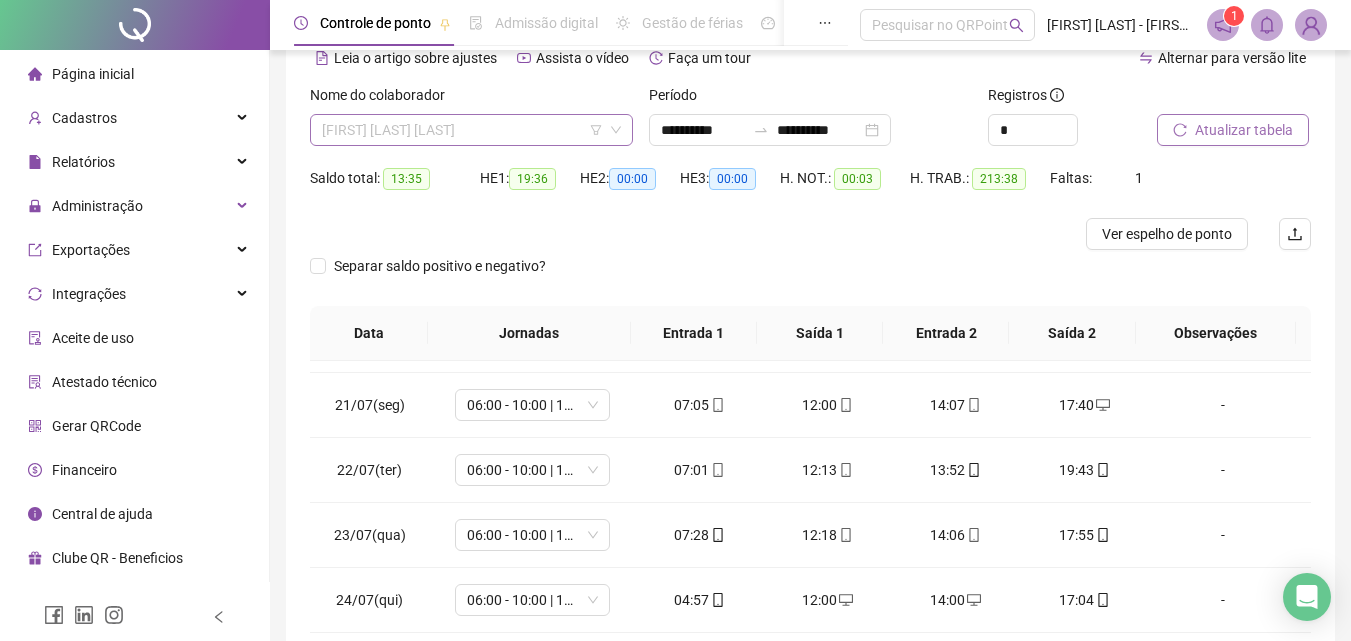 click on "RENO RODRIGUES PEREIRA" at bounding box center (471, 130) 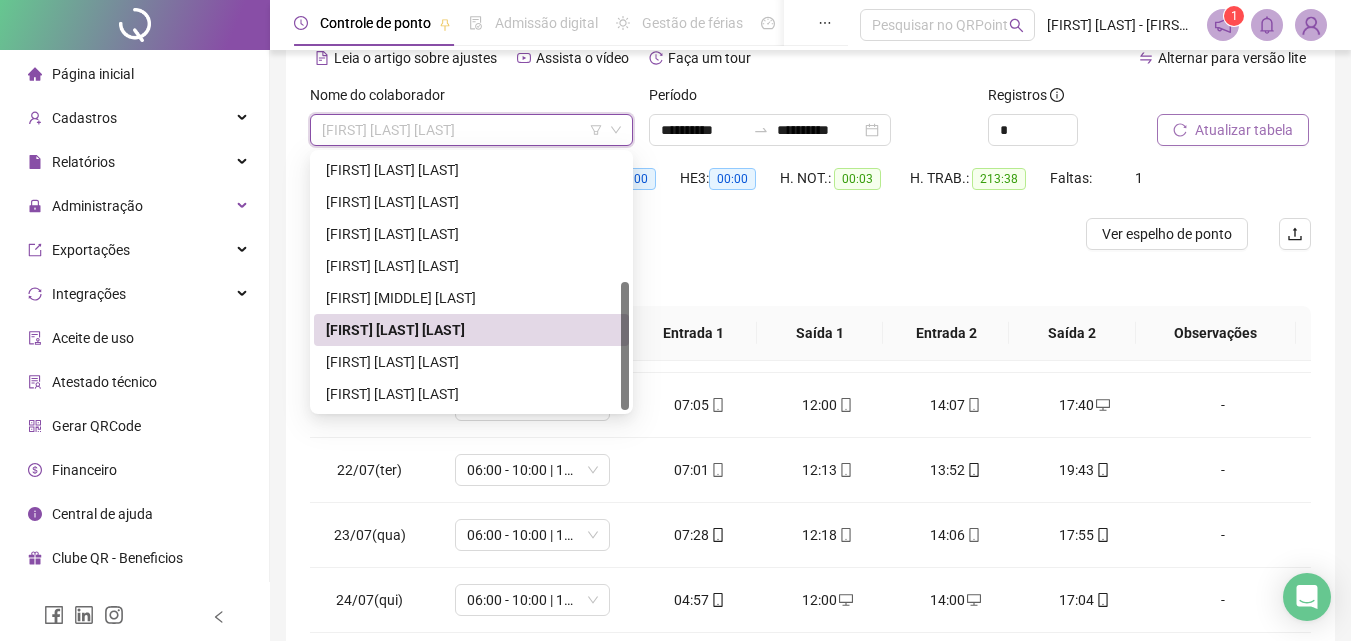 click on "Separar saldo positivo e negativo?" at bounding box center [810, 278] 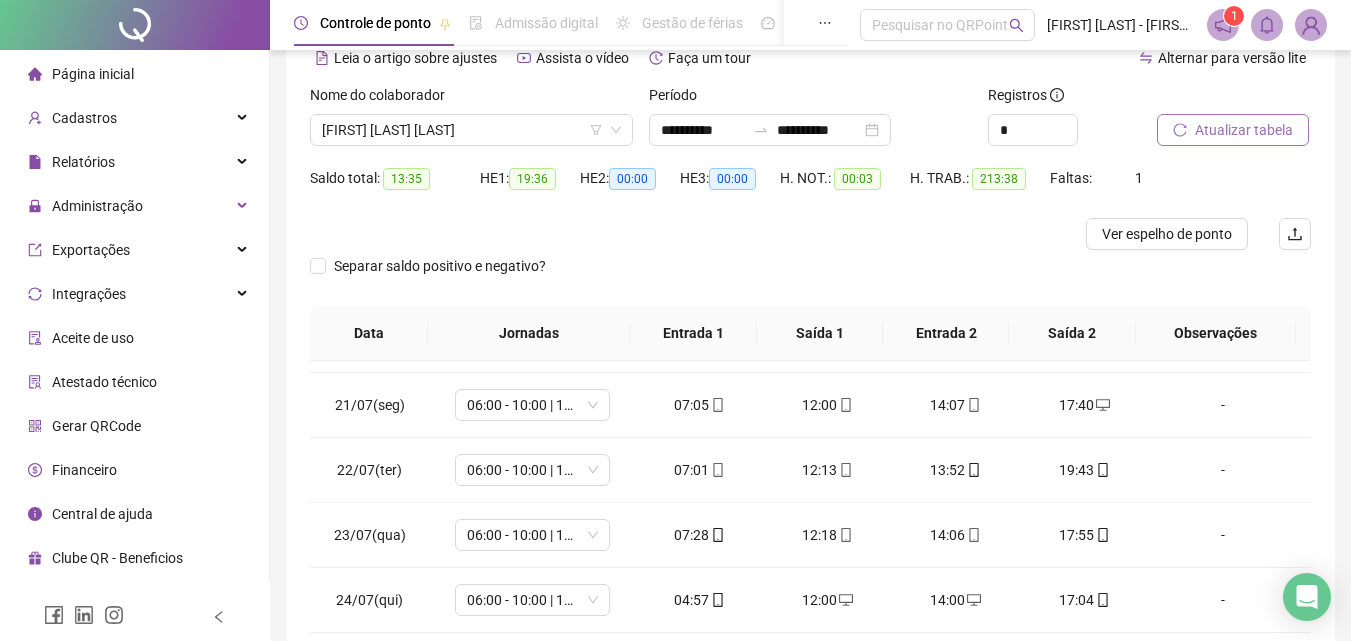 scroll, scrollTop: 0, scrollLeft: 0, axis: both 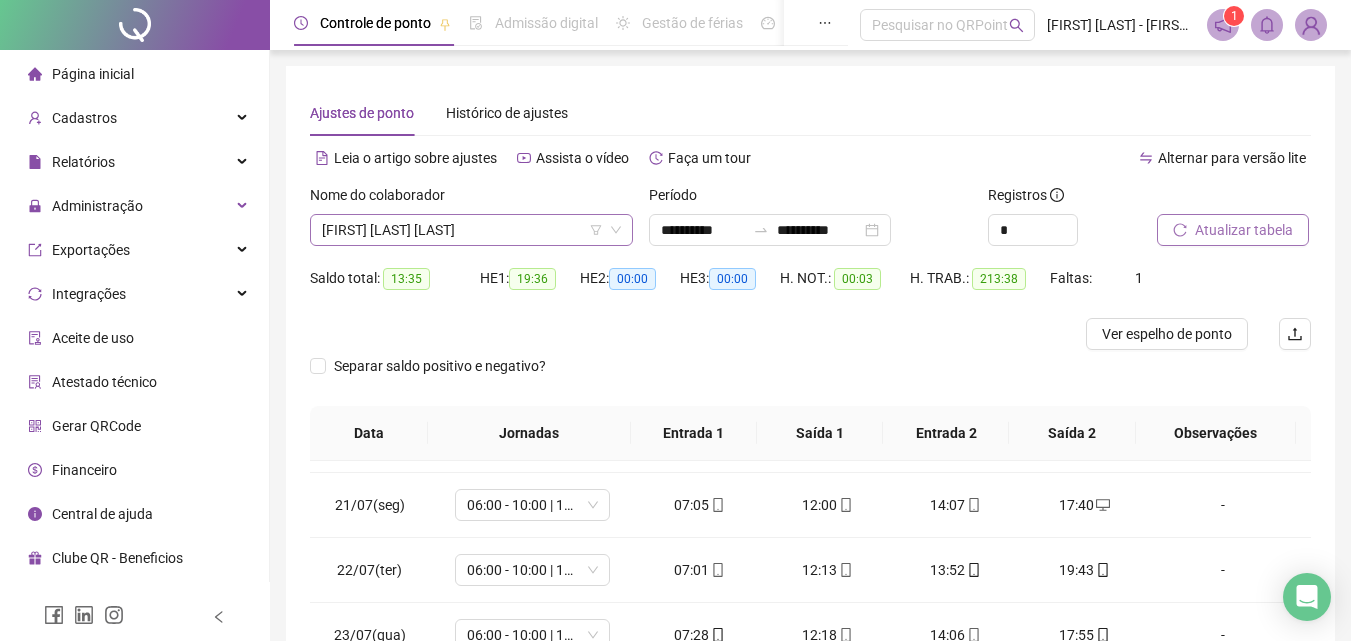 click on "RENO RODRIGUES PEREIRA" at bounding box center [471, 230] 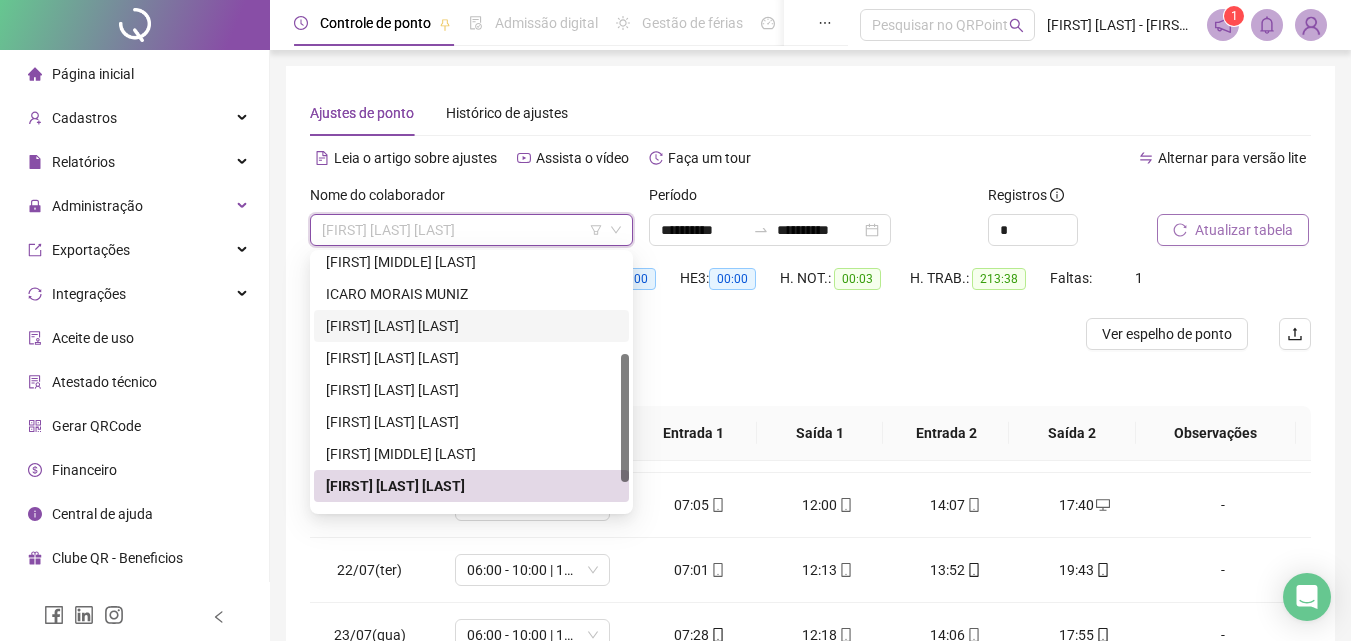 scroll, scrollTop: 256, scrollLeft: 0, axis: vertical 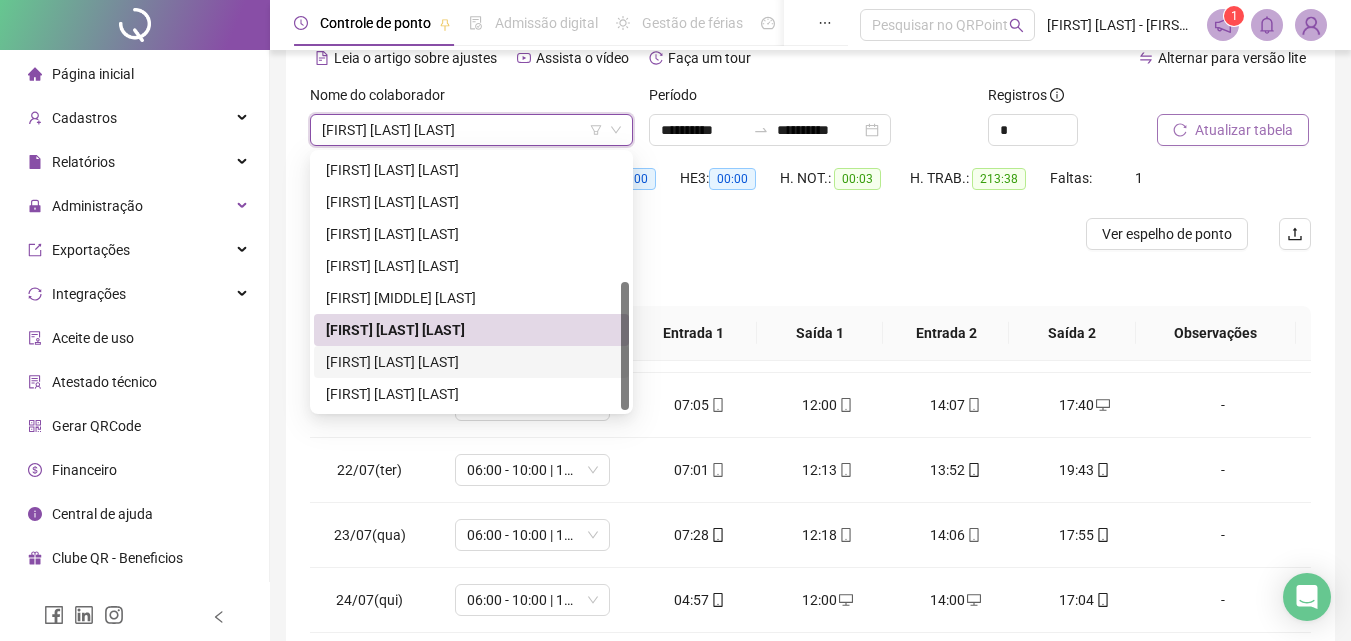 click on "Separar saldo positivo e negativo?" at bounding box center (810, 278) 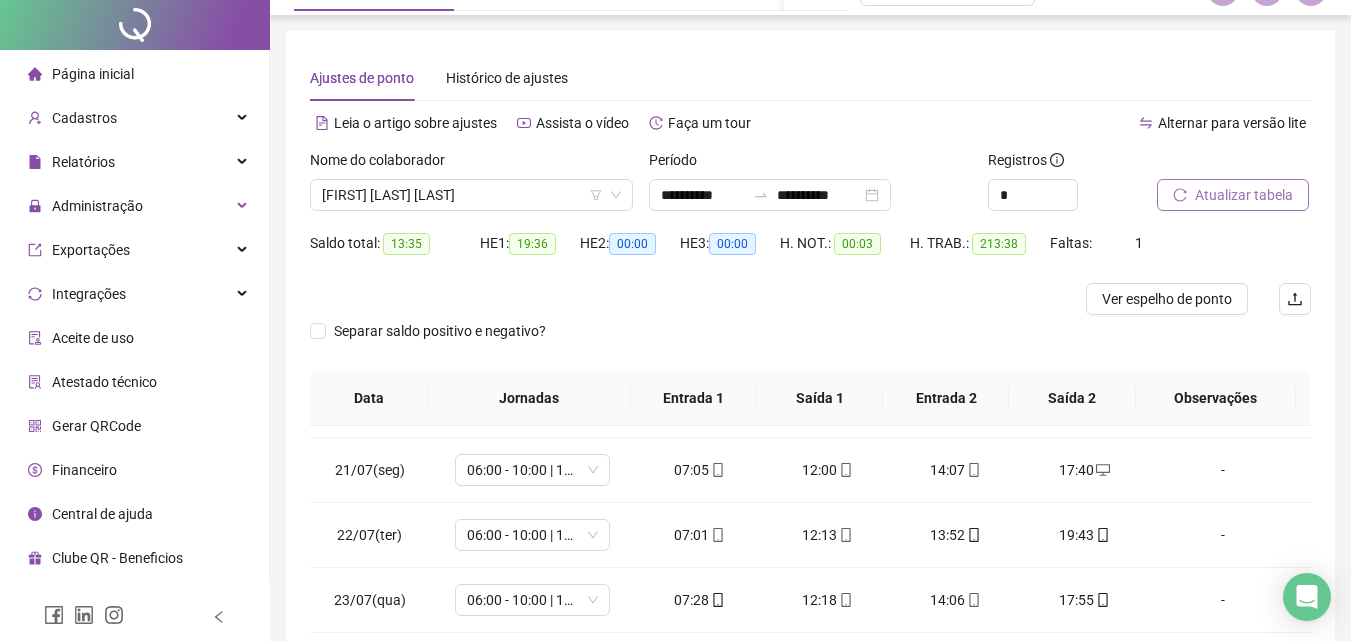 scroll, scrollTop: 0, scrollLeft: 0, axis: both 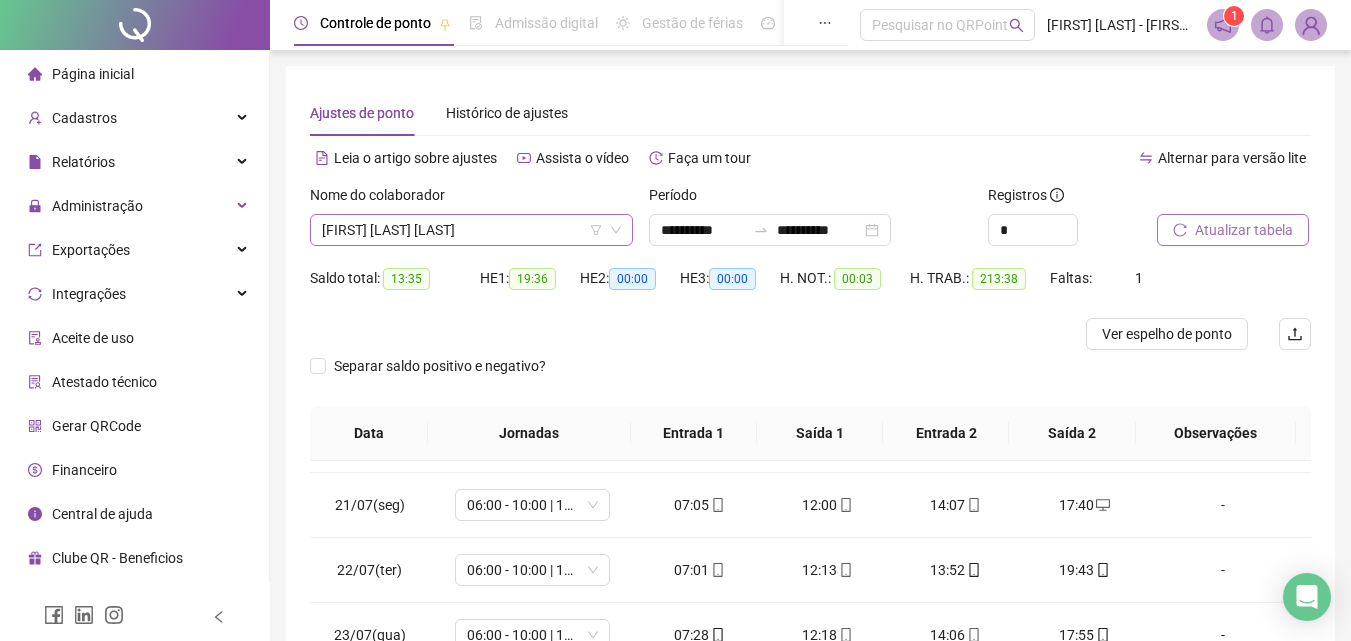 click on "RENO RODRIGUES PEREIRA" at bounding box center (471, 230) 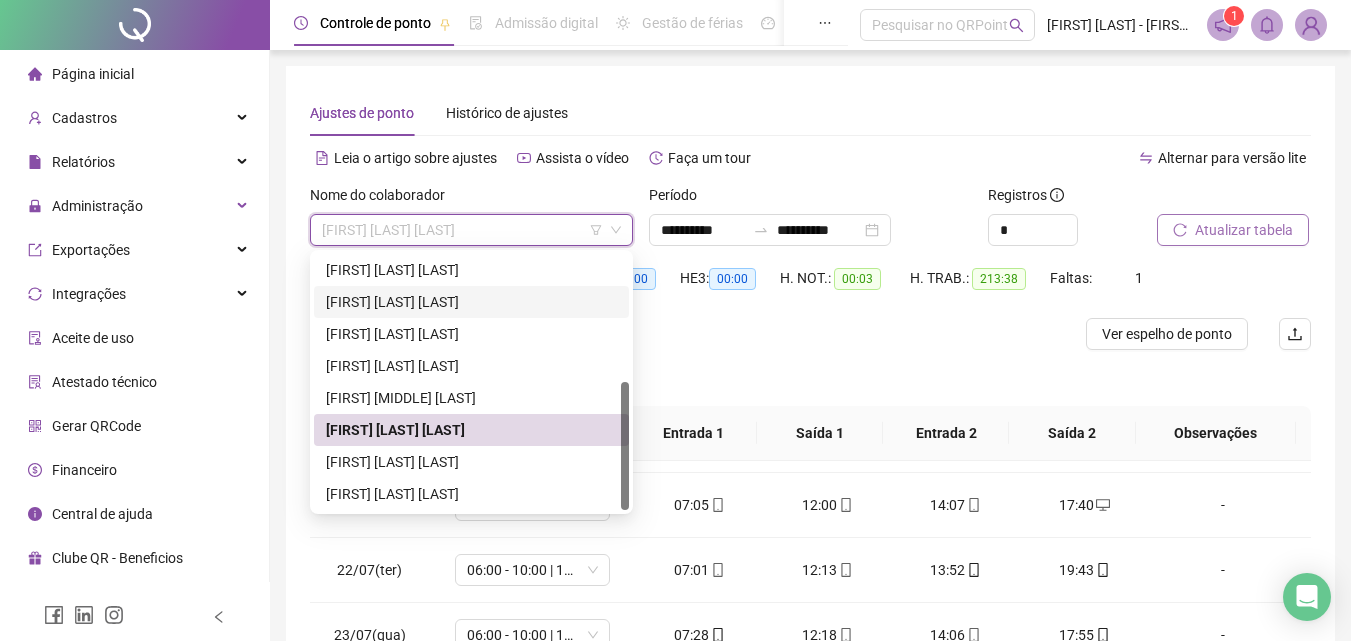 scroll, scrollTop: 0, scrollLeft: 0, axis: both 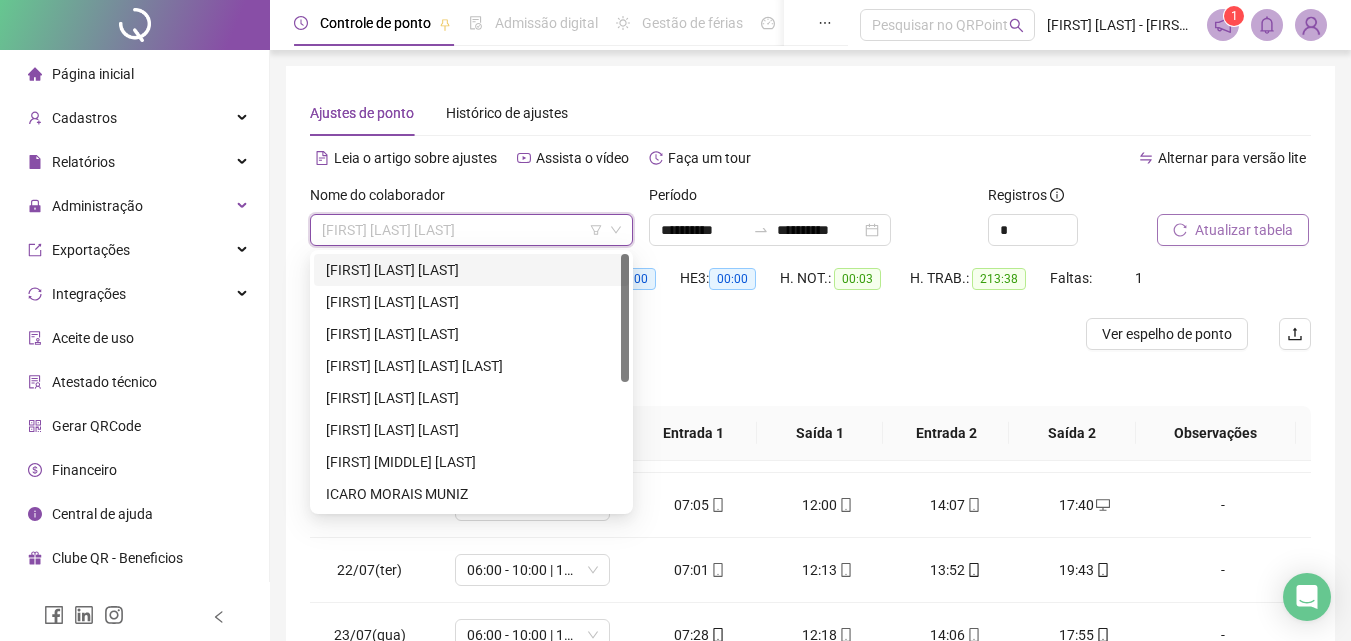 click on "[FIRST] [MIDDLE] [LAST] [LAST]" at bounding box center [471, 270] 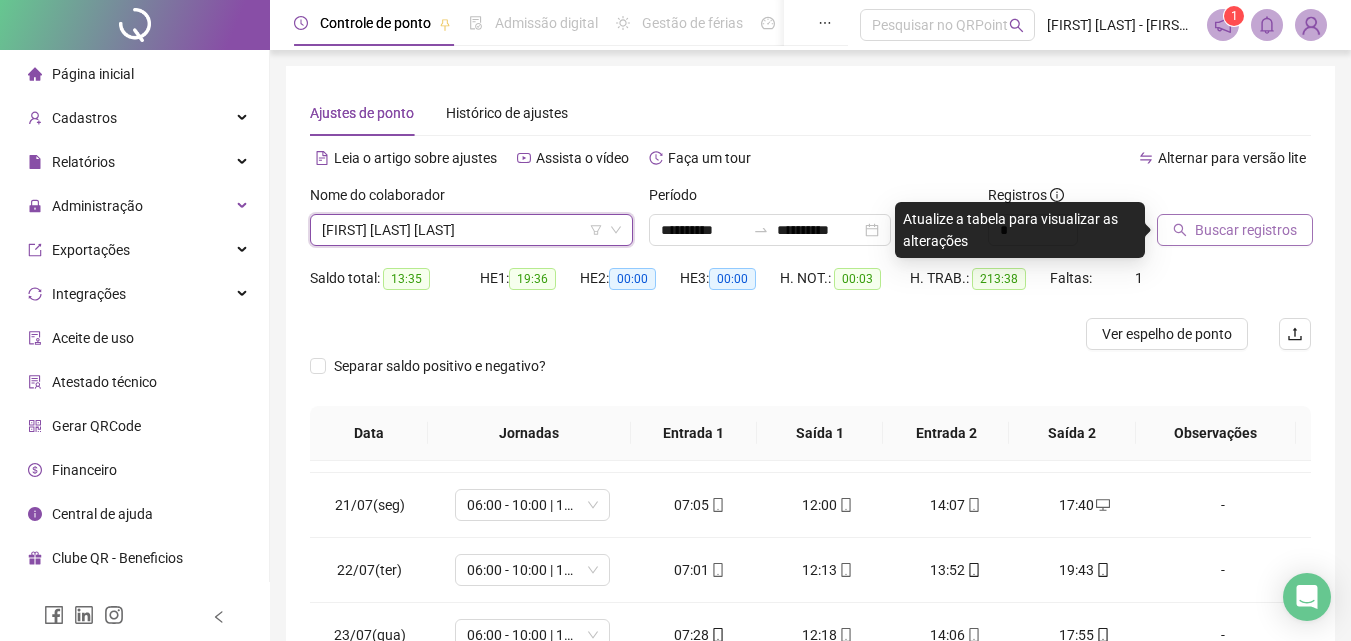 click on "Buscar registros" at bounding box center [1246, 230] 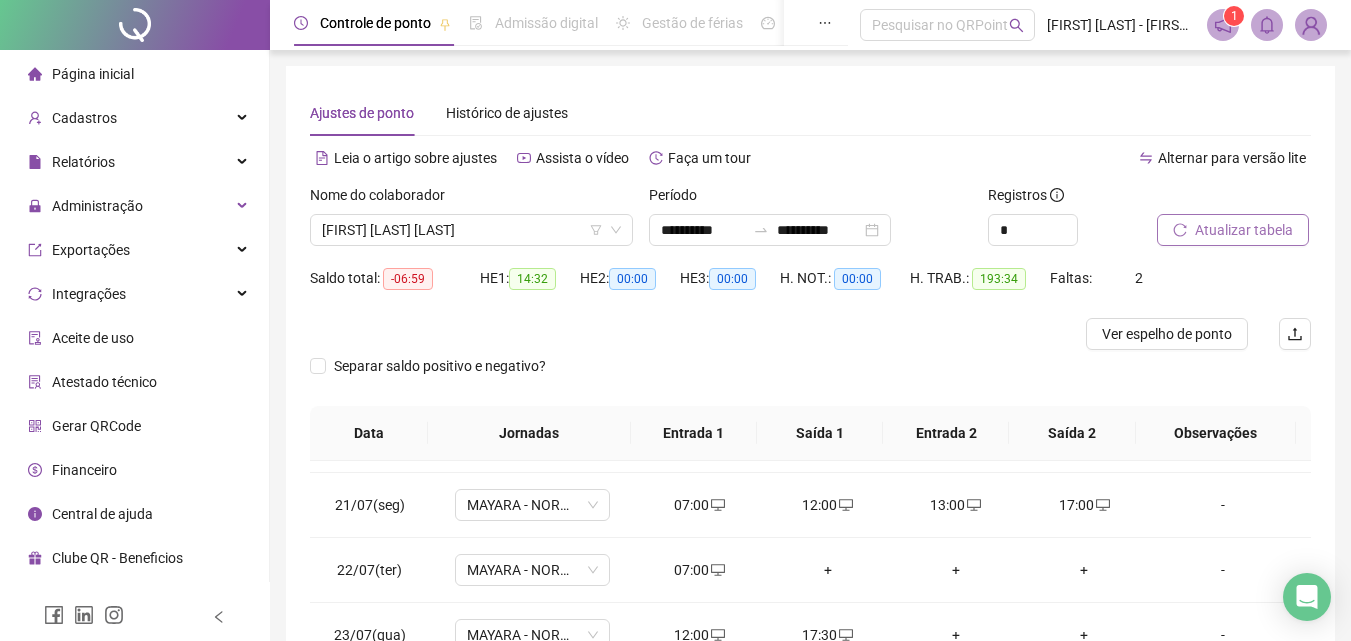 scroll, scrollTop: 357, scrollLeft: 0, axis: vertical 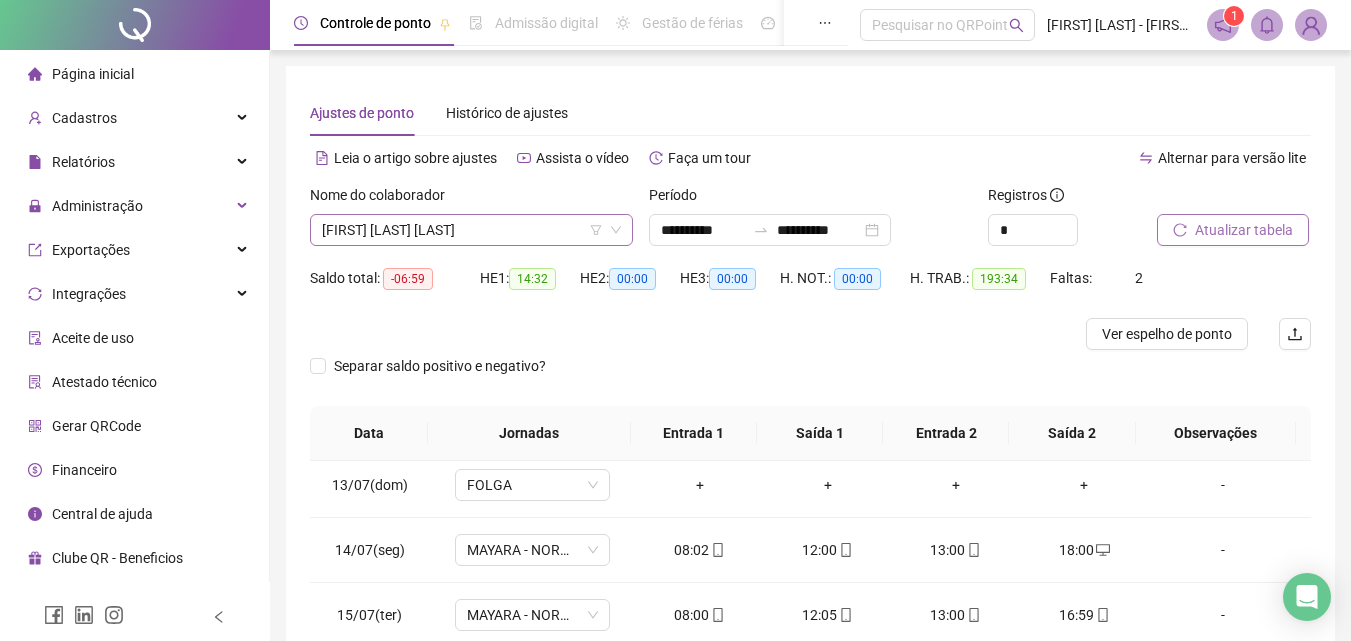 click on "[FIRST] [MIDDLE] [LAST] [LAST]" at bounding box center [471, 230] 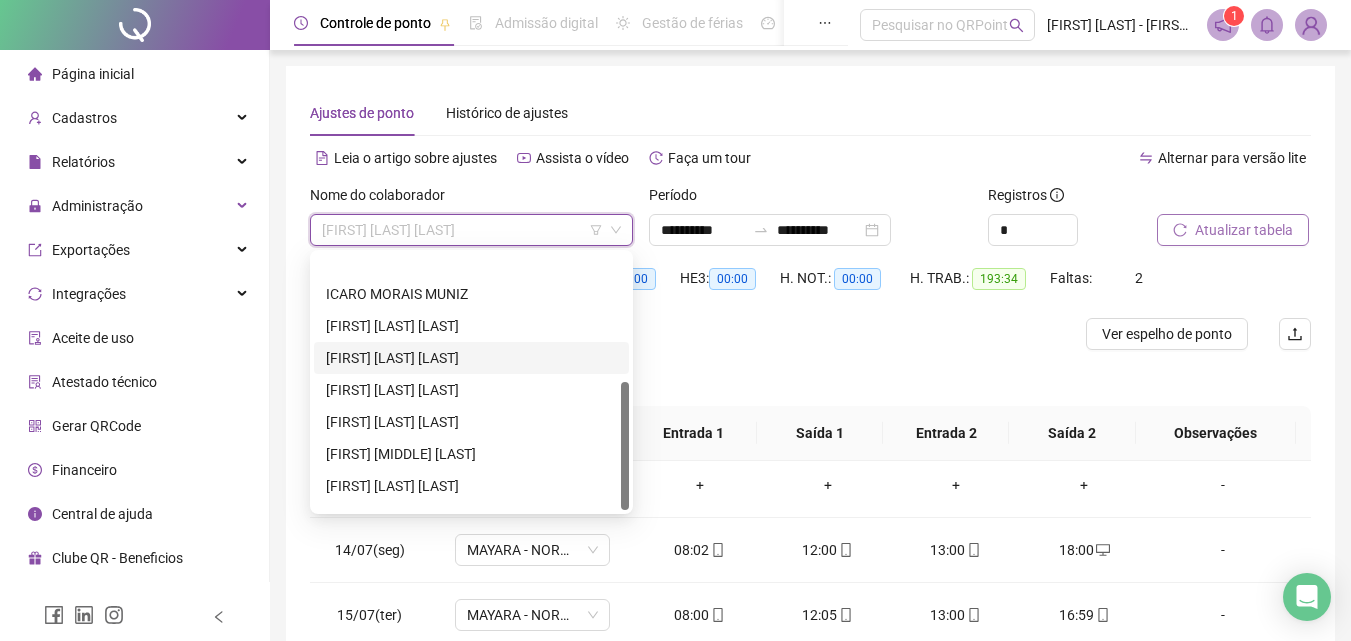 scroll, scrollTop: 256, scrollLeft: 0, axis: vertical 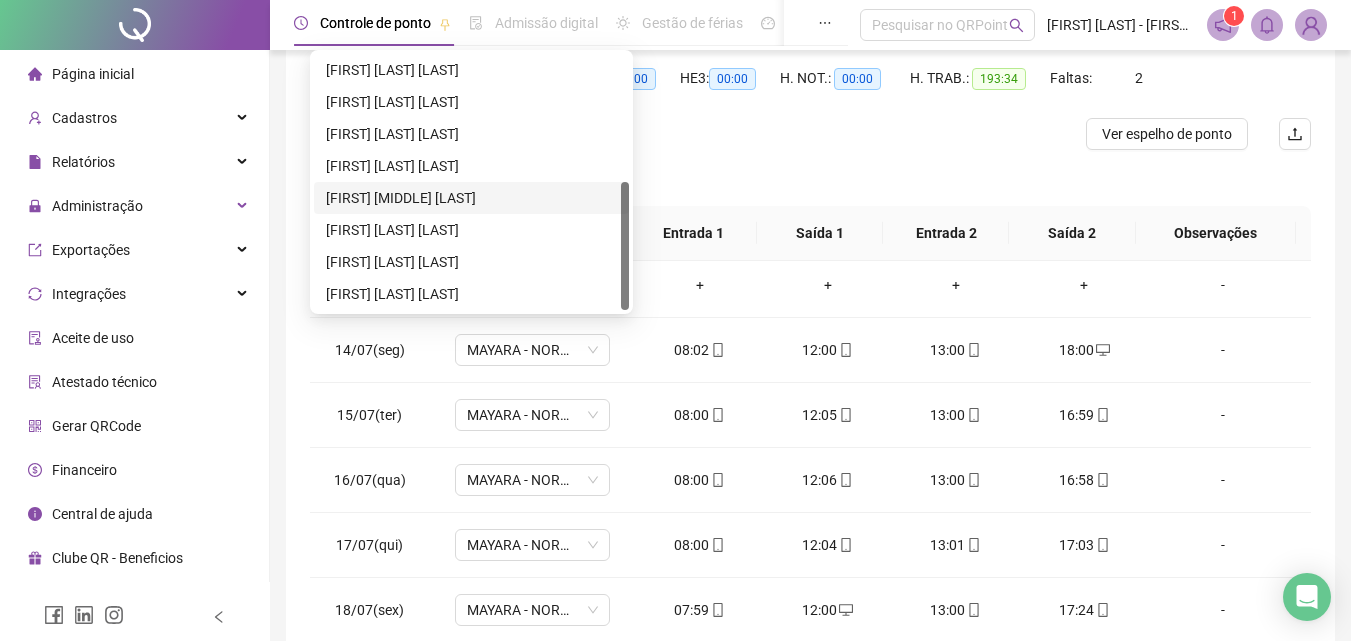 click on "PEDRO KEWIN DE SOUSA LEITÃO" at bounding box center [471, 198] 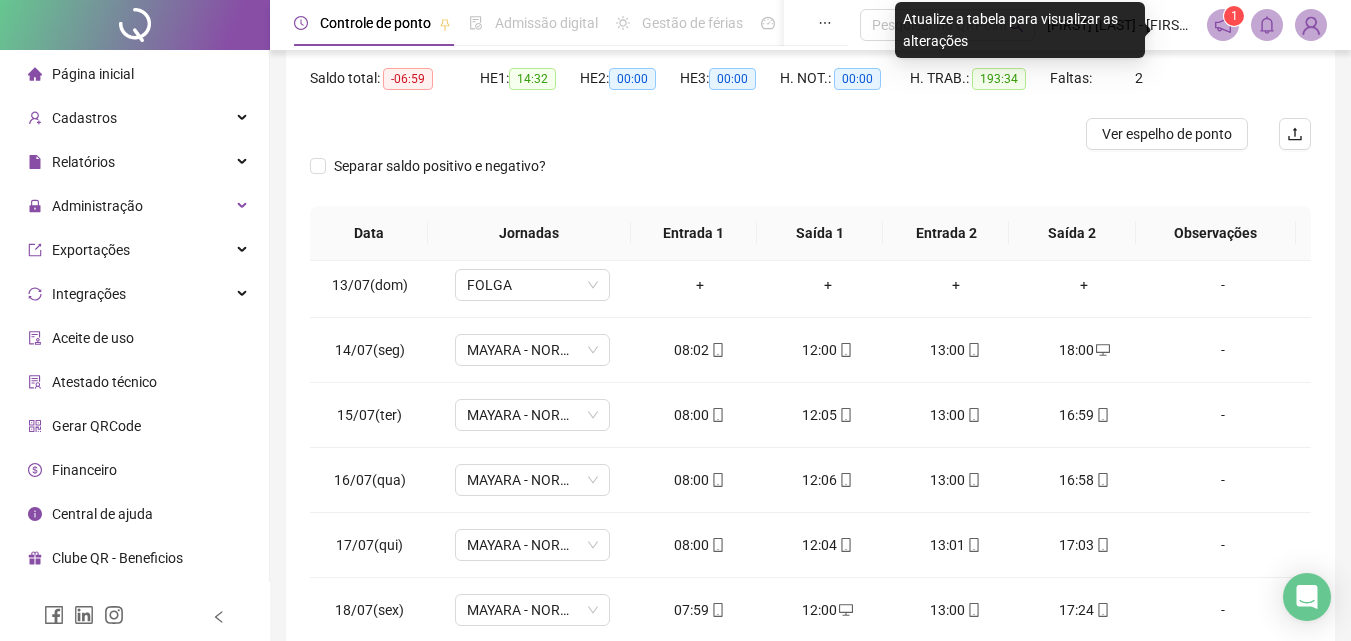 scroll, scrollTop: 0, scrollLeft: 0, axis: both 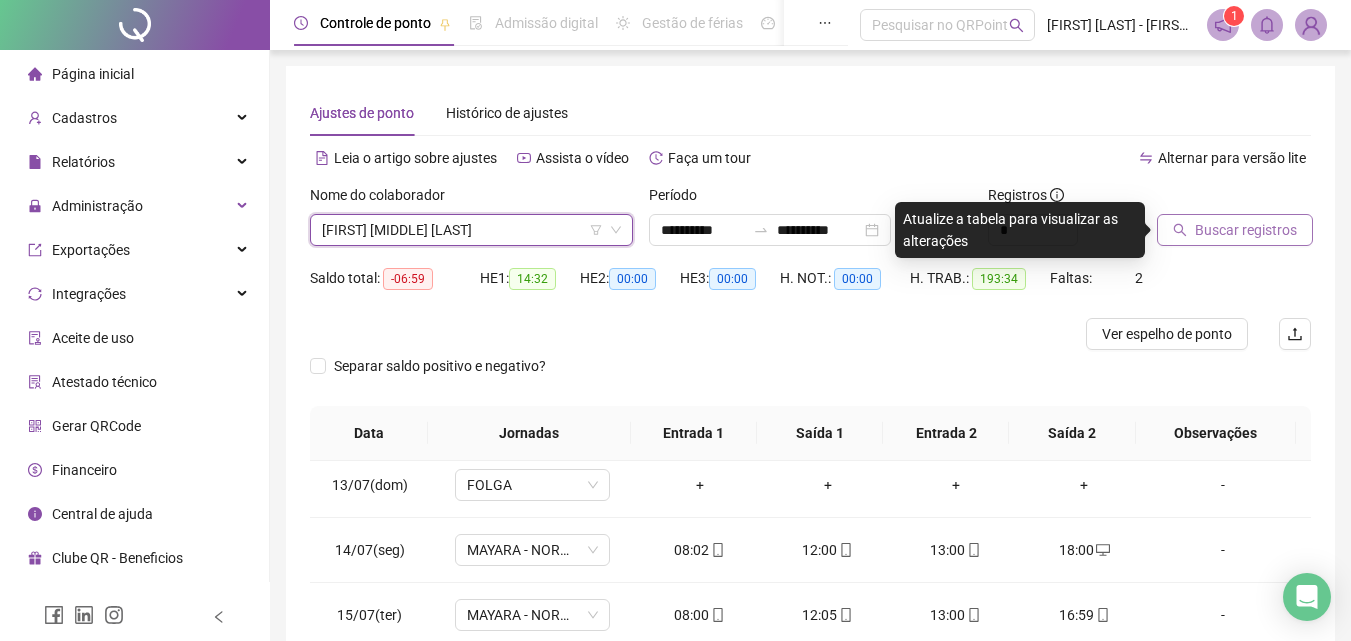 click on "Buscar registros" at bounding box center [1246, 230] 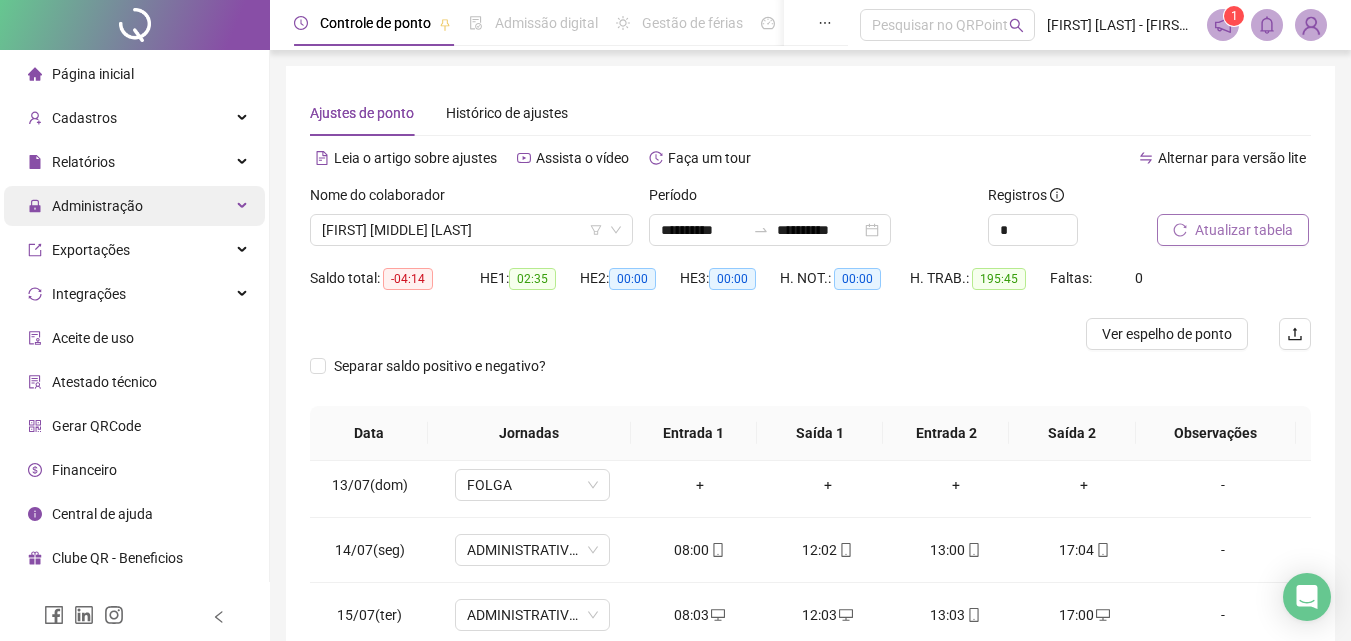 click on "Administração" at bounding box center [134, 206] 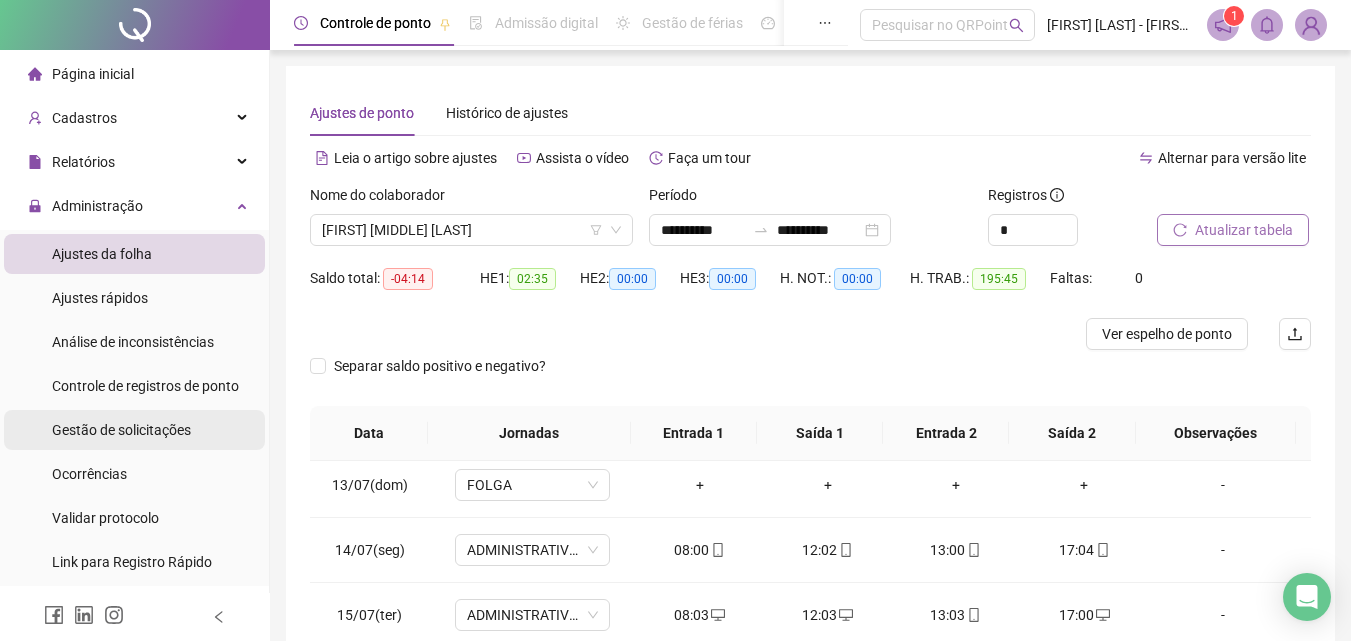 click on "Gestão de solicitações" at bounding box center [121, 430] 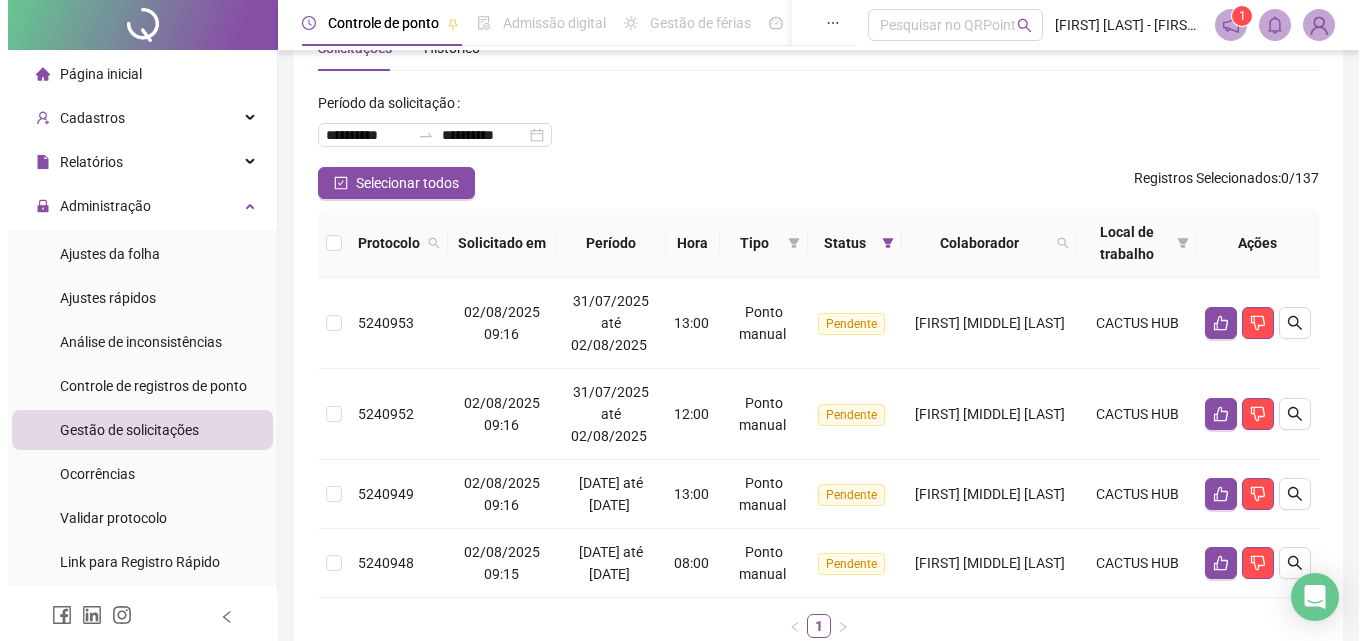 scroll, scrollTop: 100, scrollLeft: 0, axis: vertical 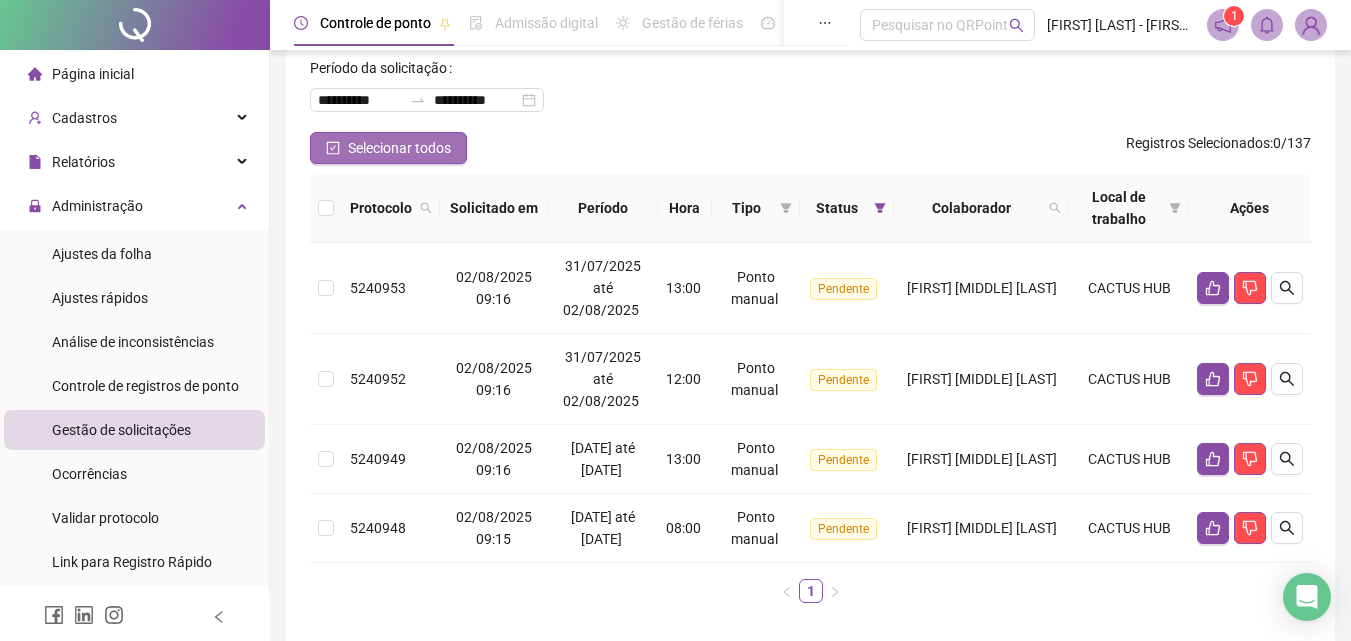click on "Selecionar todos" at bounding box center (399, 148) 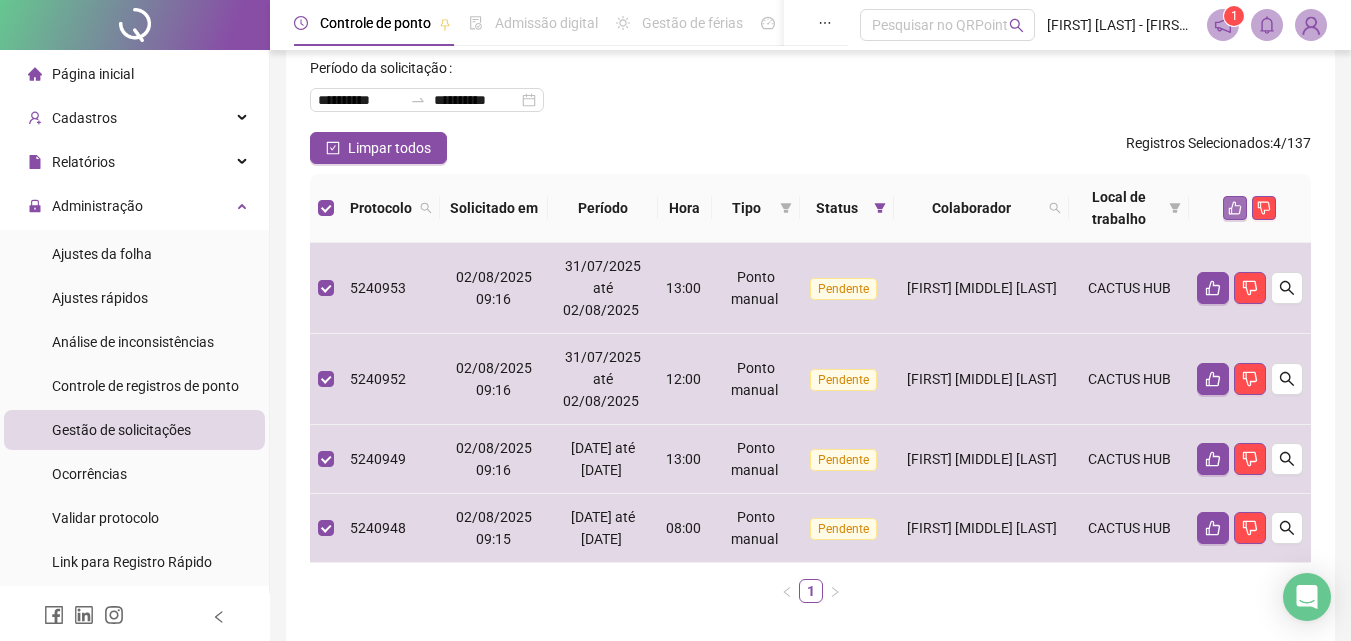 click at bounding box center (1235, 208) 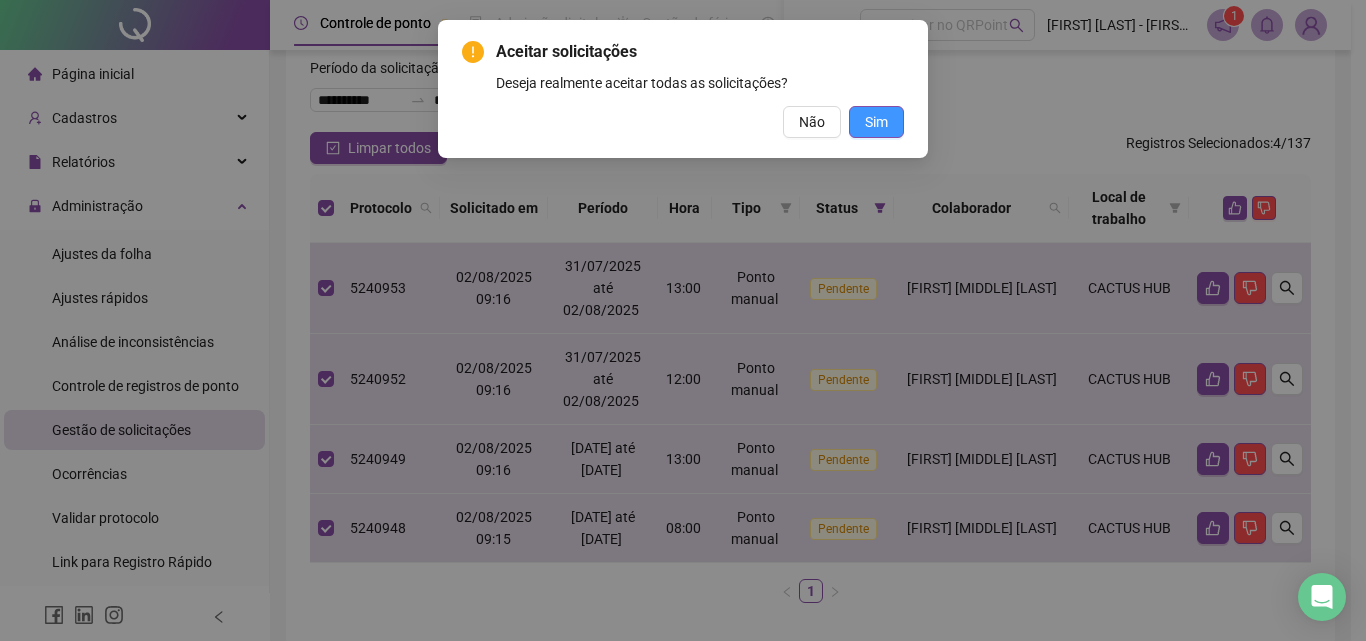 click on "Sim" at bounding box center [876, 122] 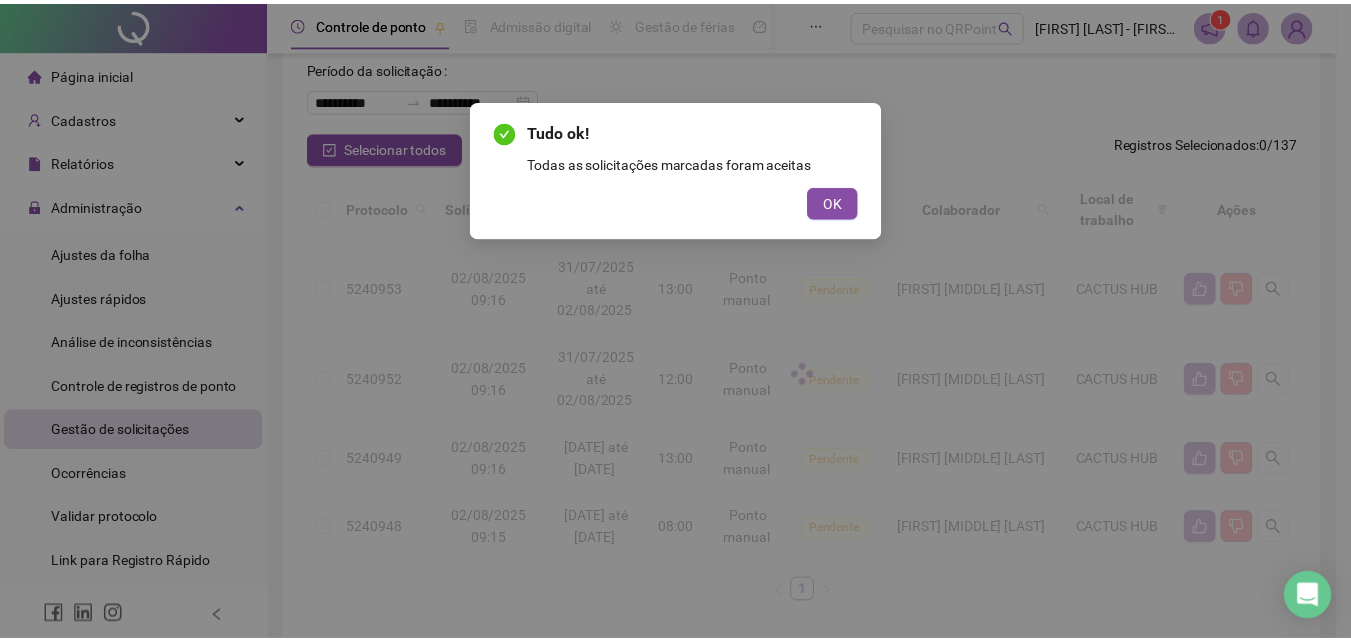 scroll, scrollTop: 0, scrollLeft: 0, axis: both 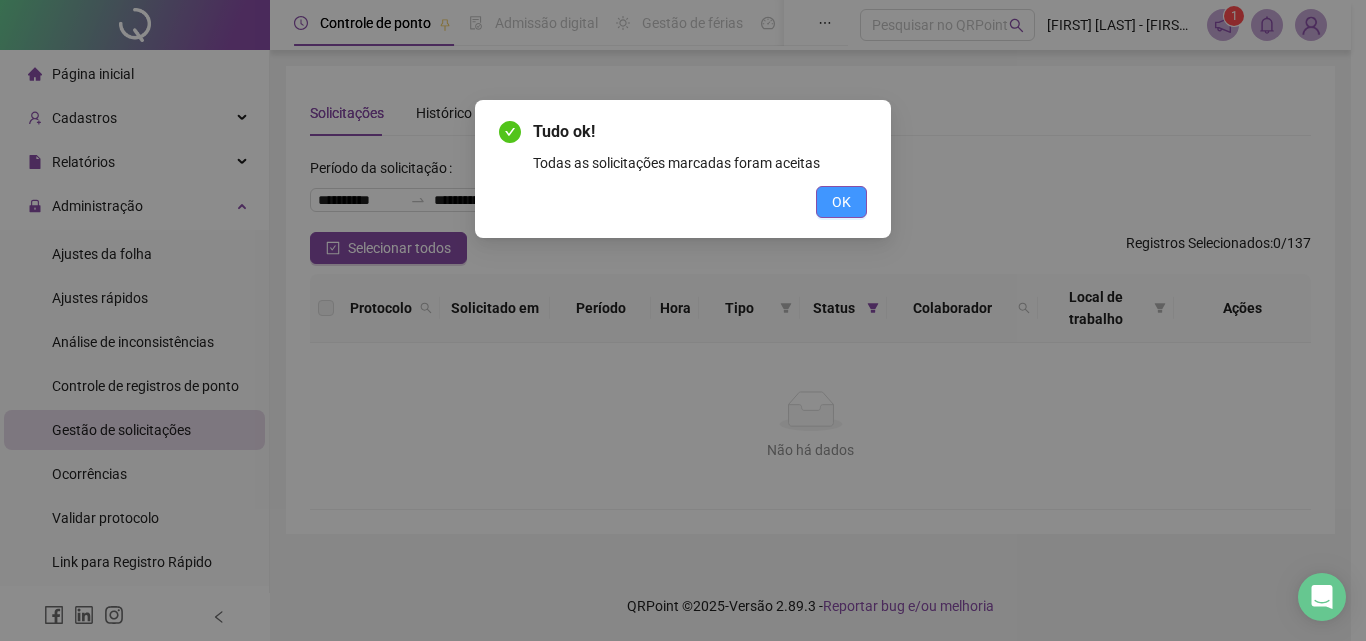 click on "OK" at bounding box center [841, 202] 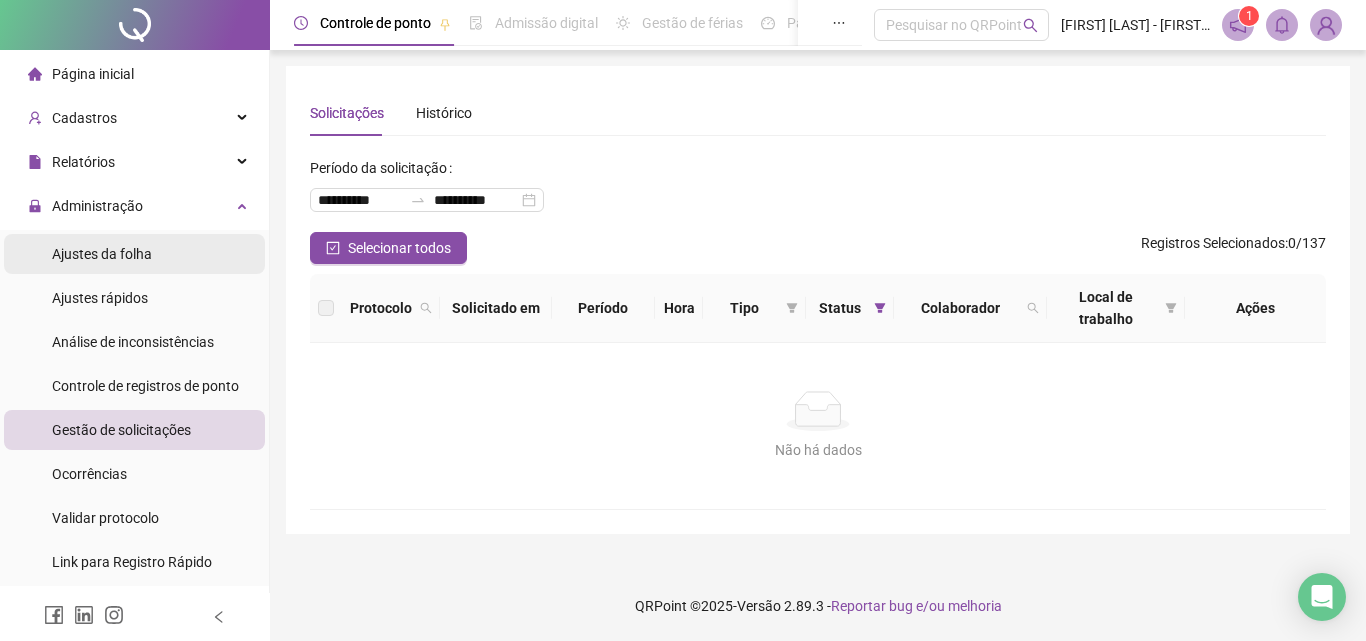 click on "Ajustes da folha" at bounding box center [102, 254] 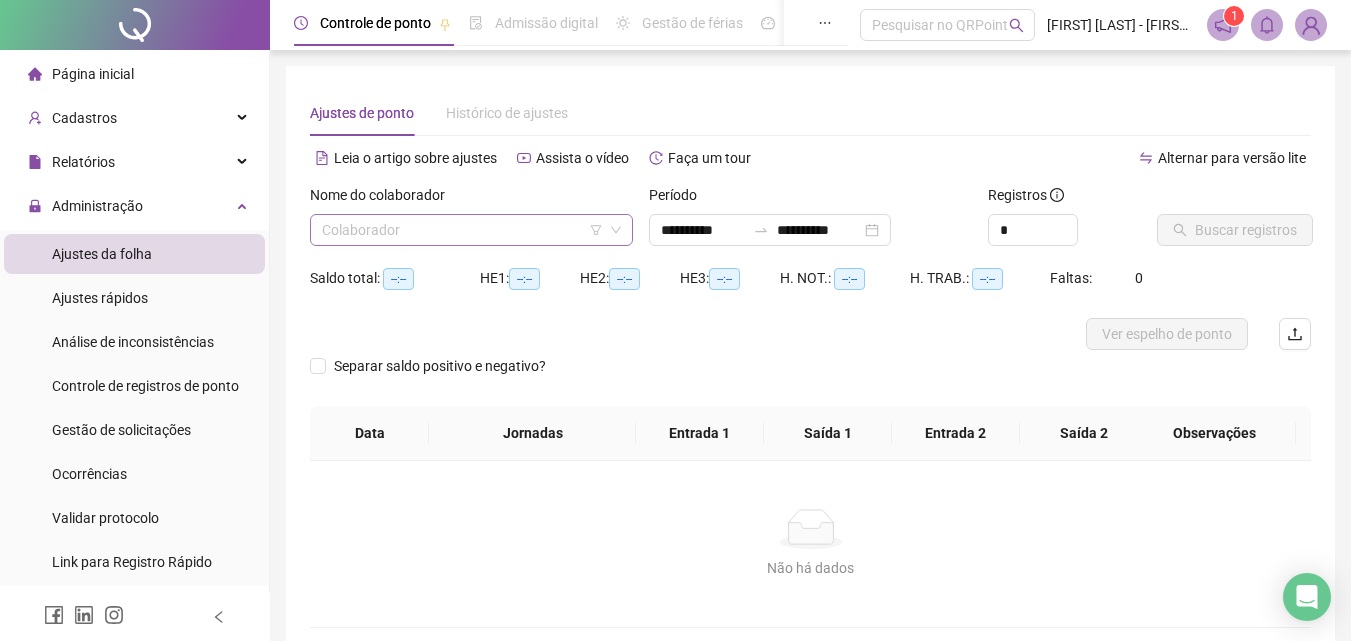 click at bounding box center (462, 230) 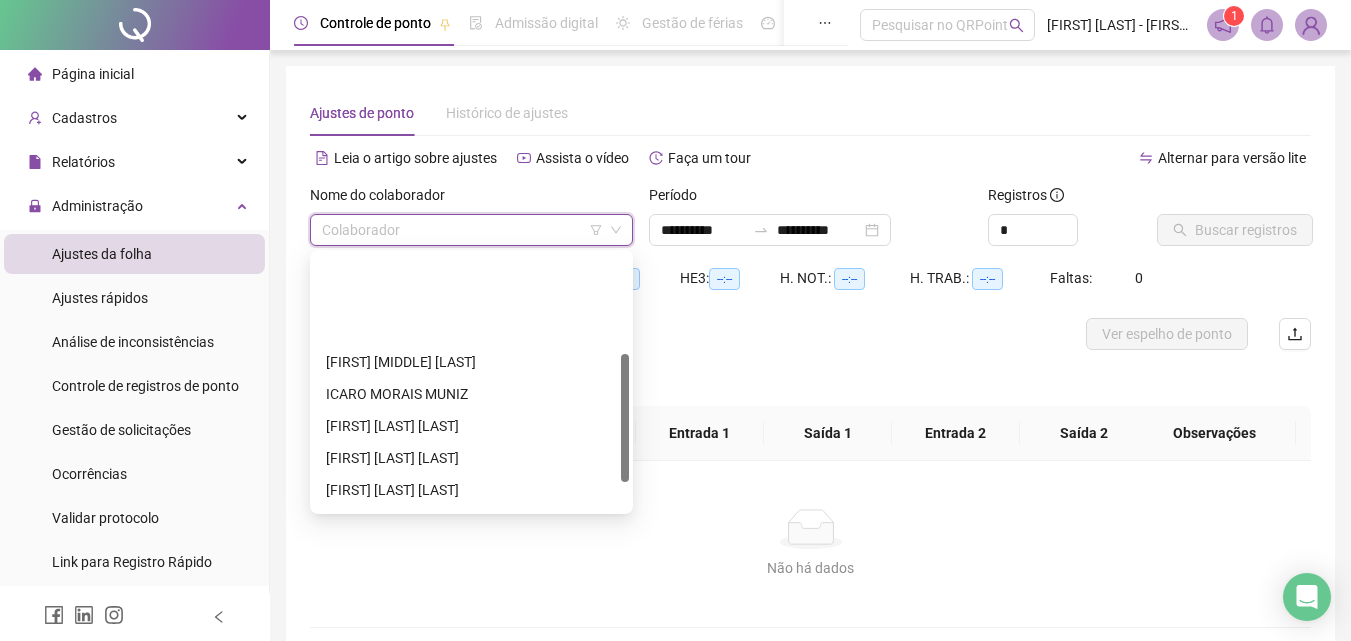 scroll, scrollTop: 200, scrollLeft: 0, axis: vertical 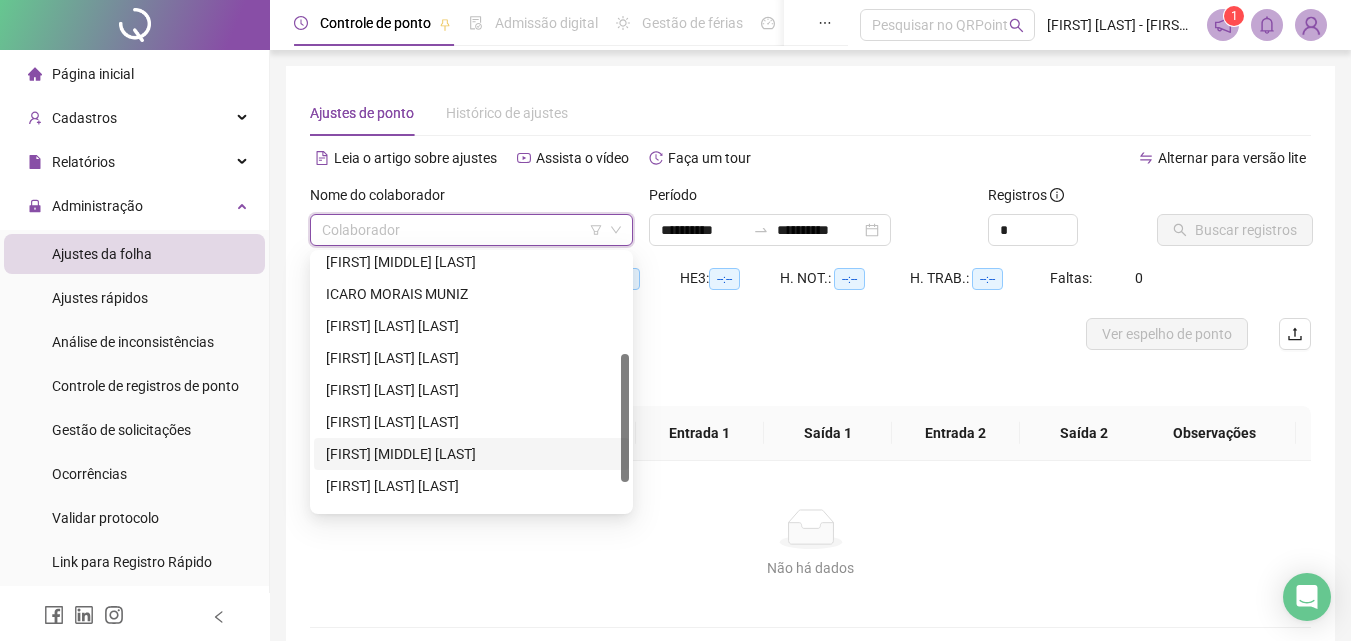 click on "PEDRO KEWIN DE SOUSA LEITÃO" at bounding box center [471, 454] 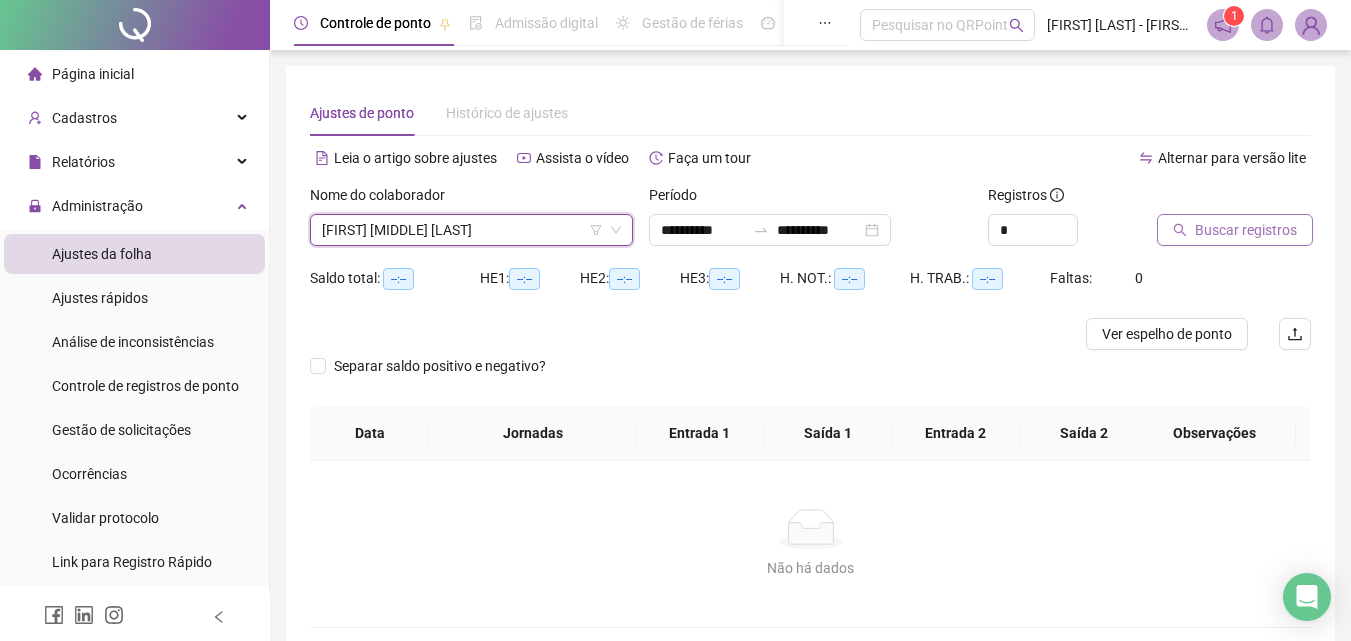 click 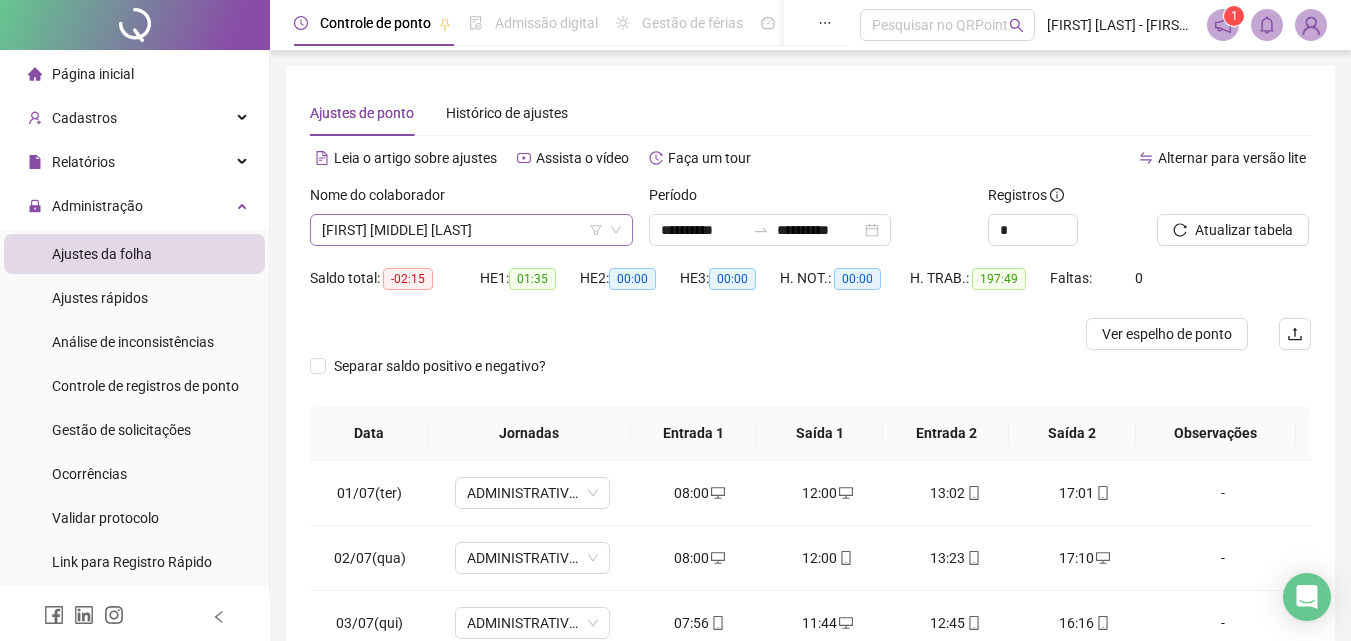 click on "PEDRO KEWIN DE SOUSA LEITÃO" at bounding box center (471, 230) 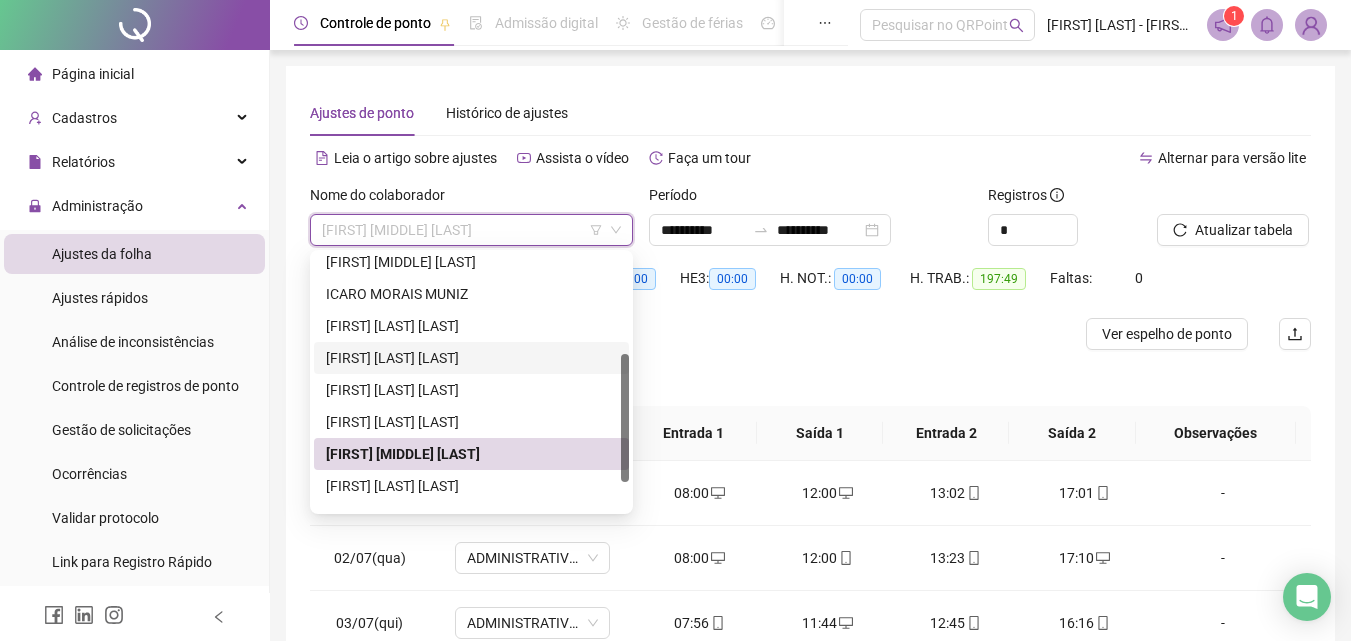 scroll, scrollTop: 0, scrollLeft: 0, axis: both 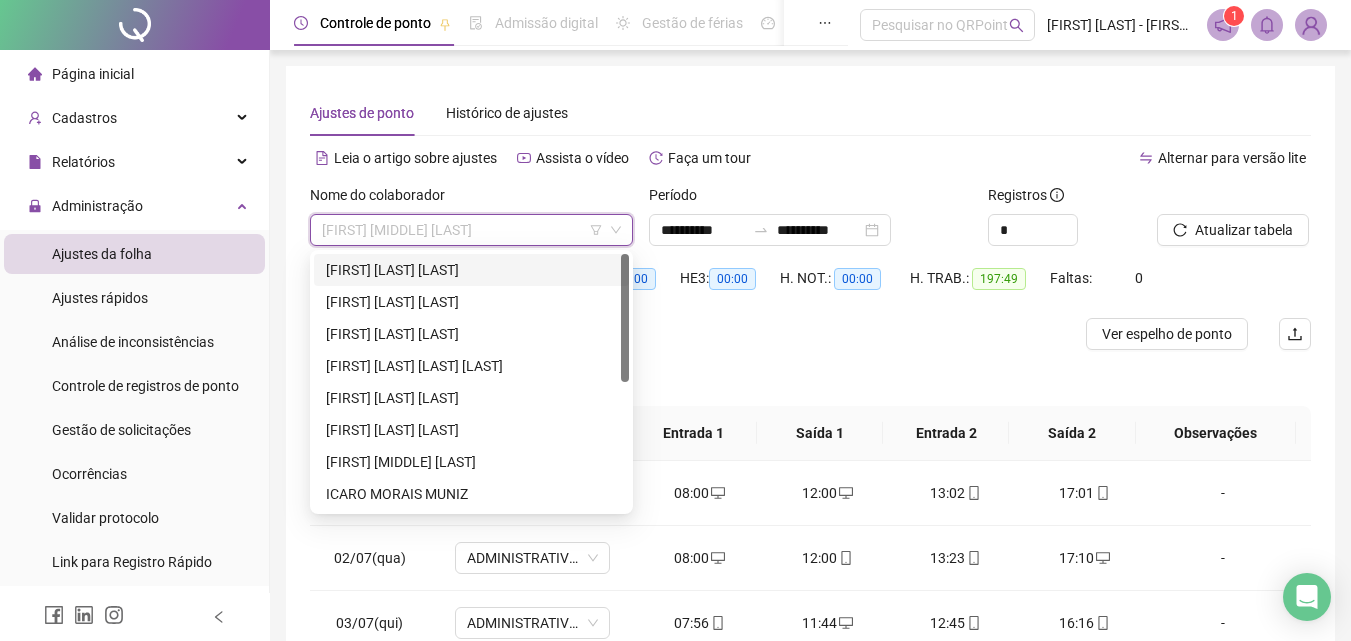 click on "[FIRST] [MIDDLE] [LAST] [LAST]" at bounding box center [471, 270] 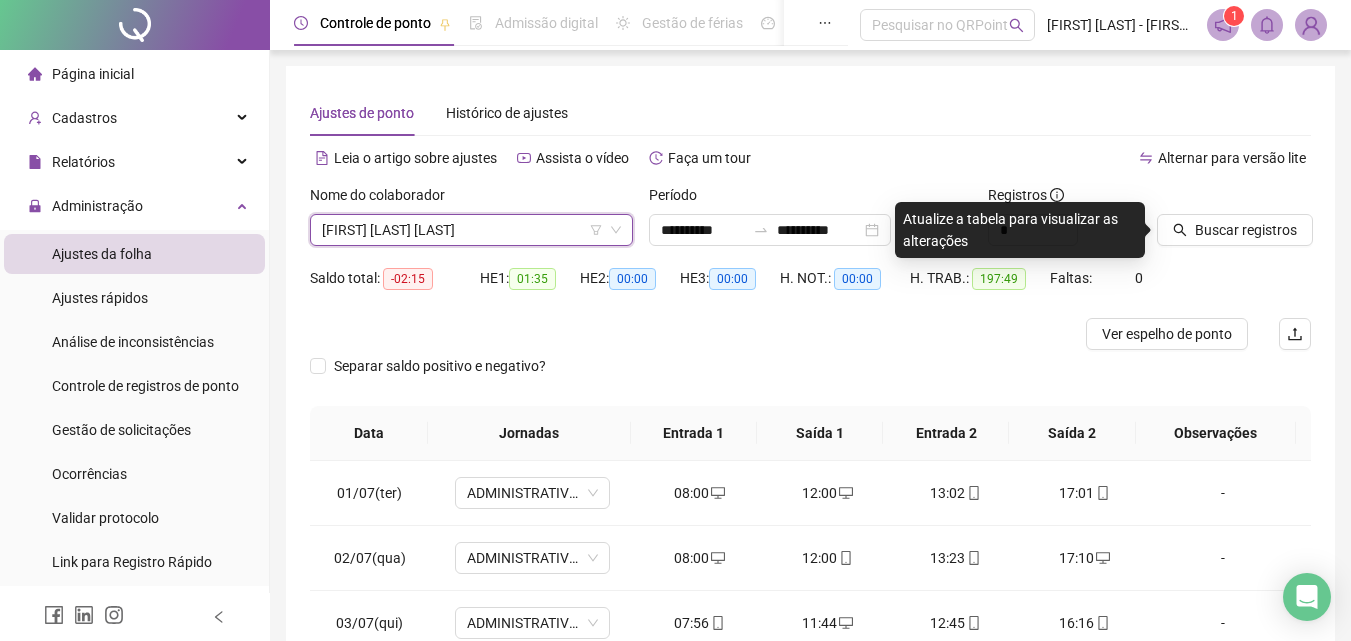 click on "Buscar registros" at bounding box center (1246, 230) 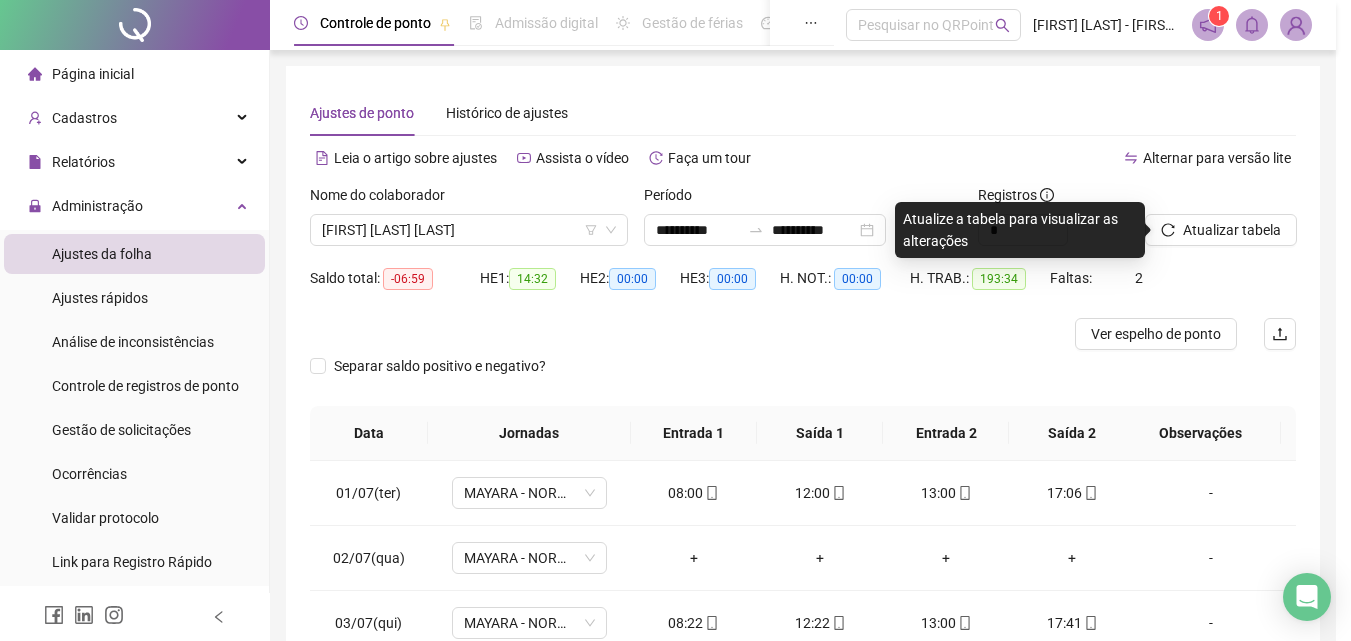 click on "Buscando registros Os registros de ponto estão sendo buscados... OK" at bounding box center [675, 320] 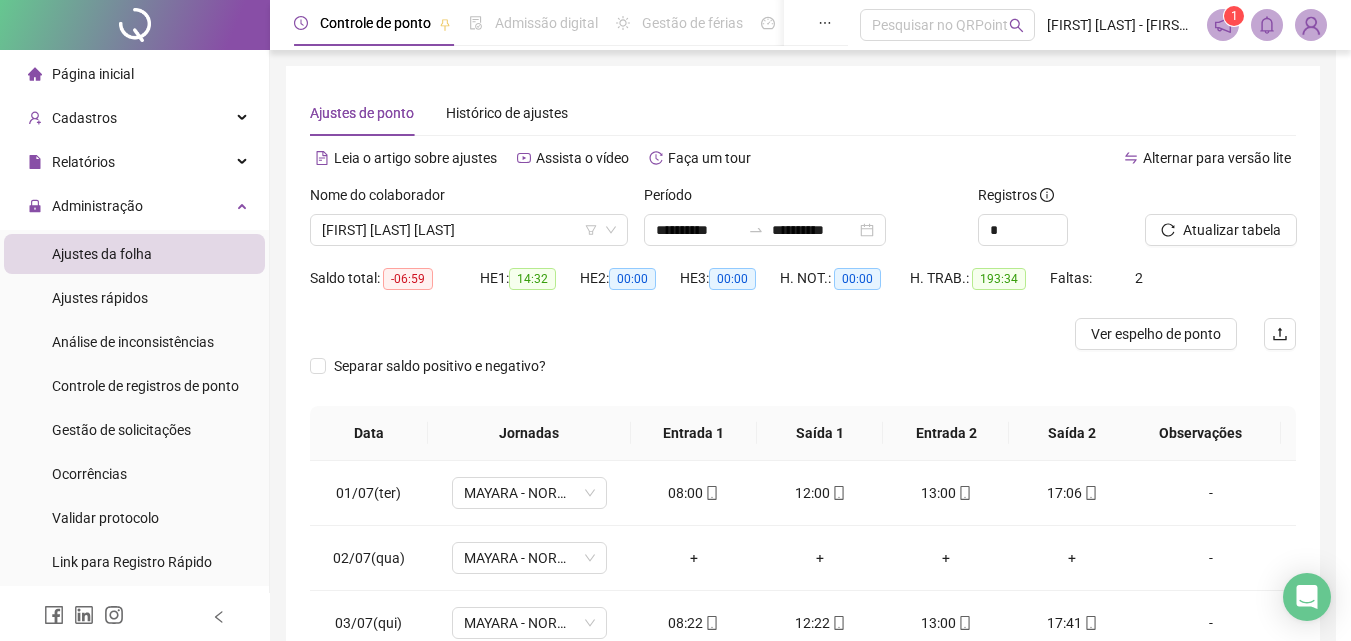 scroll, scrollTop: 357, scrollLeft: 0, axis: vertical 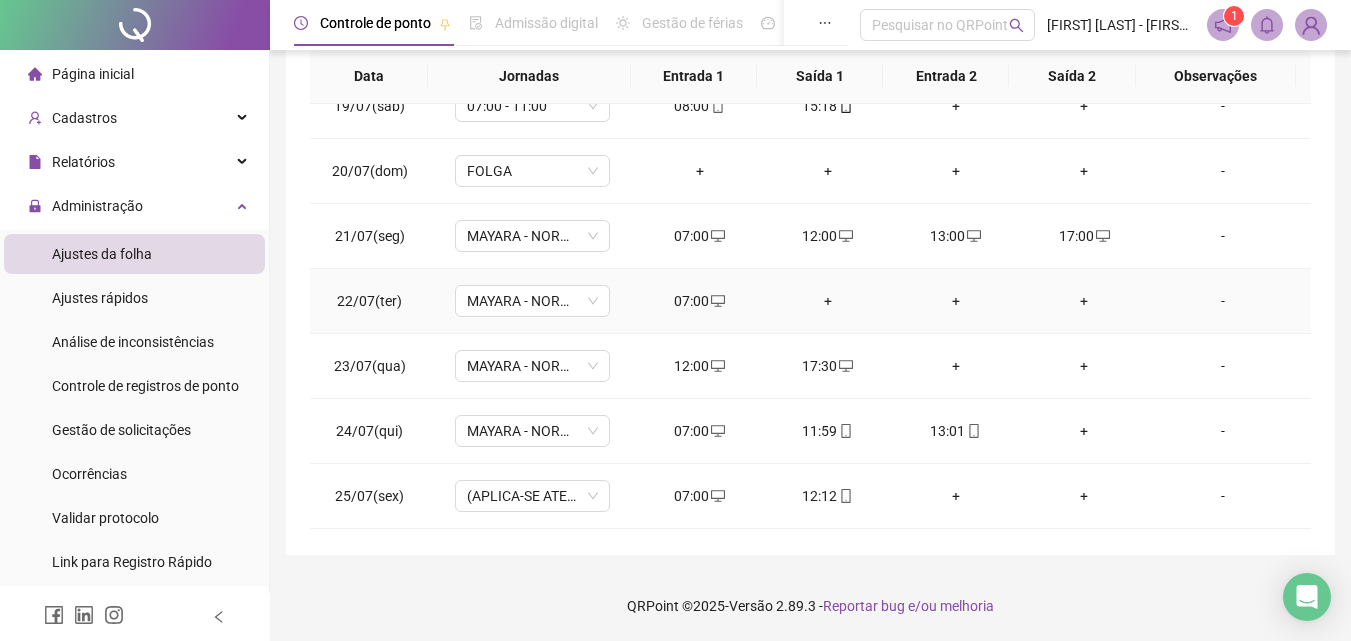 click on "+" at bounding box center (828, 301) 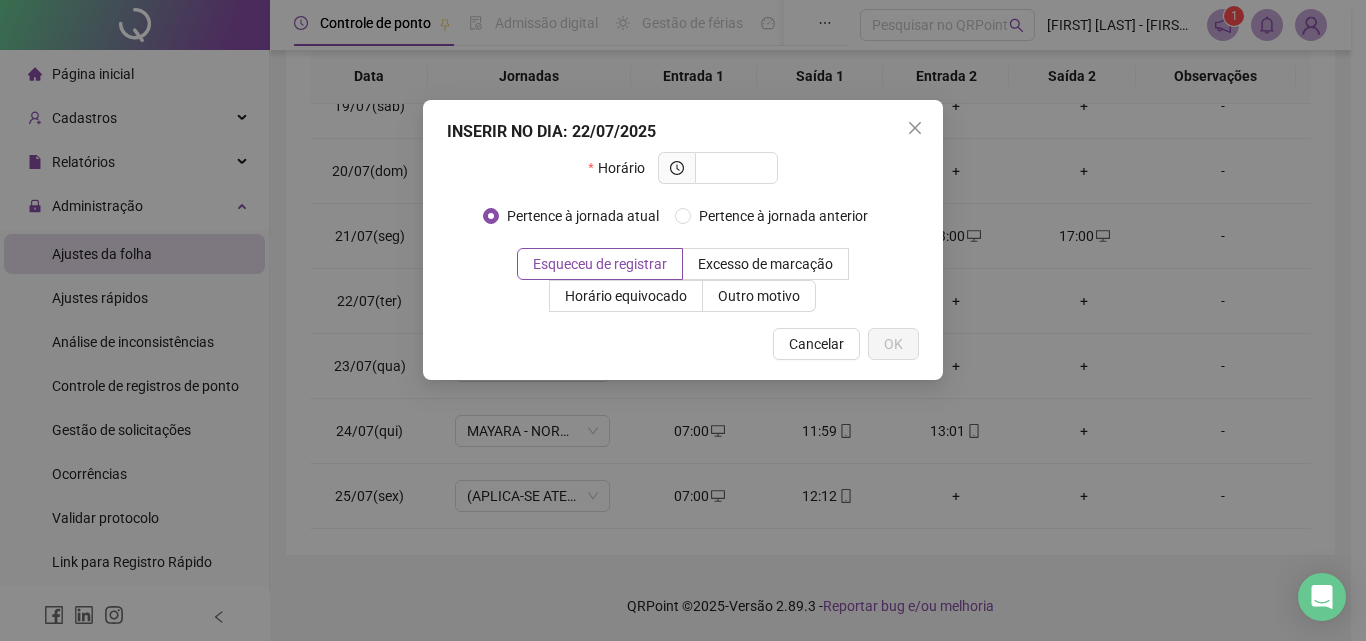 click on "INSERIR NO DIA :   22/07/2025 Horário Pertence à jornada atual Pertence à jornada anterior Esqueceu de registrar Excesso de marcação Horário equivocado Outro motivo Motivo Cancelar OK" at bounding box center (683, 320) 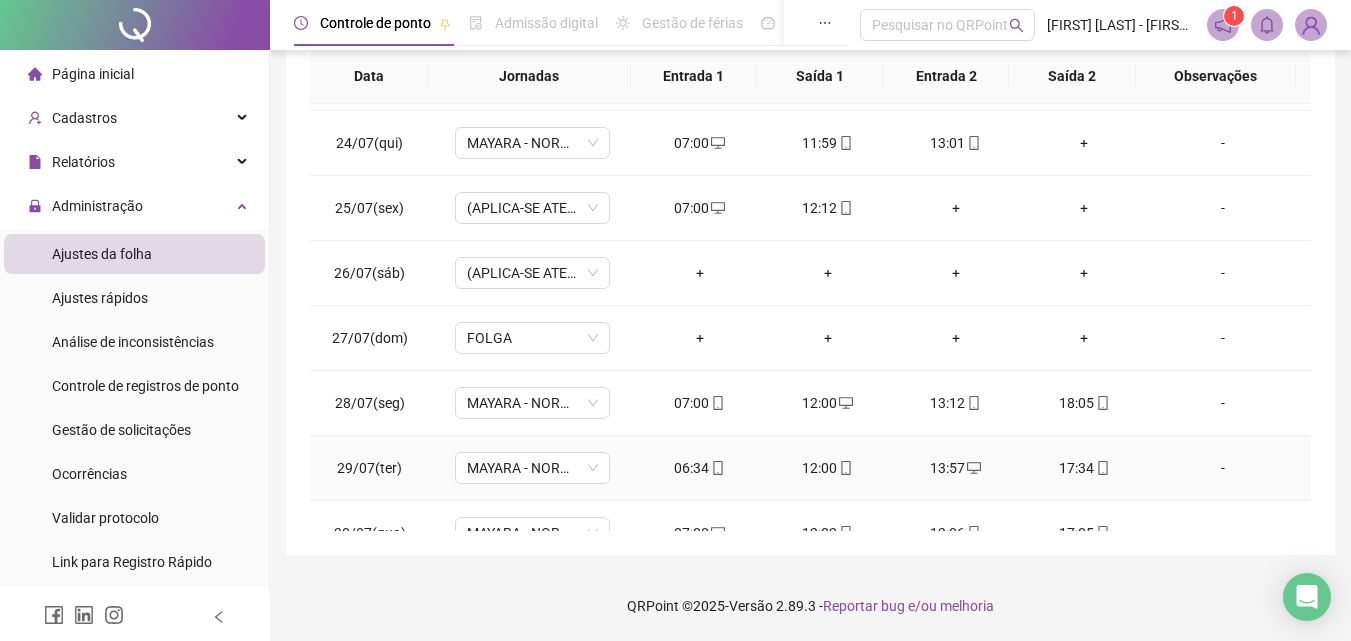scroll, scrollTop: 1388, scrollLeft: 0, axis: vertical 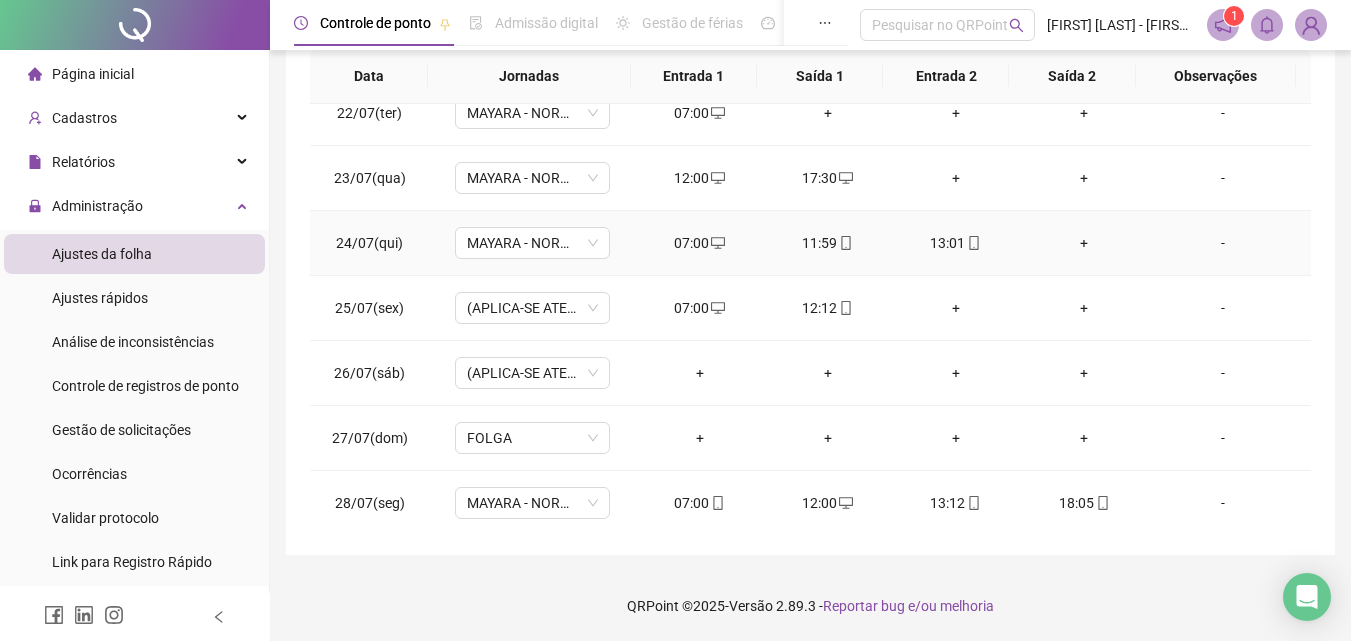 click on "+" at bounding box center [1084, 243] 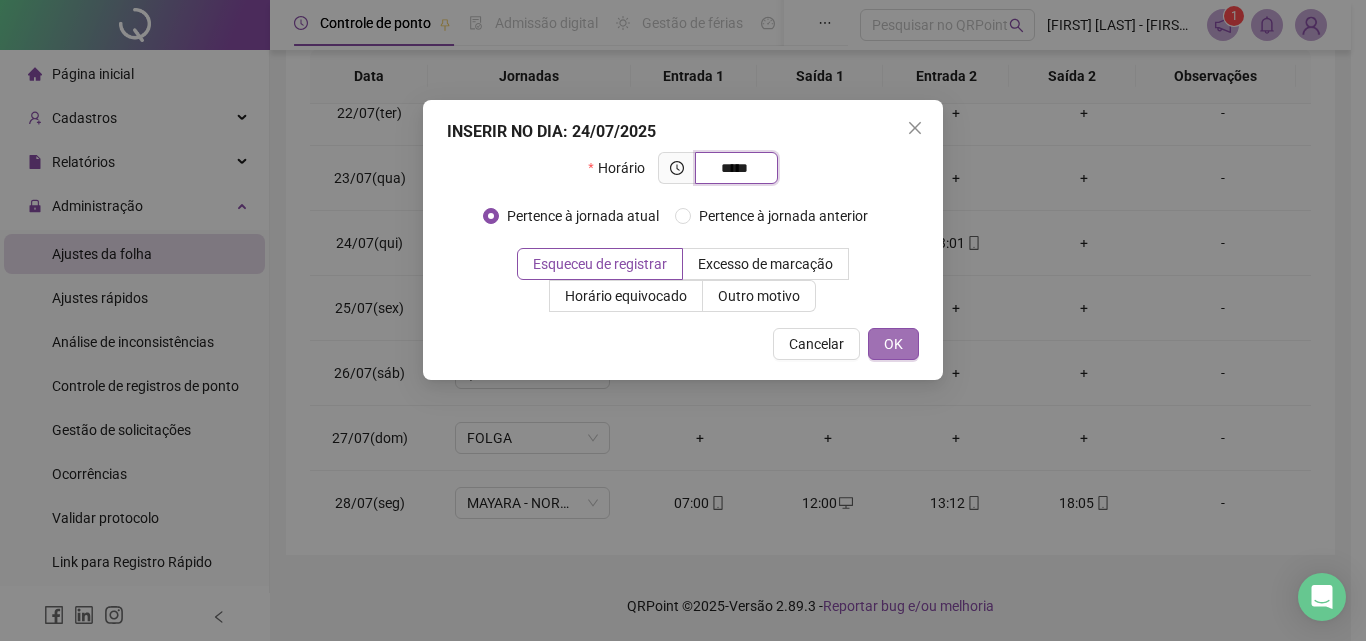type on "*****" 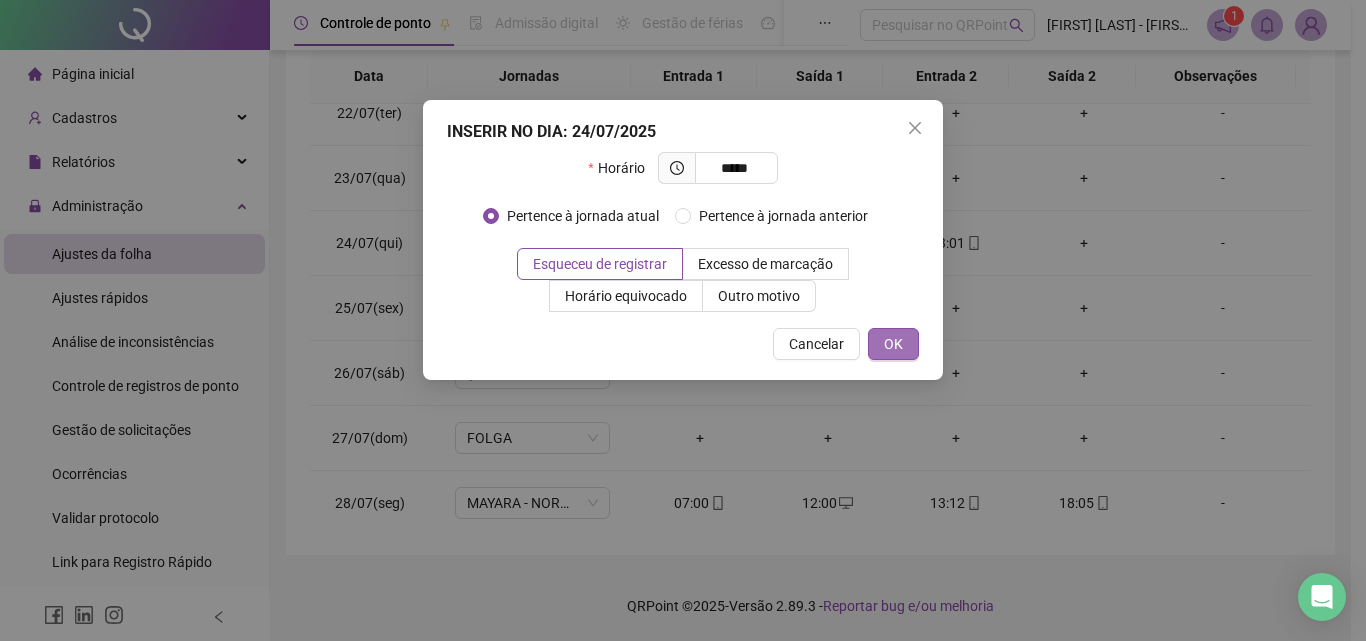 click on "OK" at bounding box center (893, 344) 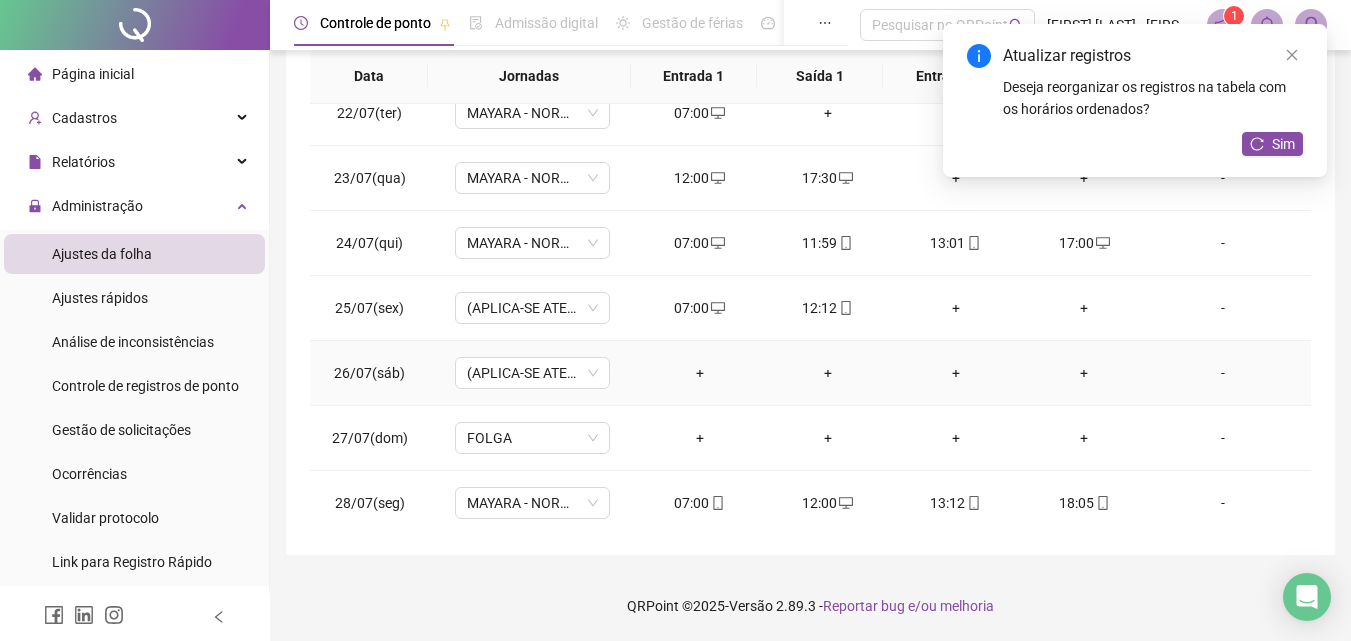 scroll, scrollTop: 1288, scrollLeft: 0, axis: vertical 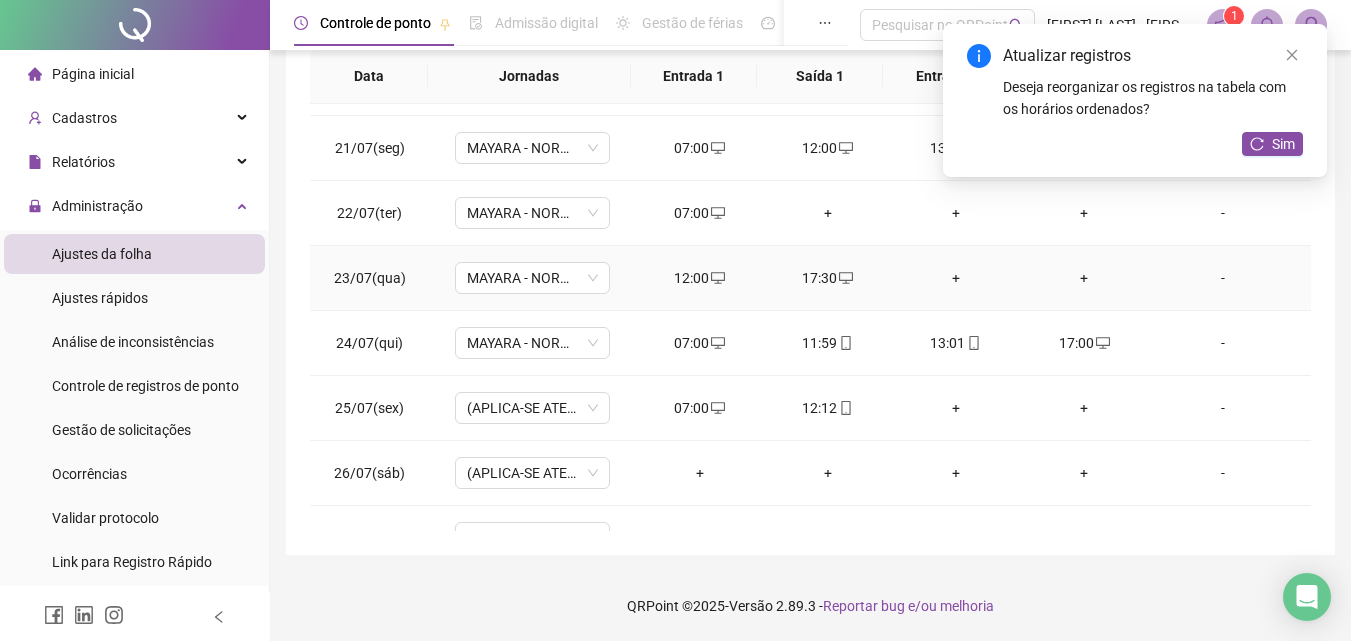 click on "+" at bounding box center [1084, 278] 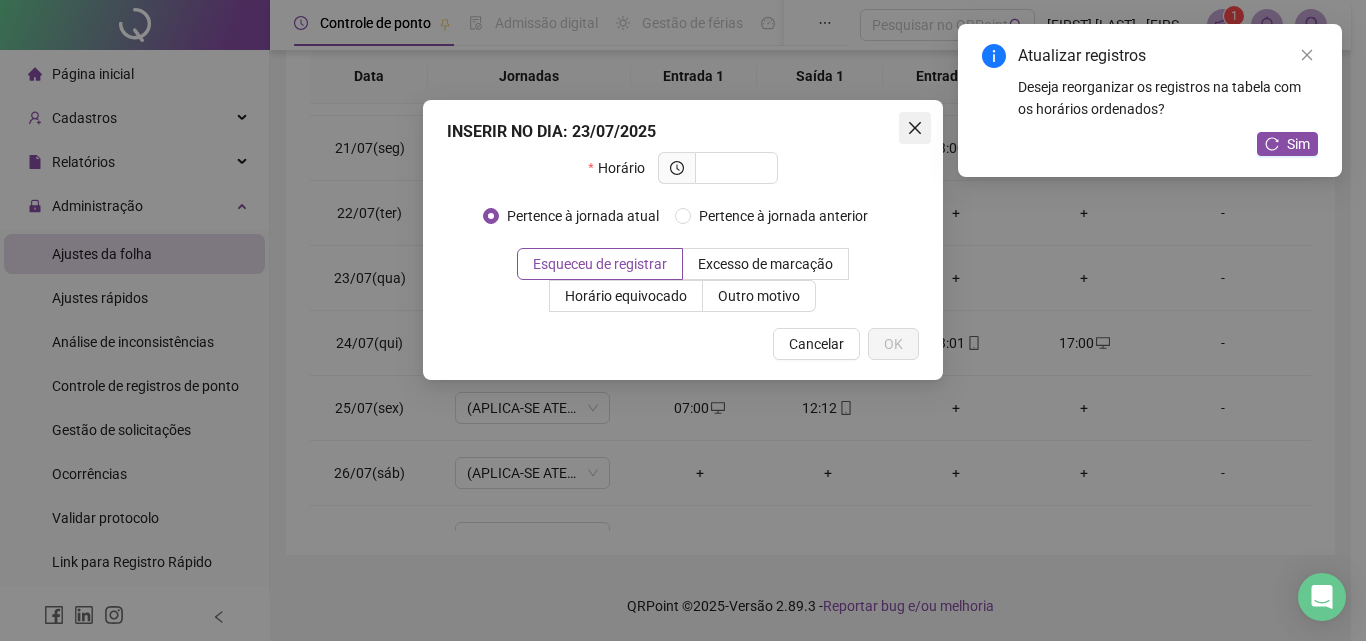click 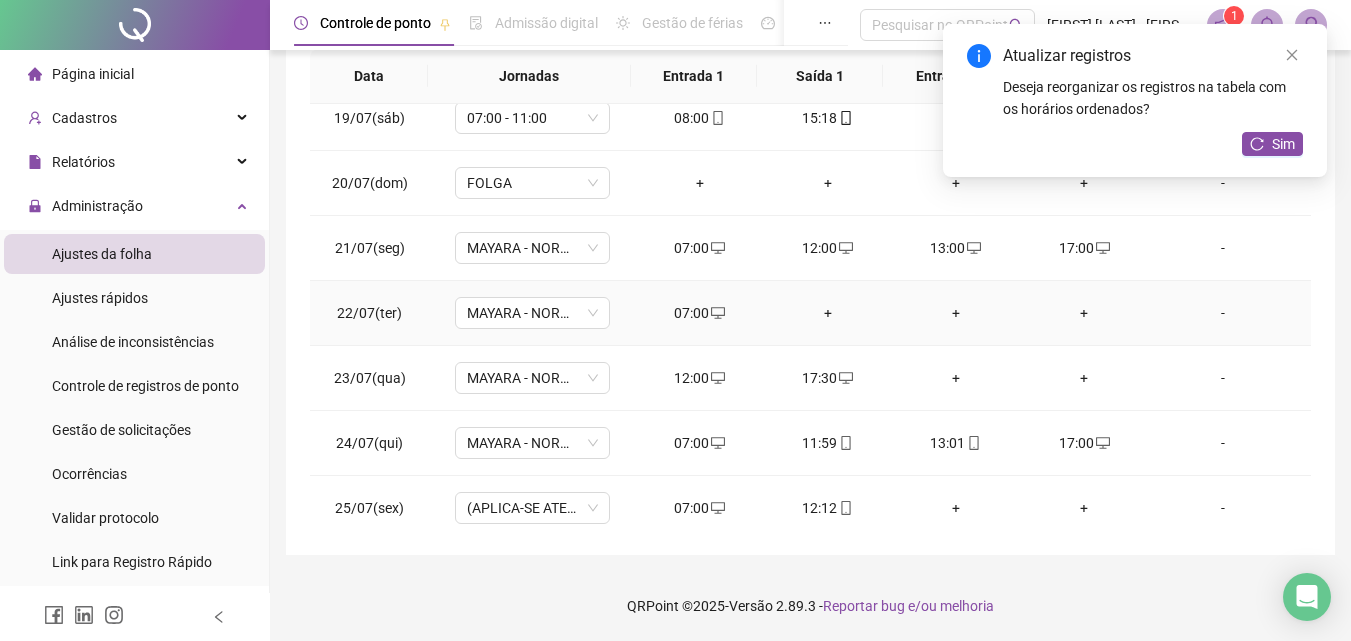 scroll, scrollTop: 1288, scrollLeft: 0, axis: vertical 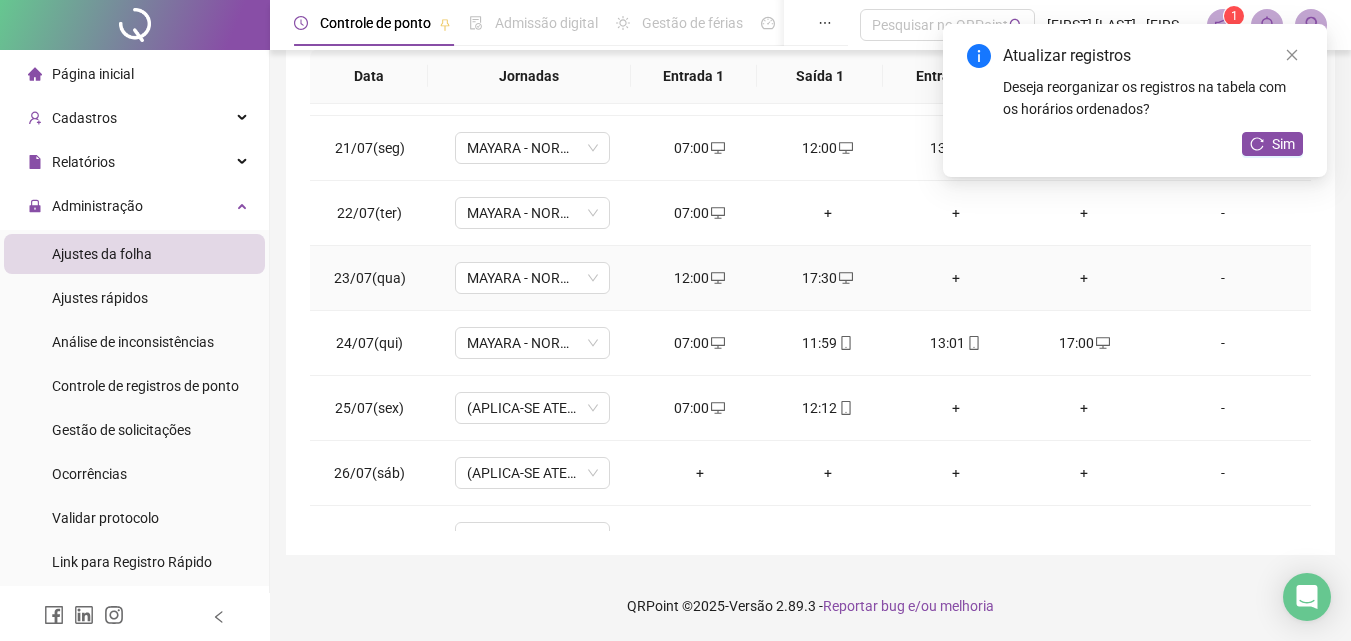 click on "+" at bounding box center [1084, 278] 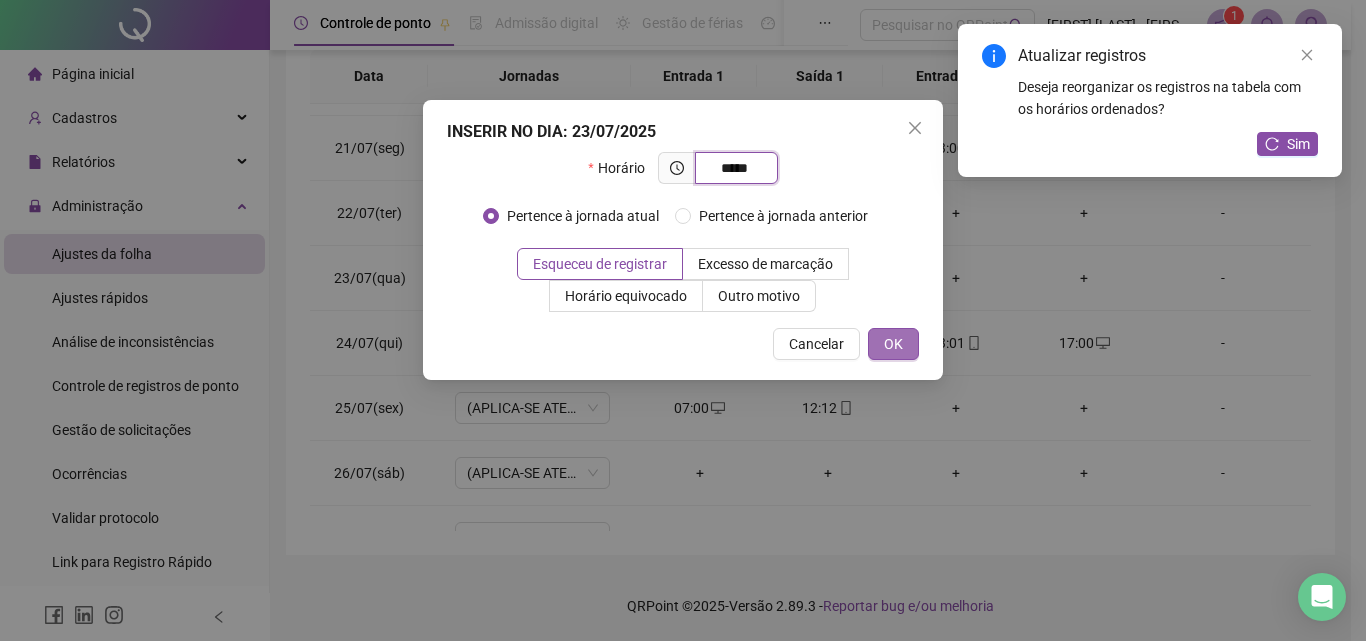 type on "*****" 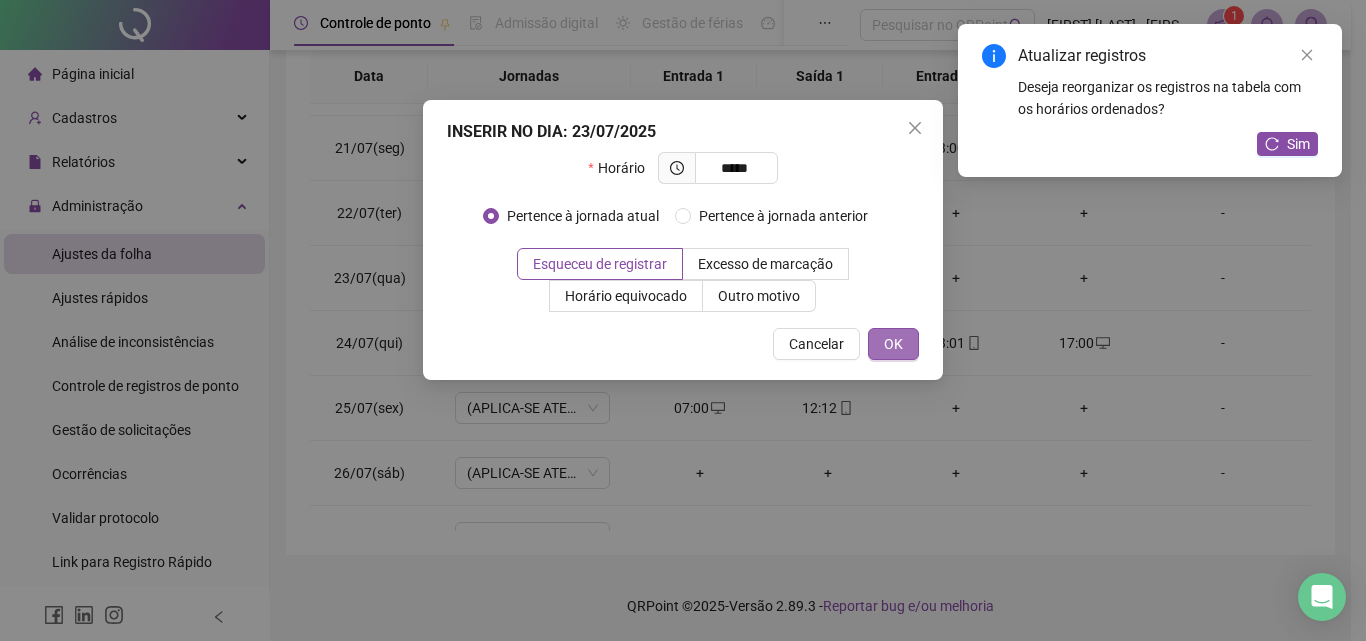 click on "OK" at bounding box center (893, 344) 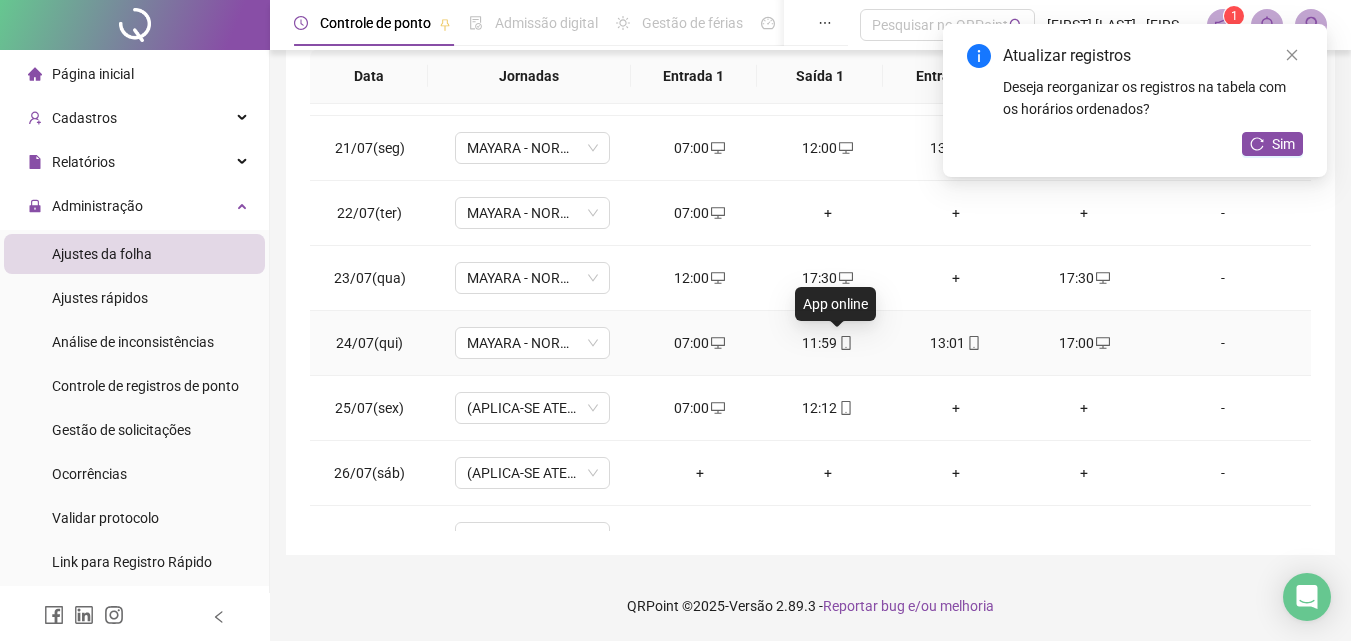 scroll, scrollTop: 1188, scrollLeft: 0, axis: vertical 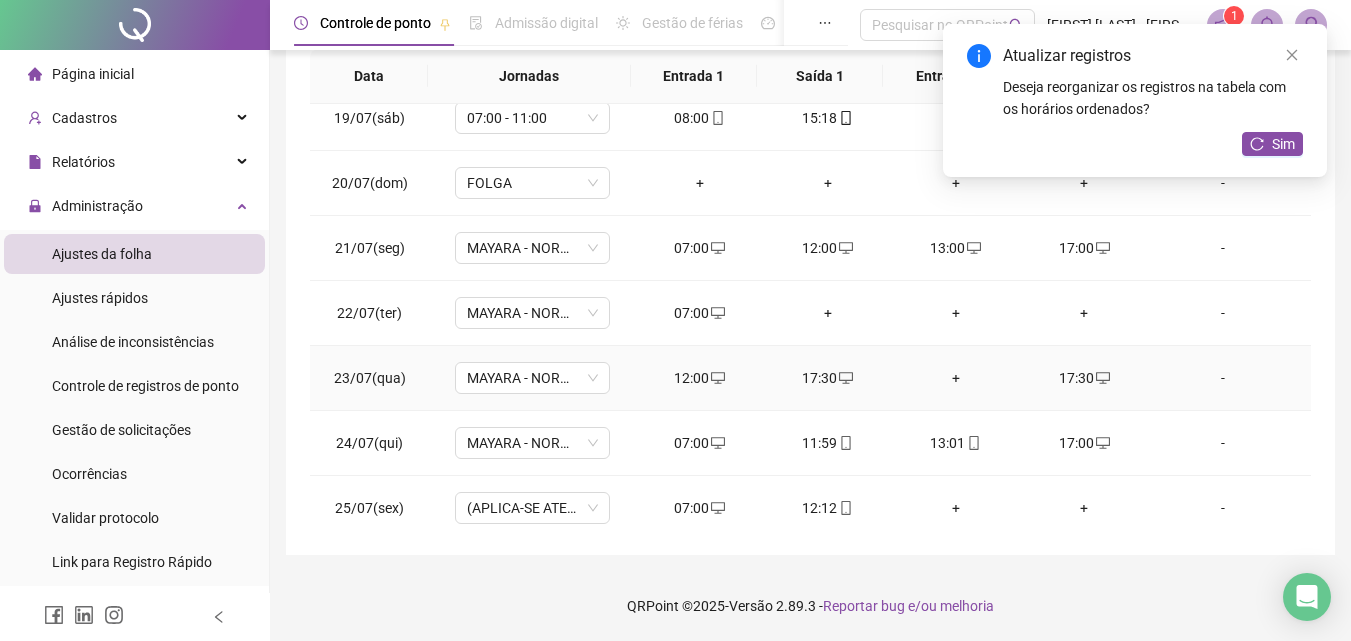 click on "+" at bounding box center (956, 378) 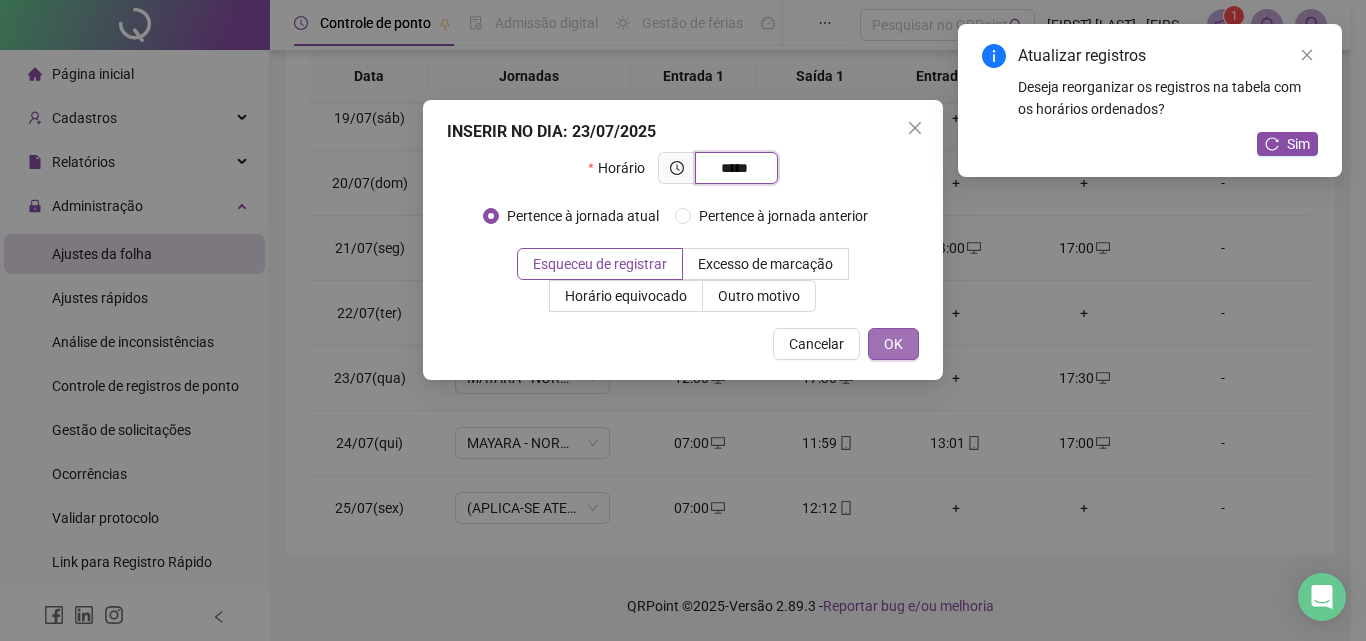 type on "*****" 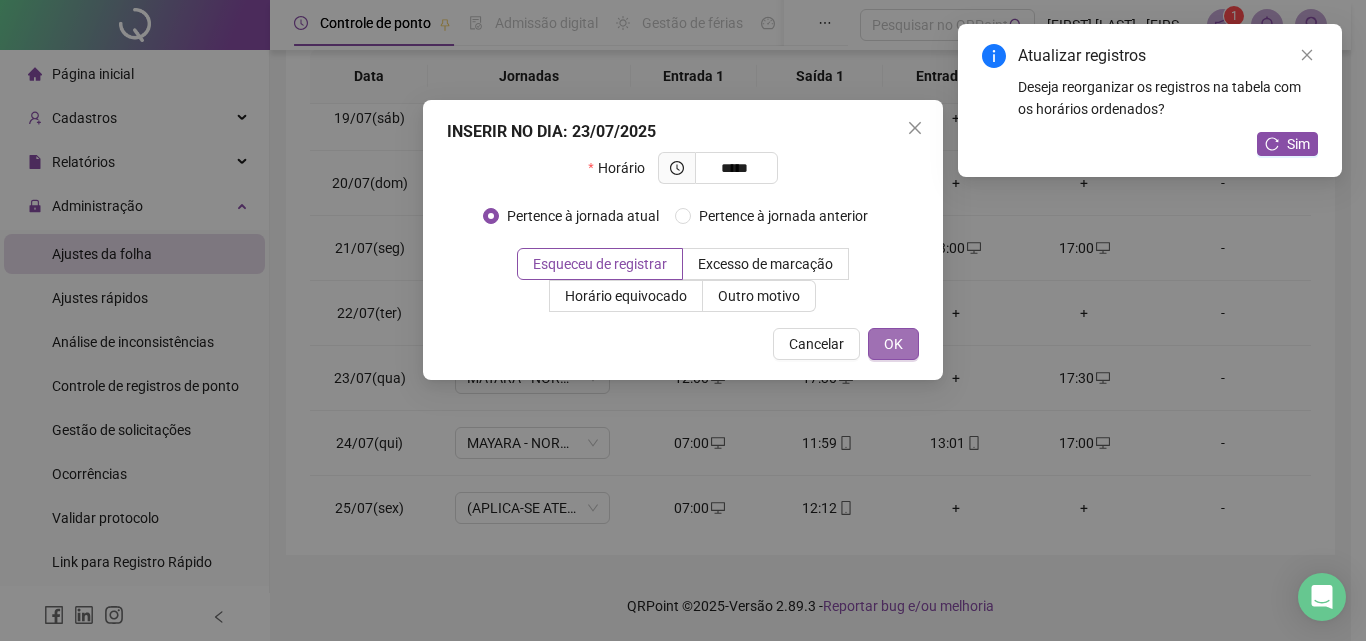 click on "OK" at bounding box center [893, 344] 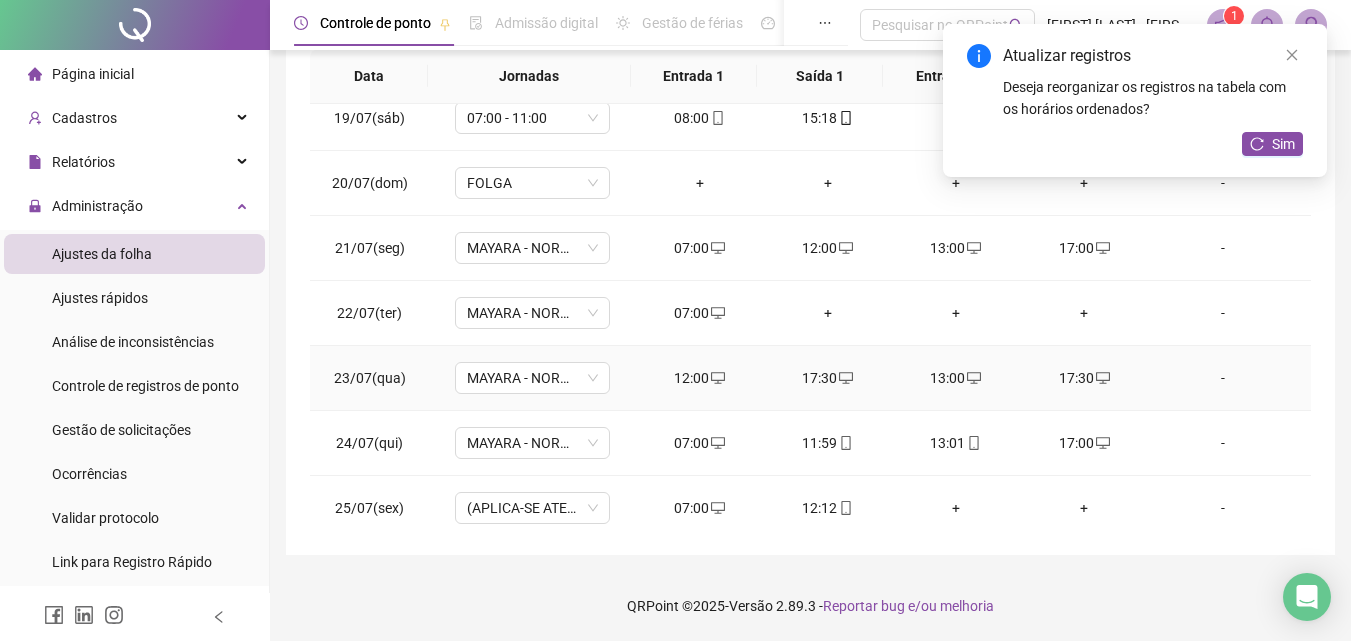 click on "17:30" at bounding box center (828, 378) 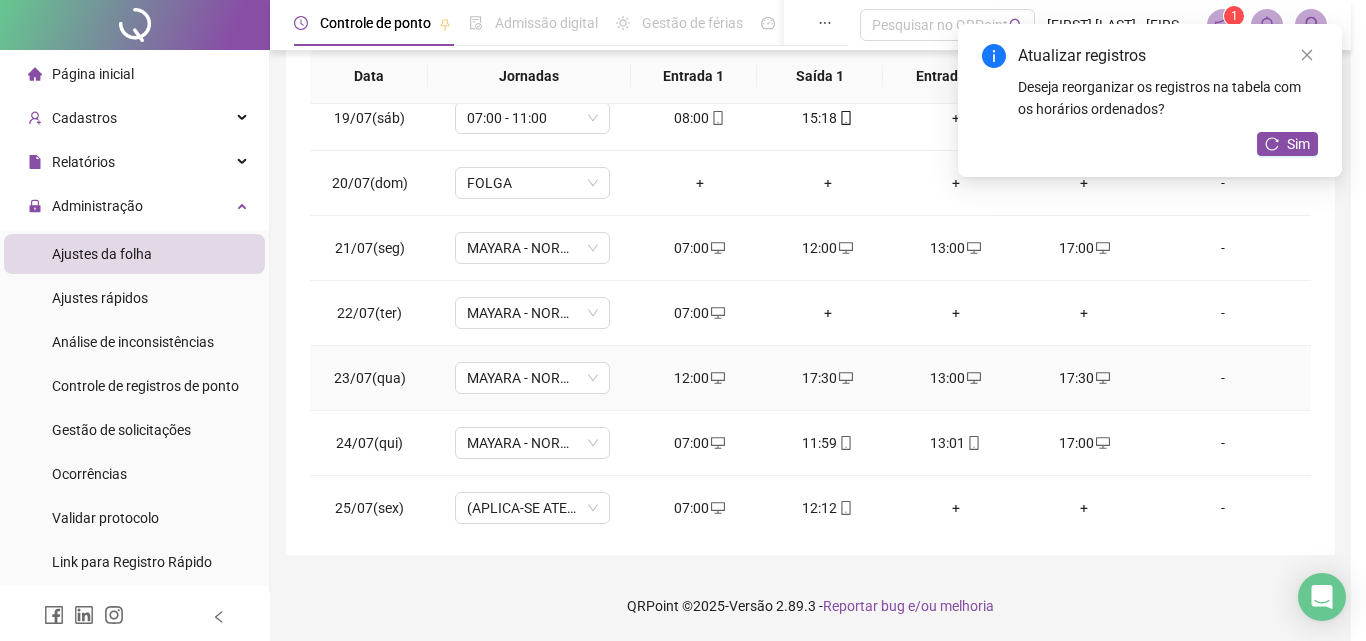 type on "**********" 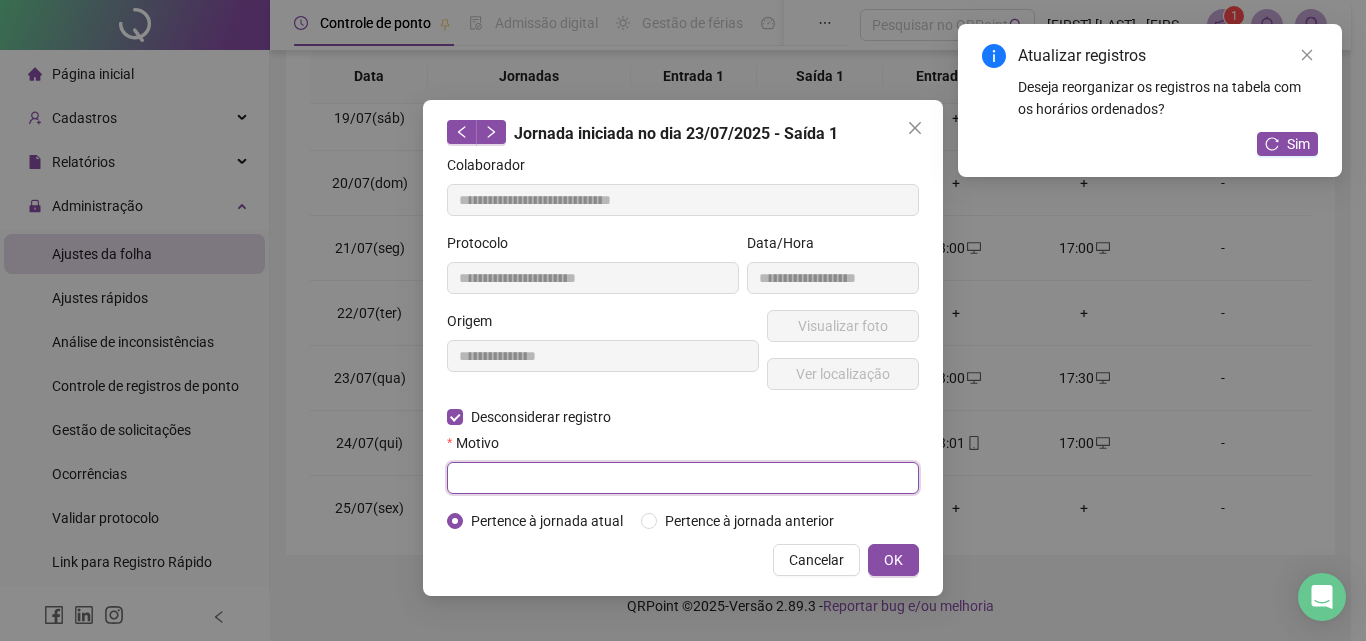 click at bounding box center [683, 478] 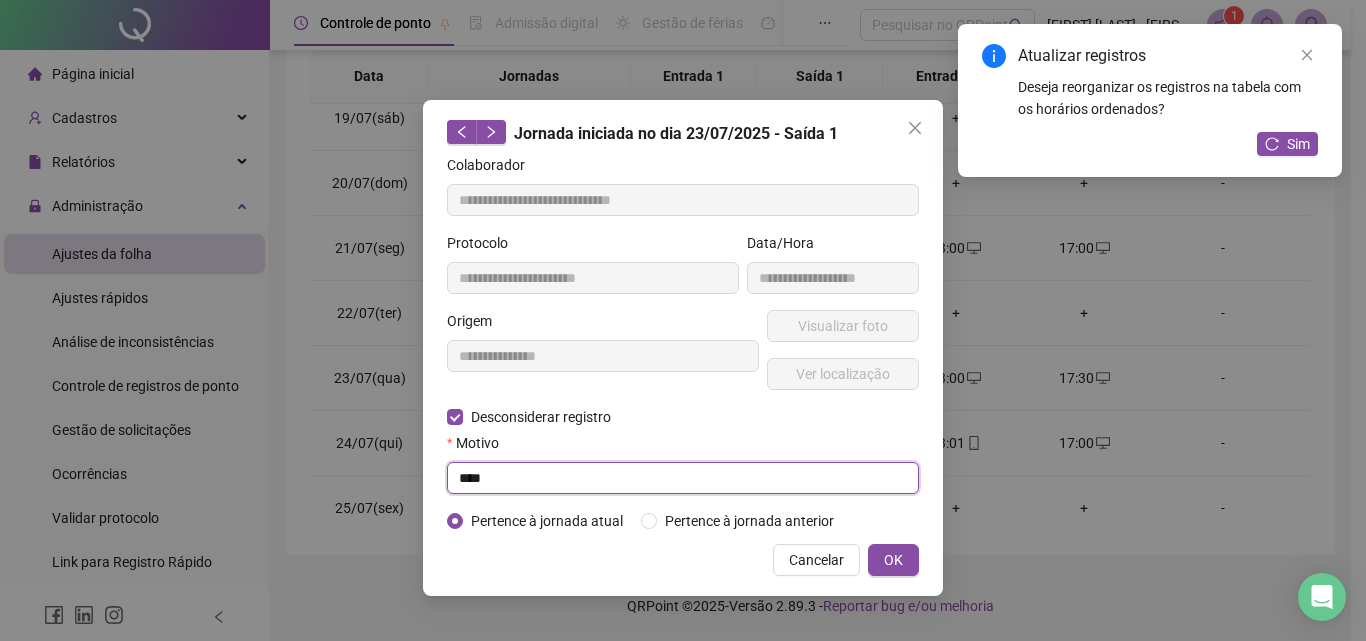 drag, startPoint x: 499, startPoint y: 474, endPoint x: 436, endPoint y: 476, distance: 63.03174 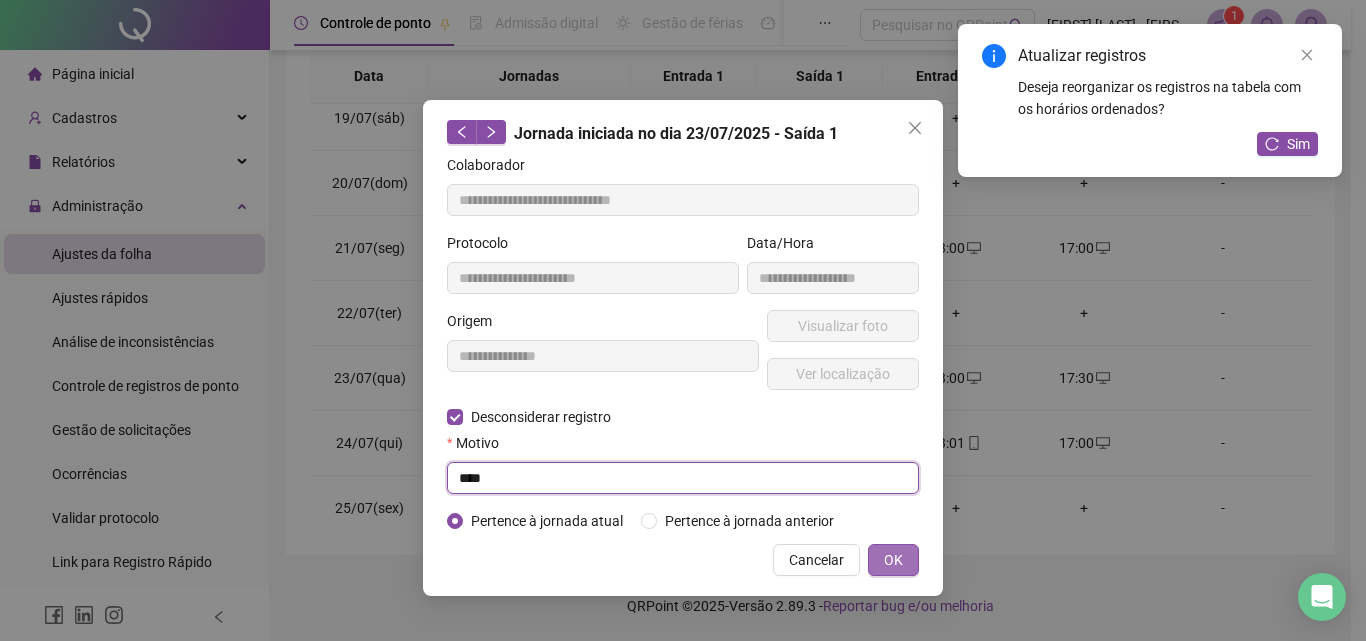 type on "****" 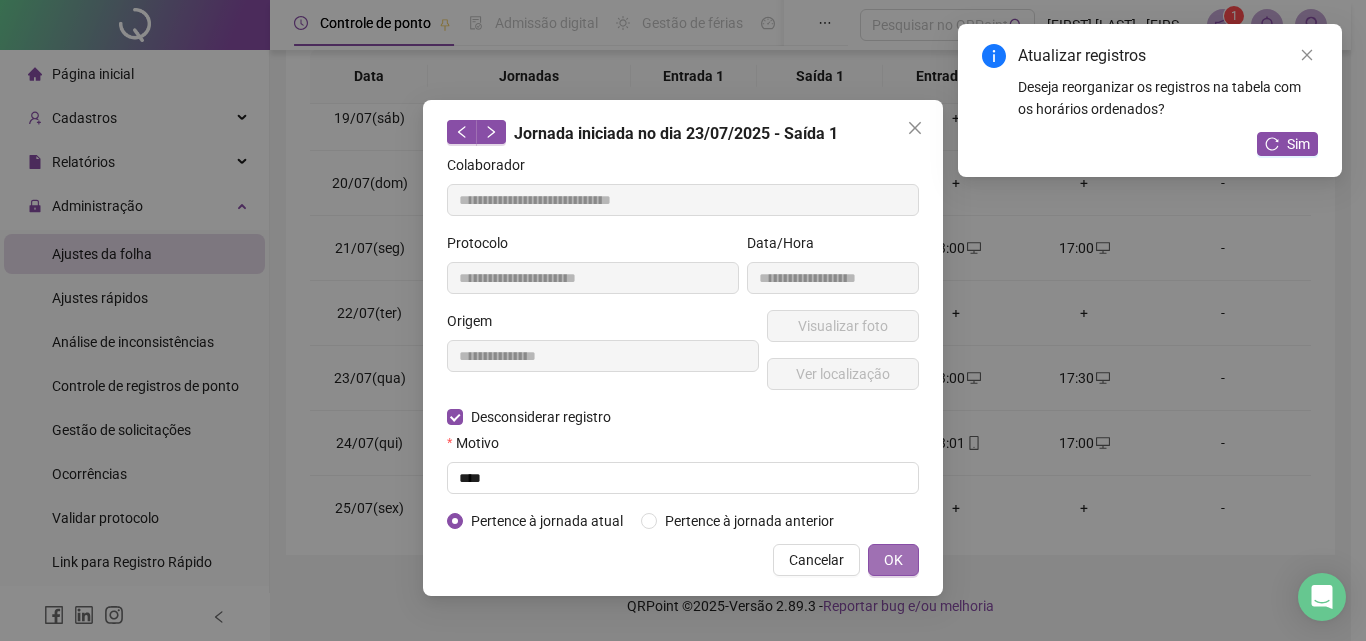 click on "OK" at bounding box center (893, 560) 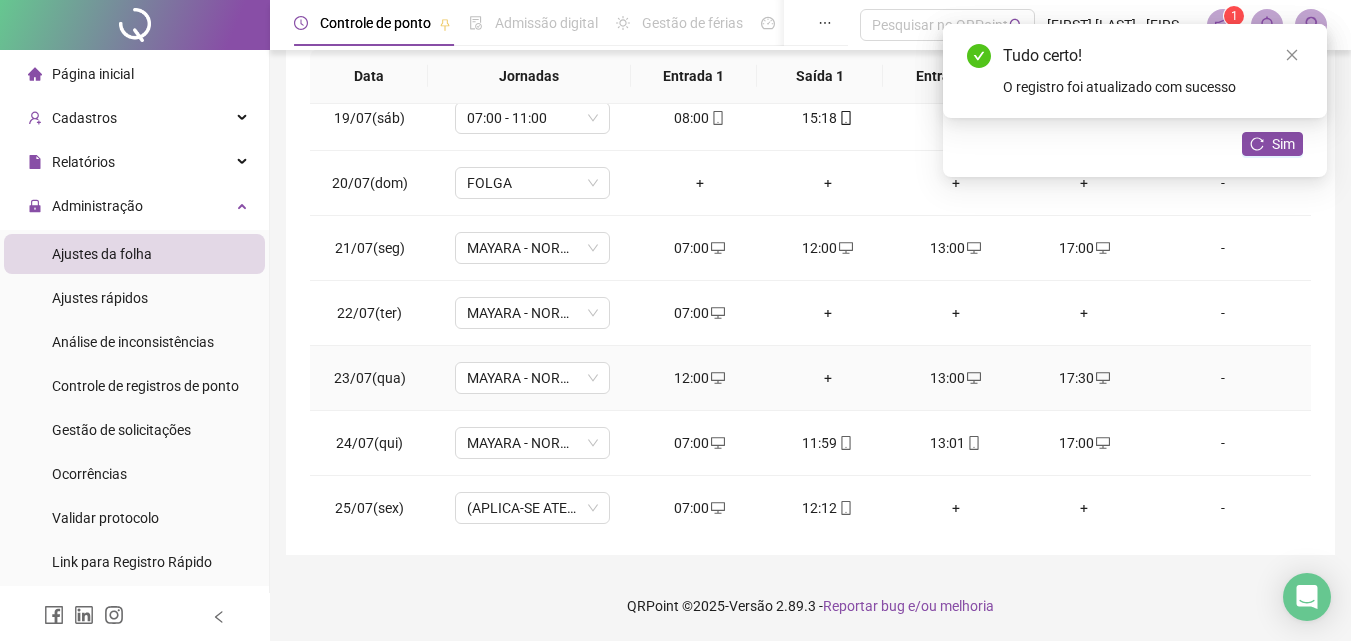 click on "+" at bounding box center [828, 378] 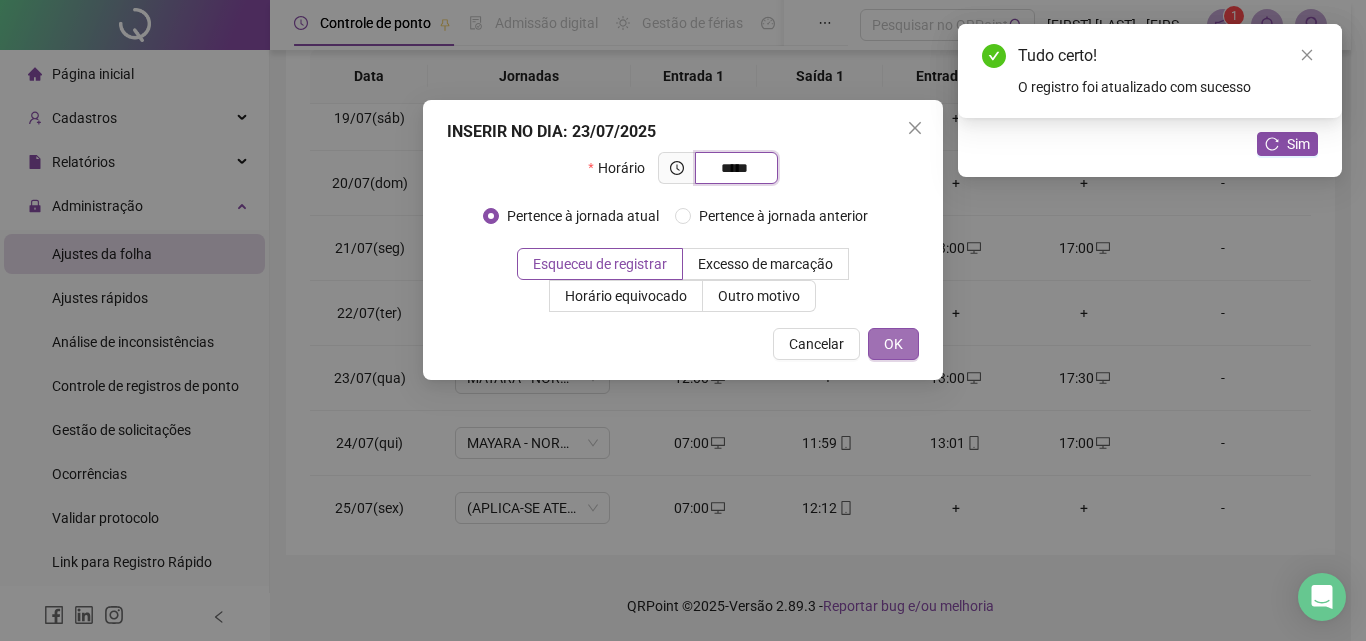 type on "*****" 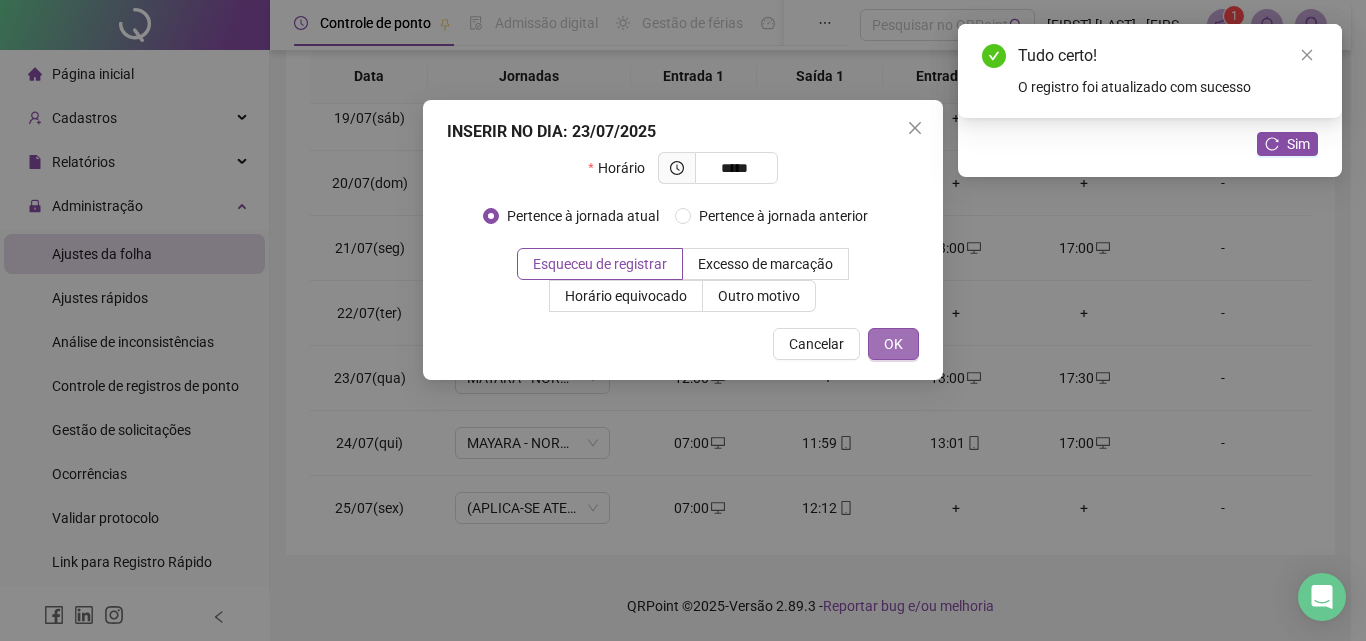 click on "OK" at bounding box center (893, 344) 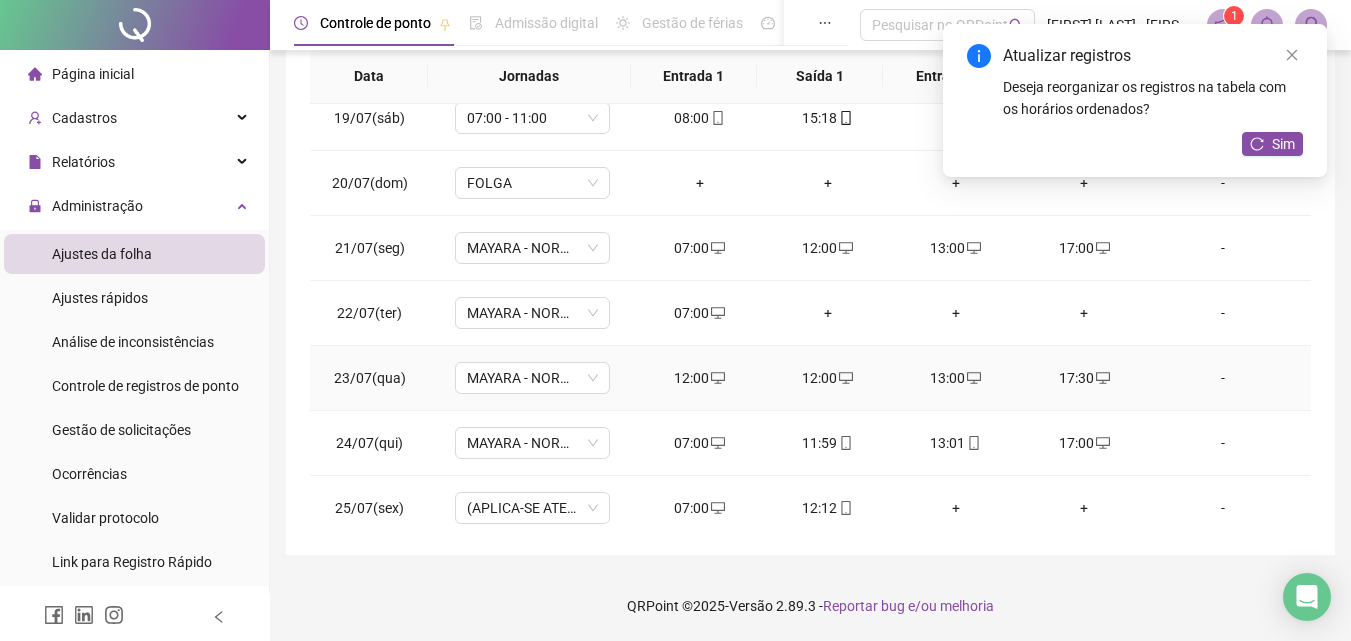 click at bounding box center (717, 378) 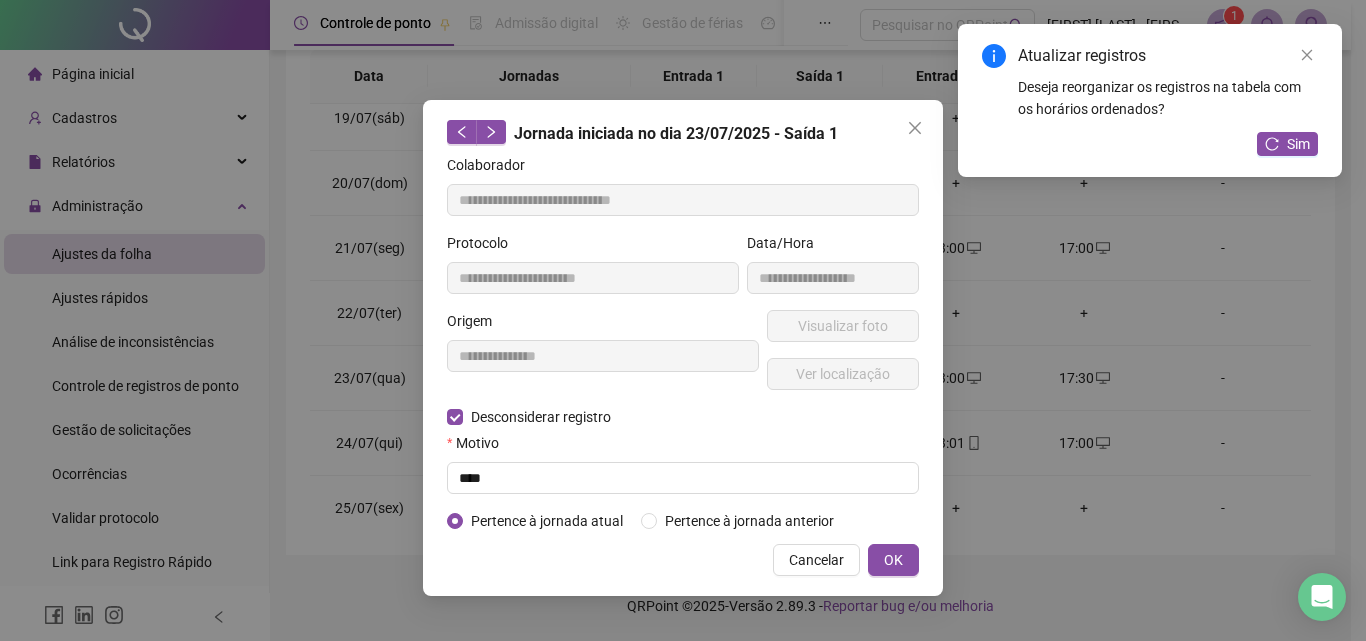 type on "**********" 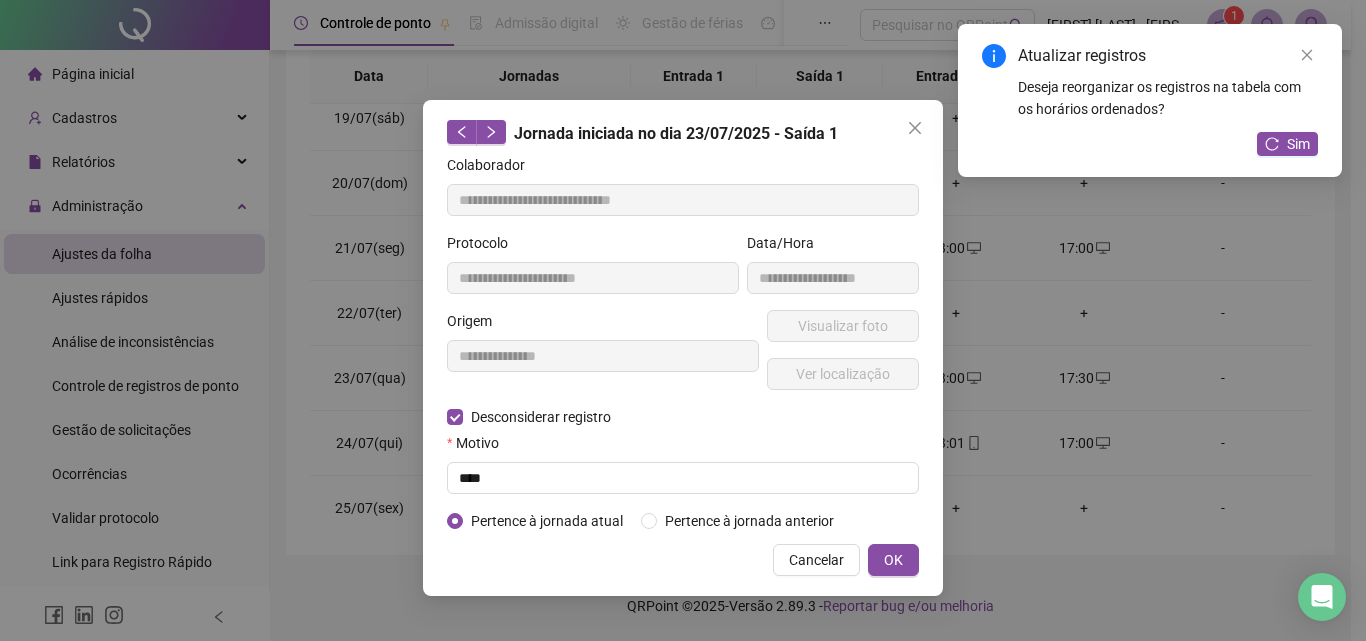 type on "**********" 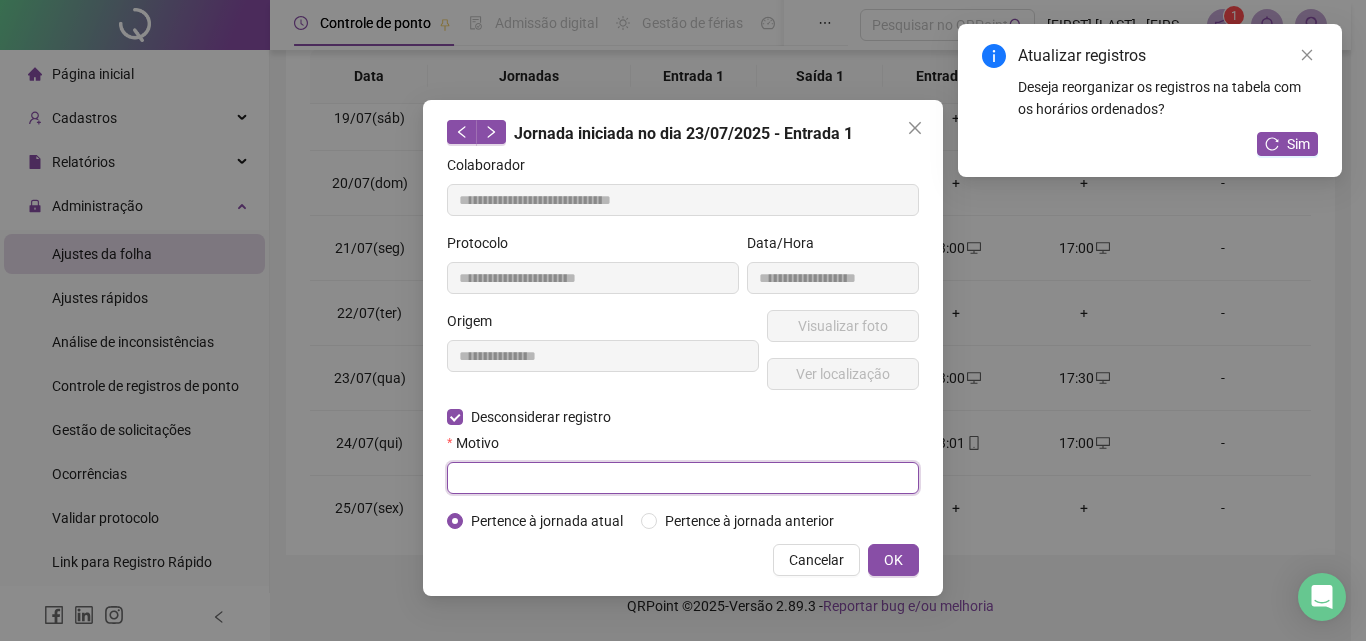 click at bounding box center [683, 478] 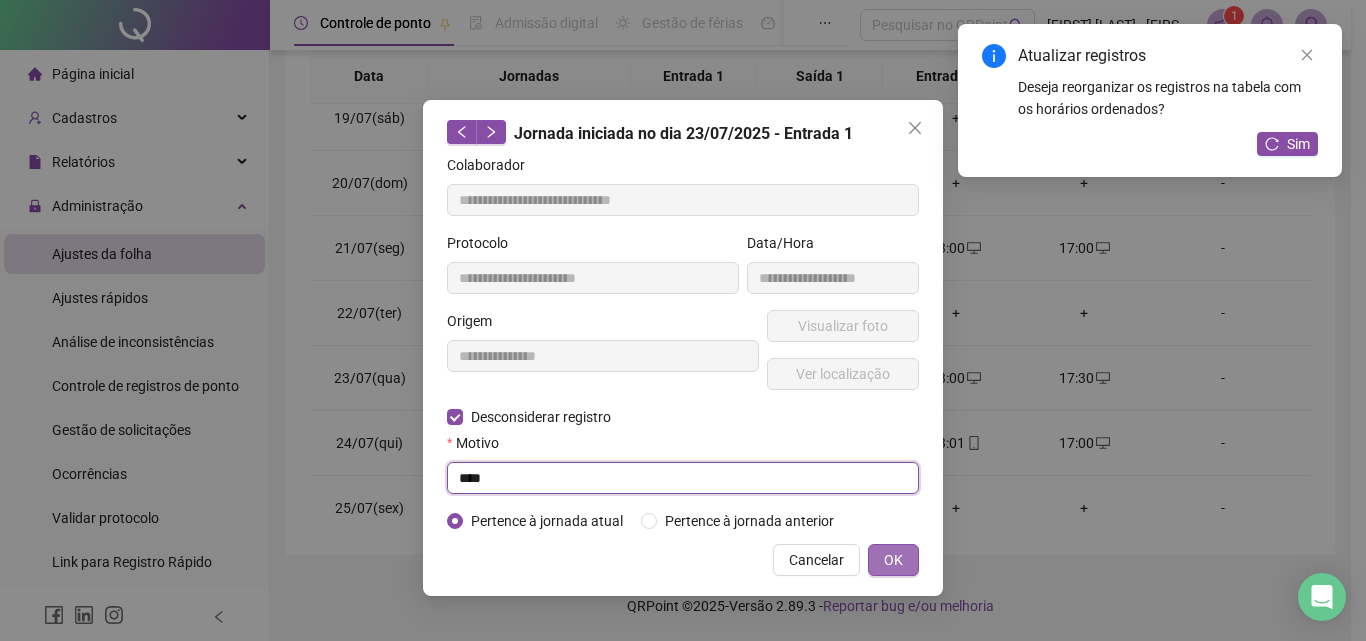 type on "****" 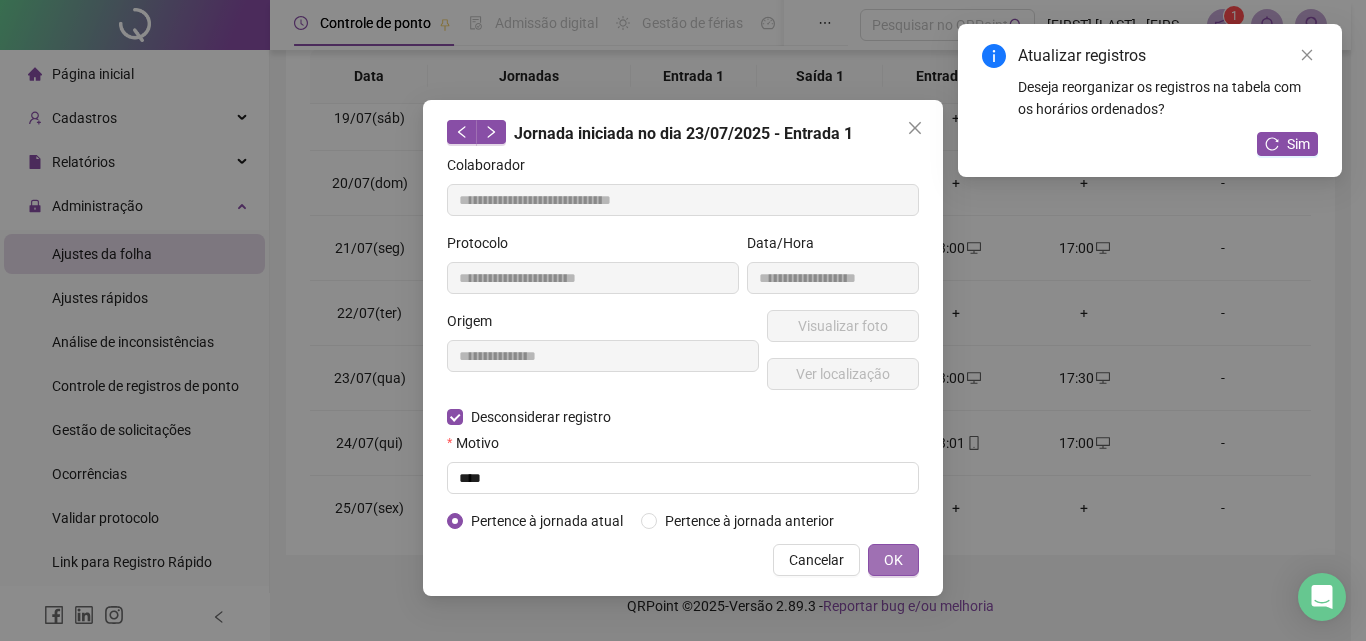 click on "OK" at bounding box center (893, 560) 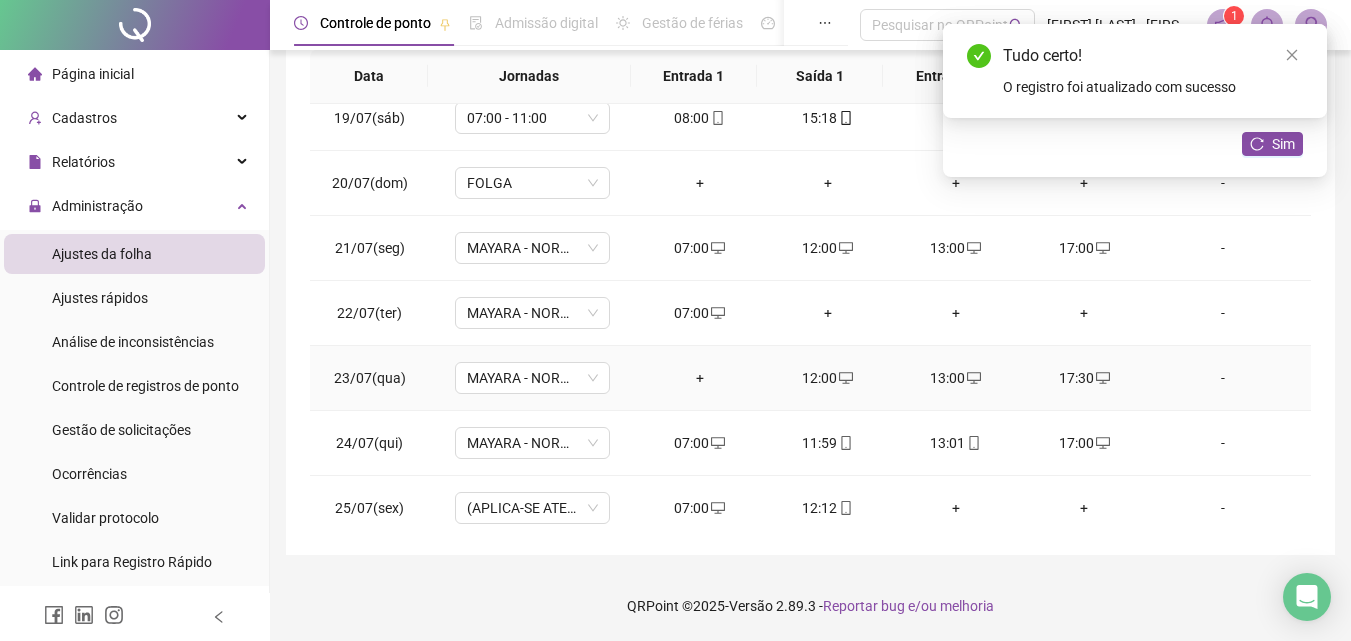 click on "+" at bounding box center (700, 378) 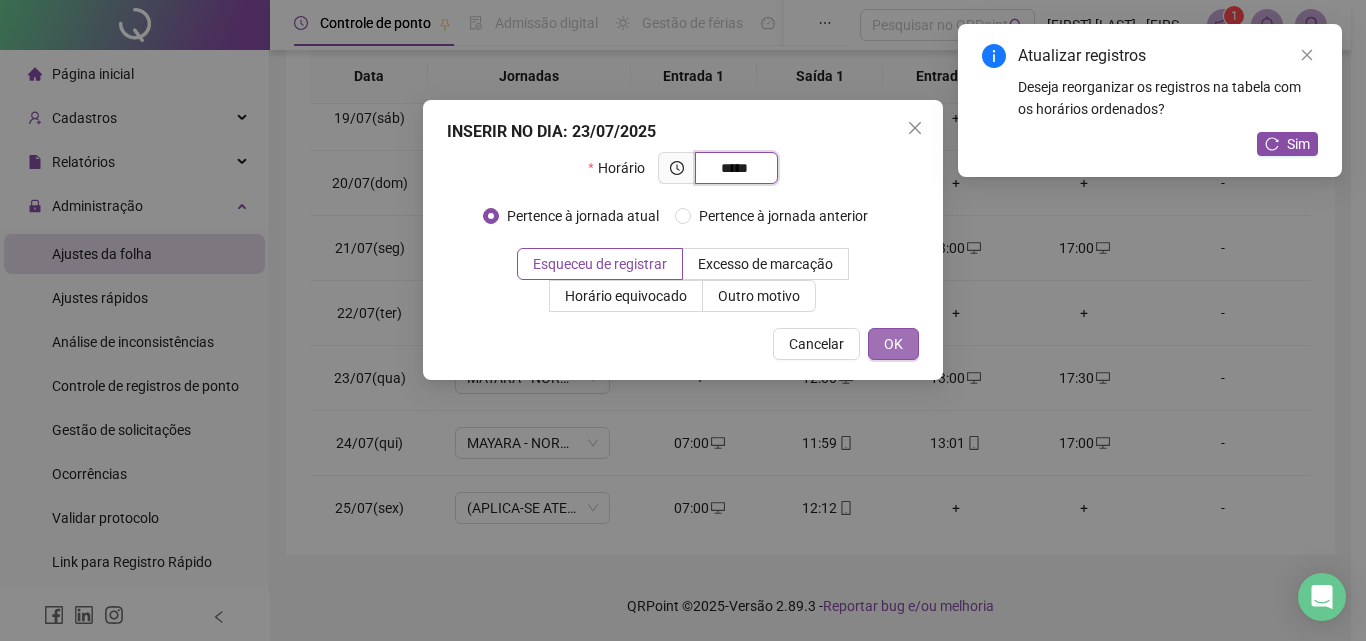 type on "*****" 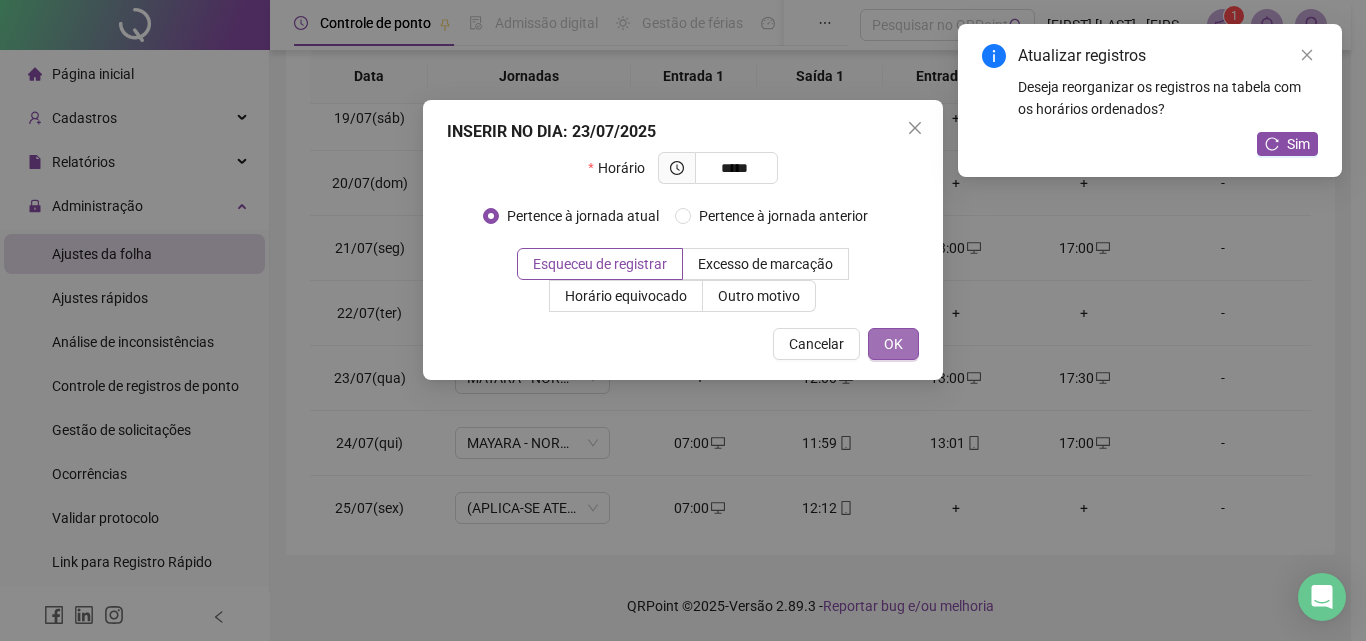 click on "OK" at bounding box center [893, 344] 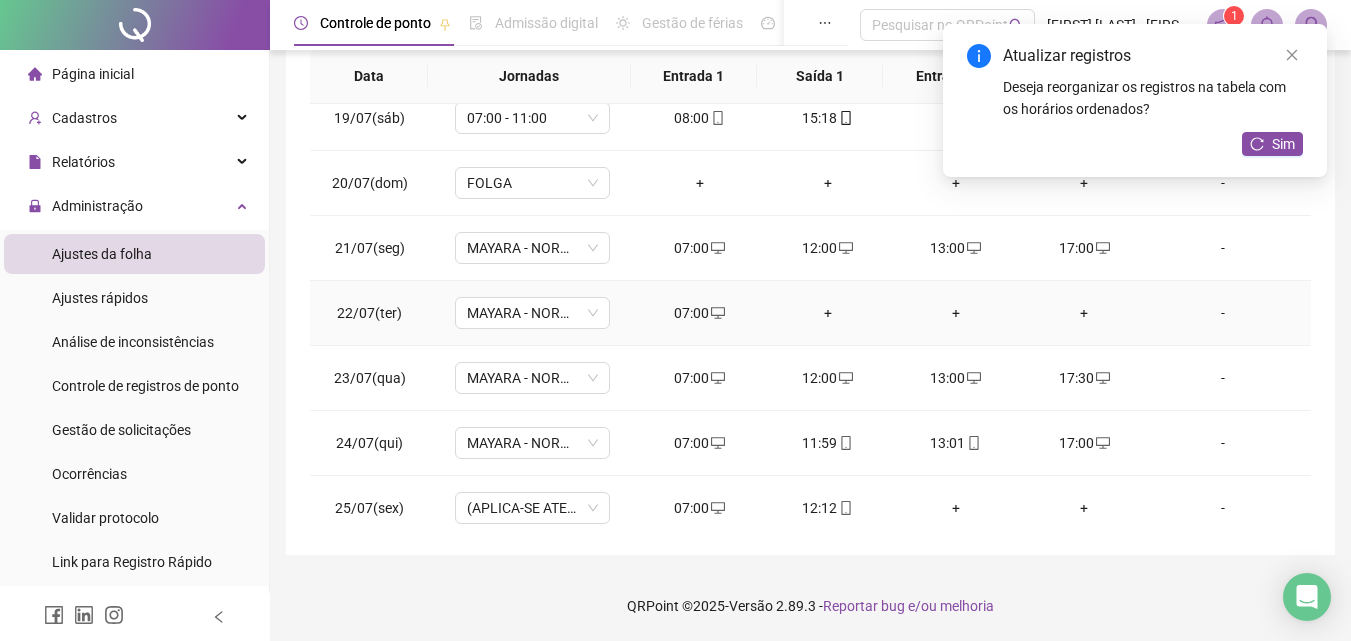 click on "+" at bounding box center [828, 313] 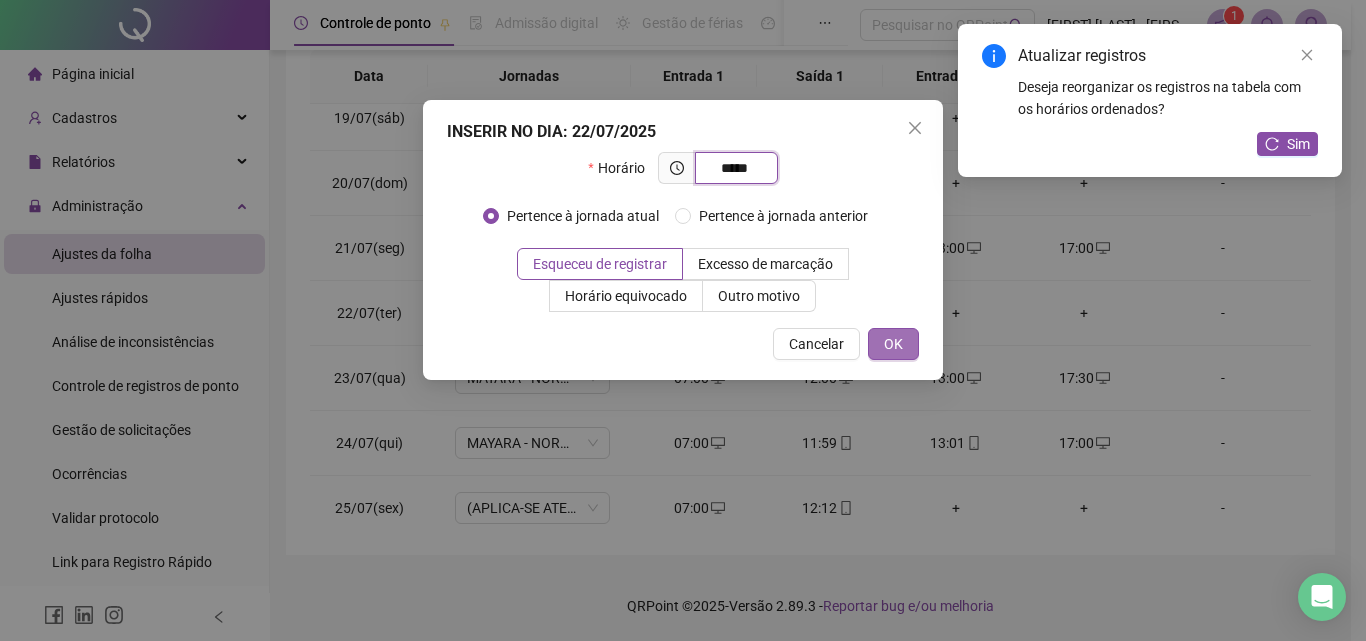 type on "*****" 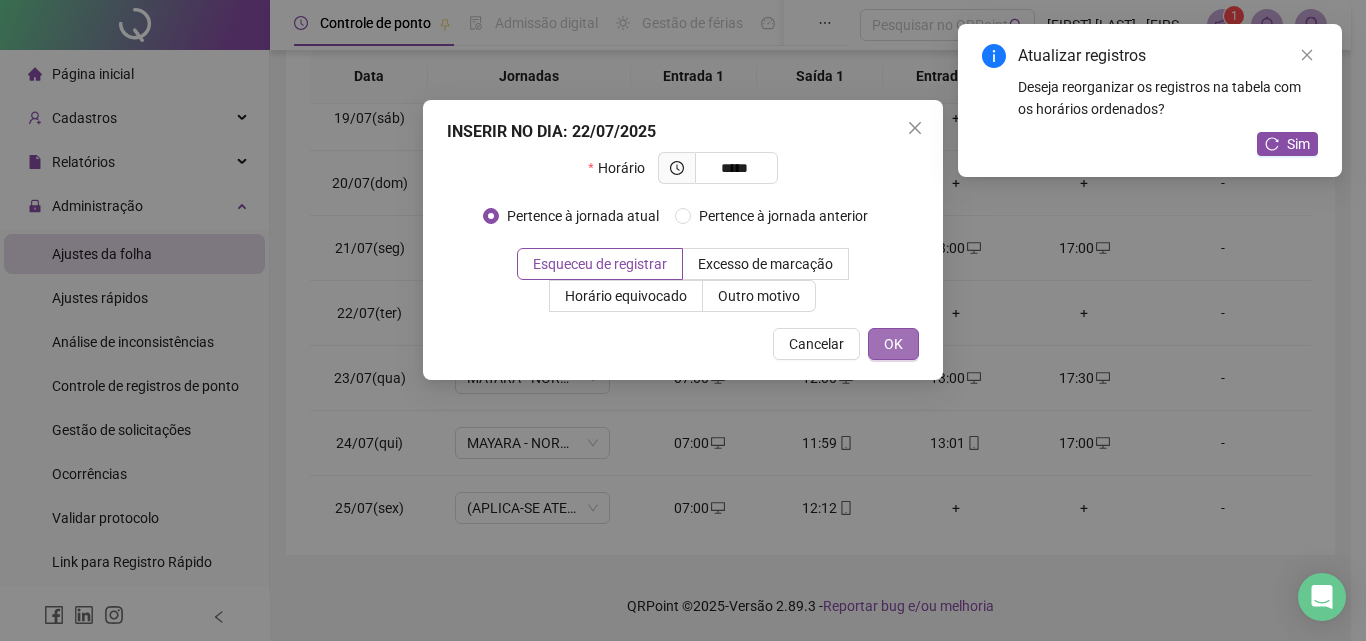 click on "OK" at bounding box center (893, 344) 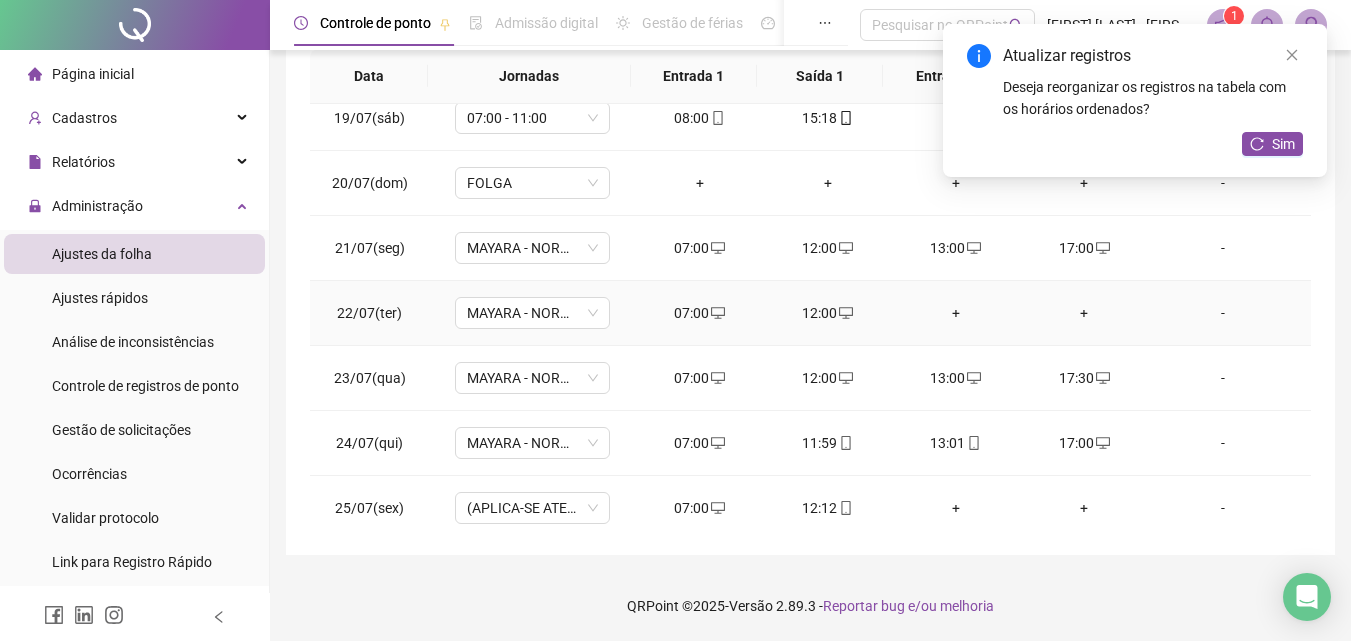 click on "+" at bounding box center [956, 313] 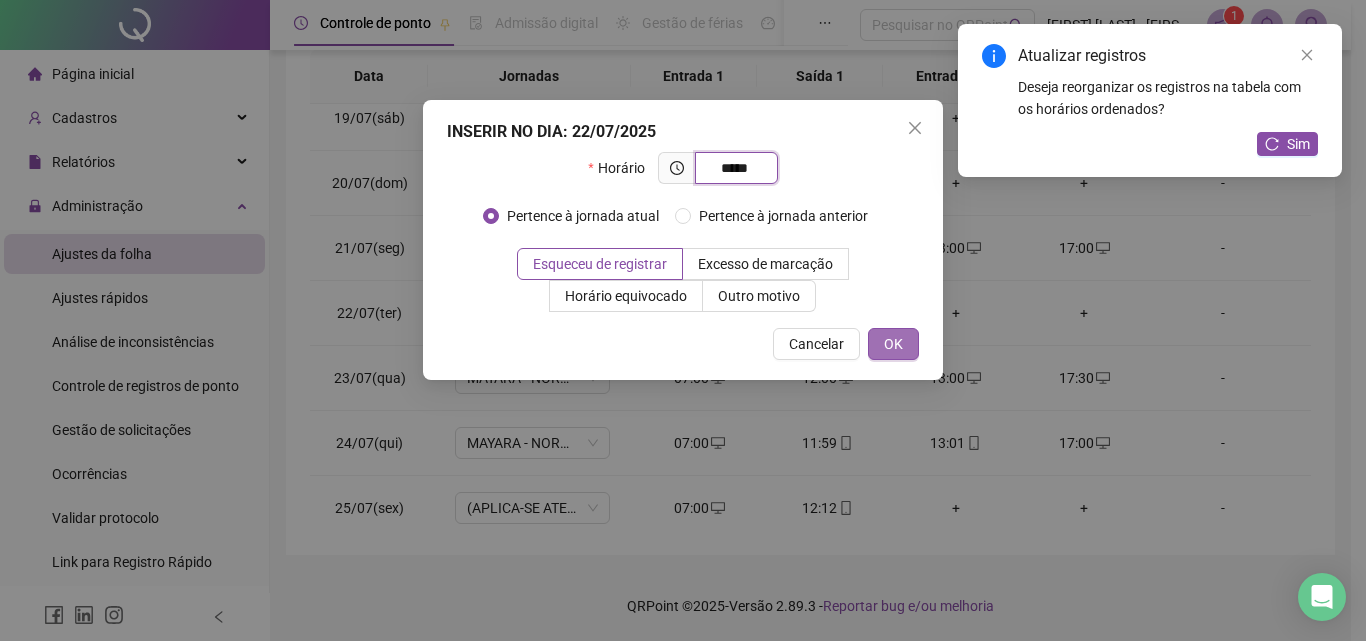 type on "*****" 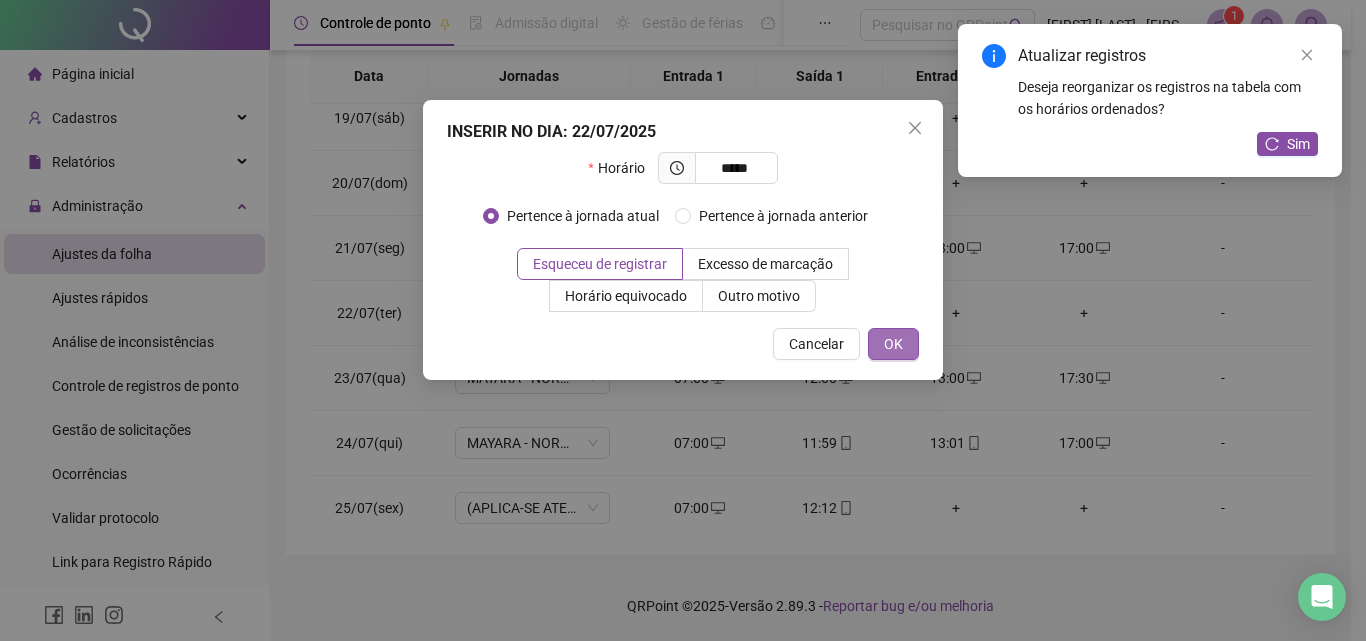 click on "OK" at bounding box center [893, 344] 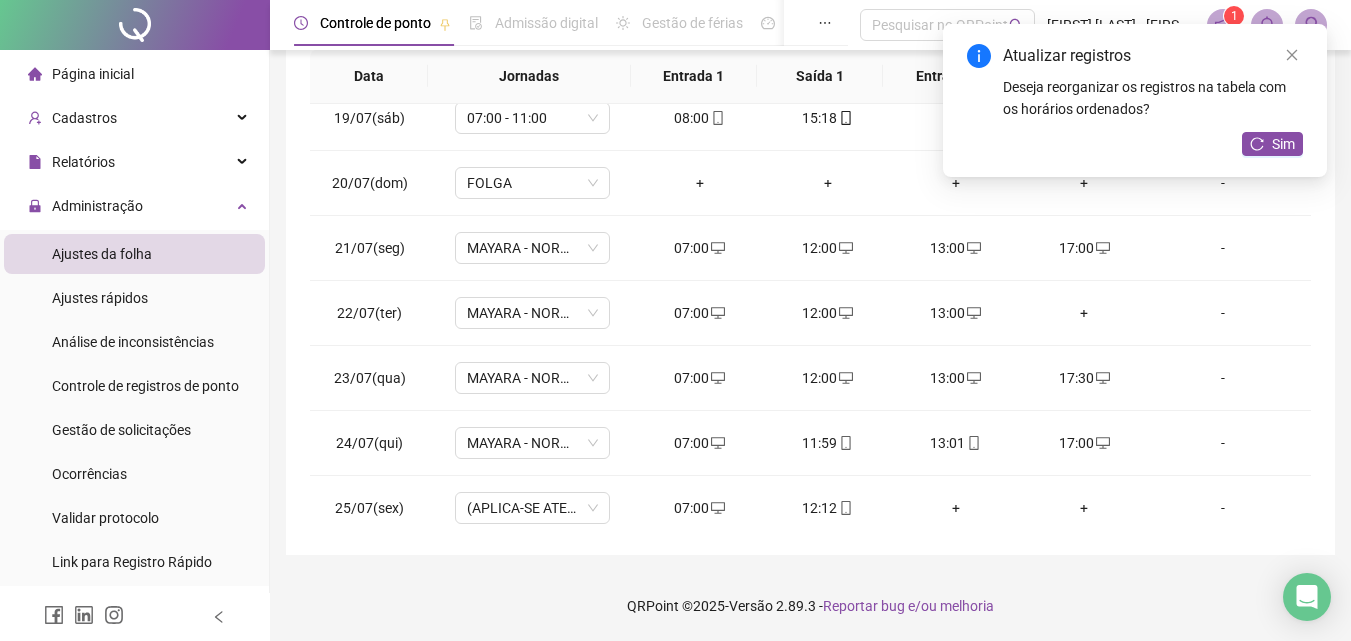 click on "+" at bounding box center [1084, 313] 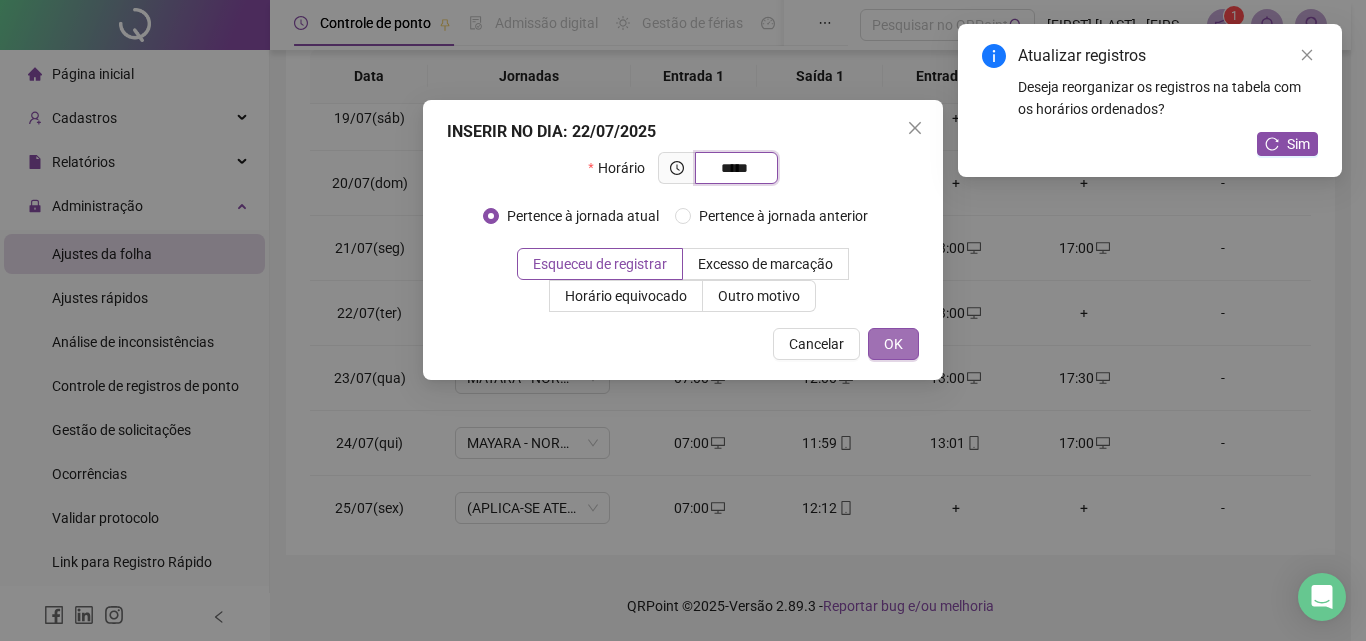 type on "*****" 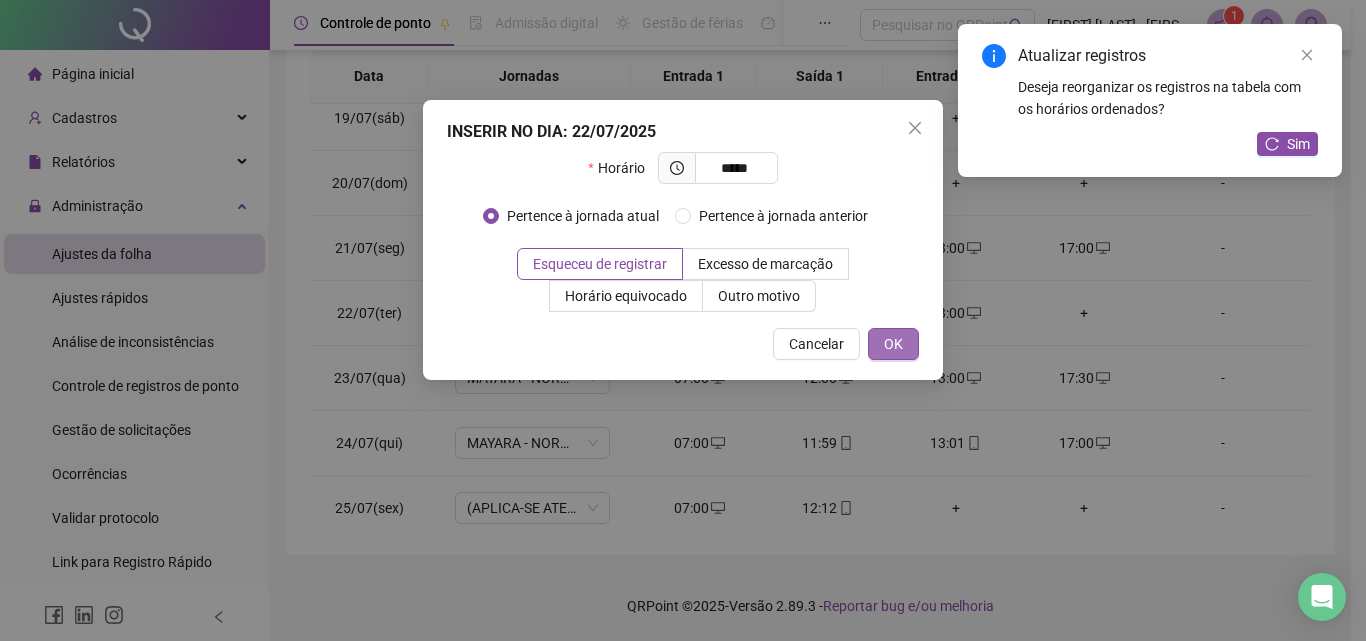 click on "OK" at bounding box center [893, 344] 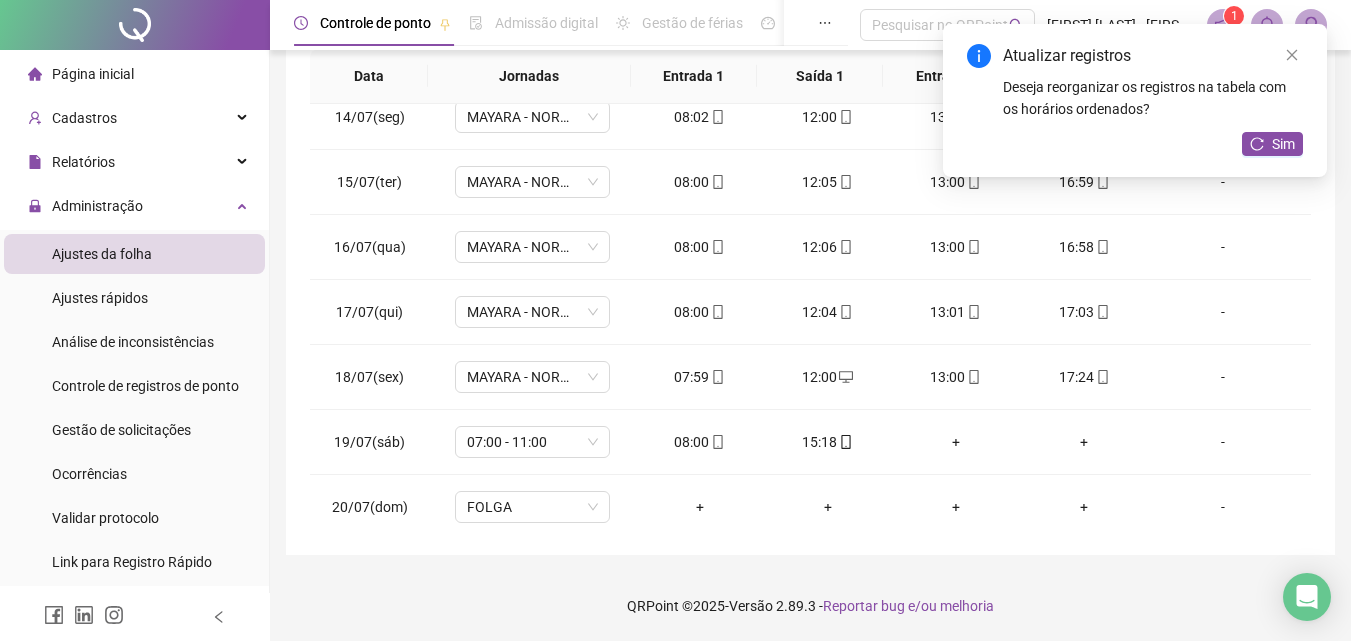 scroll, scrollTop: 788, scrollLeft: 0, axis: vertical 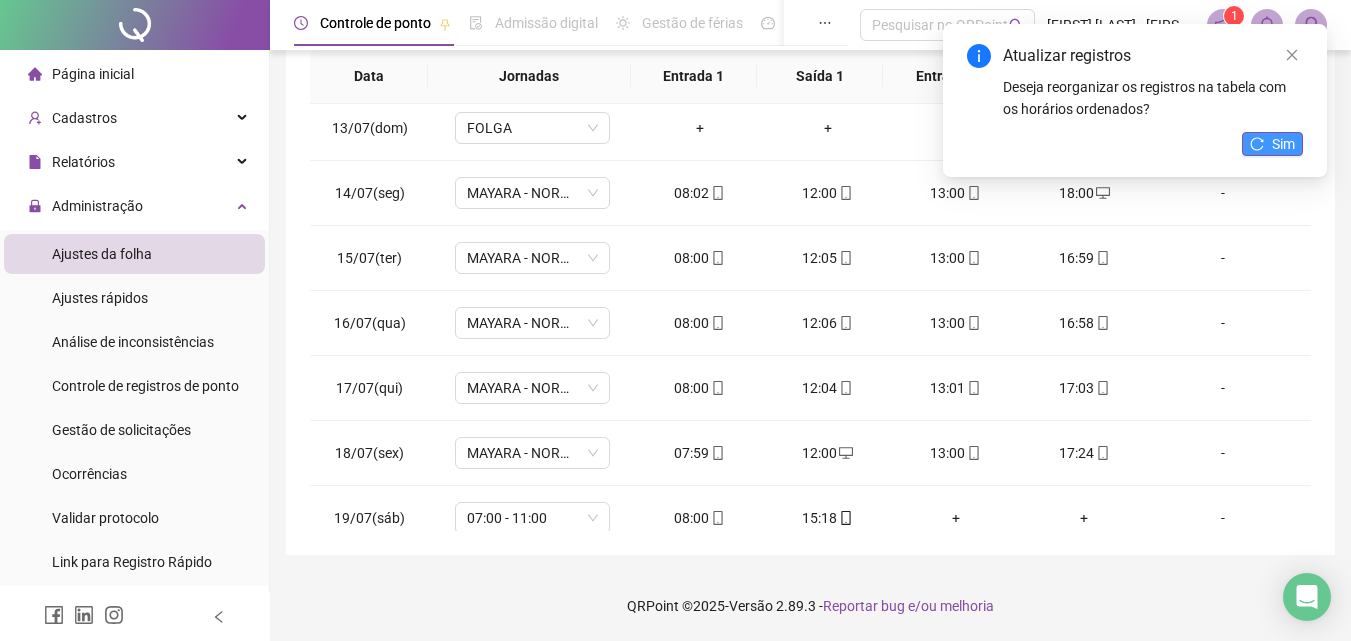 click on "Sim" at bounding box center [1272, 144] 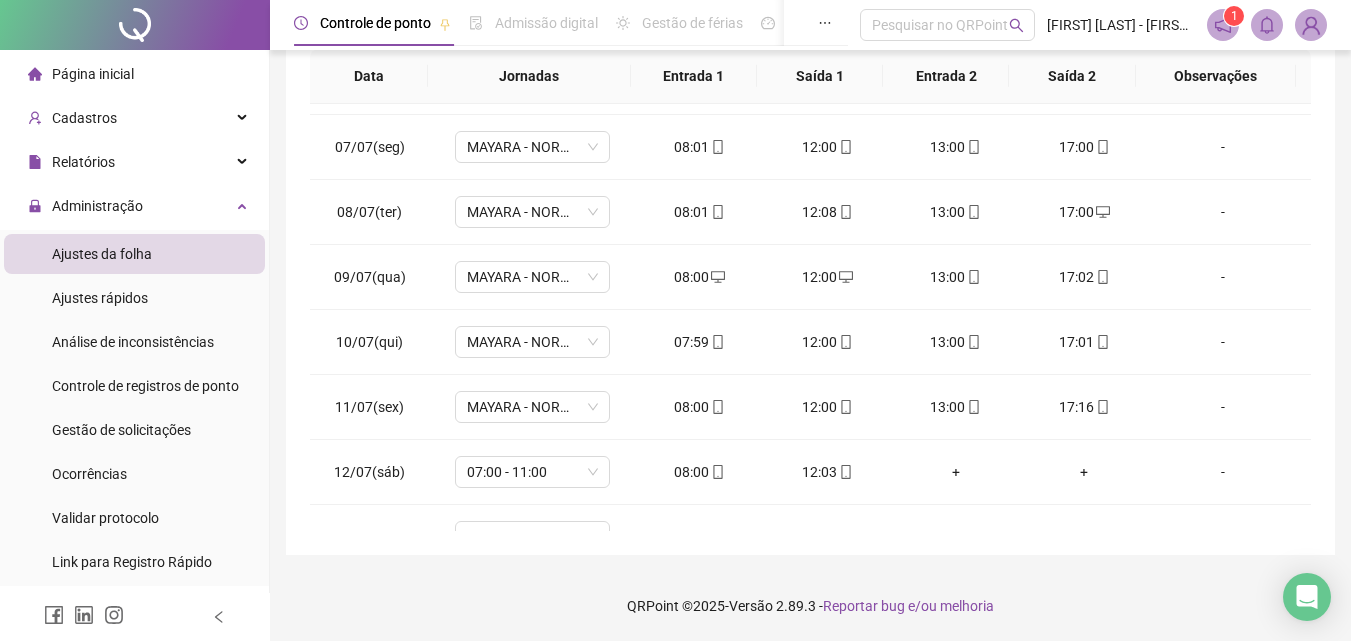 scroll, scrollTop: 0, scrollLeft: 0, axis: both 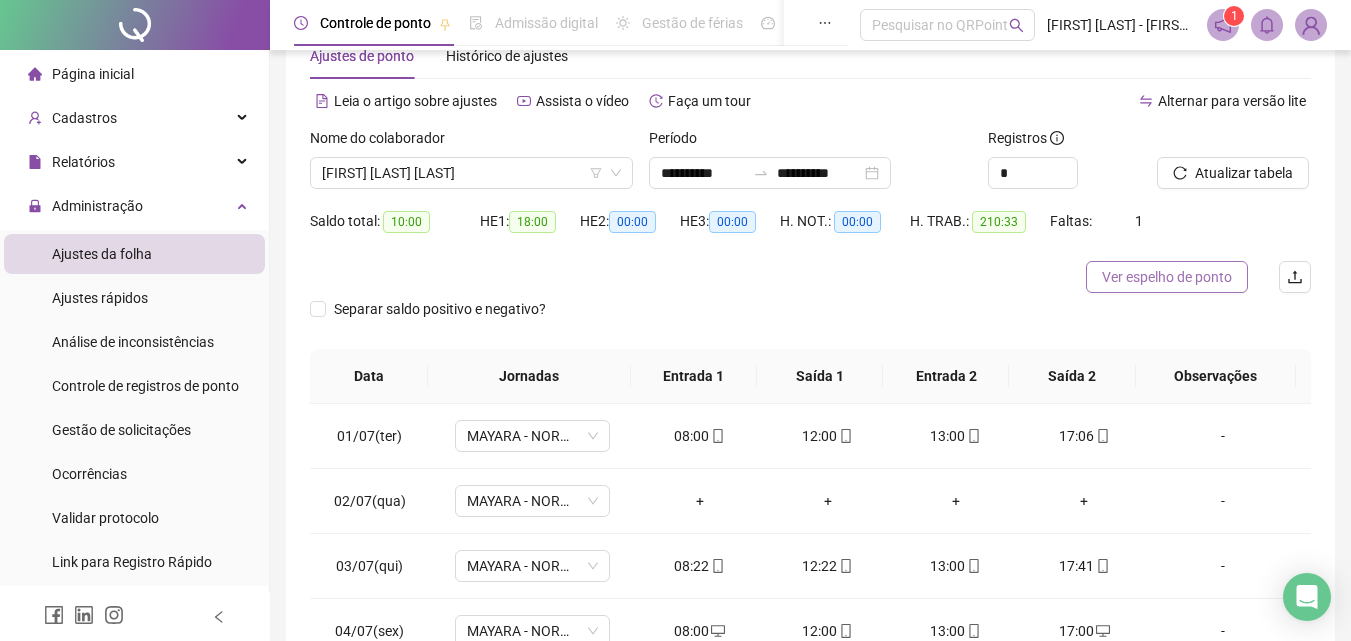 click on "Ver espelho de ponto" at bounding box center (1167, 277) 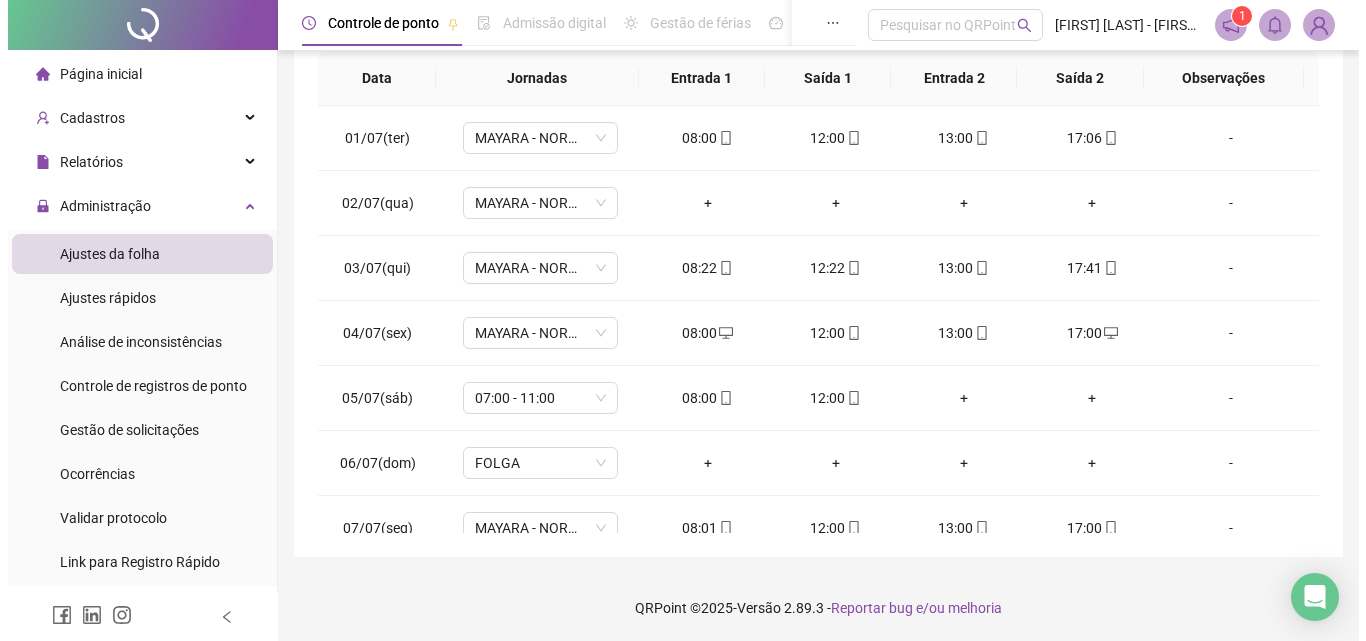 scroll, scrollTop: 357, scrollLeft: 0, axis: vertical 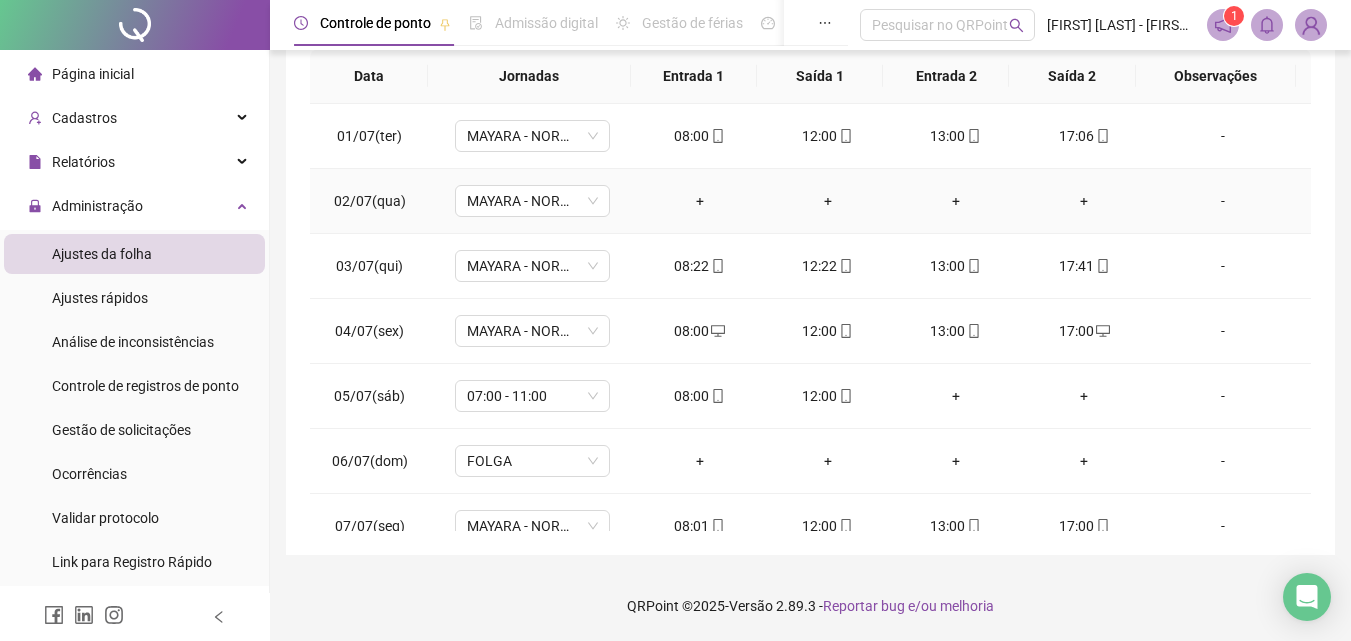 click on "-" at bounding box center (1223, 201) 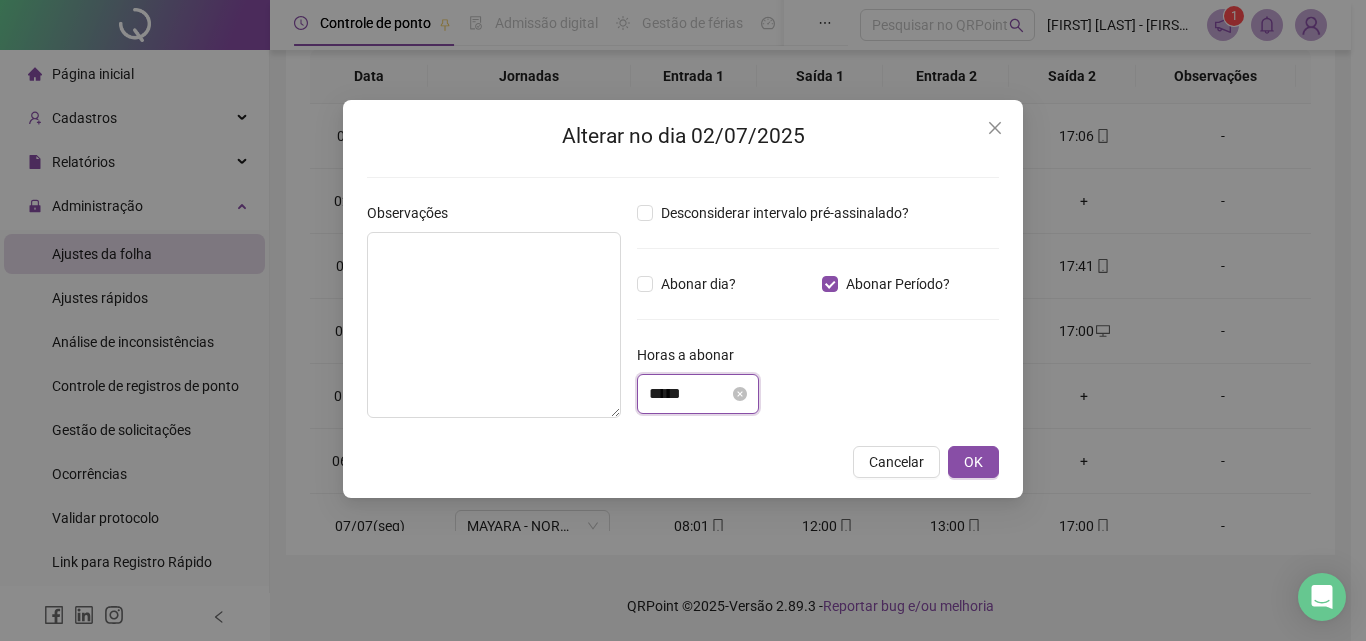 click on "*****" at bounding box center [689, 394] 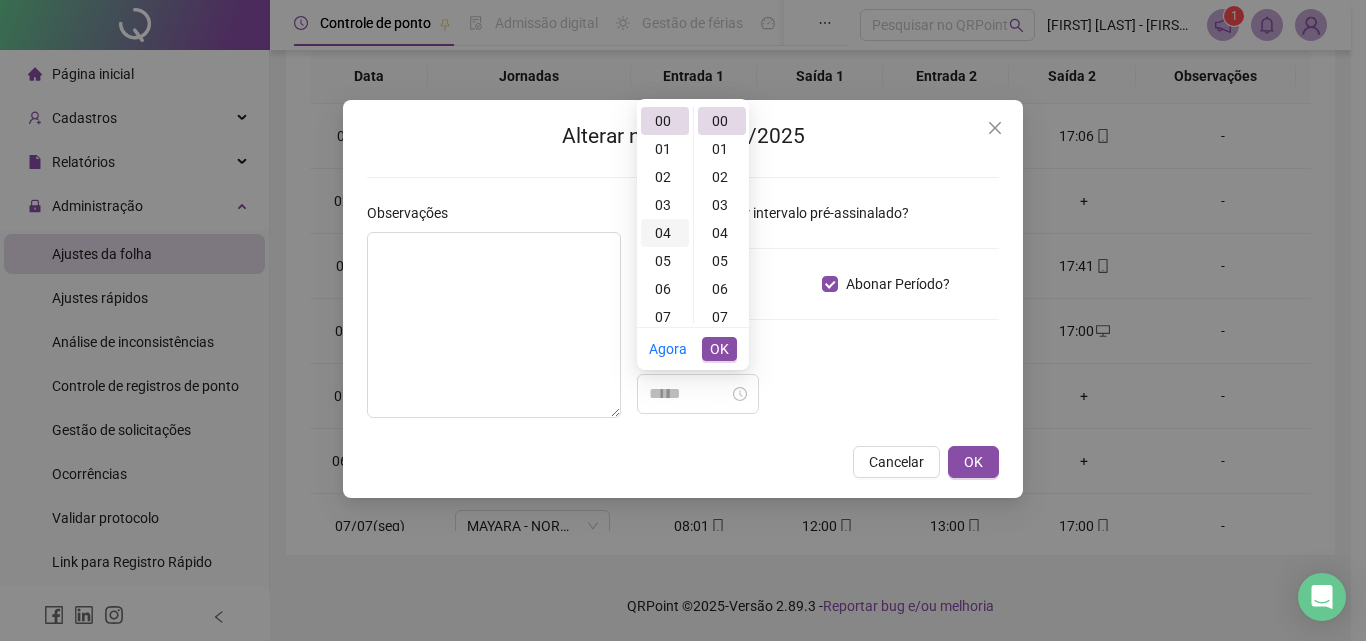 click on "04" at bounding box center (665, 233) 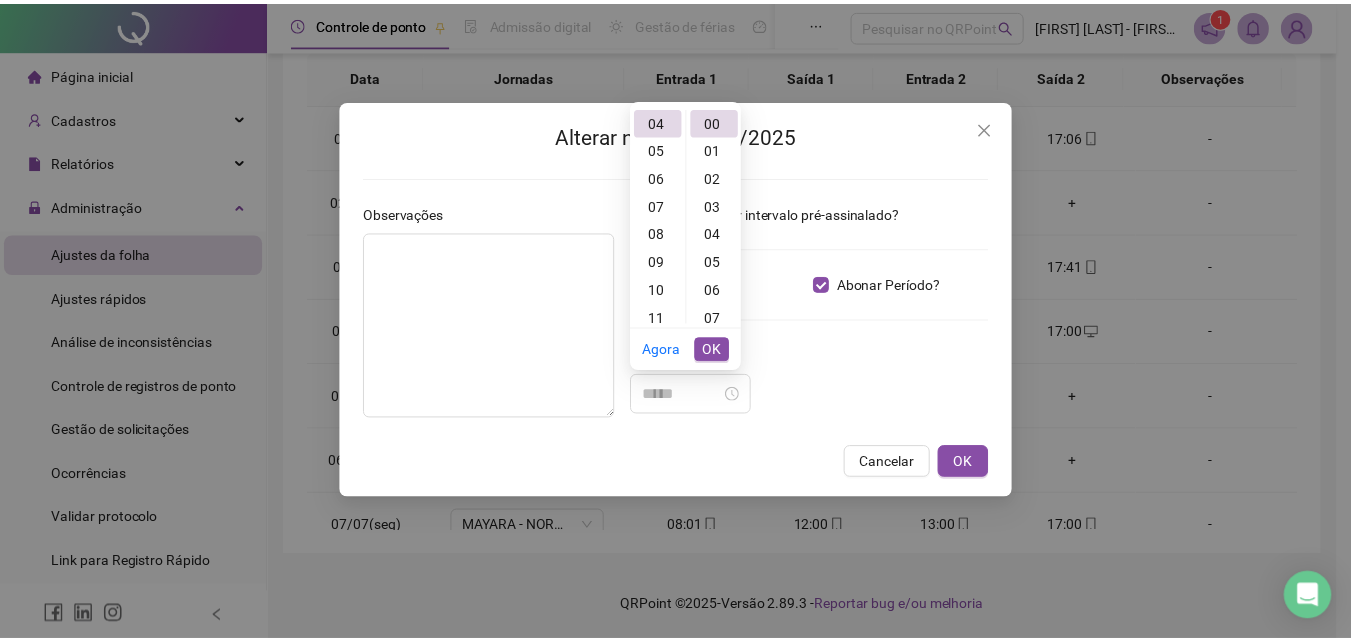 scroll, scrollTop: 112, scrollLeft: 0, axis: vertical 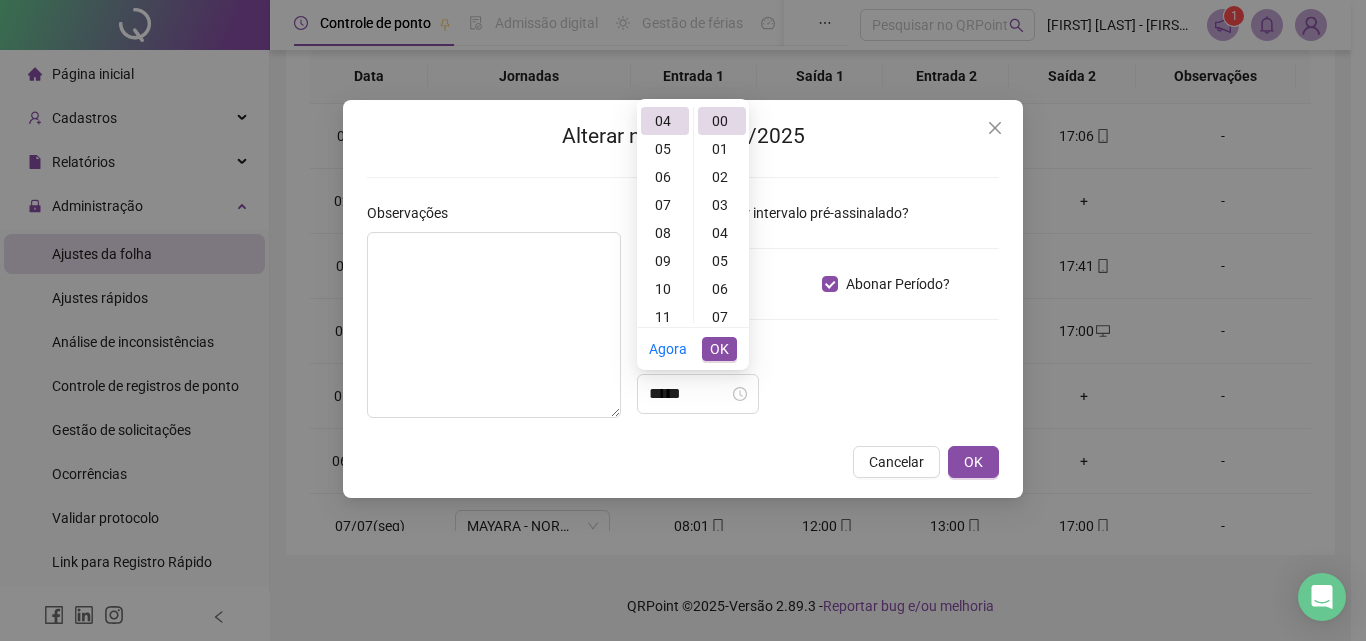 type on "*****" 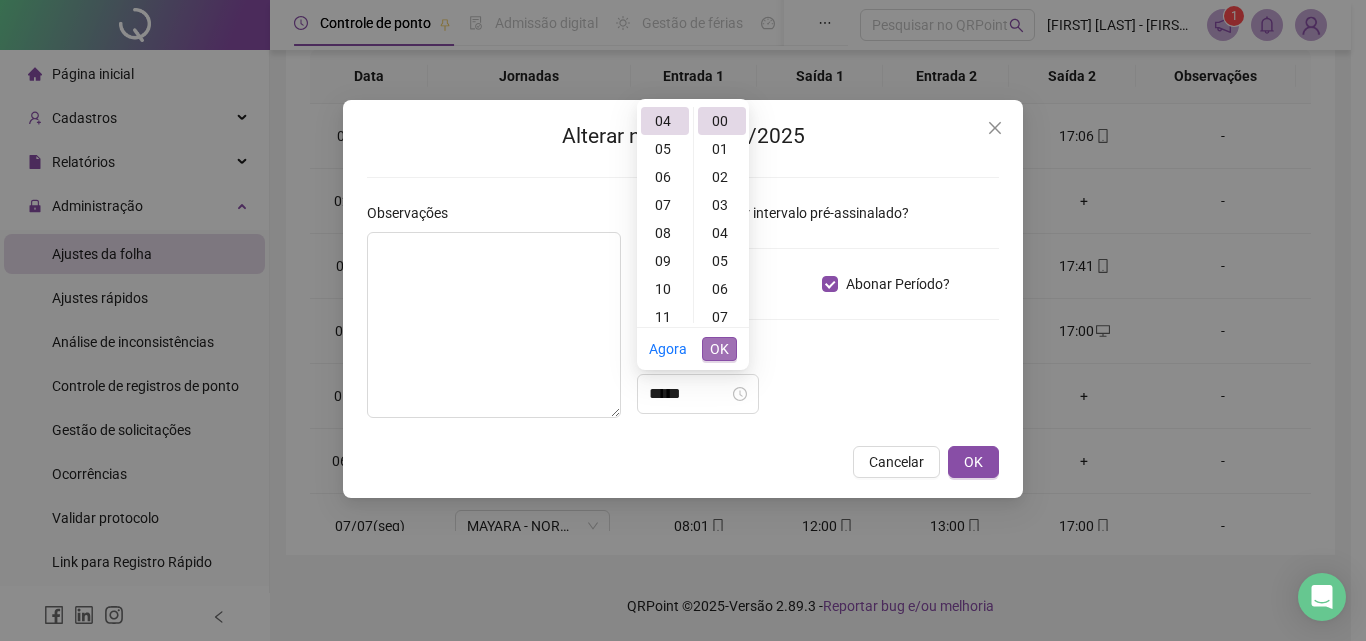 click on "OK" at bounding box center [719, 349] 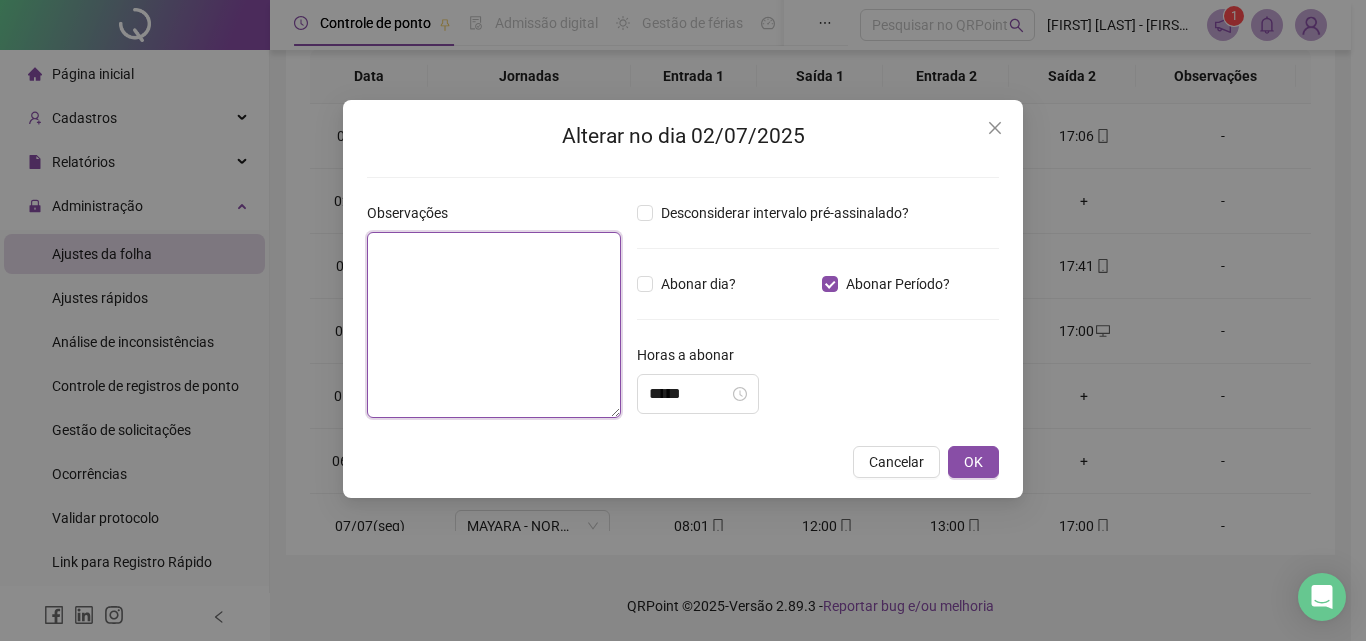 click at bounding box center [494, 325] 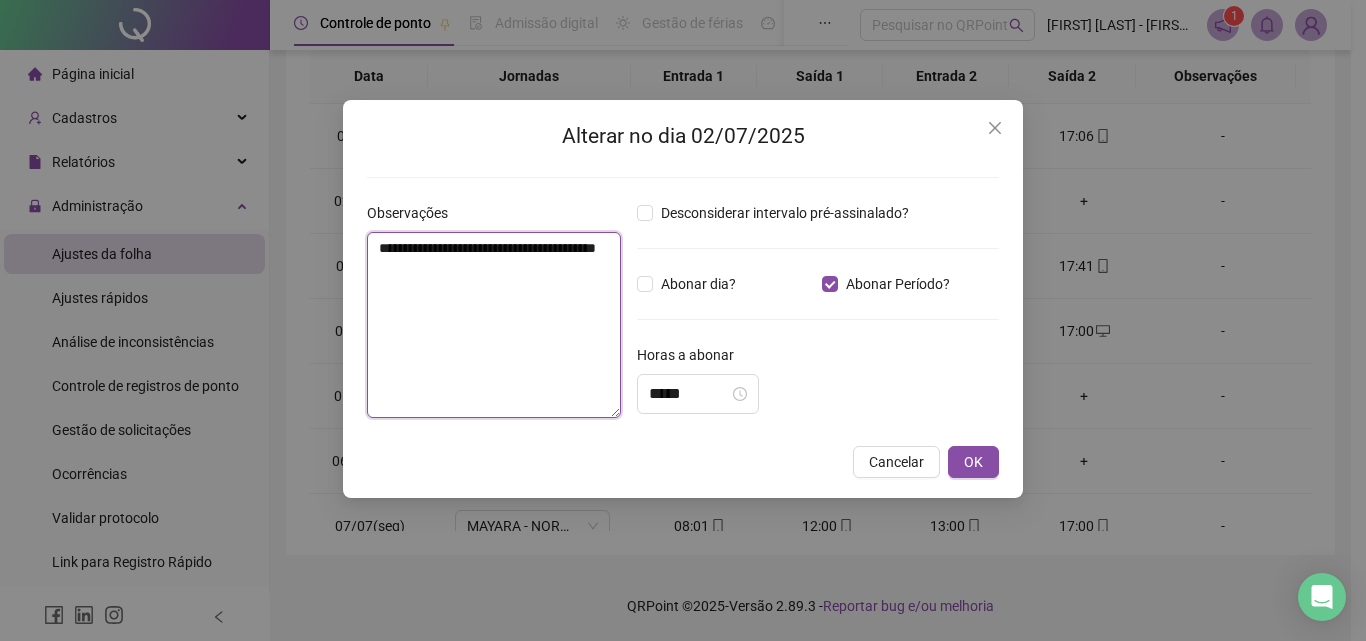 drag, startPoint x: 476, startPoint y: 271, endPoint x: 551, endPoint y: 240, distance: 81.154175 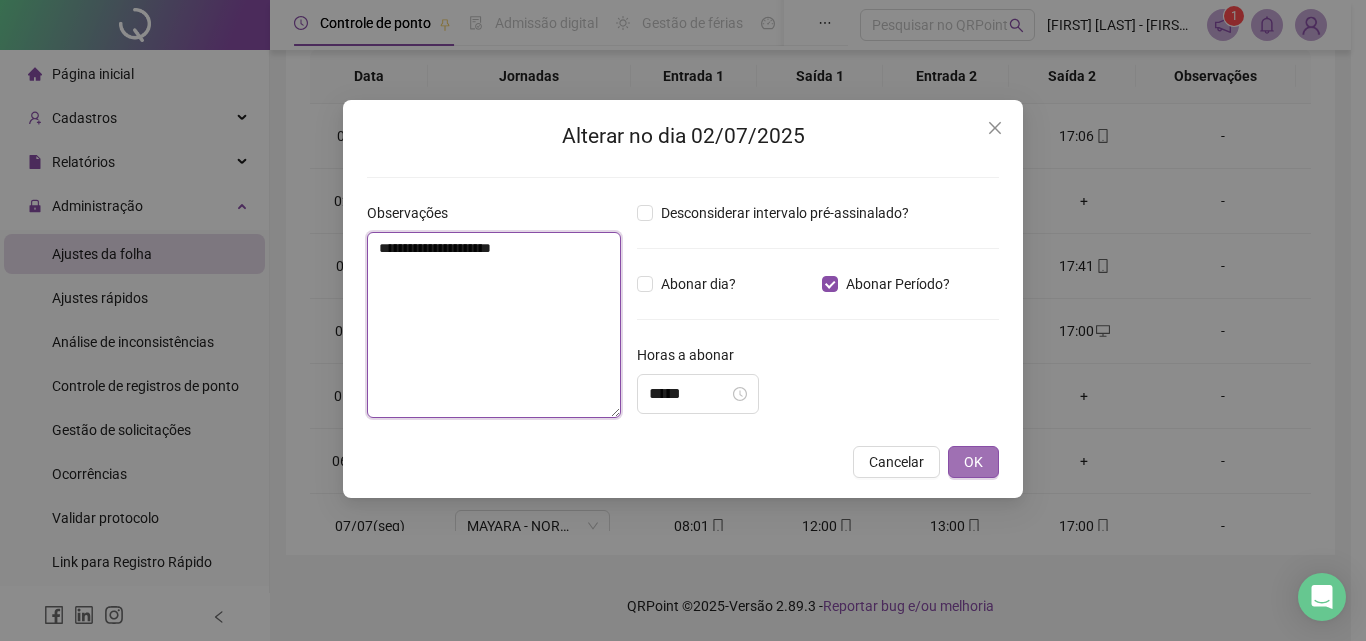 type on "**********" 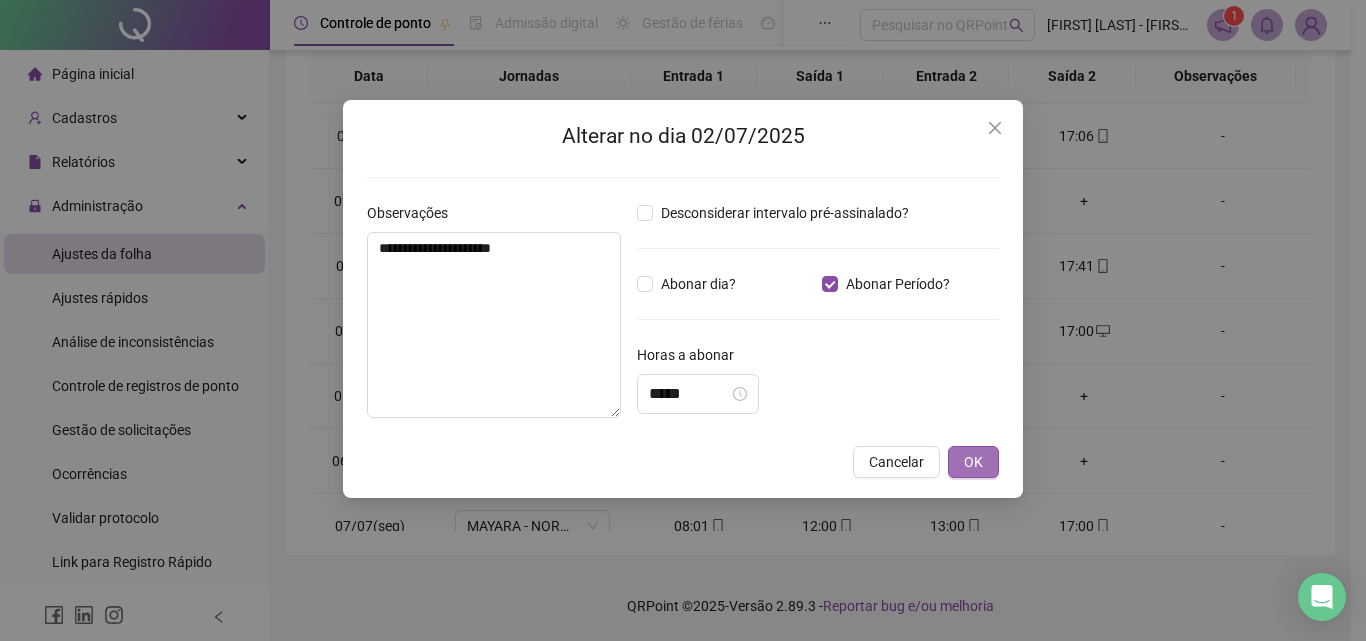 click on "OK" at bounding box center (973, 462) 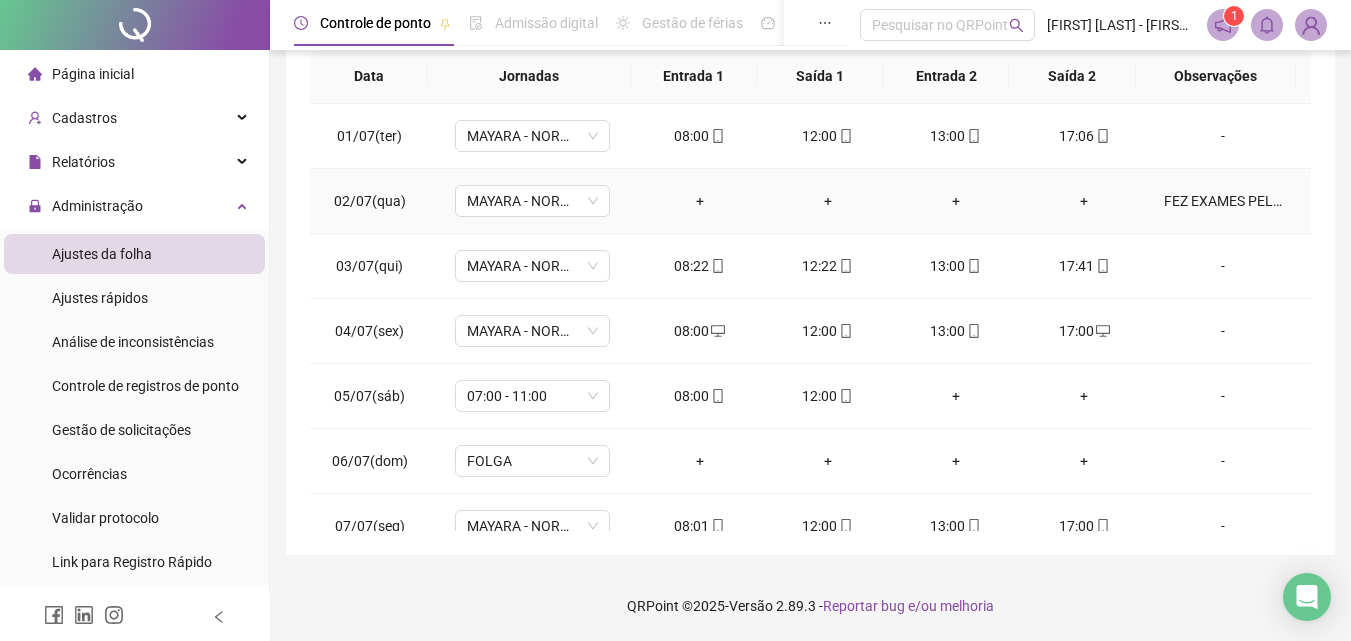 click on "+" at bounding box center (700, 201) 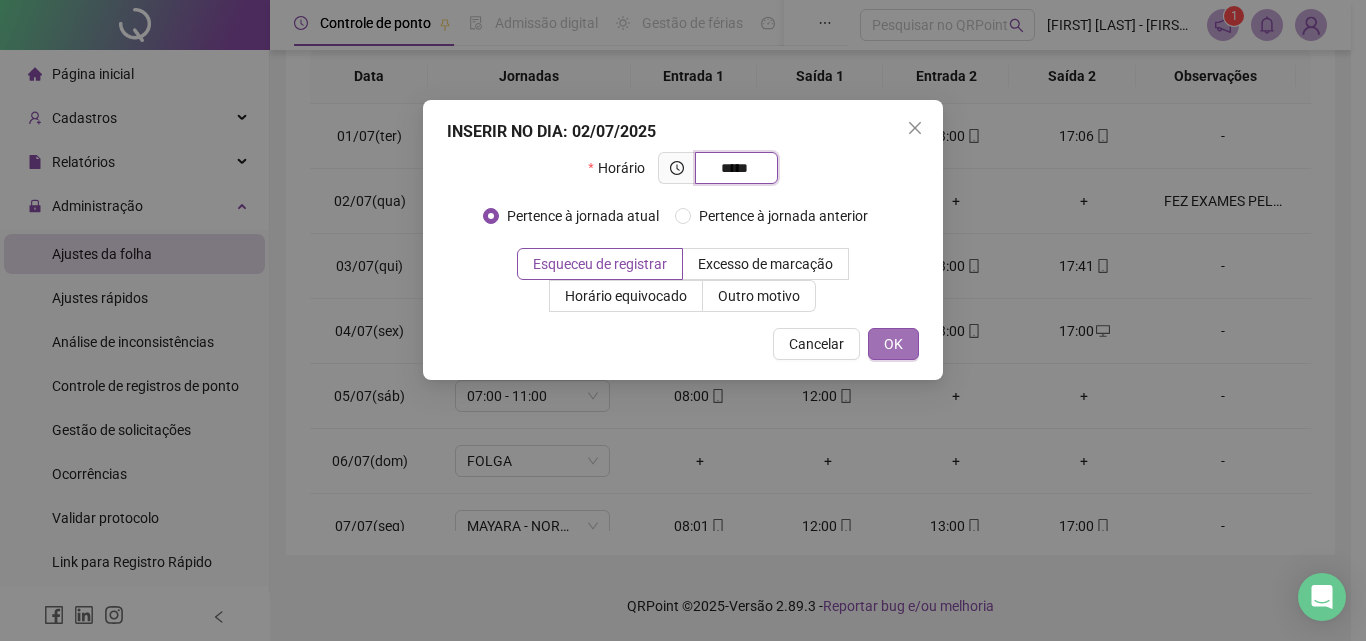type on "*****" 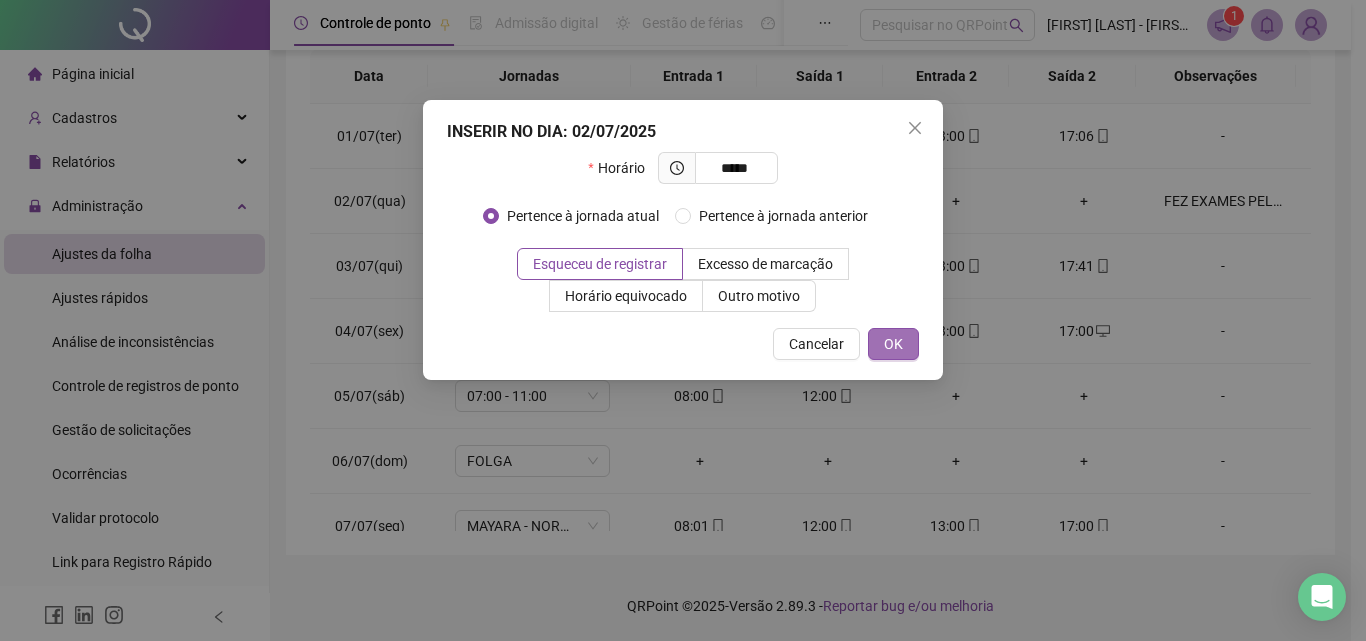 click on "OK" at bounding box center (893, 344) 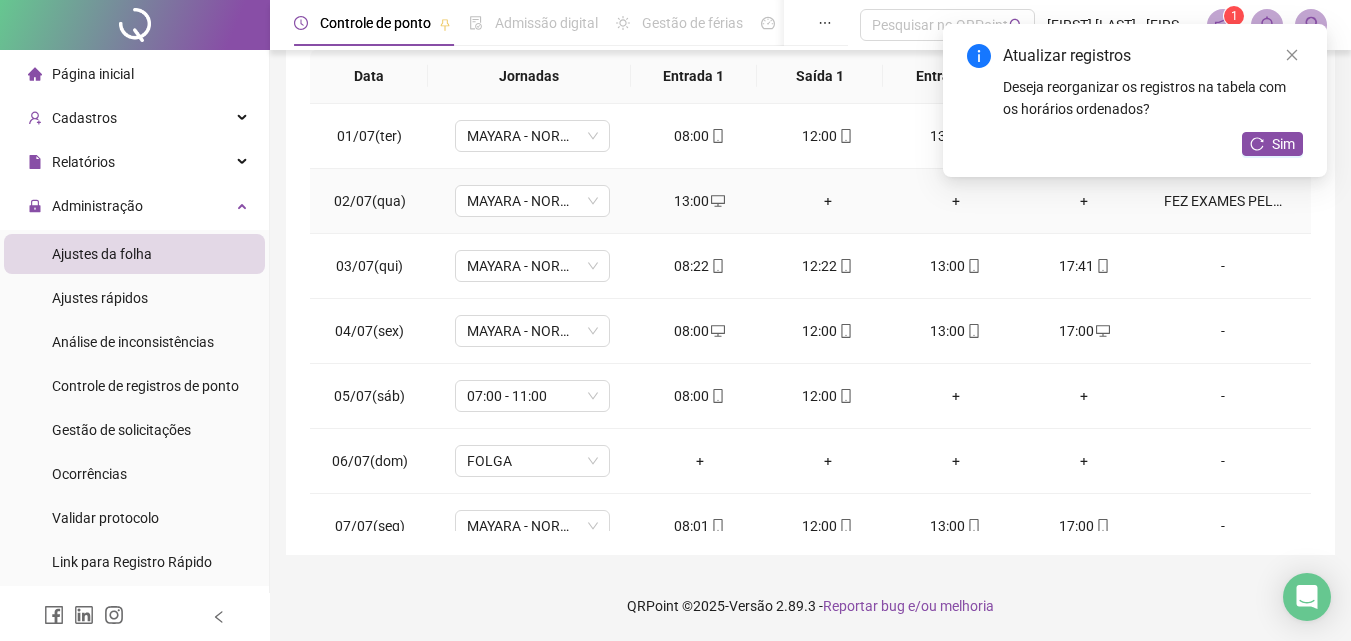 click on "+" at bounding box center [828, 201] 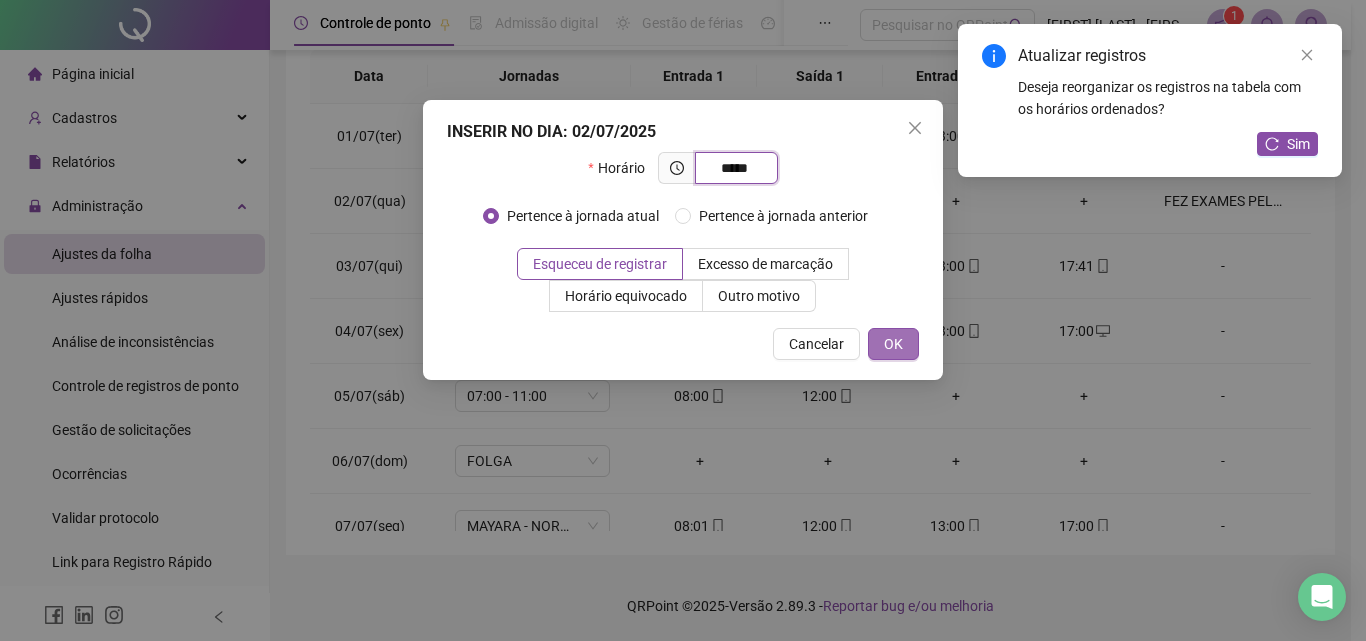 type on "*****" 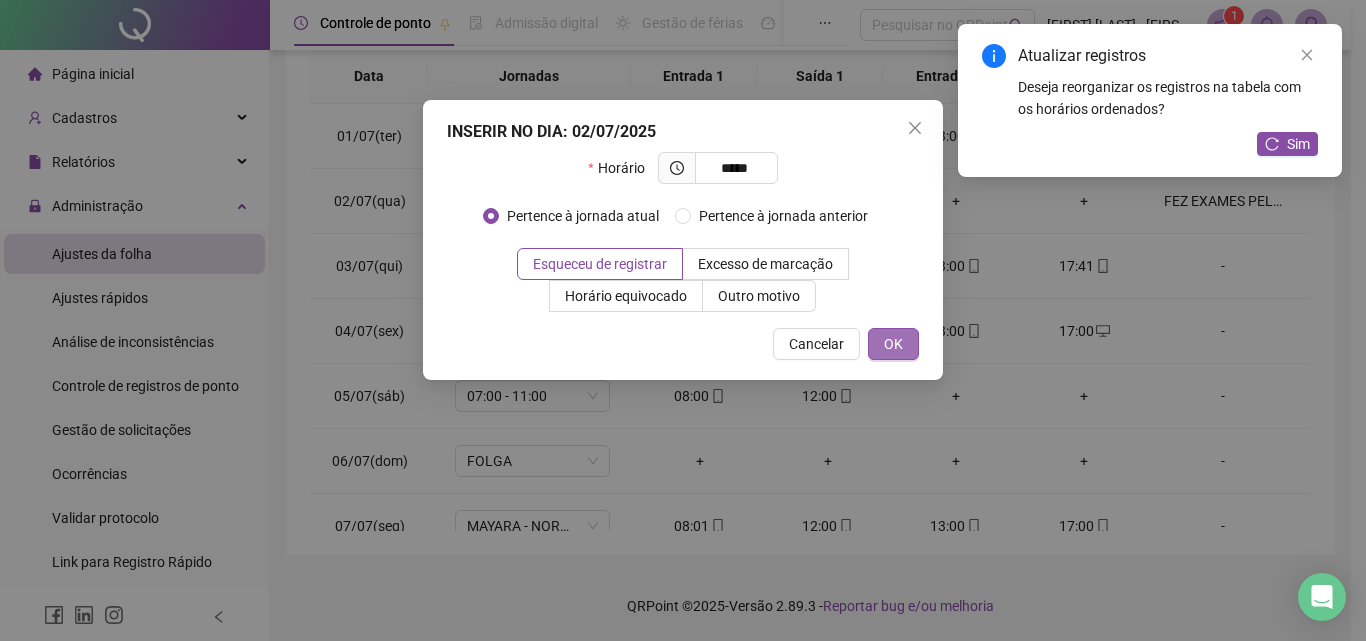 click on "OK" at bounding box center (893, 344) 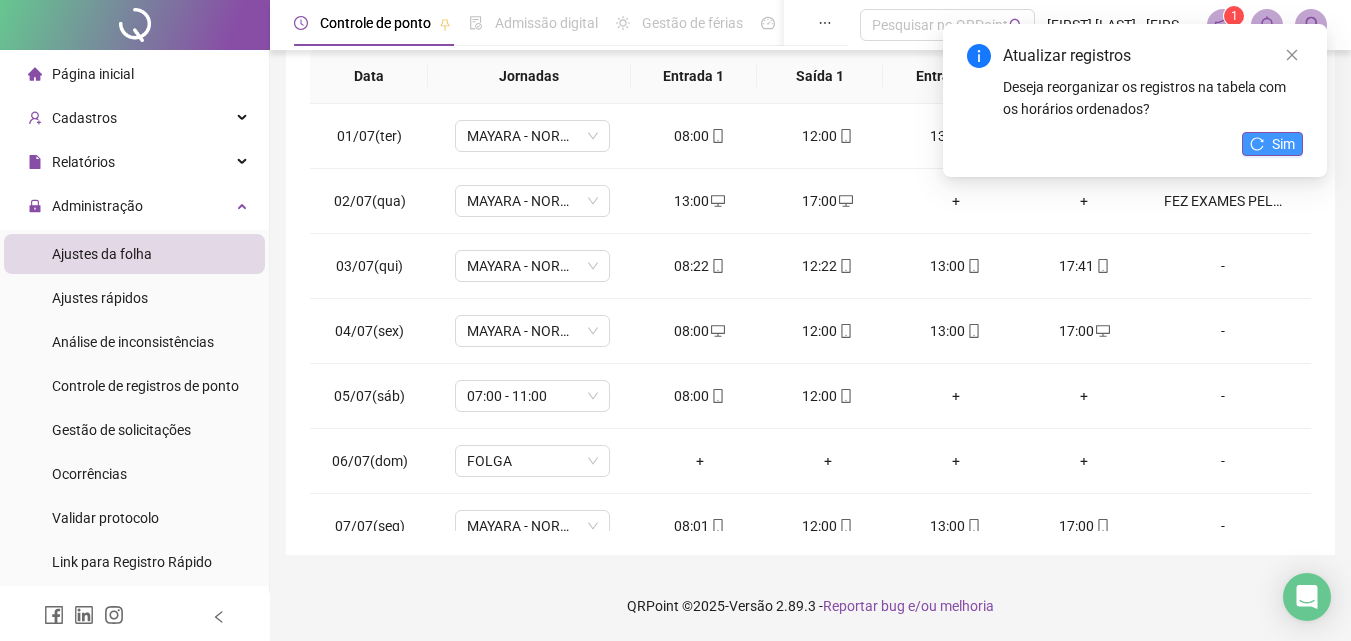 click on "Sim" at bounding box center [1272, 144] 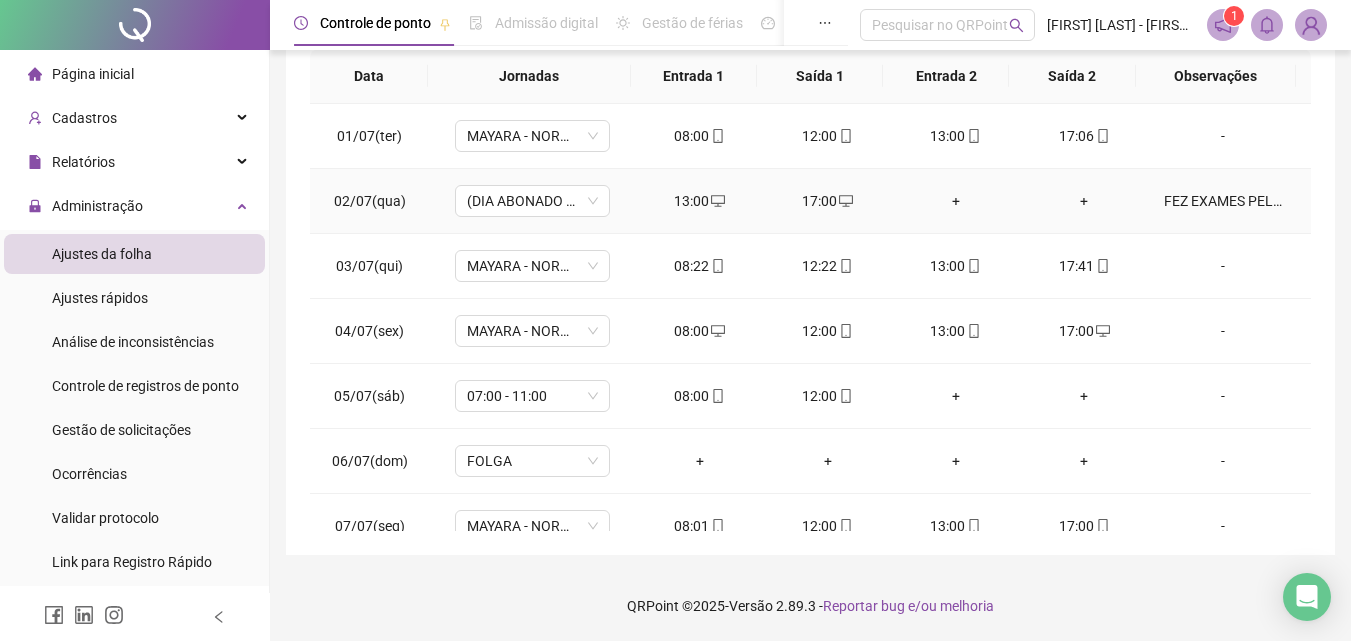 scroll, scrollTop: 57, scrollLeft: 0, axis: vertical 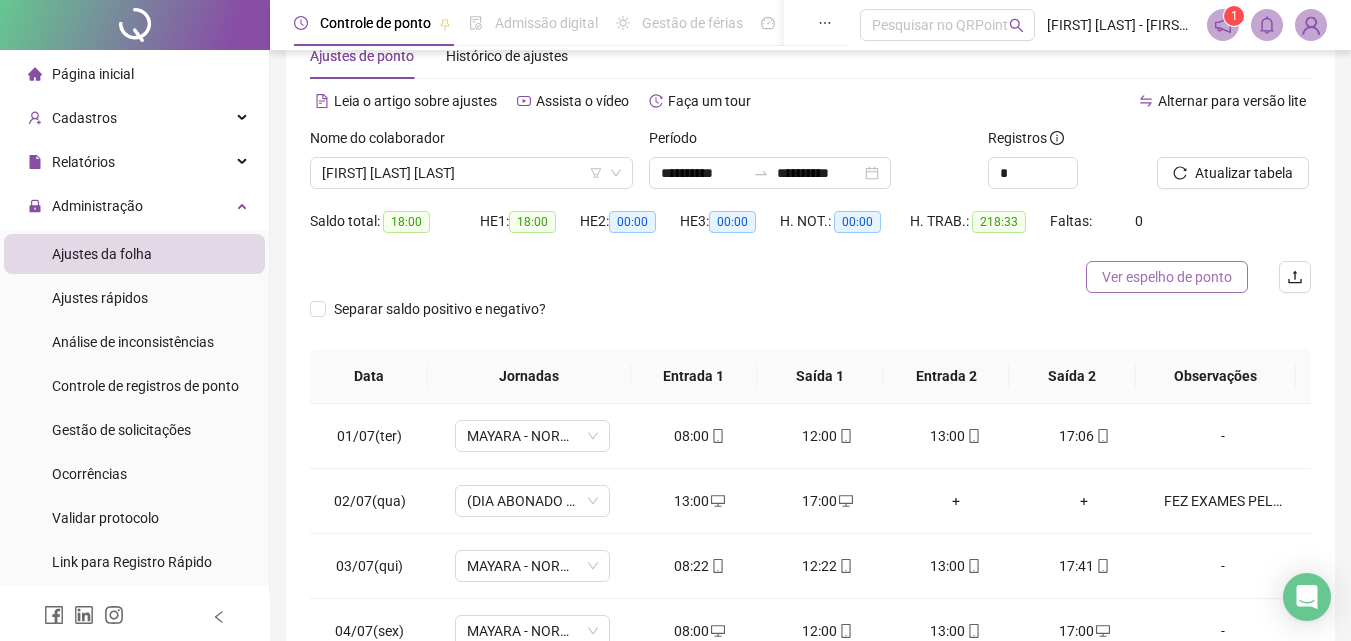 click on "Ver espelho de ponto" at bounding box center (1167, 277) 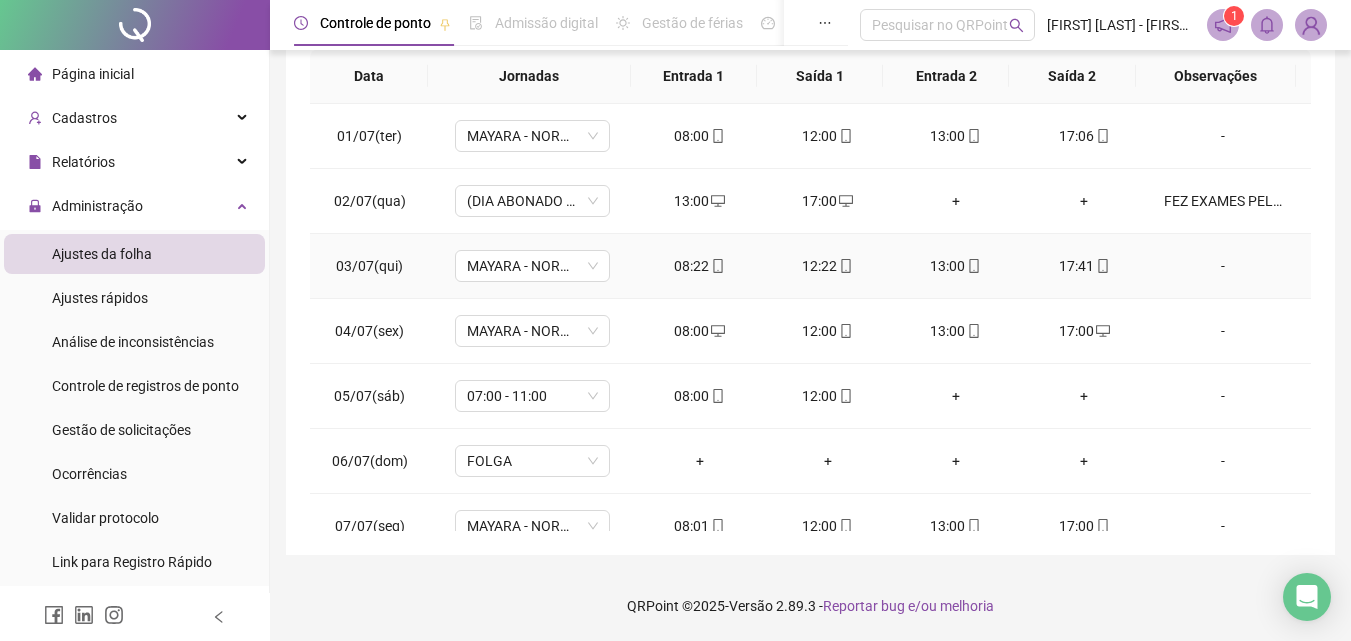 scroll, scrollTop: 0, scrollLeft: 0, axis: both 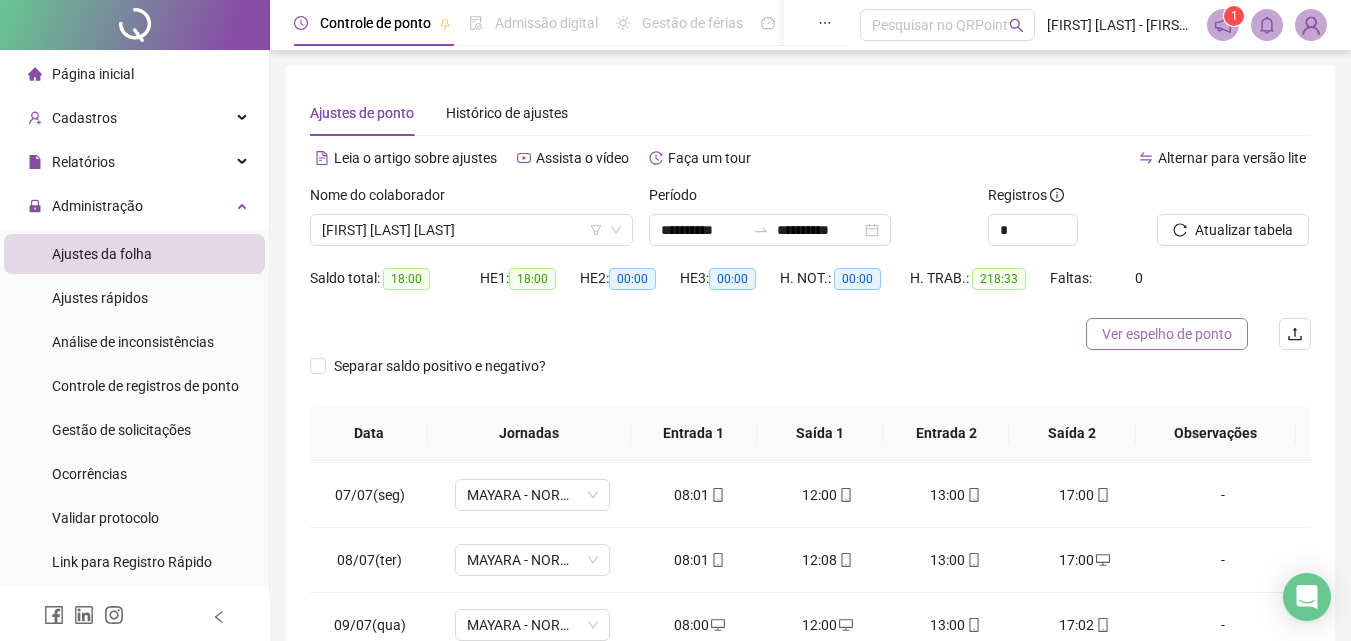 click on "Ver espelho de ponto" at bounding box center [1167, 334] 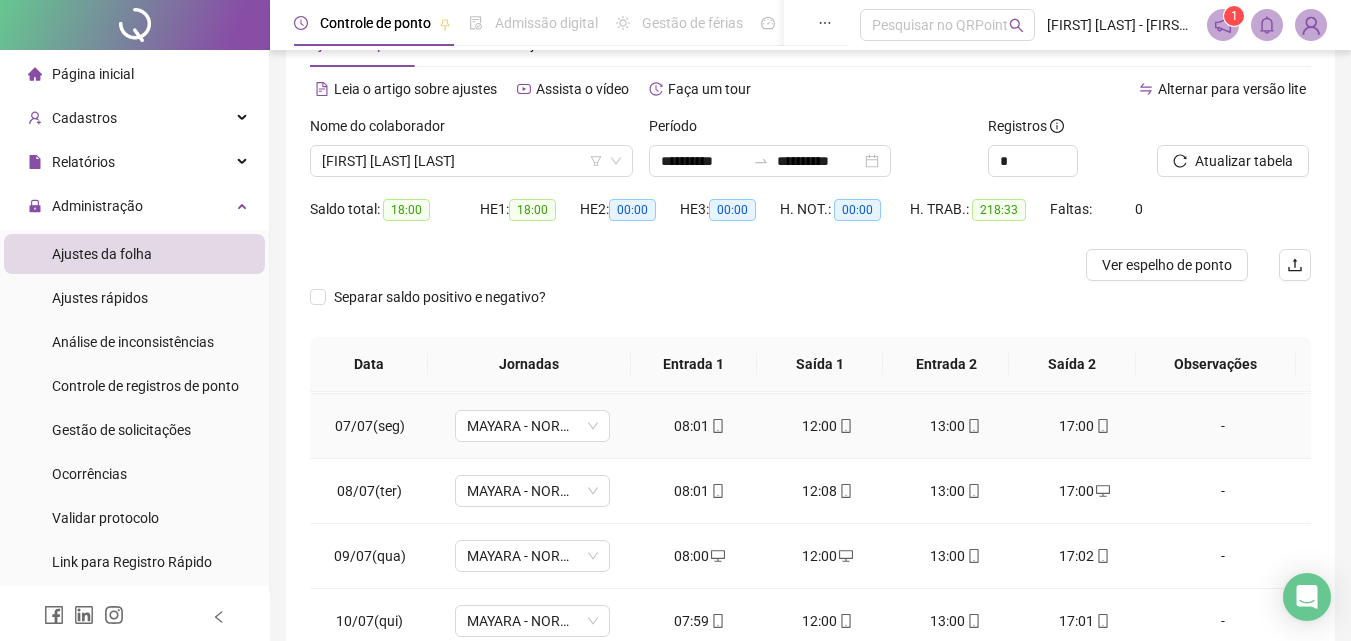 scroll, scrollTop: 300, scrollLeft: 0, axis: vertical 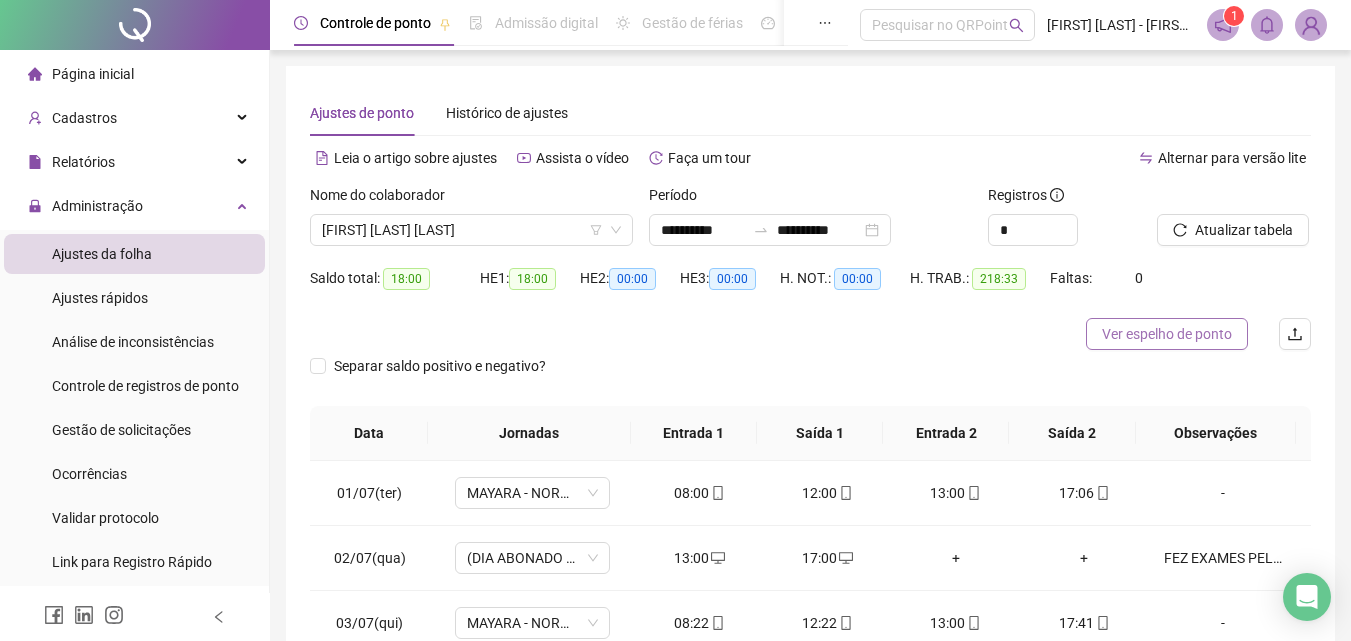 click on "Ver espelho de ponto" at bounding box center [1167, 334] 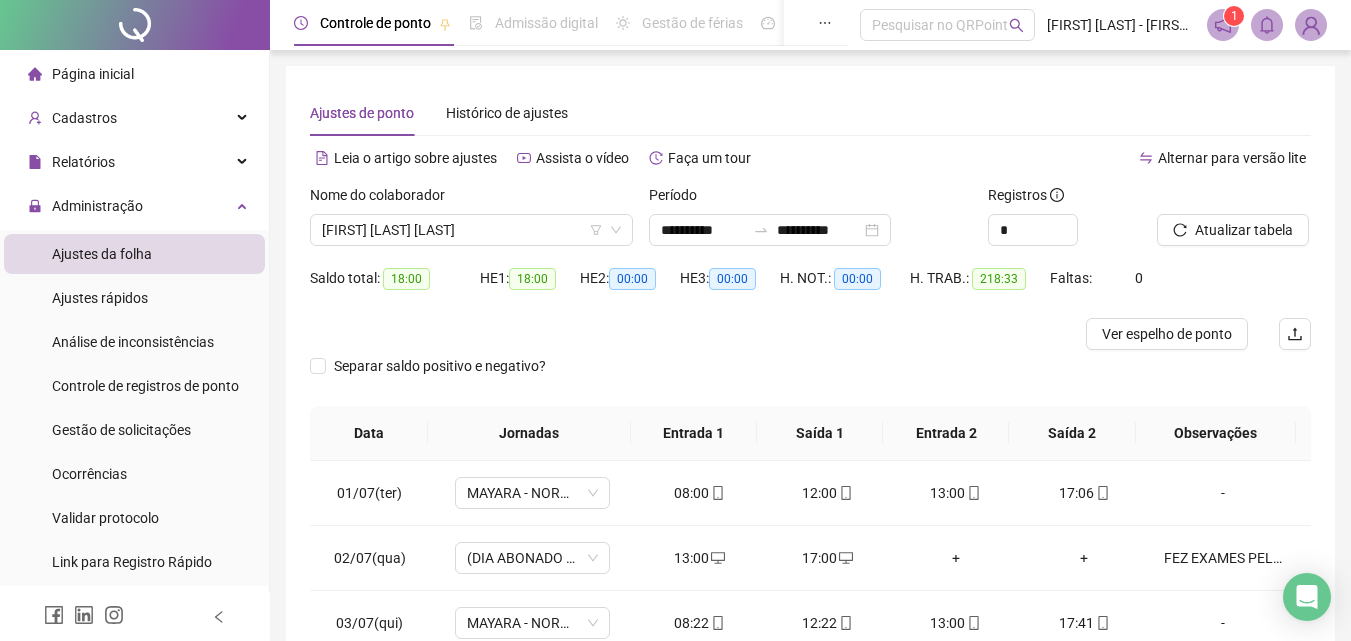 click 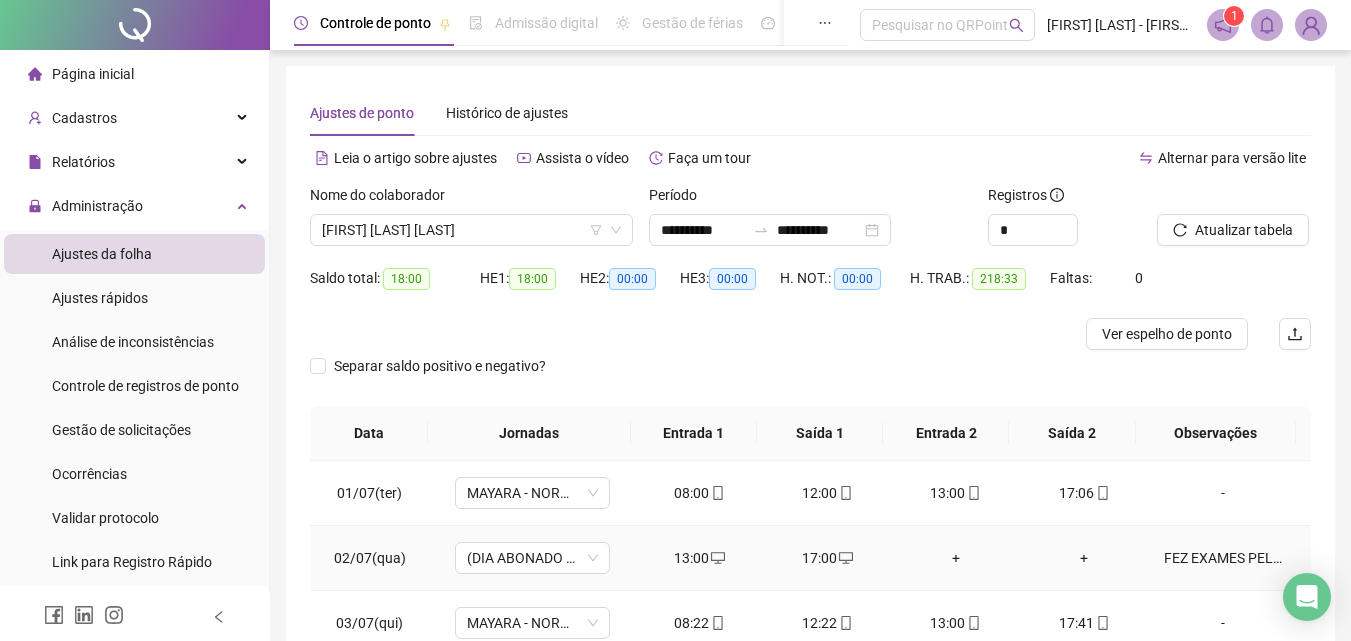 scroll, scrollTop: 300, scrollLeft: 0, axis: vertical 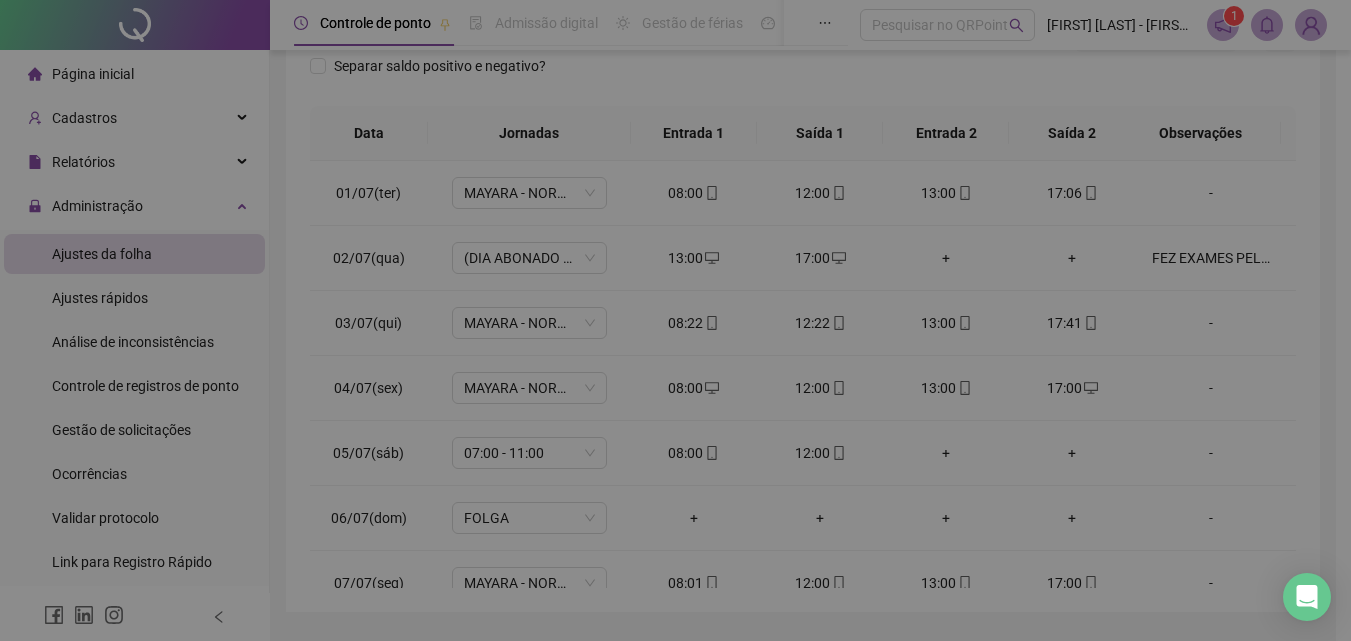 type on "**********" 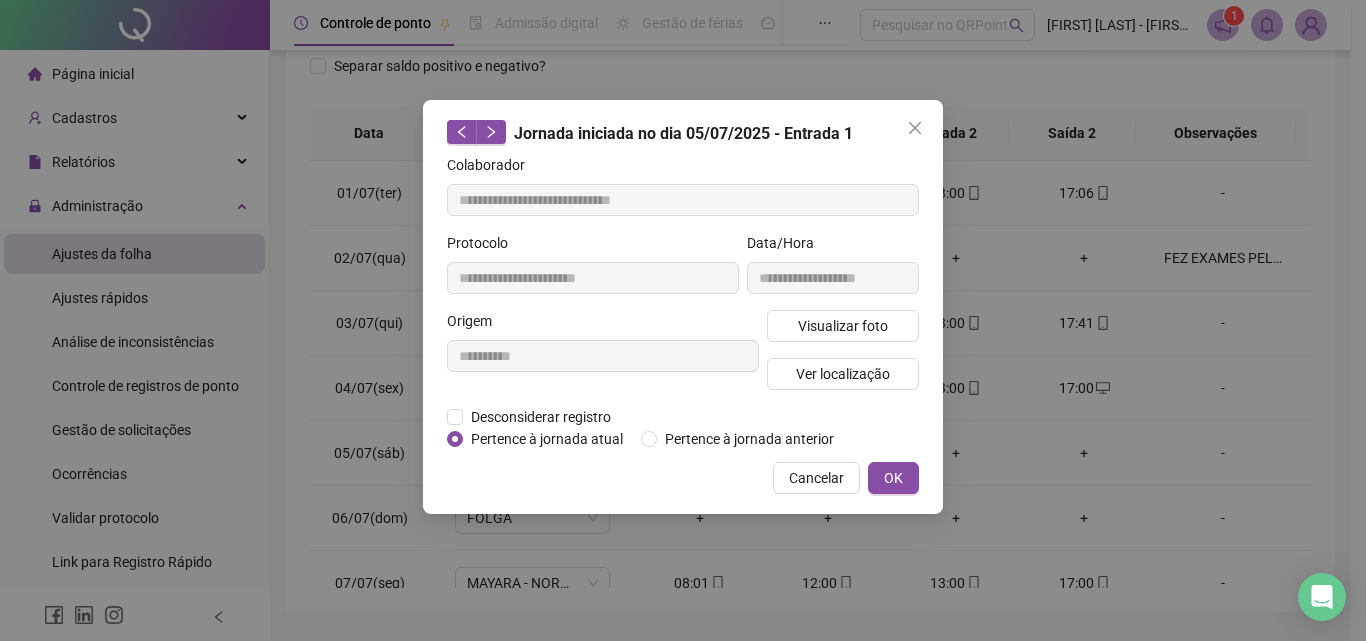 click on "**********" at bounding box center (683, 320) 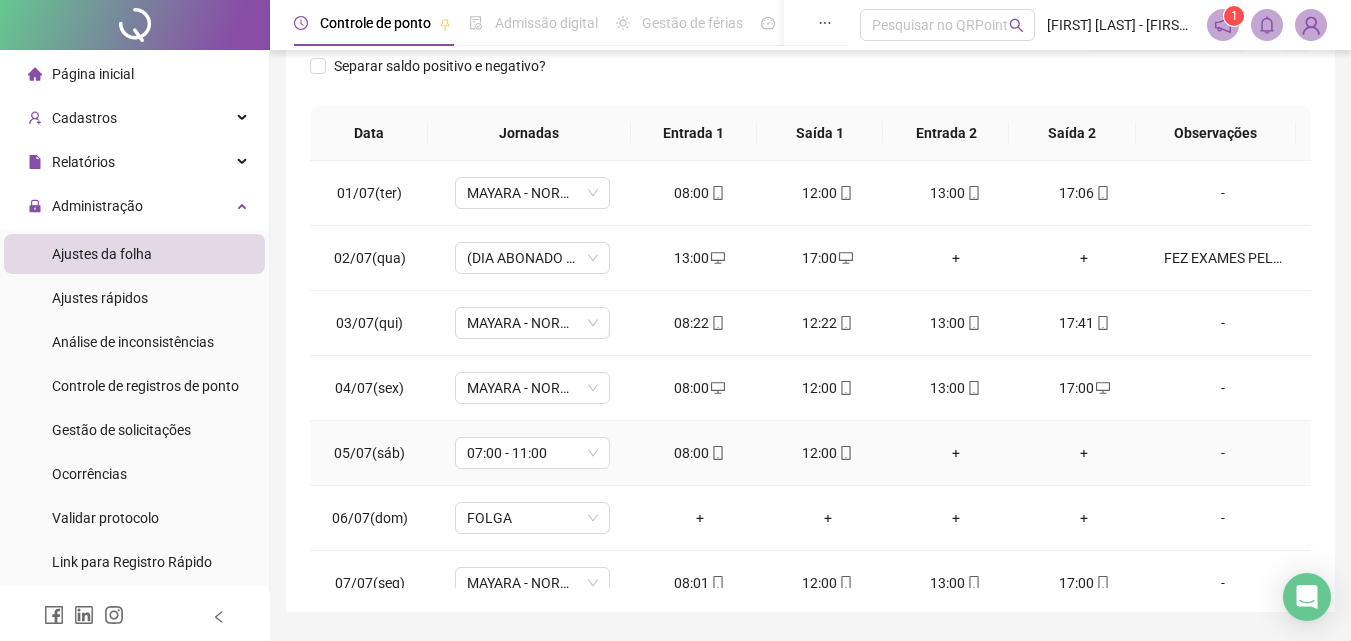 click 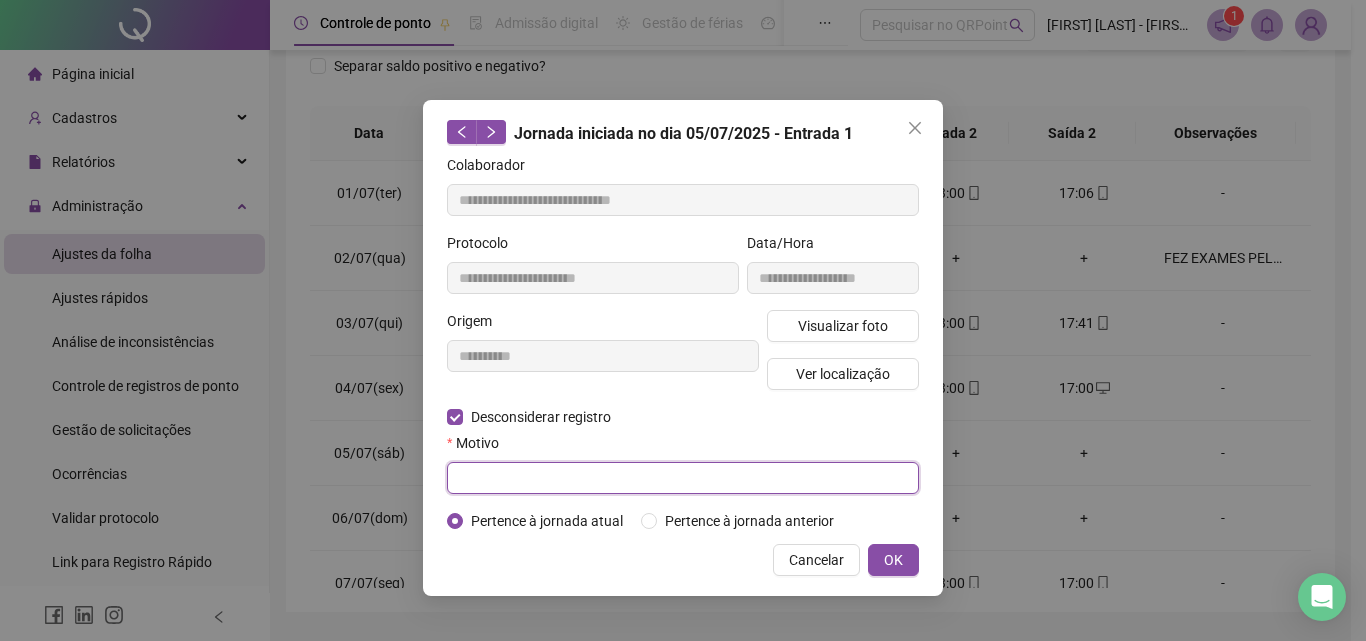 click at bounding box center (683, 478) 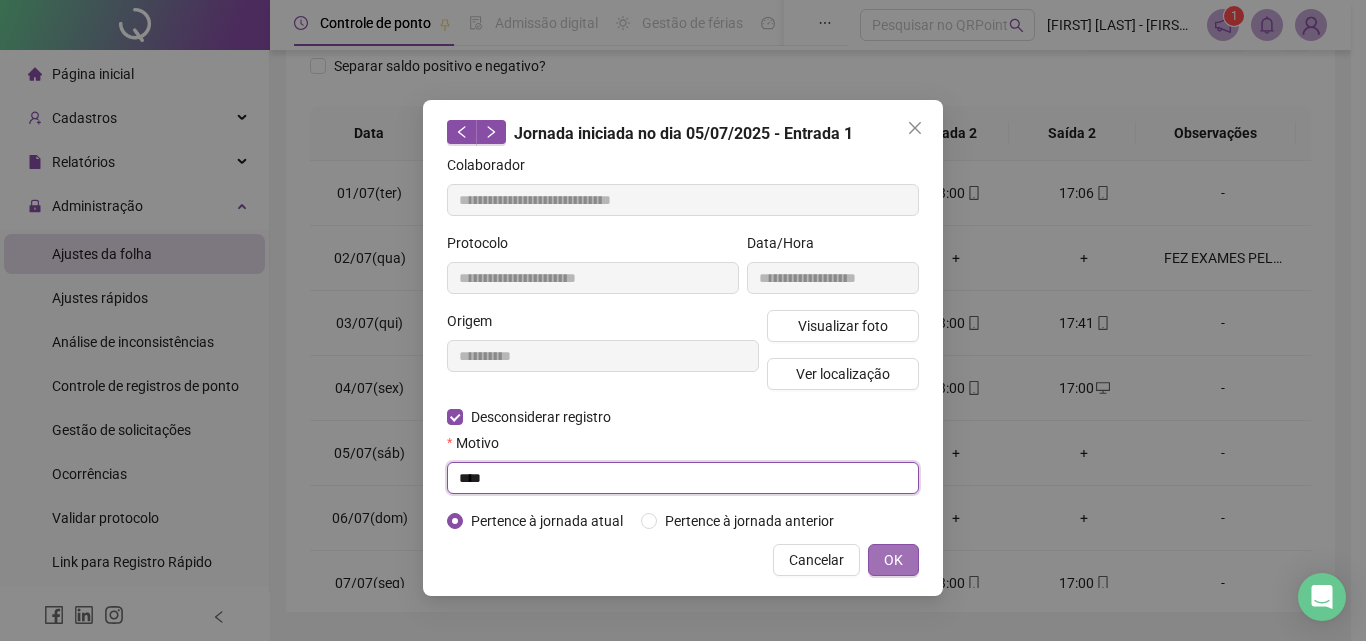 type on "****" 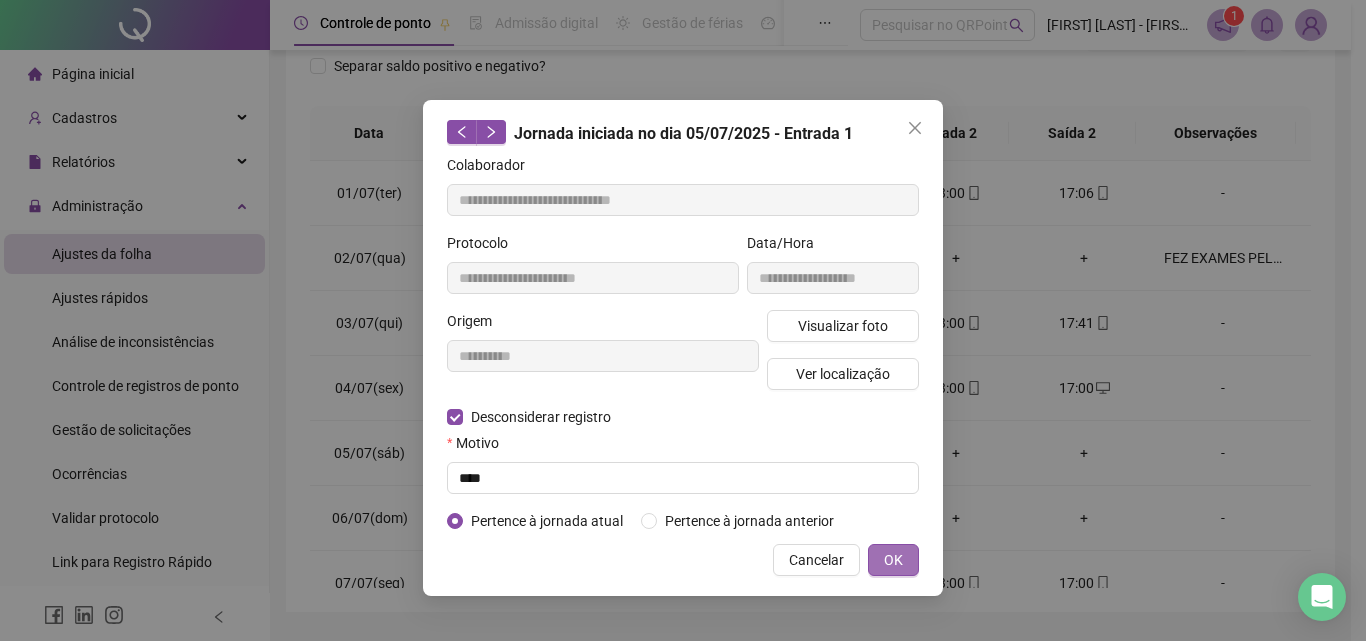 click on "OK" at bounding box center [893, 560] 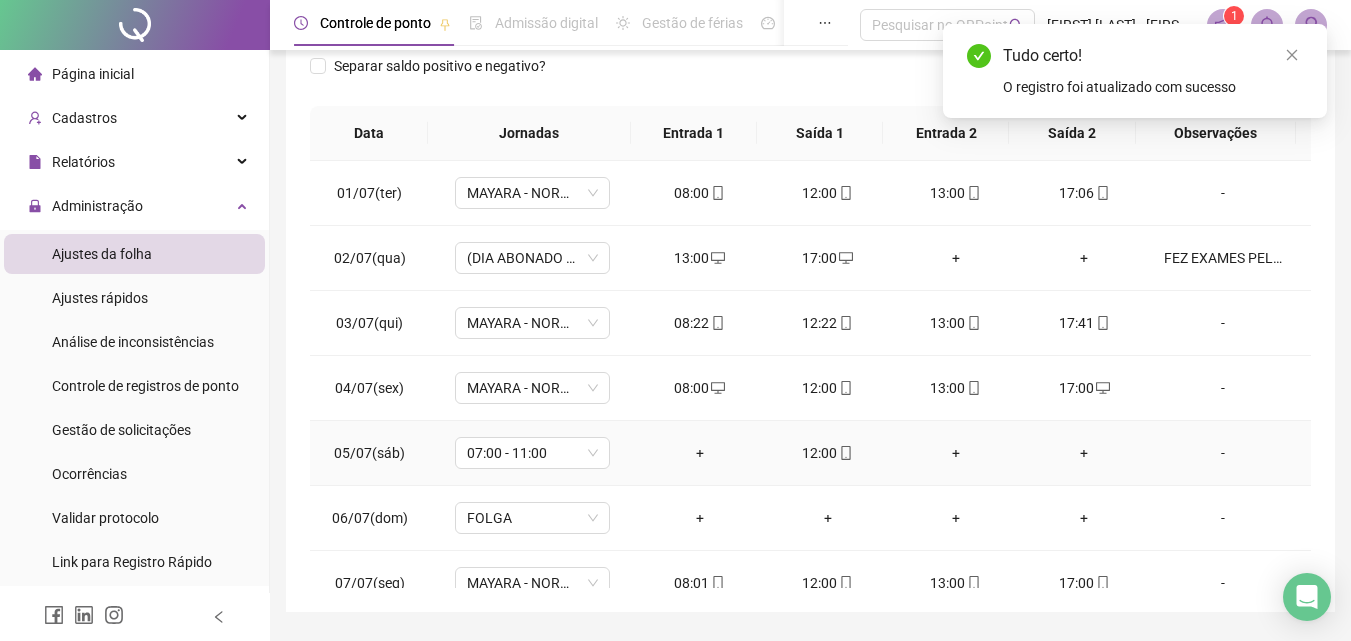 click on "12:00" at bounding box center (828, 453) 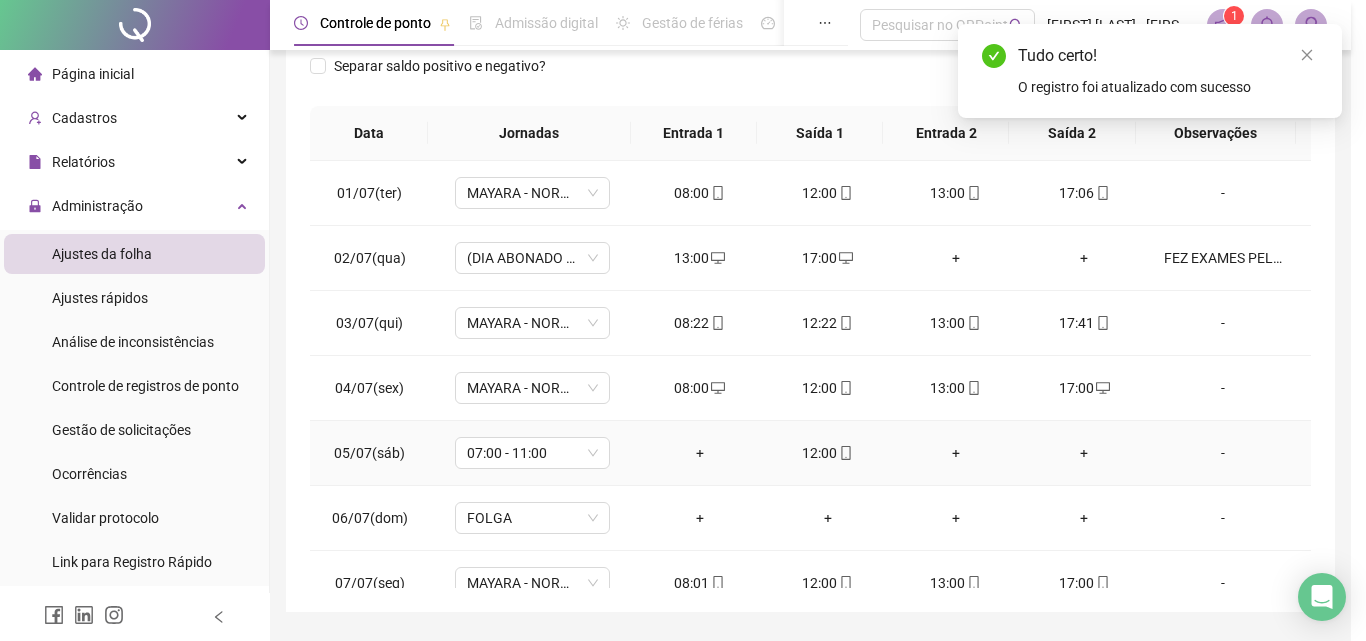 type on "**********" 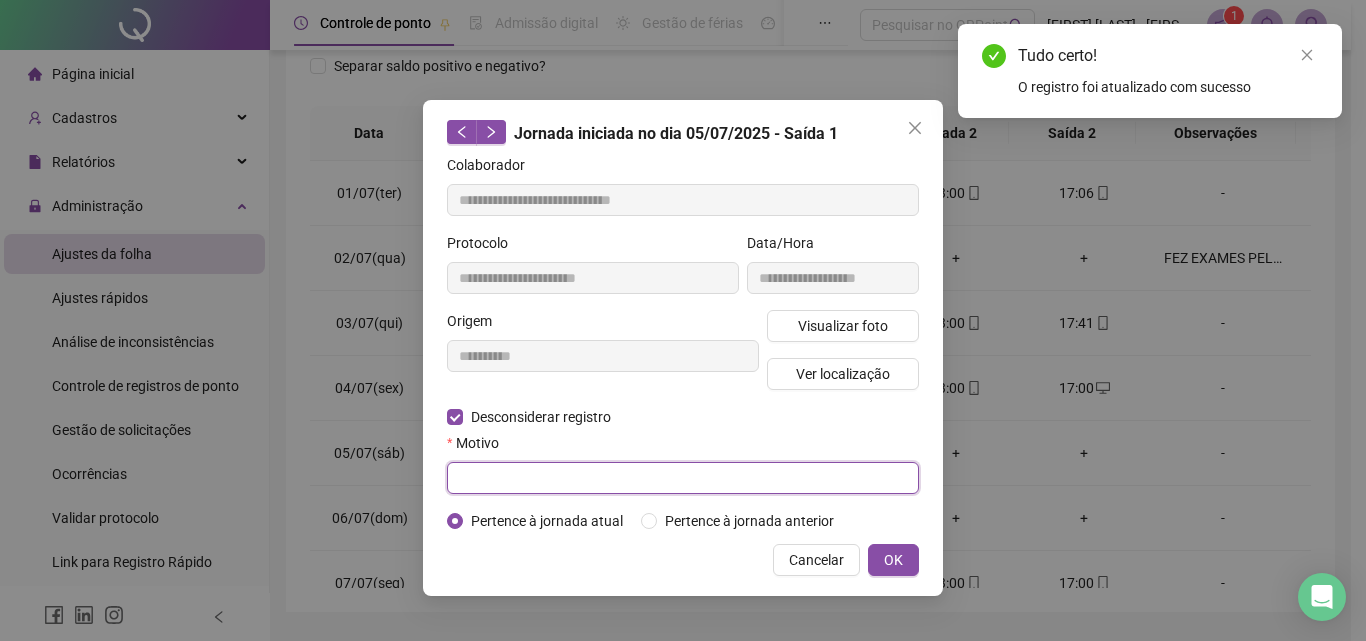 click at bounding box center (683, 478) 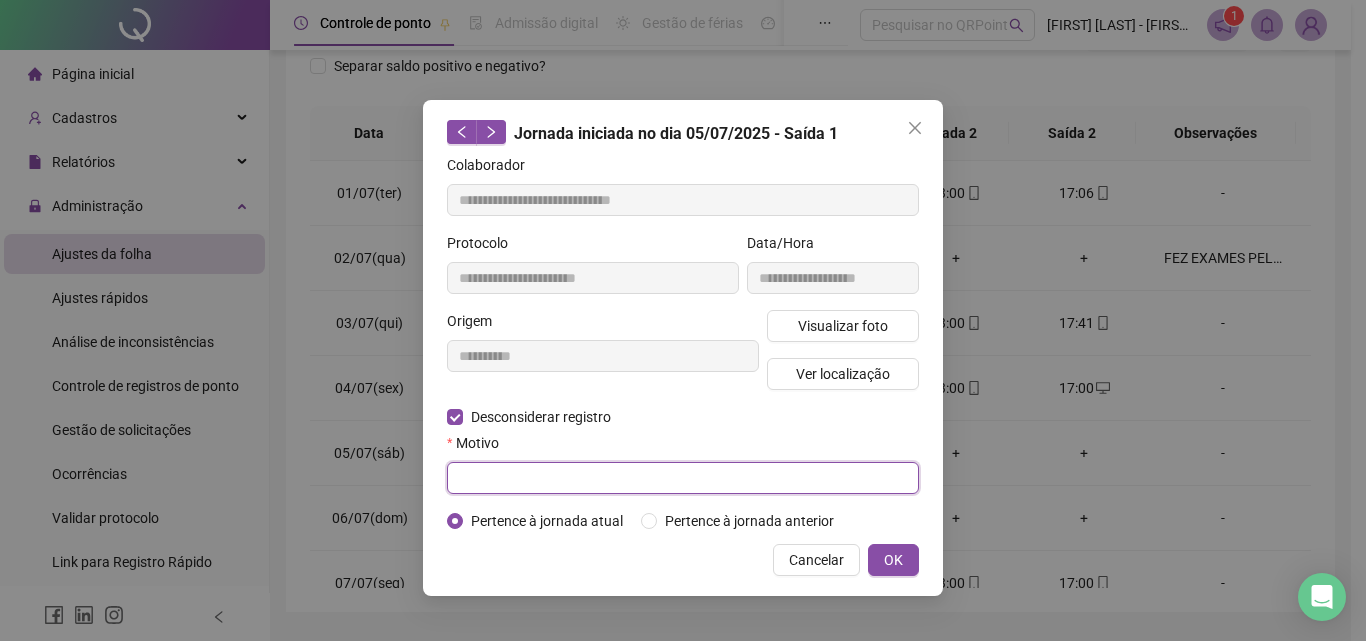 paste on "****" 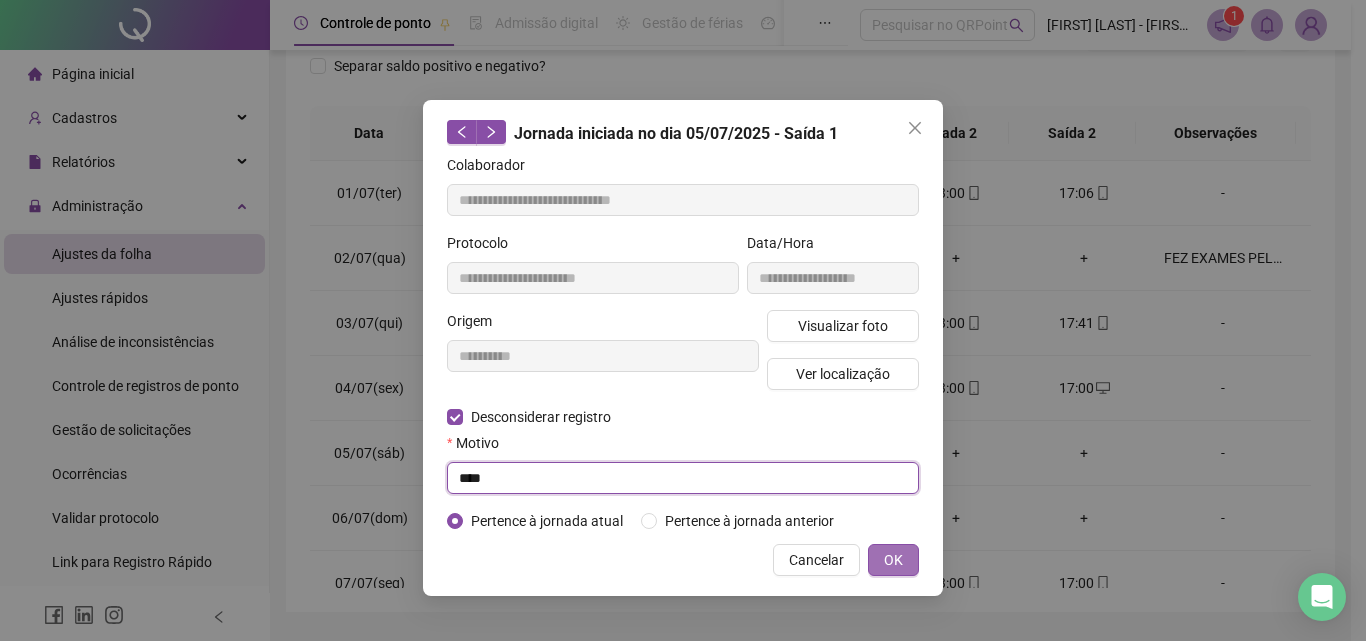type on "****" 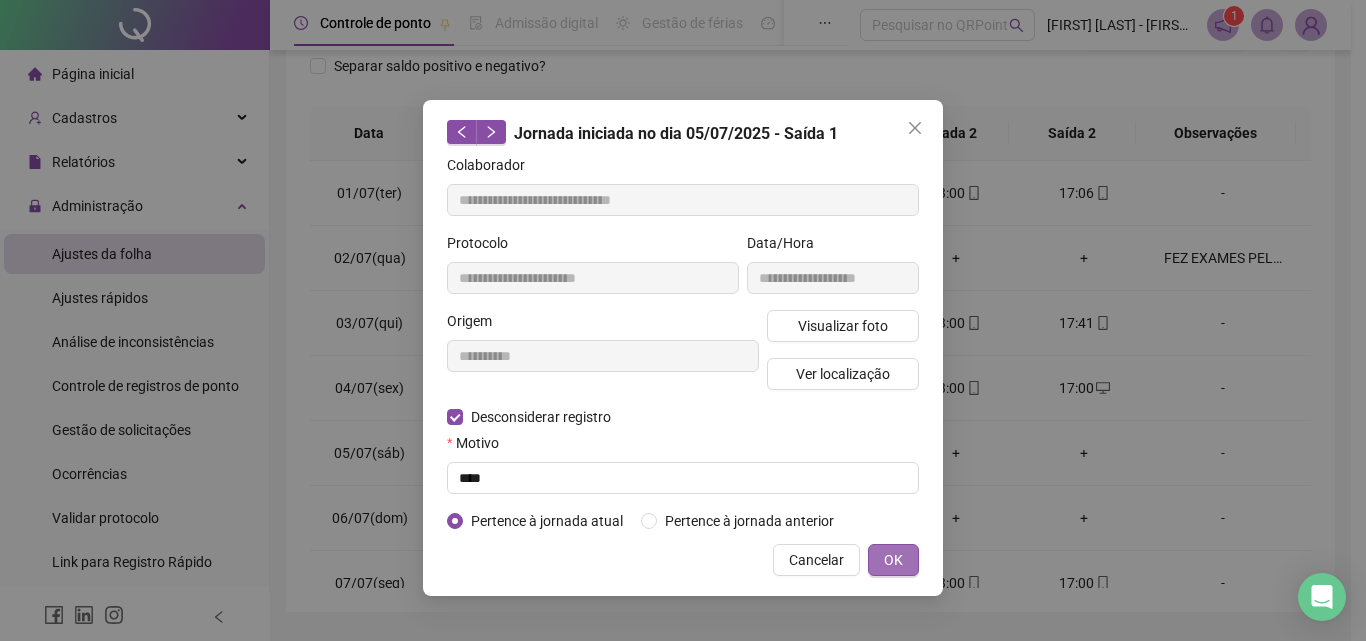 click on "OK" at bounding box center [893, 560] 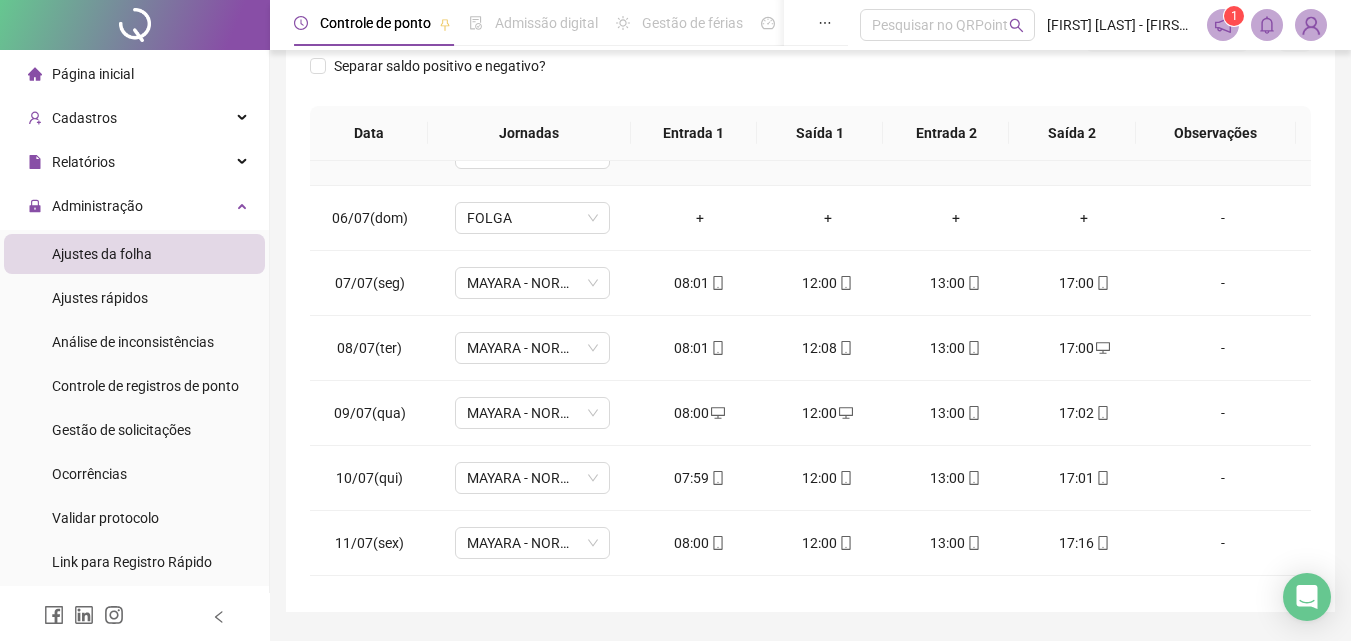 scroll, scrollTop: 400, scrollLeft: 0, axis: vertical 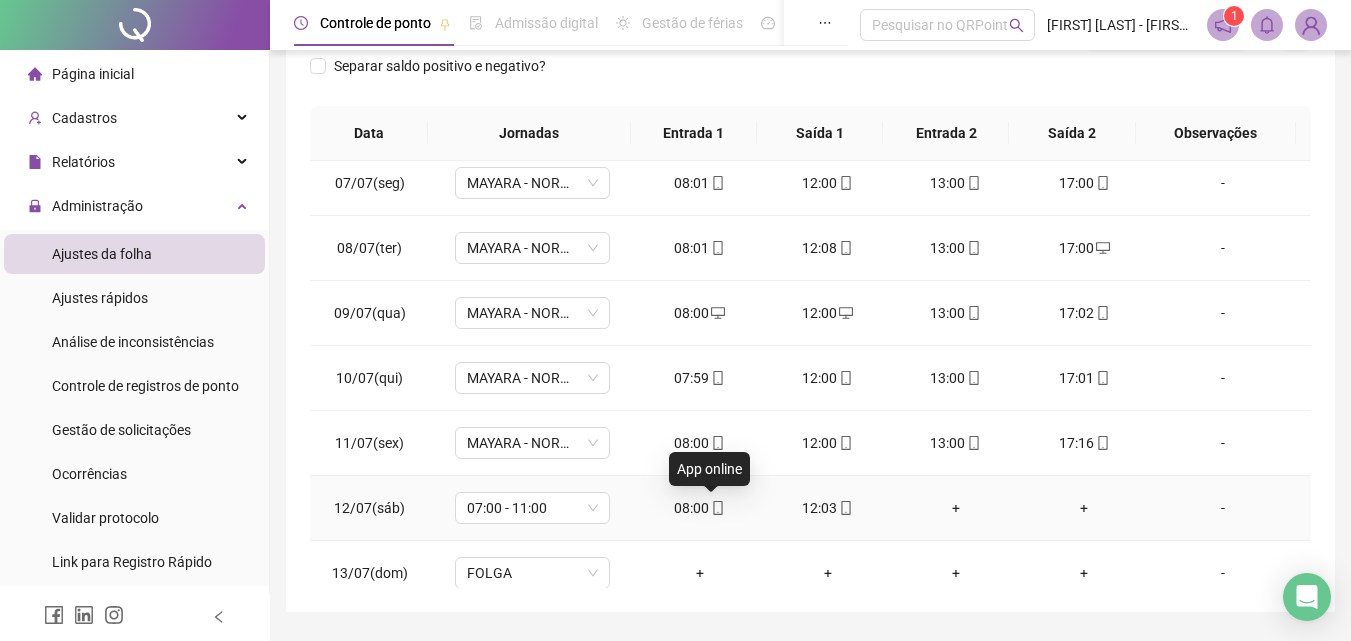click on "08:00" at bounding box center (700, 508) 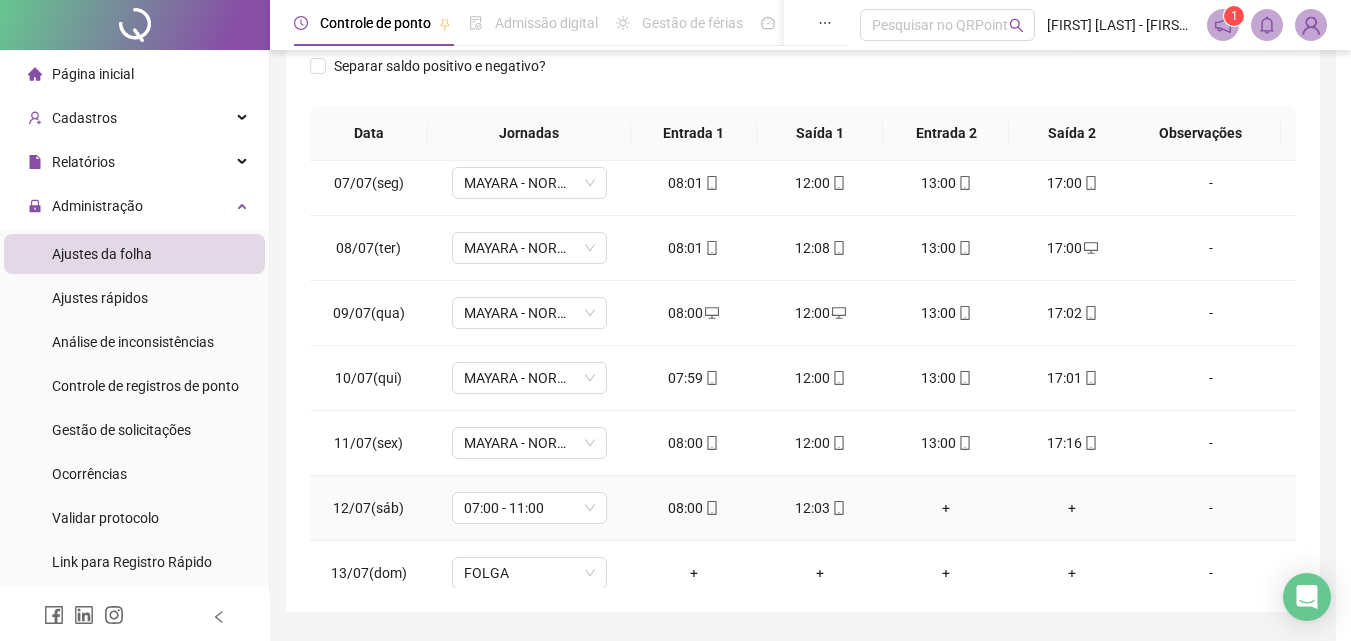 type on "**********" 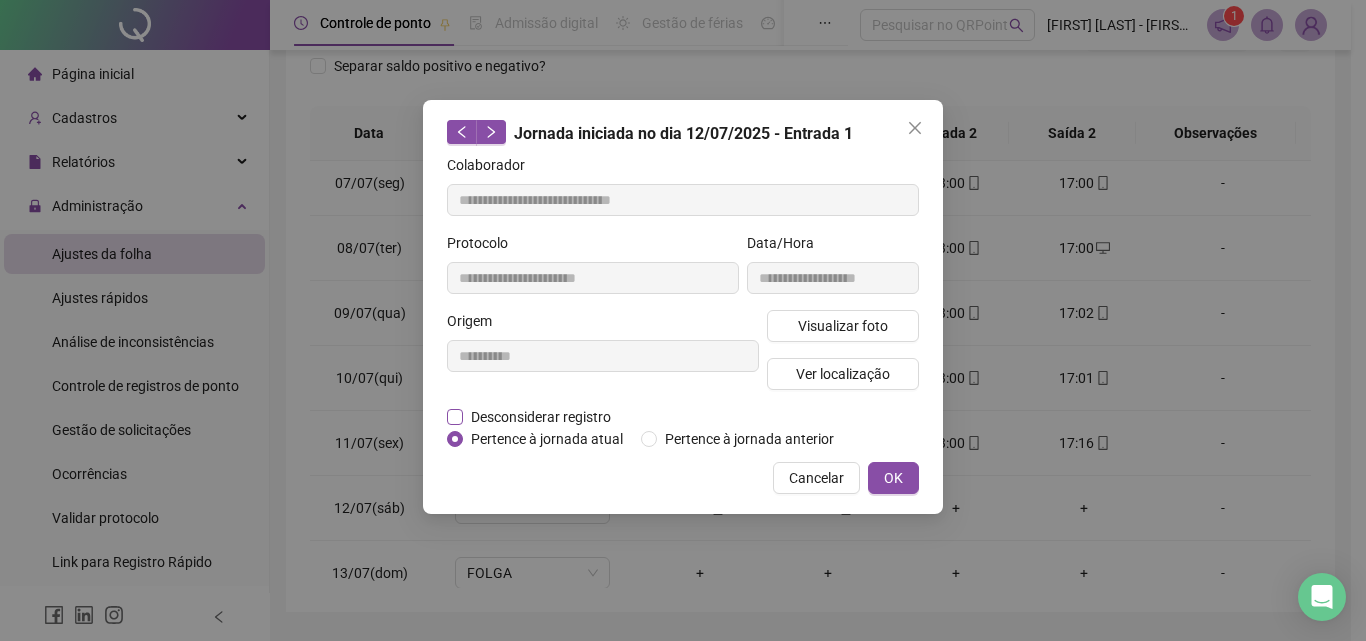 click on "Desconsiderar registro" at bounding box center [541, 417] 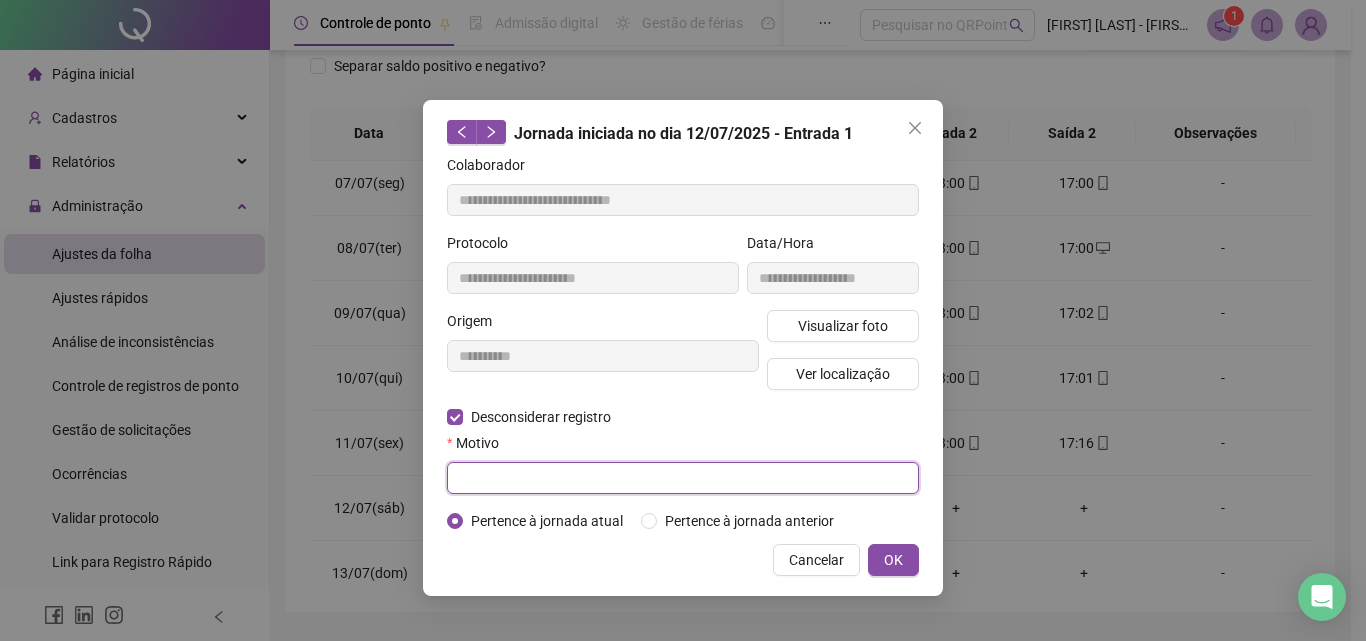 click at bounding box center [683, 478] 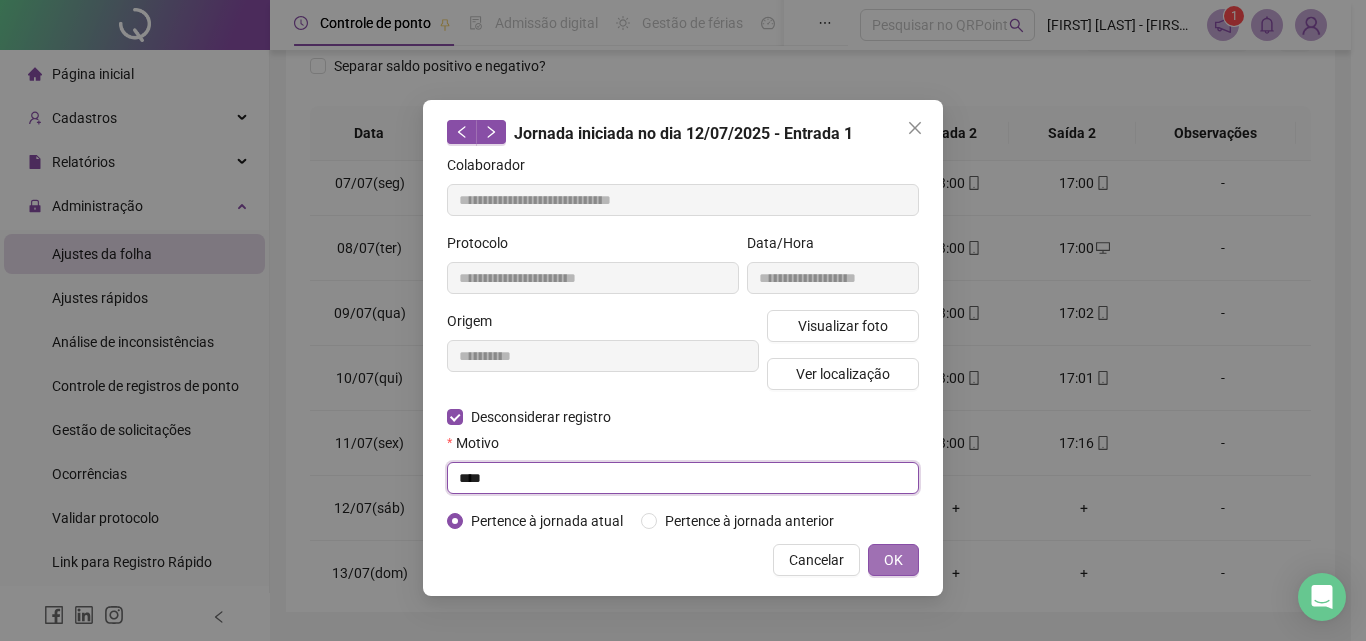 type on "****" 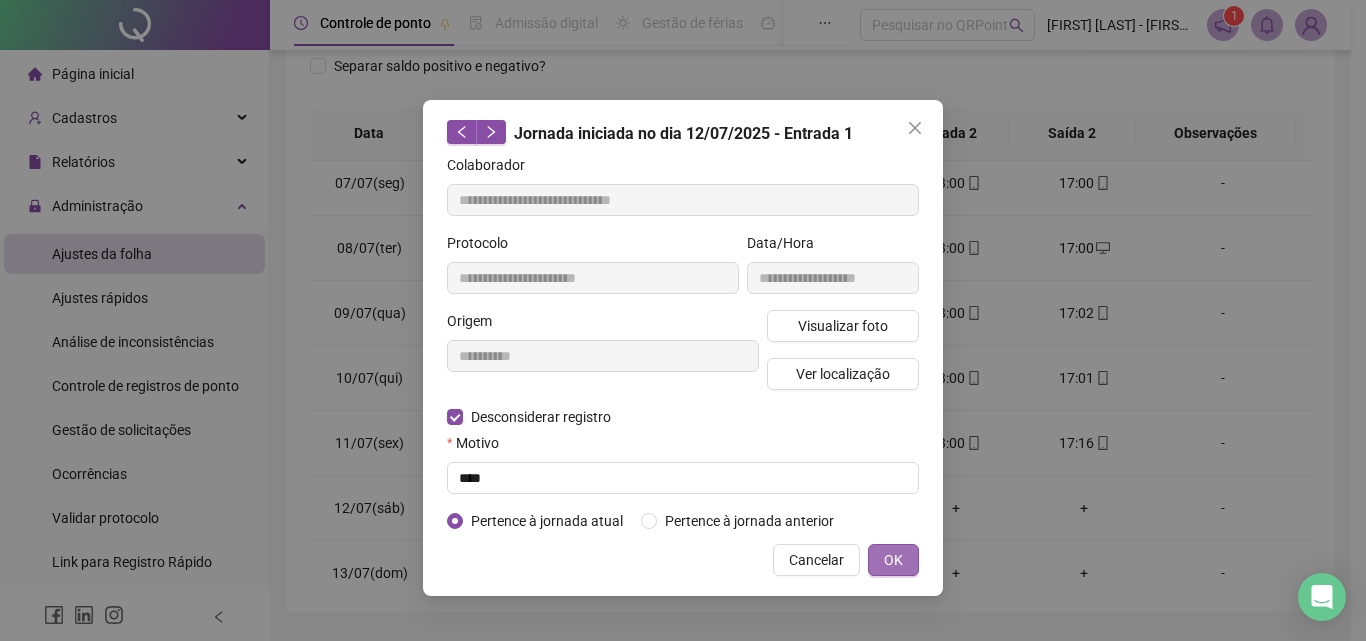 click on "OK" at bounding box center (893, 560) 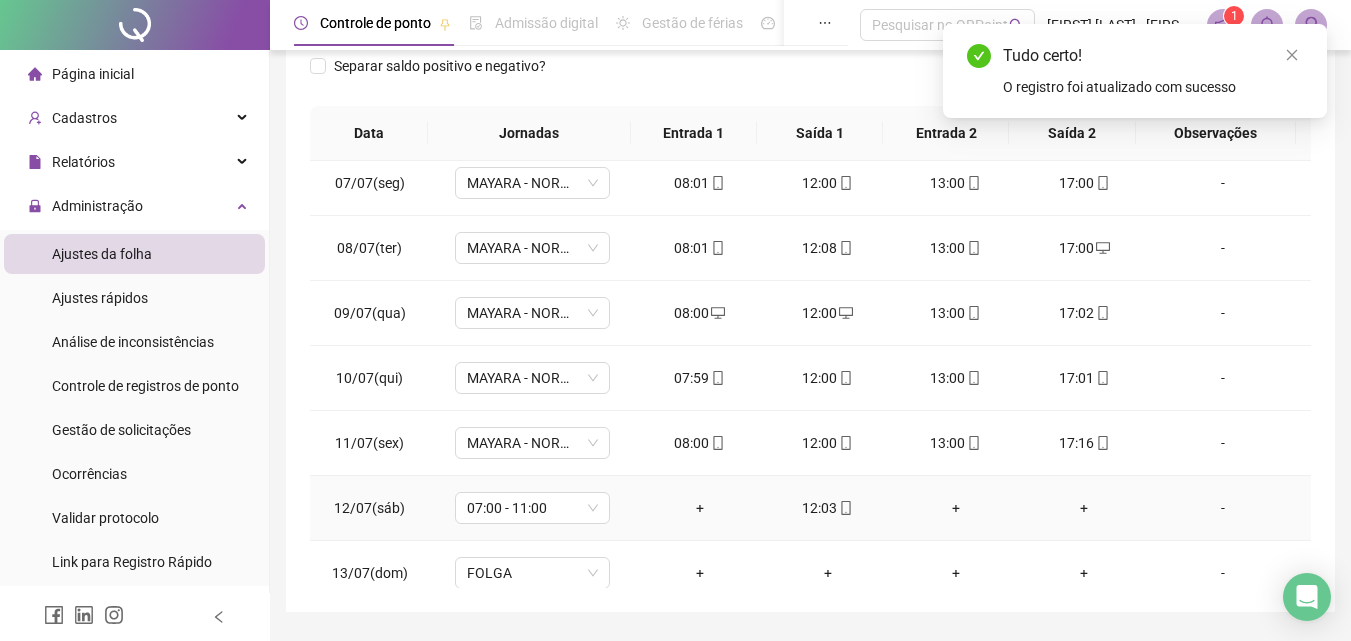 click on "12:03" at bounding box center (828, 508) 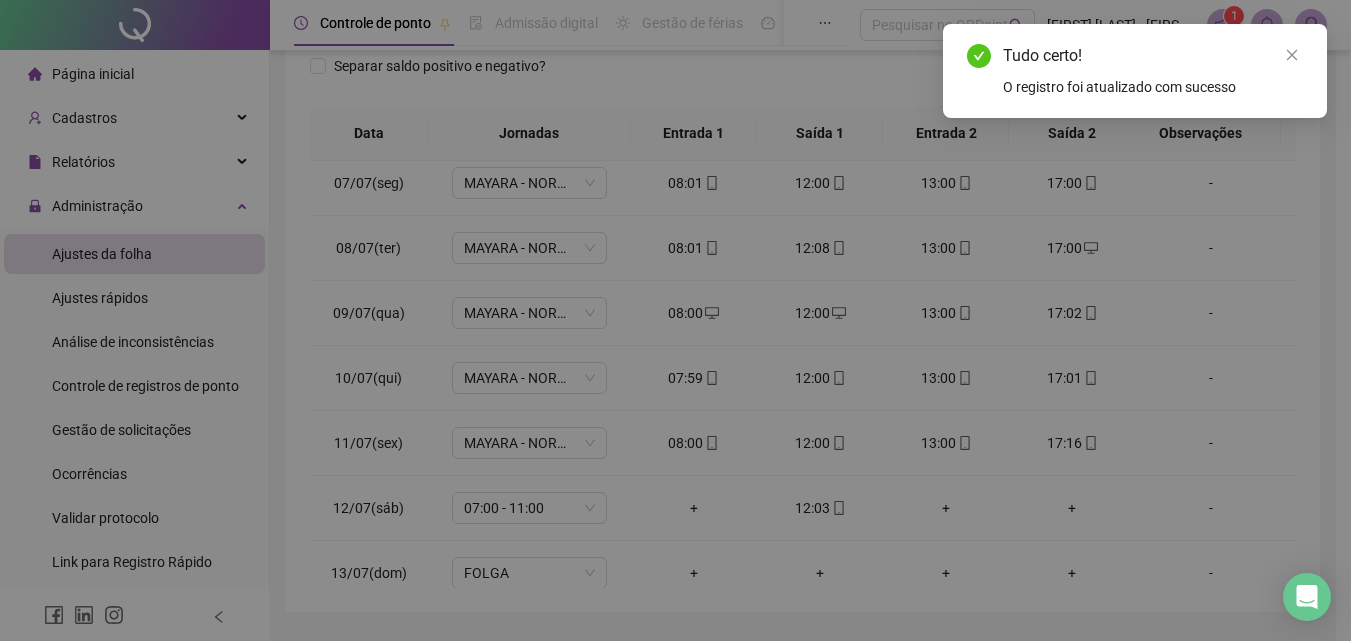 type on "**********" 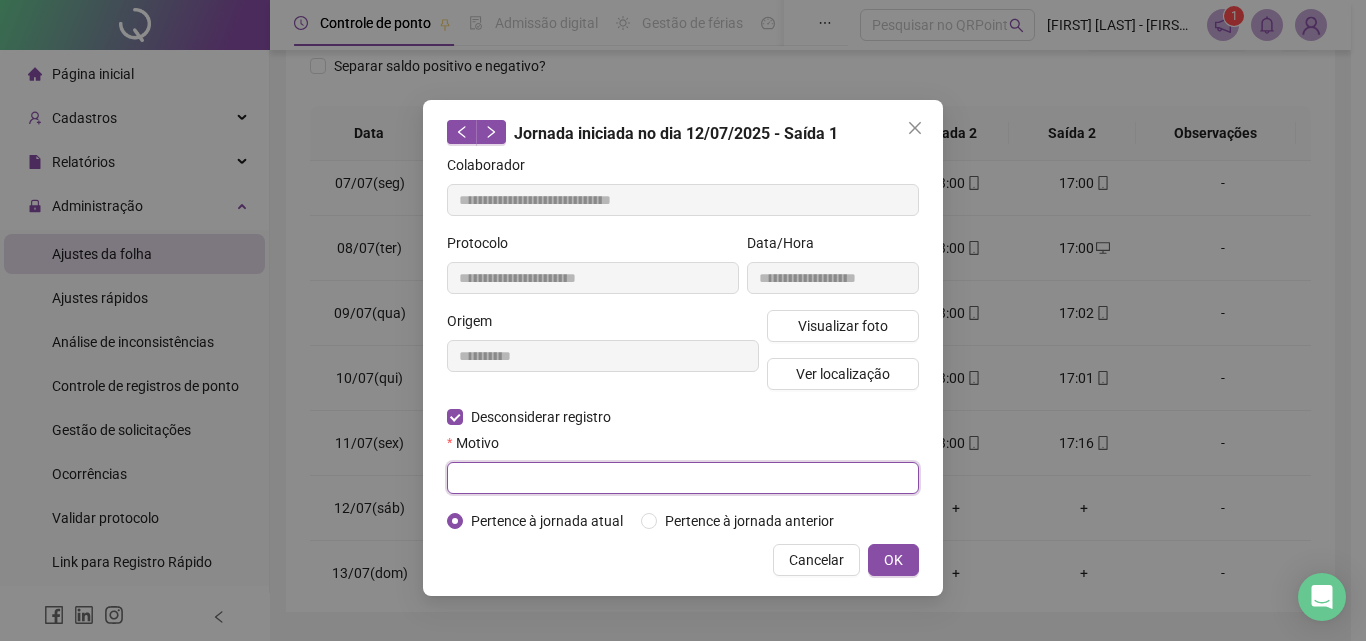 click at bounding box center (683, 478) 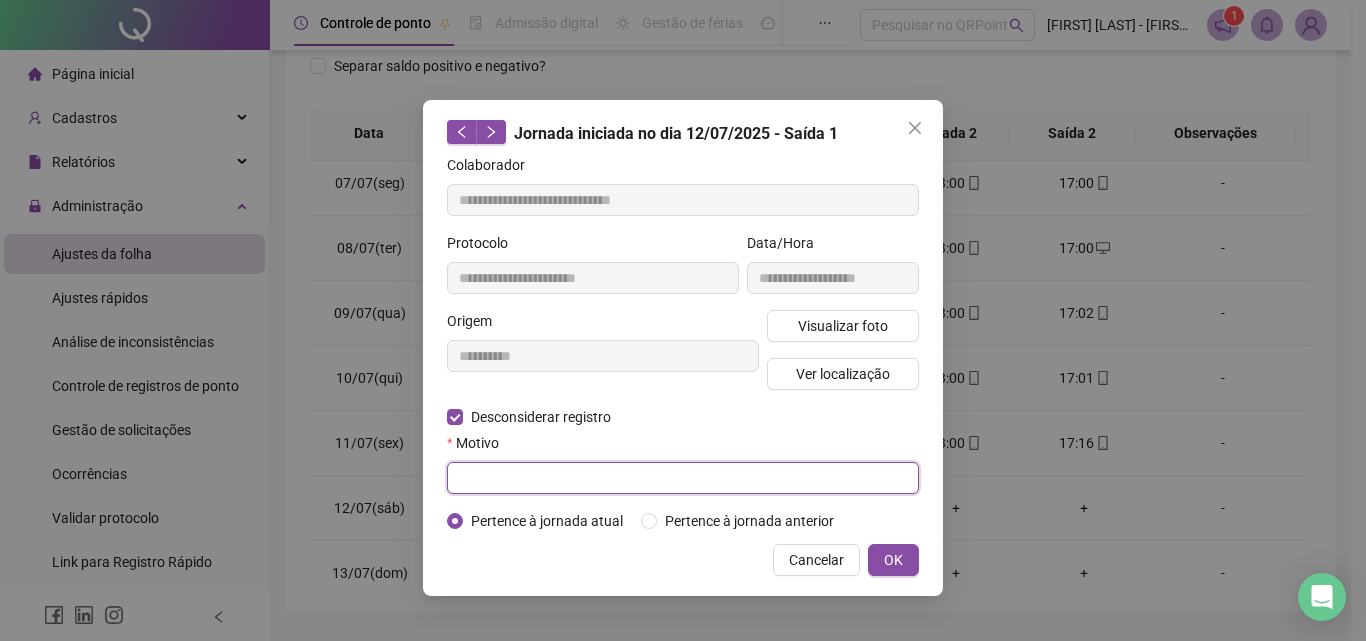 paste on "****" 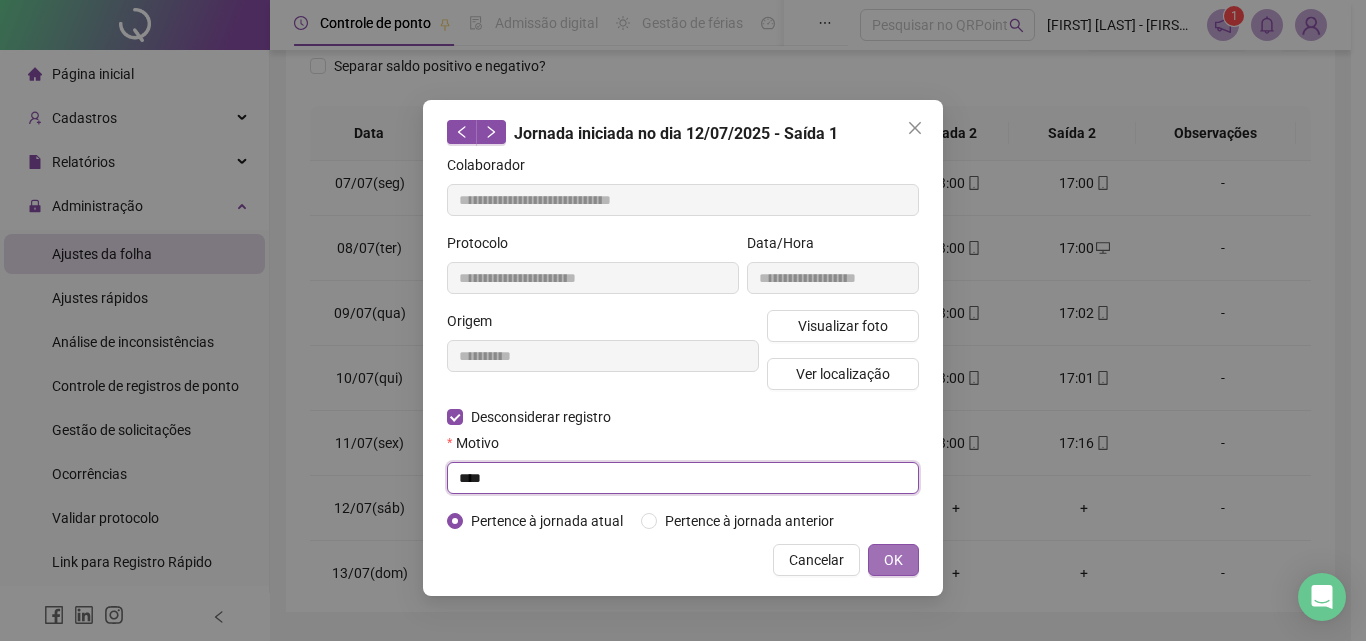 type on "****" 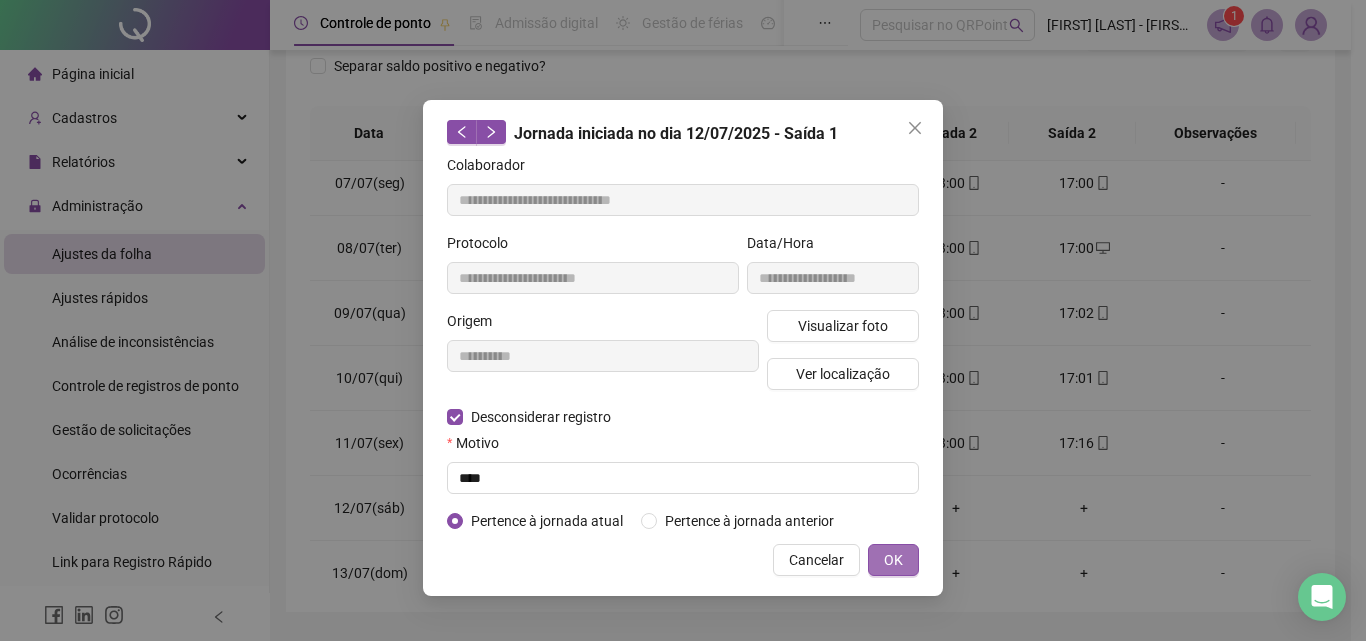 click on "OK" at bounding box center [893, 560] 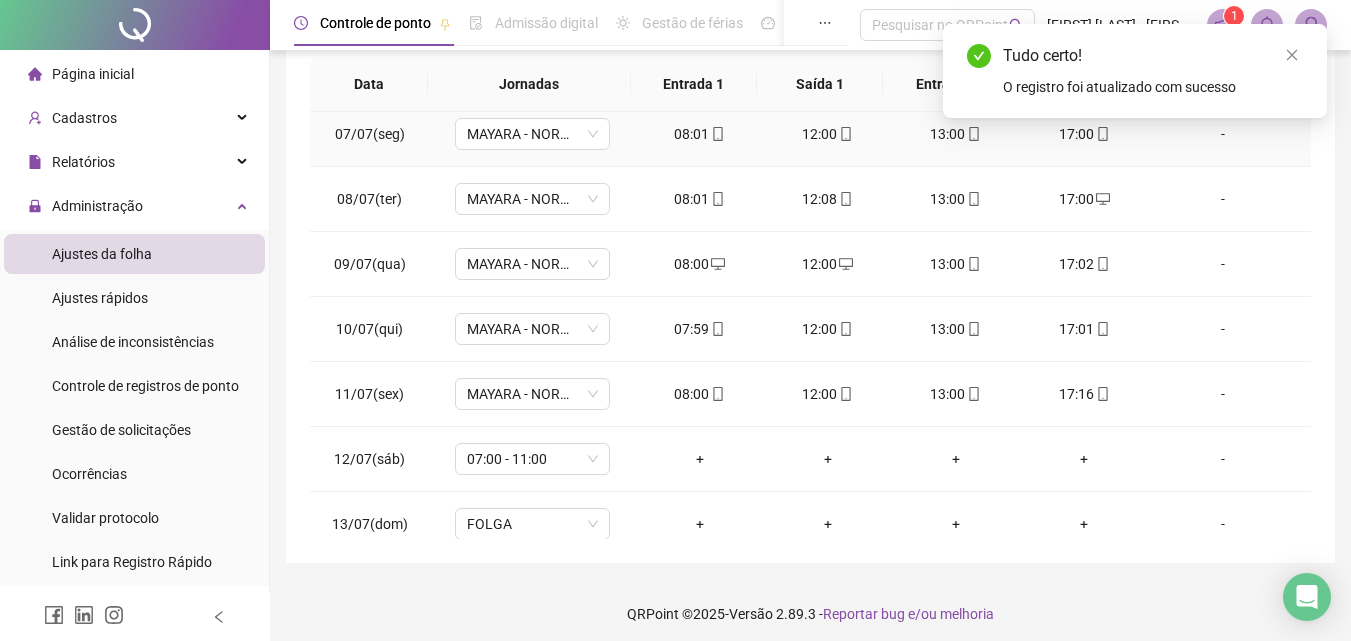 scroll, scrollTop: 357, scrollLeft: 0, axis: vertical 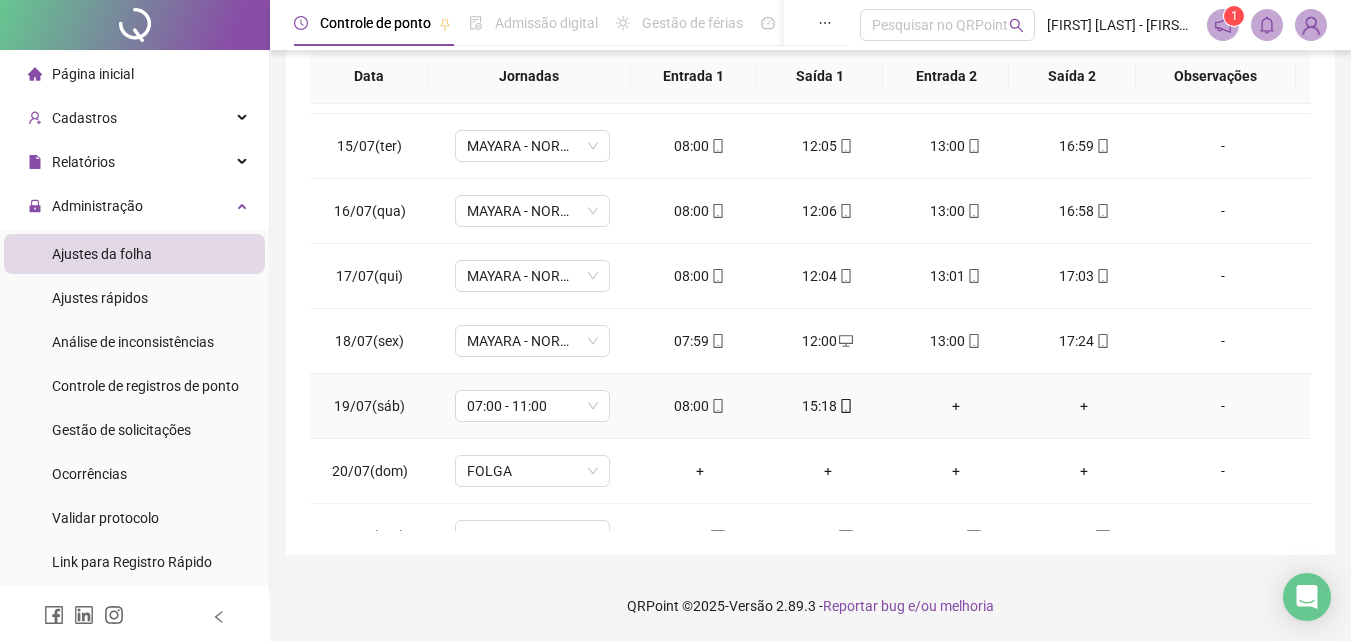 click on "08:00" at bounding box center [700, 406] 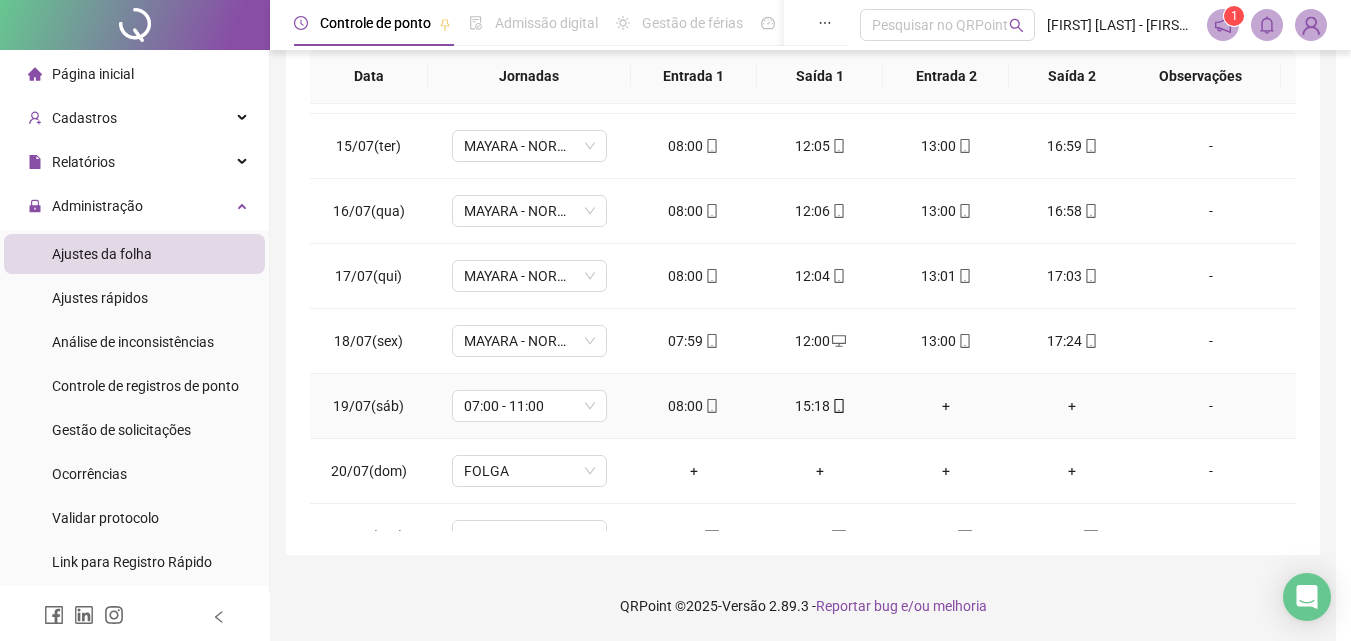 type on "**********" 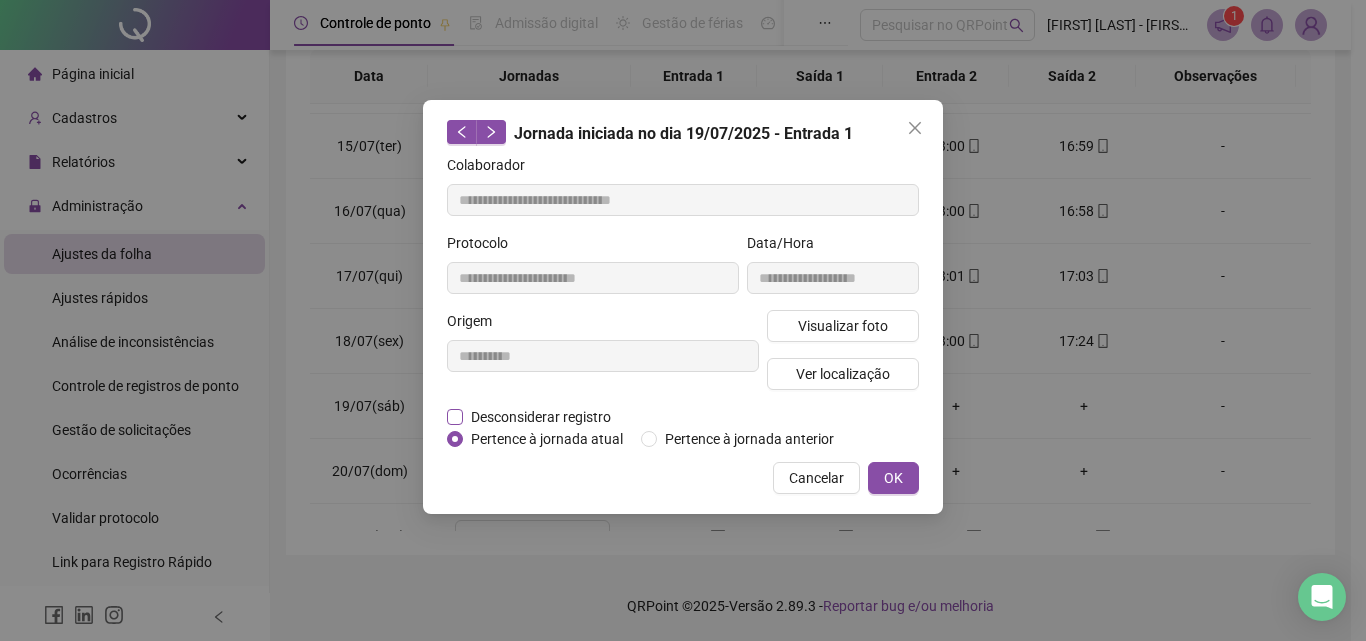 click on "Desconsiderar registro" at bounding box center (540, 417) 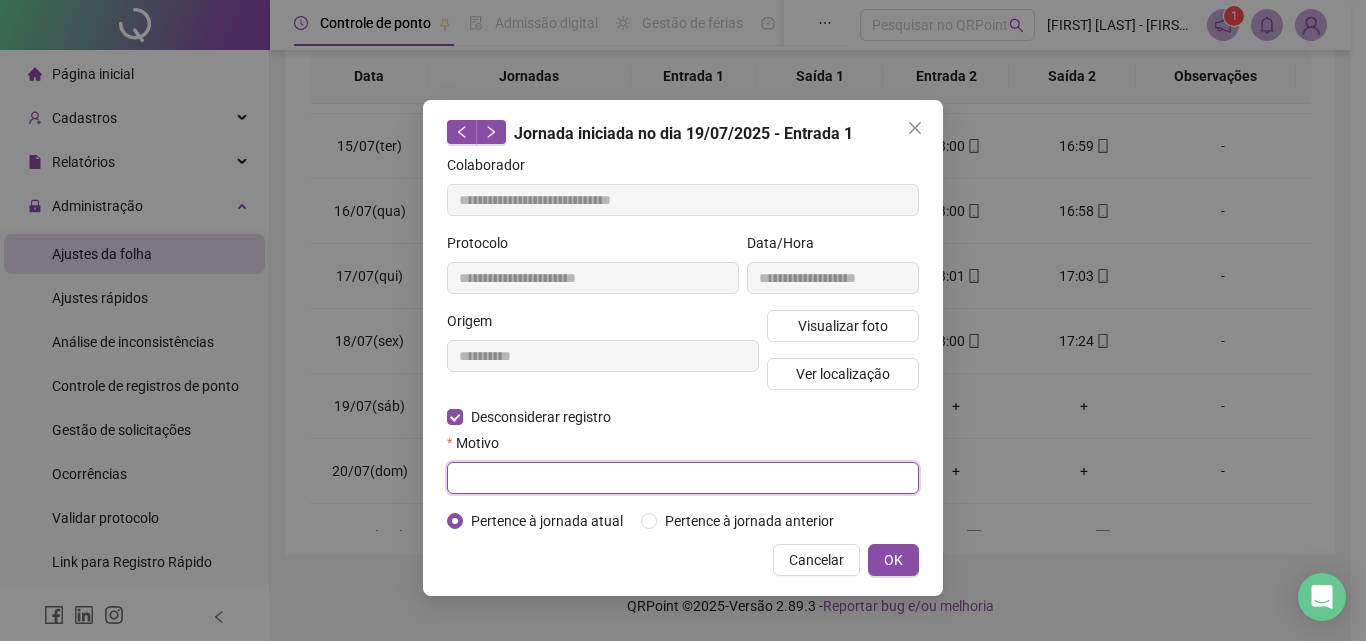 click at bounding box center (683, 478) 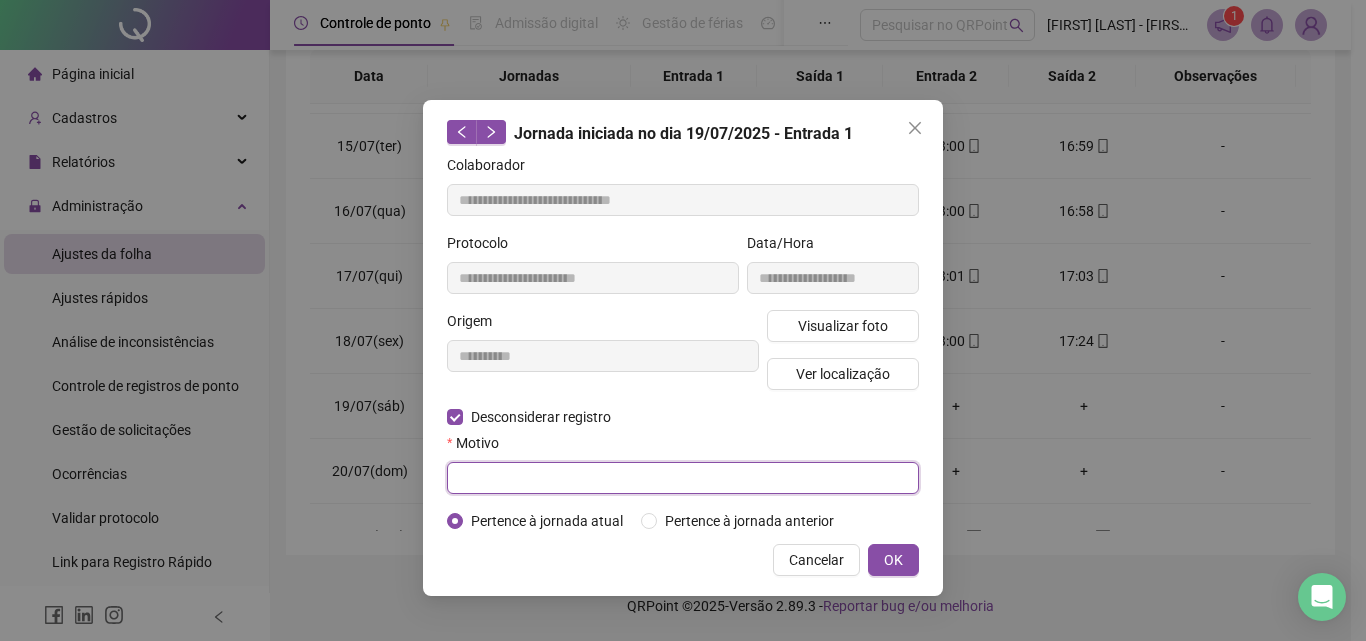 paste on "****" 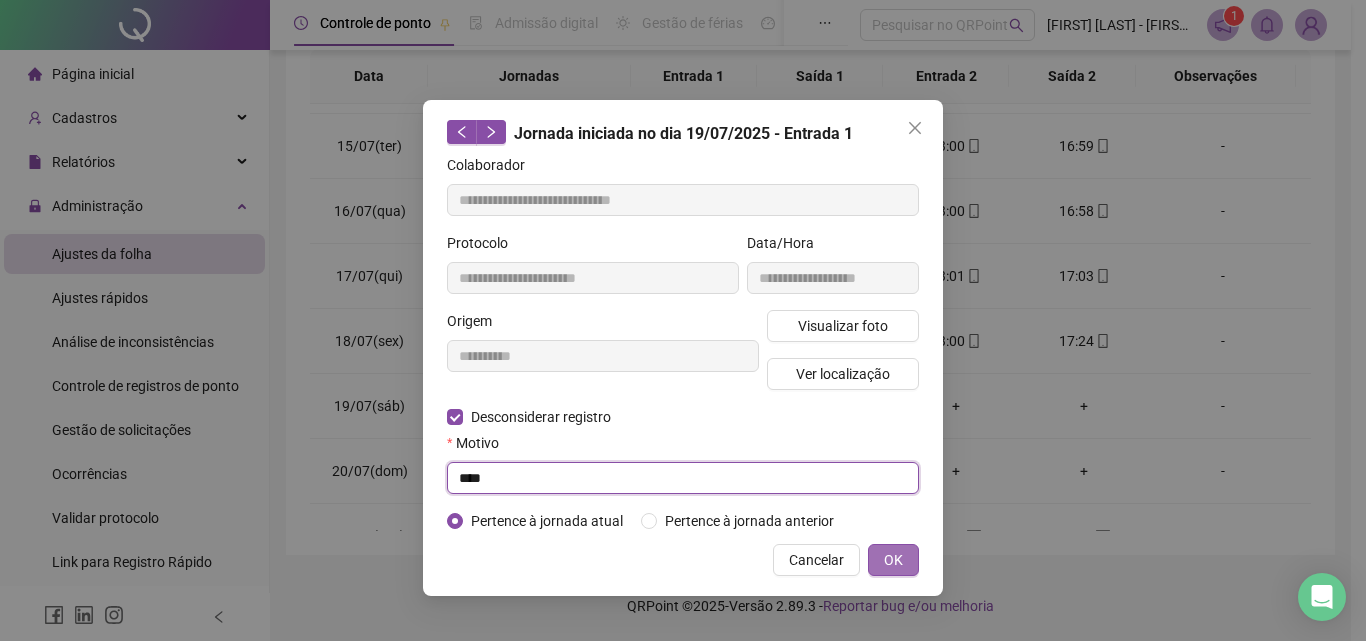 type on "****" 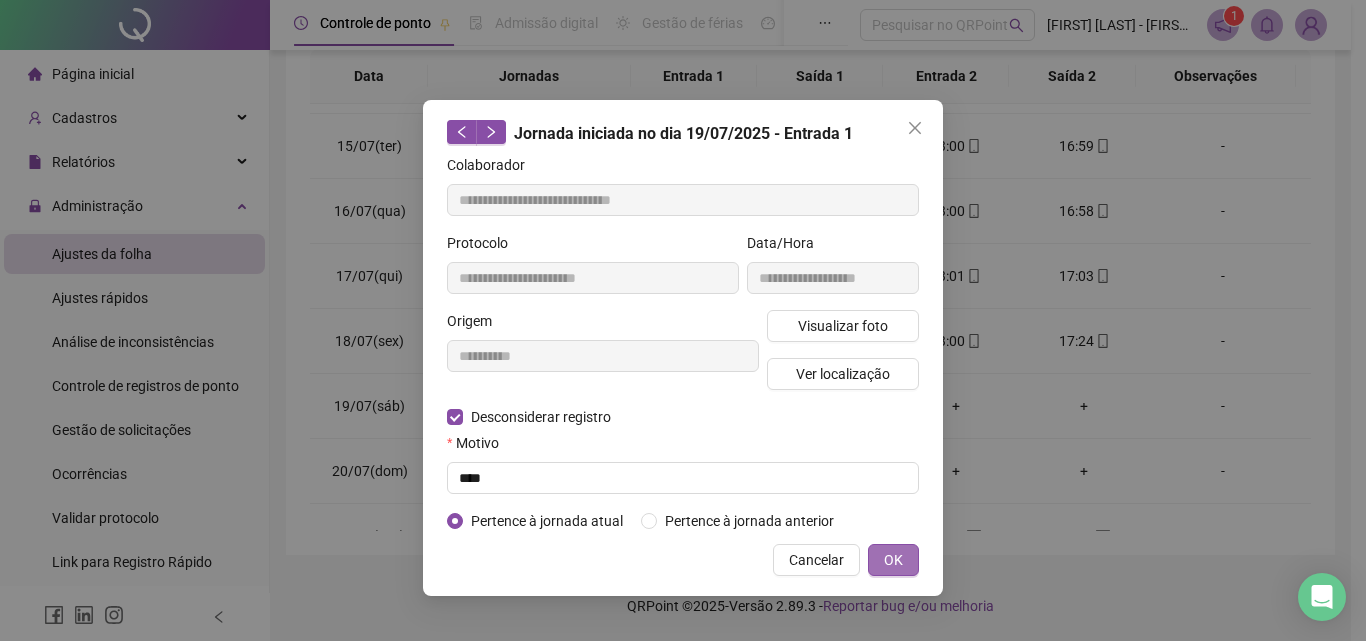 click on "OK" at bounding box center [893, 560] 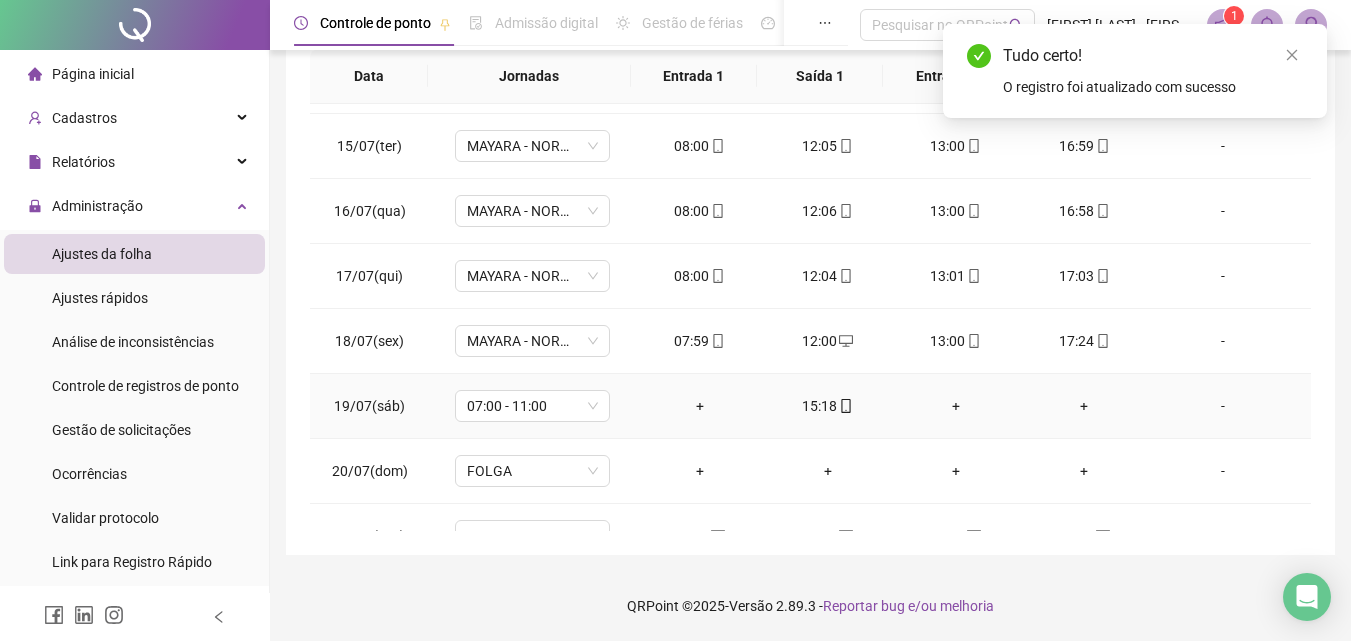click on "+" at bounding box center (700, 406) 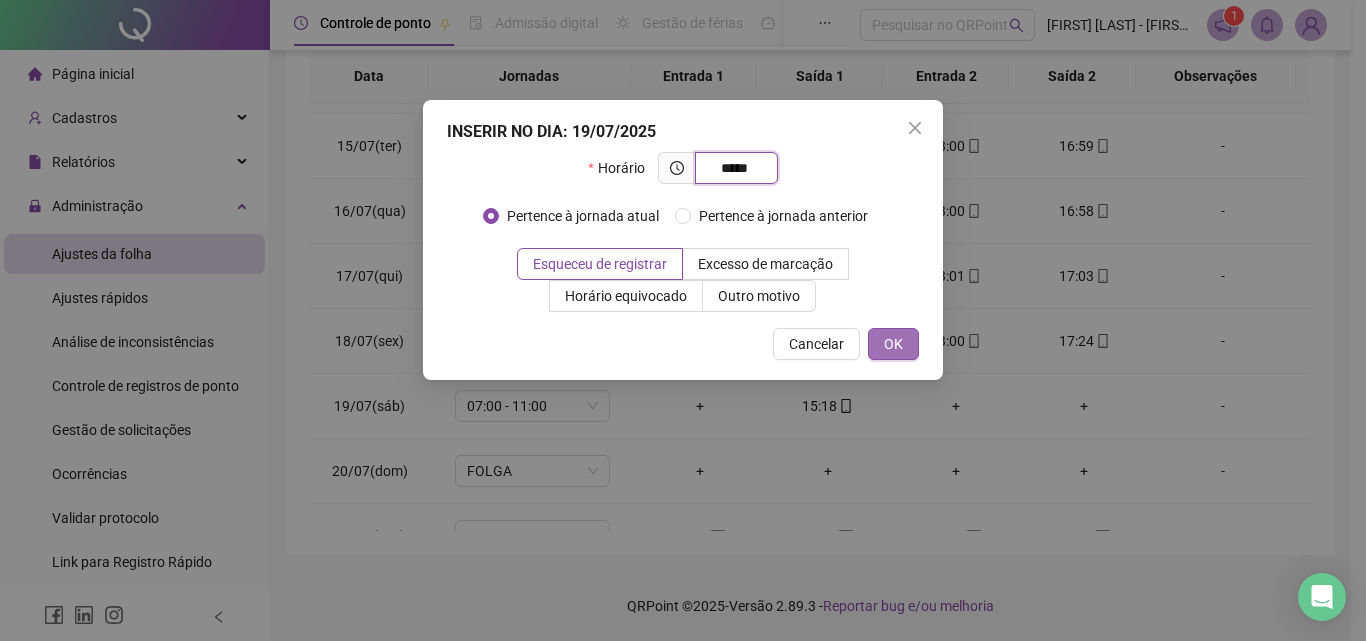 type on "*****" 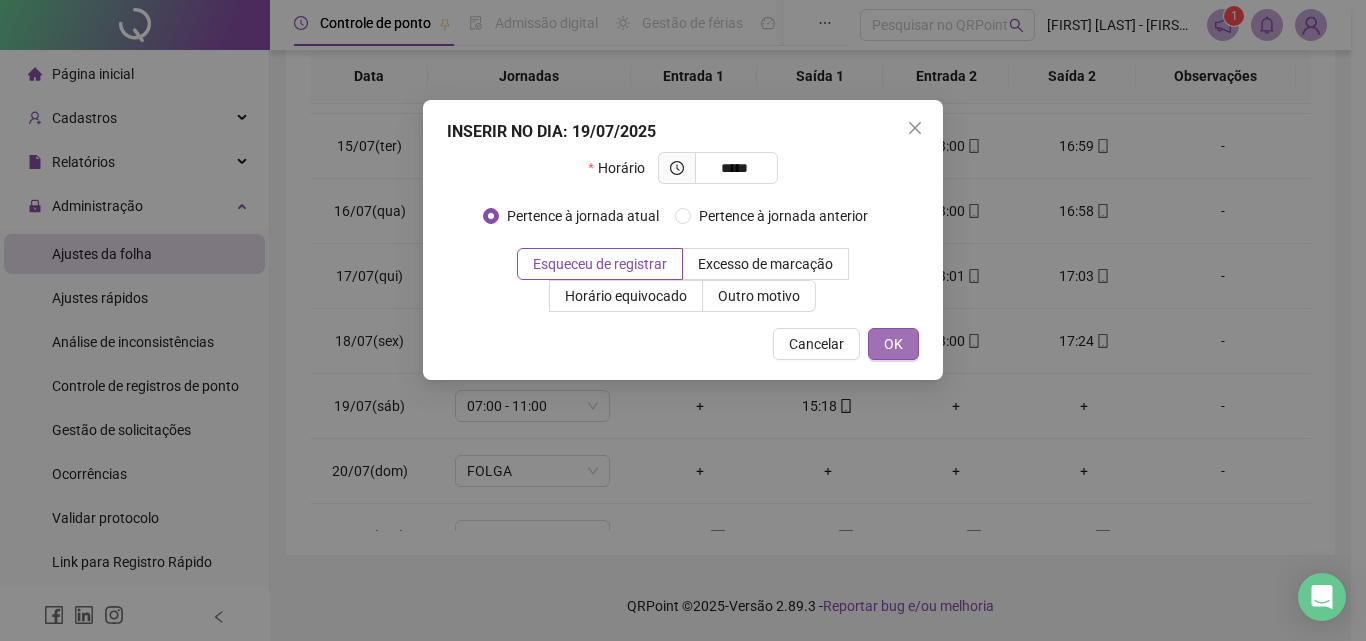 click on "OK" at bounding box center [893, 344] 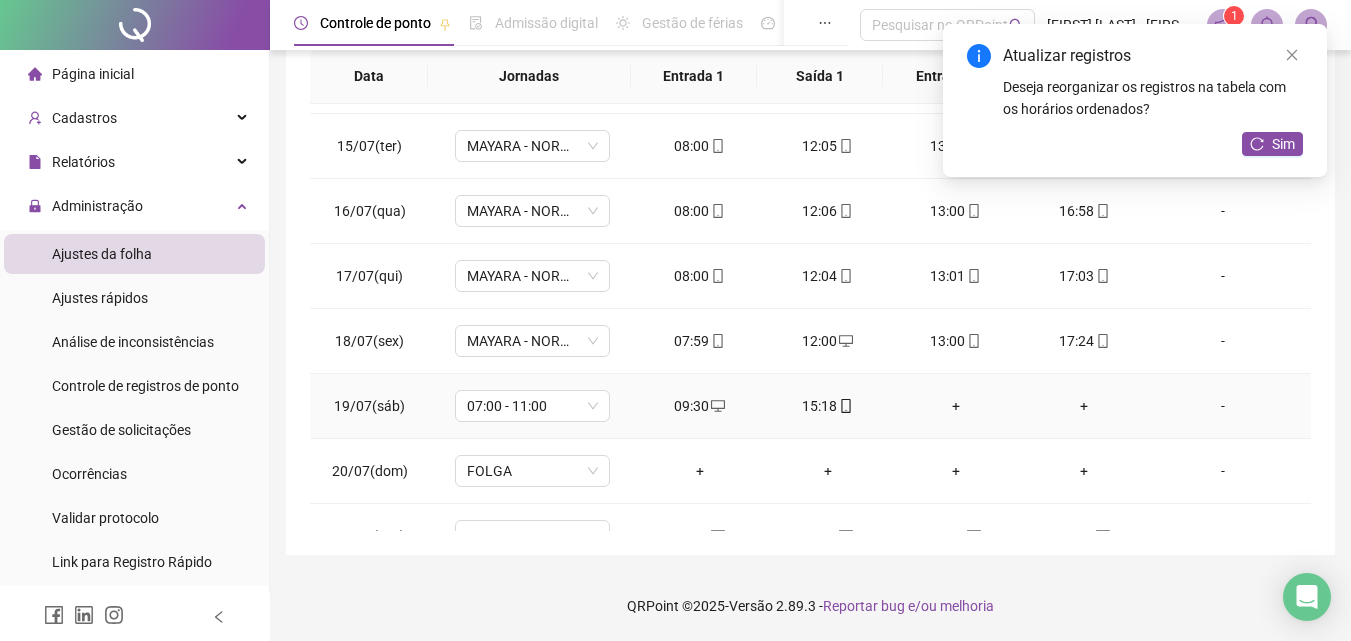 click on "15:18" at bounding box center (828, 406) 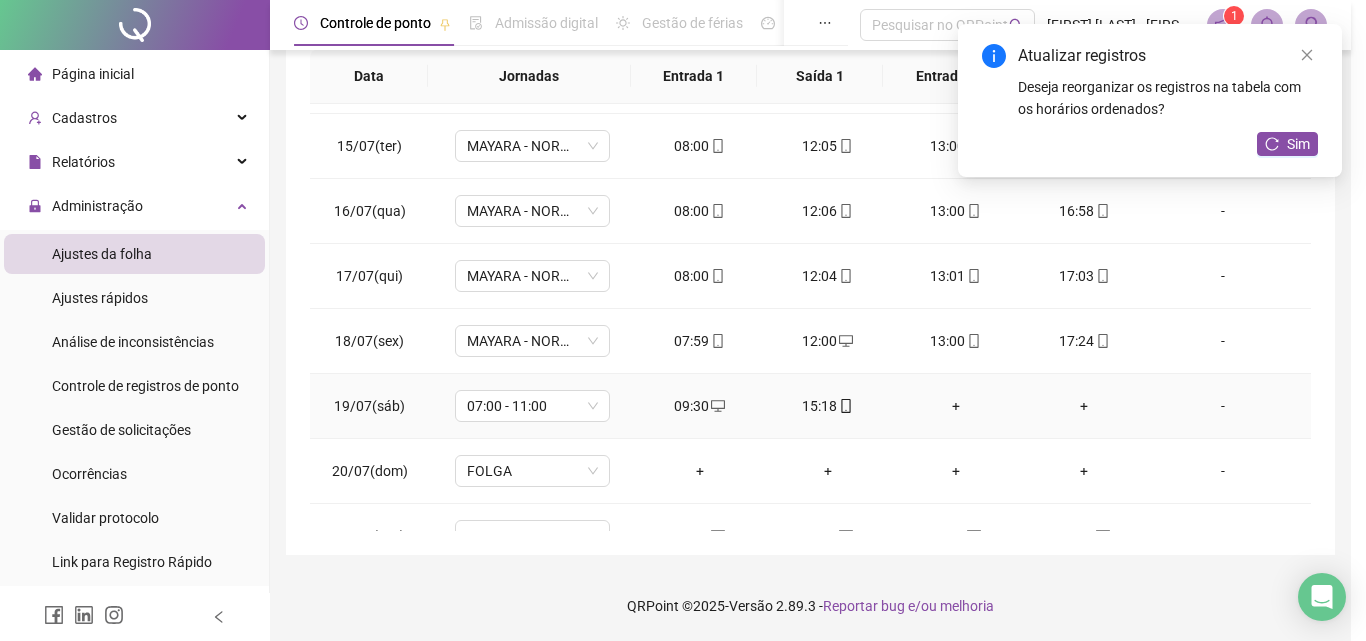 type on "**********" 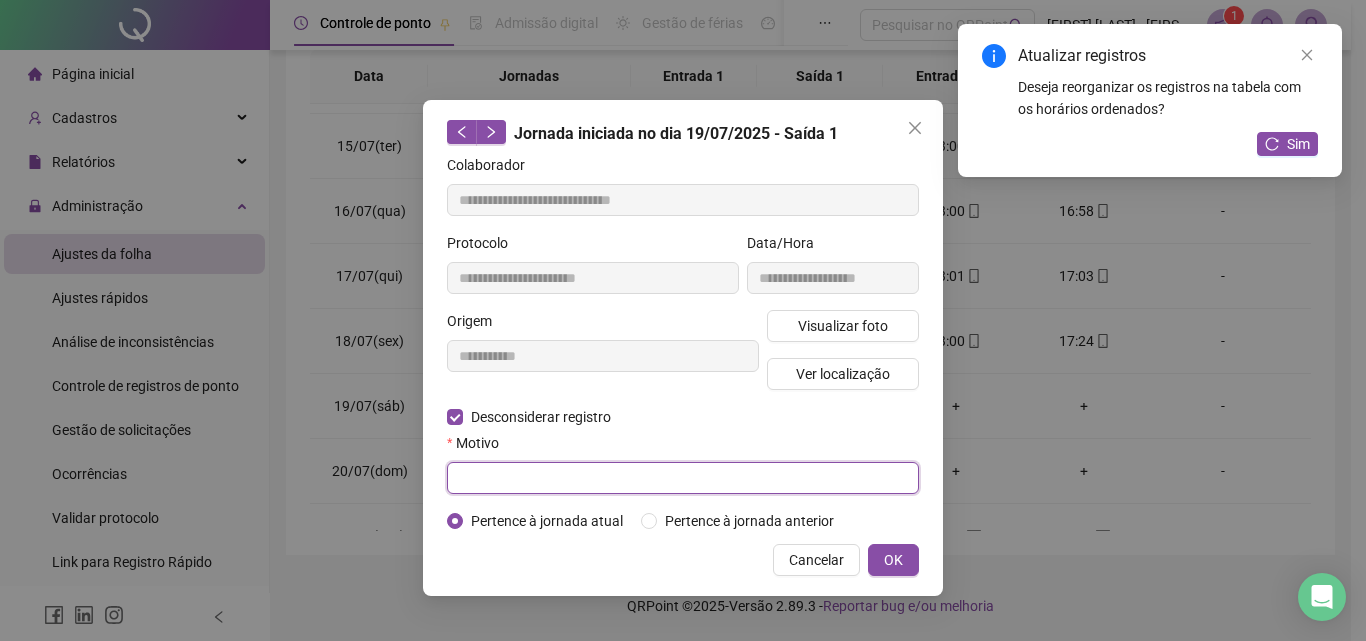 click at bounding box center [683, 478] 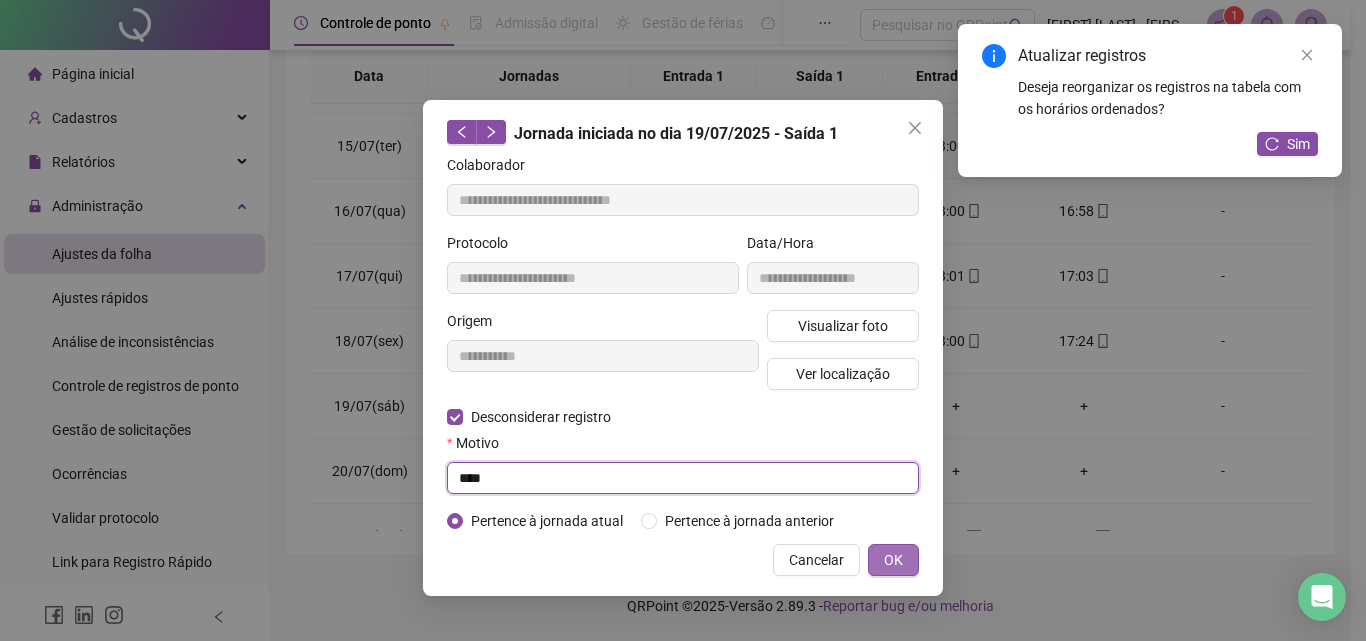 type on "****" 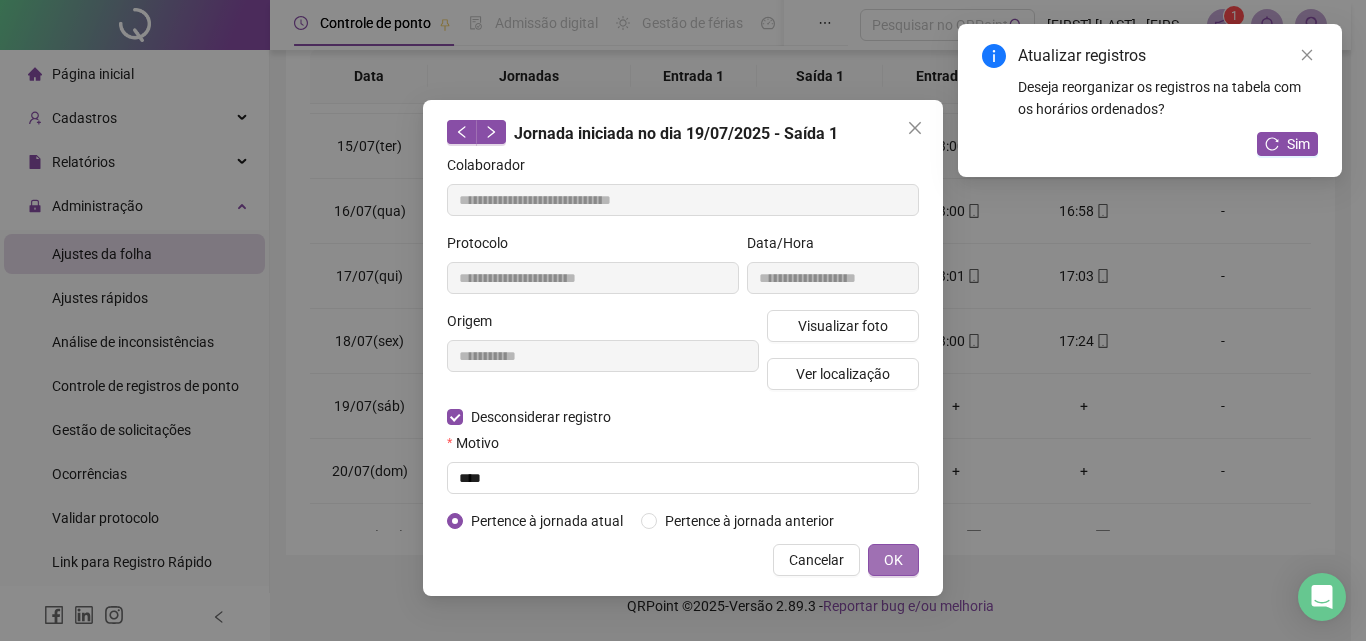 click on "OK" at bounding box center (893, 560) 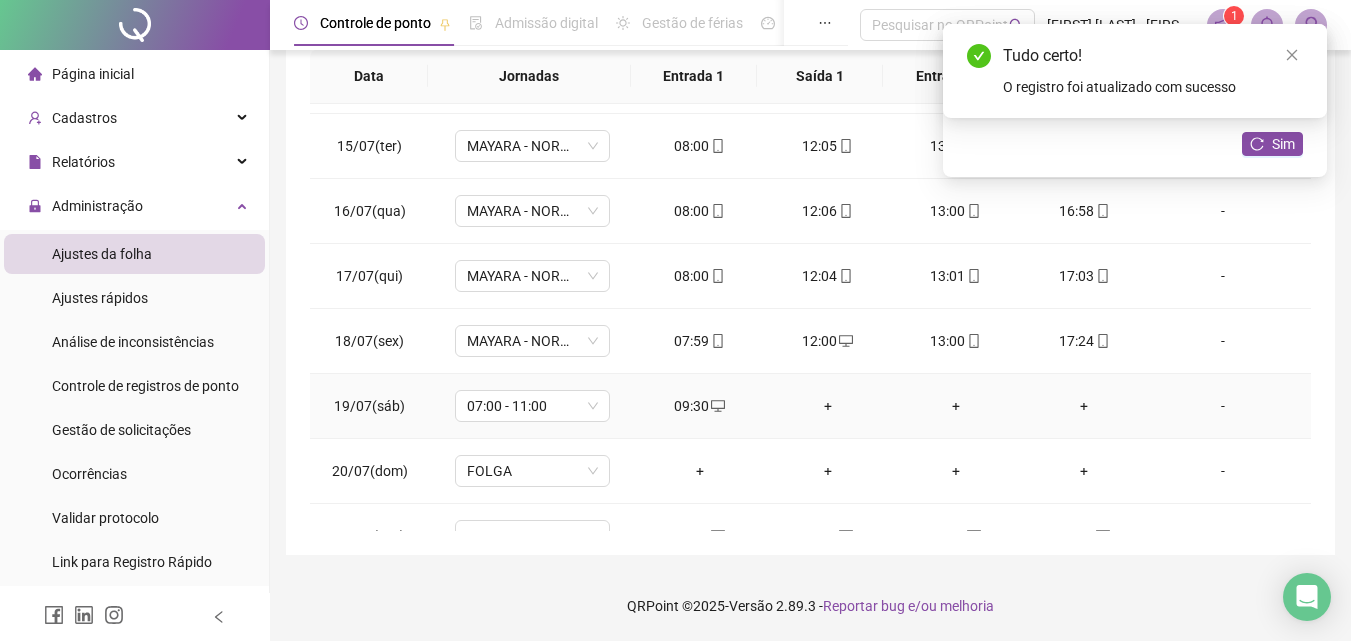 click on "+" at bounding box center [828, 406] 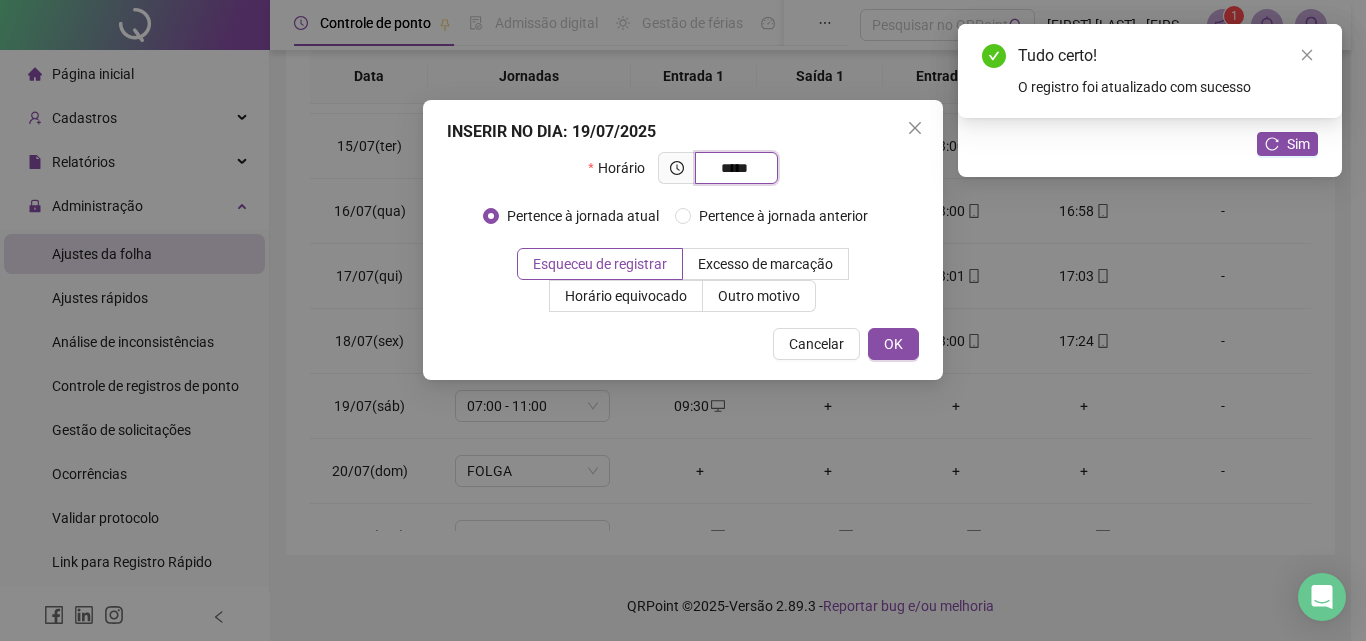 type on "*****" 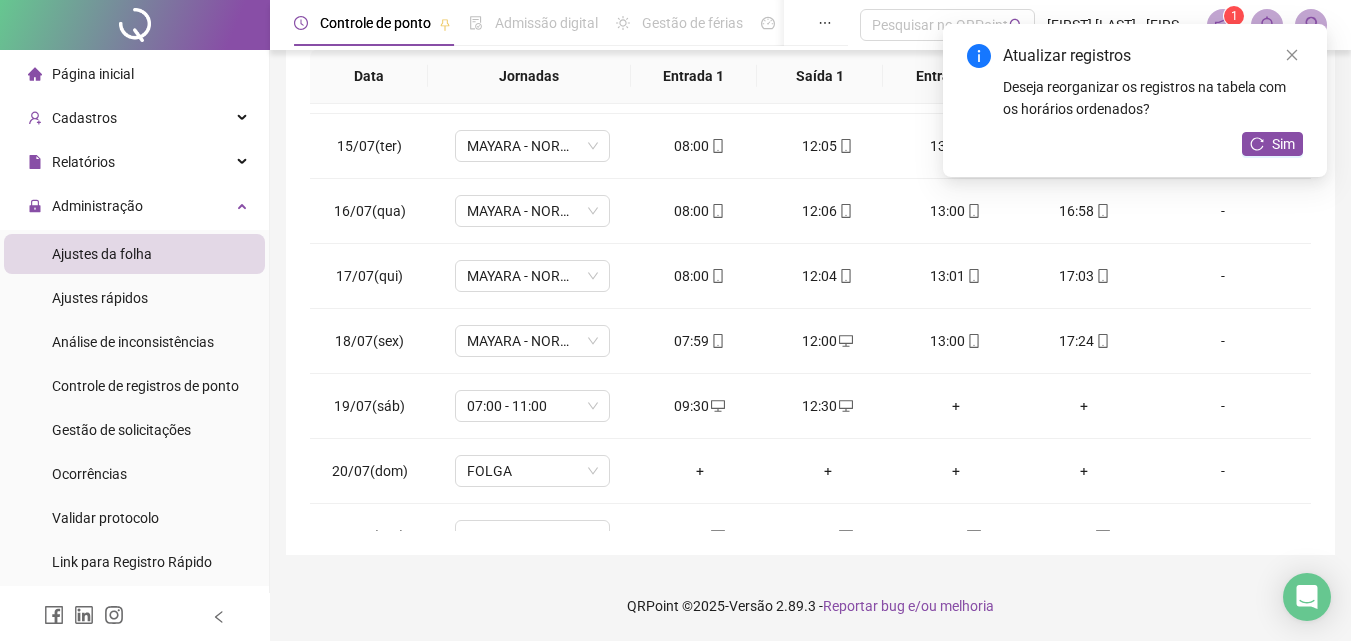 click on "Sim" at bounding box center (1272, 144) 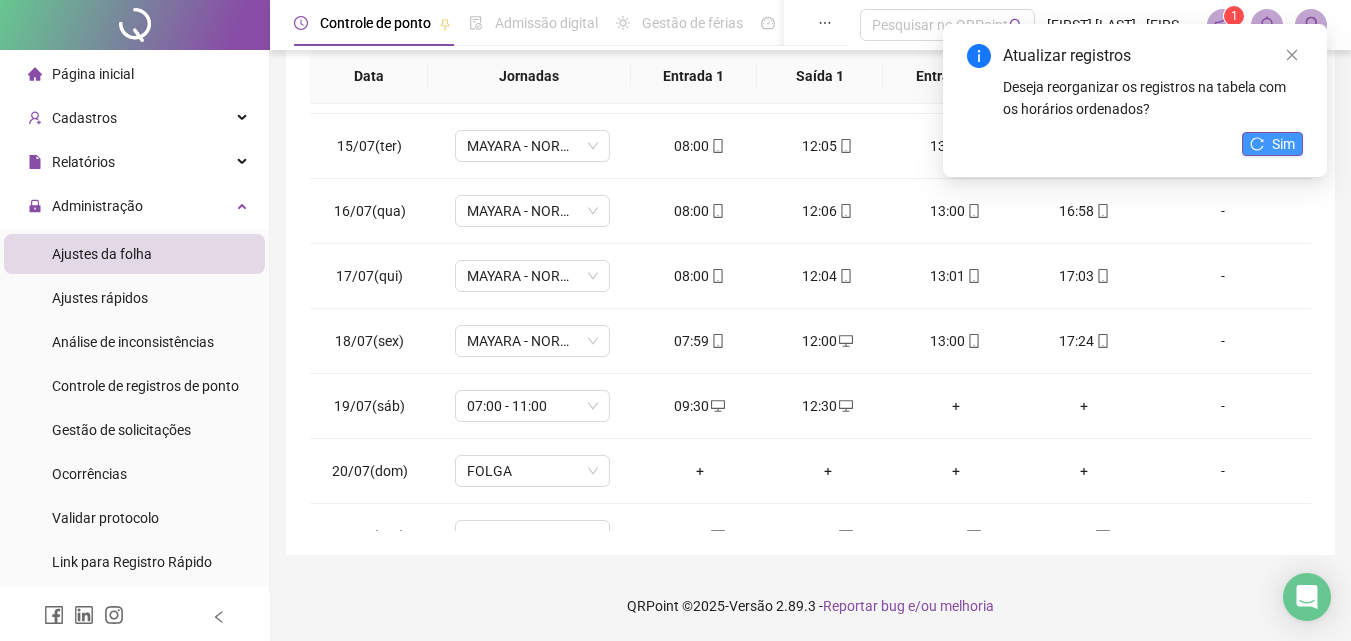 click on "Sim" at bounding box center [1272, 144] 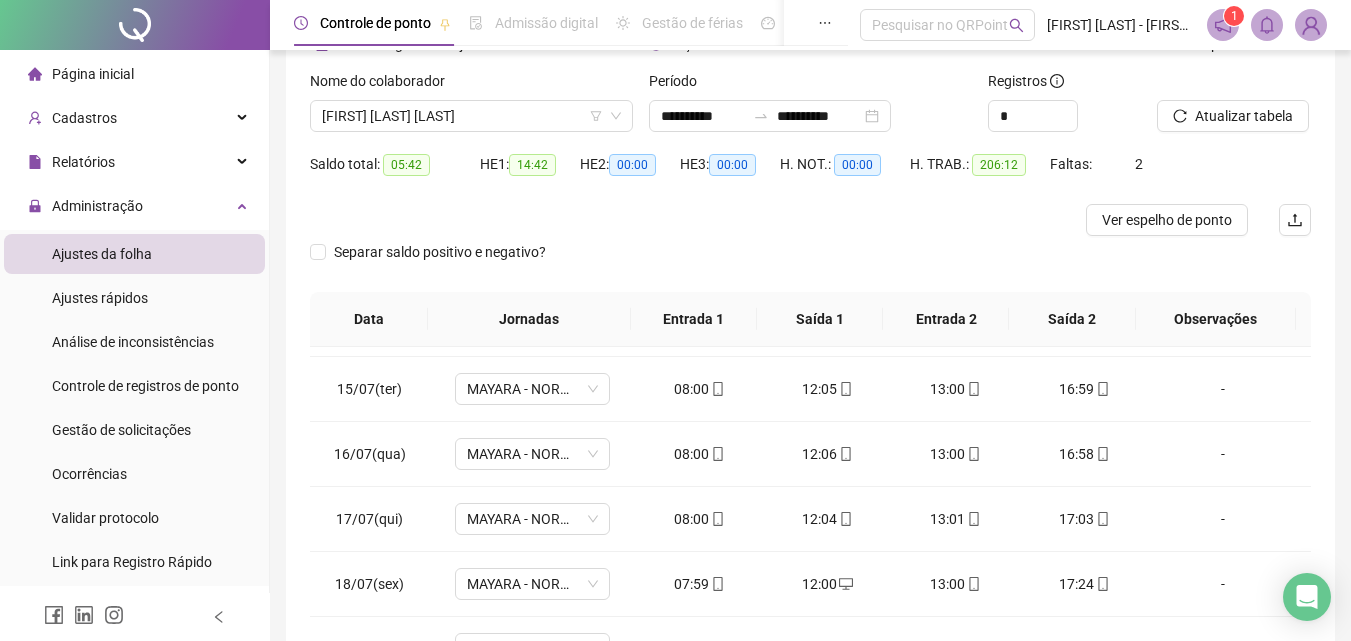 scroll, scrollTop: 57, scrollLeft: 0, axis: vertical 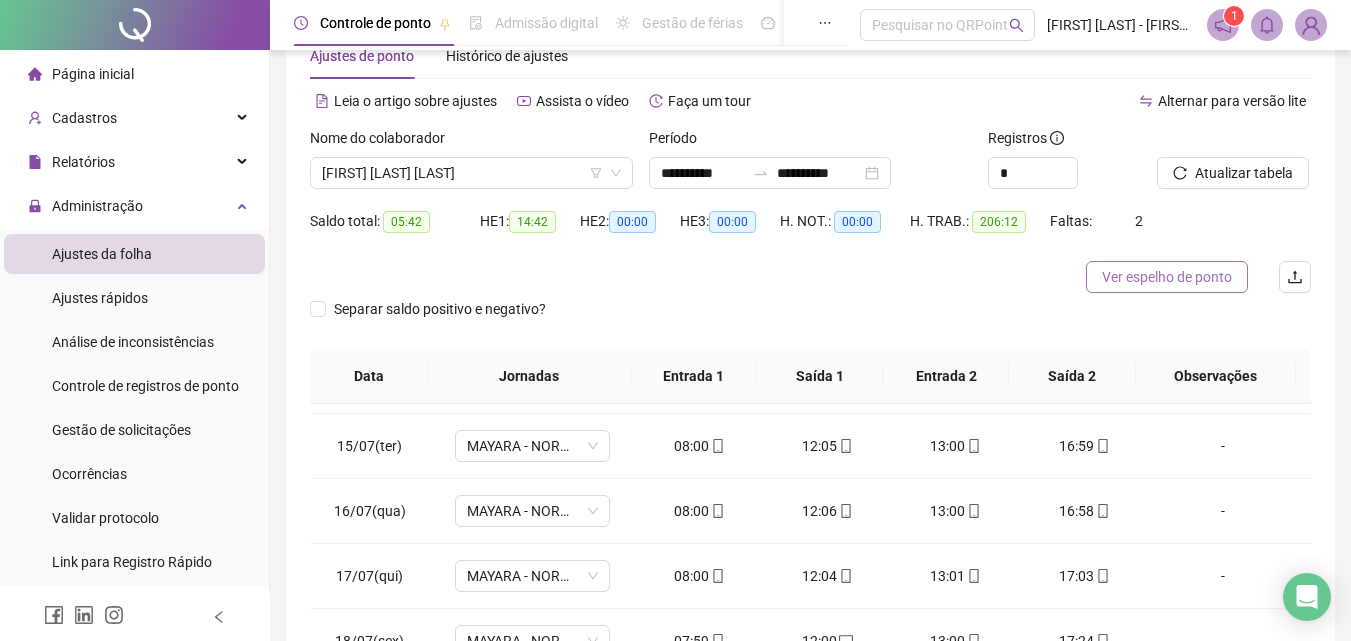 click on "Ver espelho de ponto" at bounding box center (1167, 277) 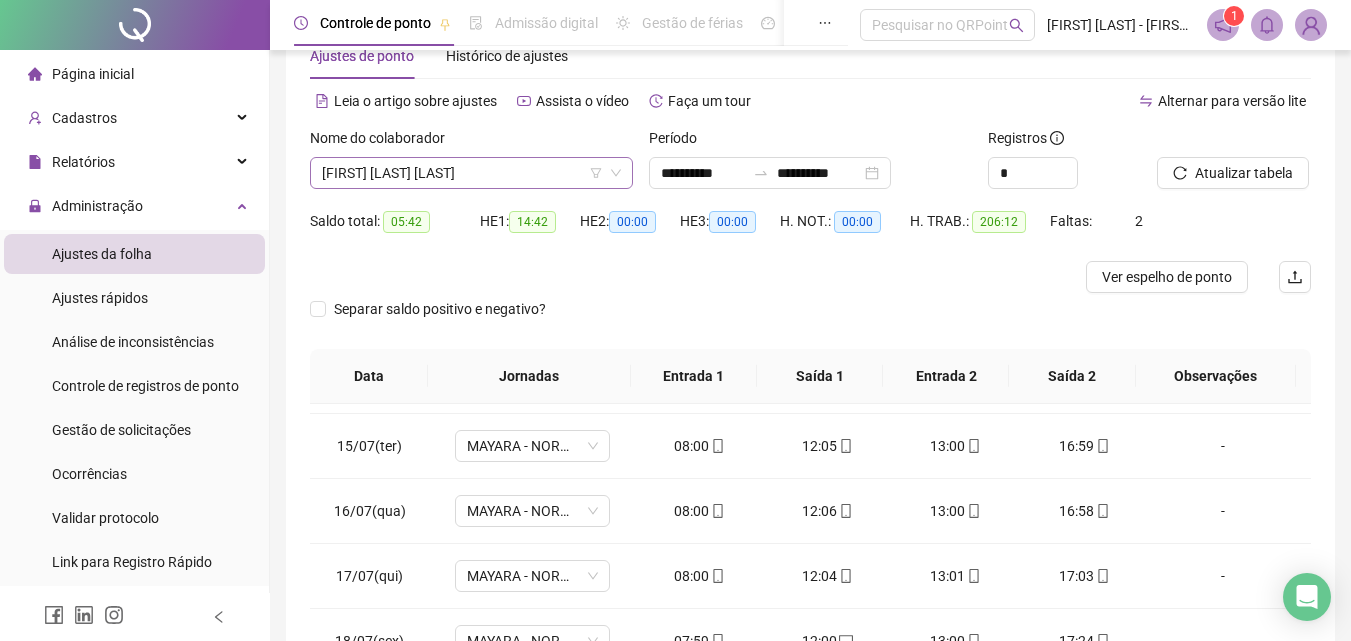 click on "[FIRST] [MIDDLE] [LAST] [LAST]" at bounding box center (471, 173) 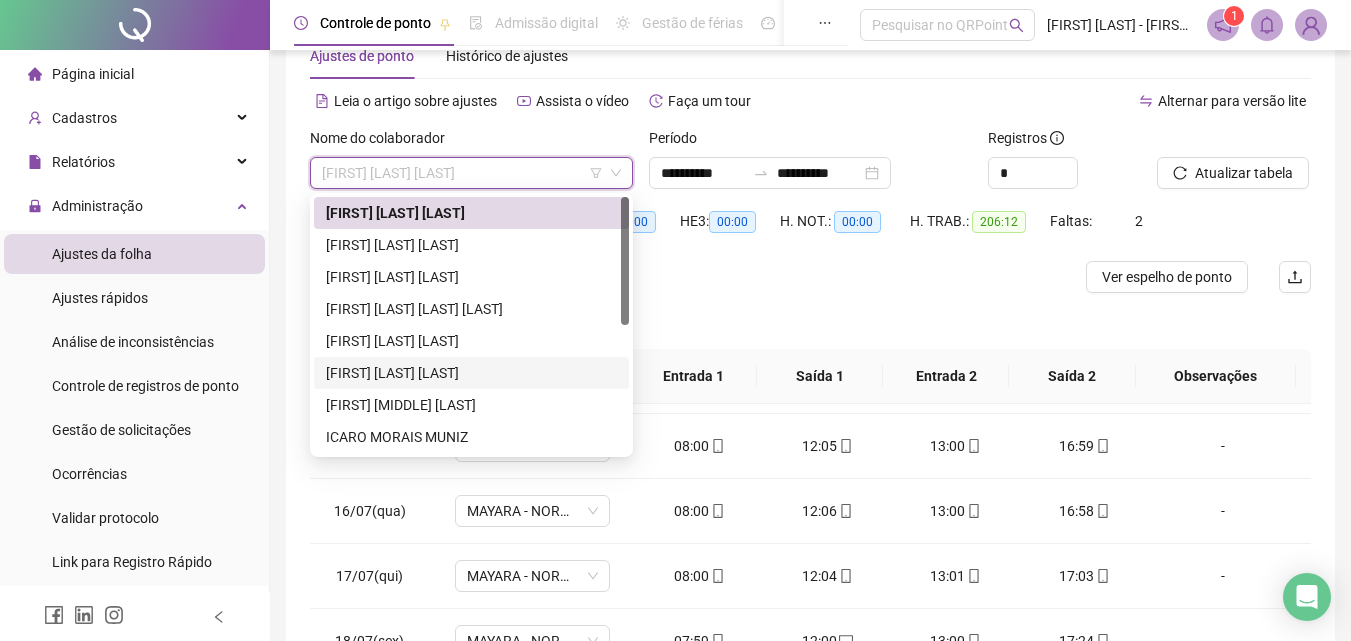click on "[FIRST] [LAST] [LAST]" at bounding box center [471, 373] 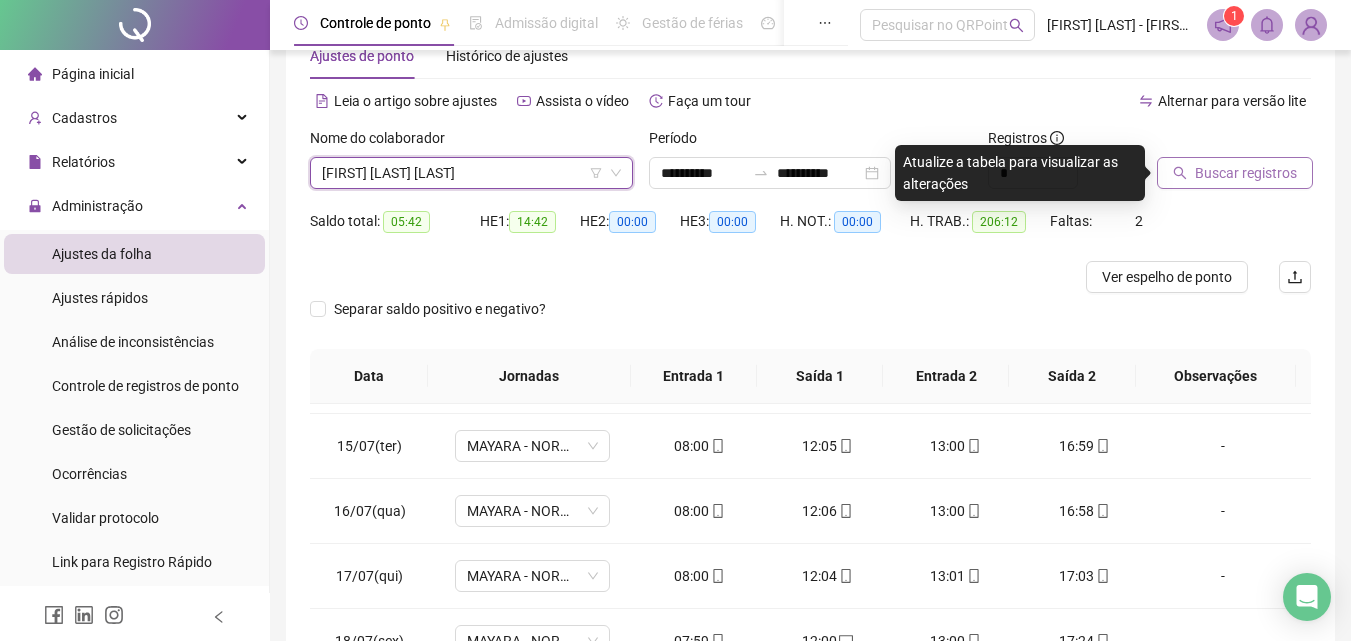 click on "Buscar registros" at bounding box center [1246, 173] 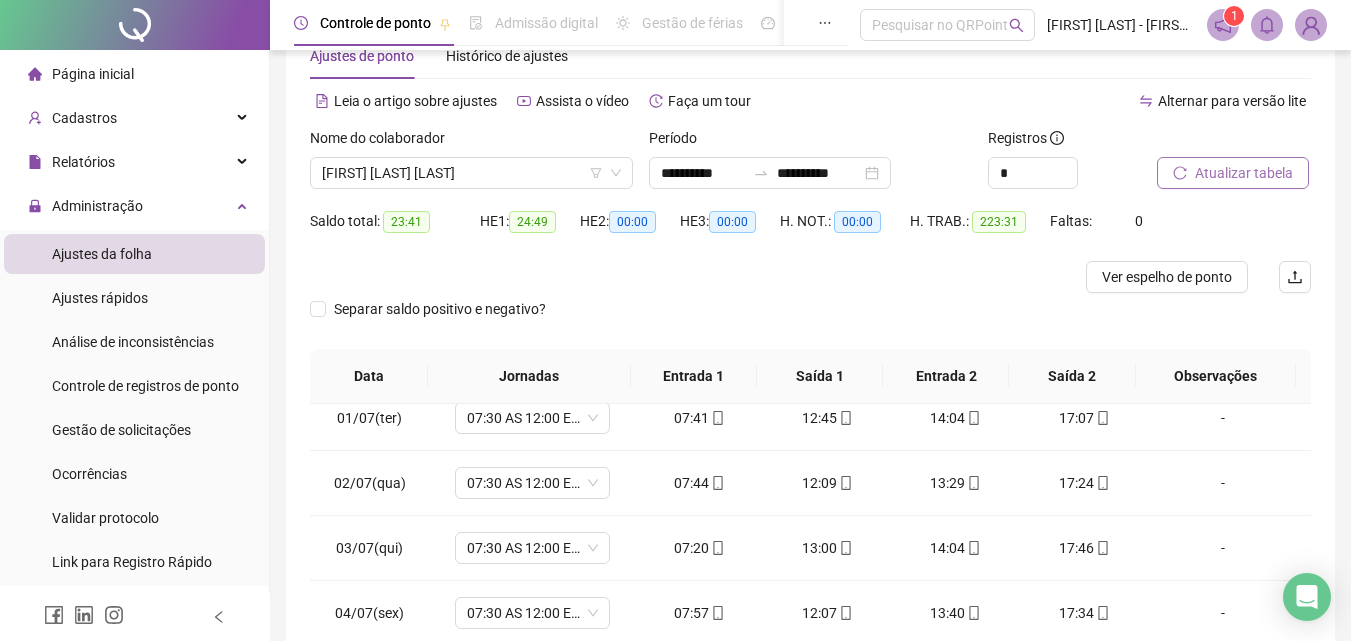 scroll, scrollTop: 0, scrollLeft: 0, axis: both 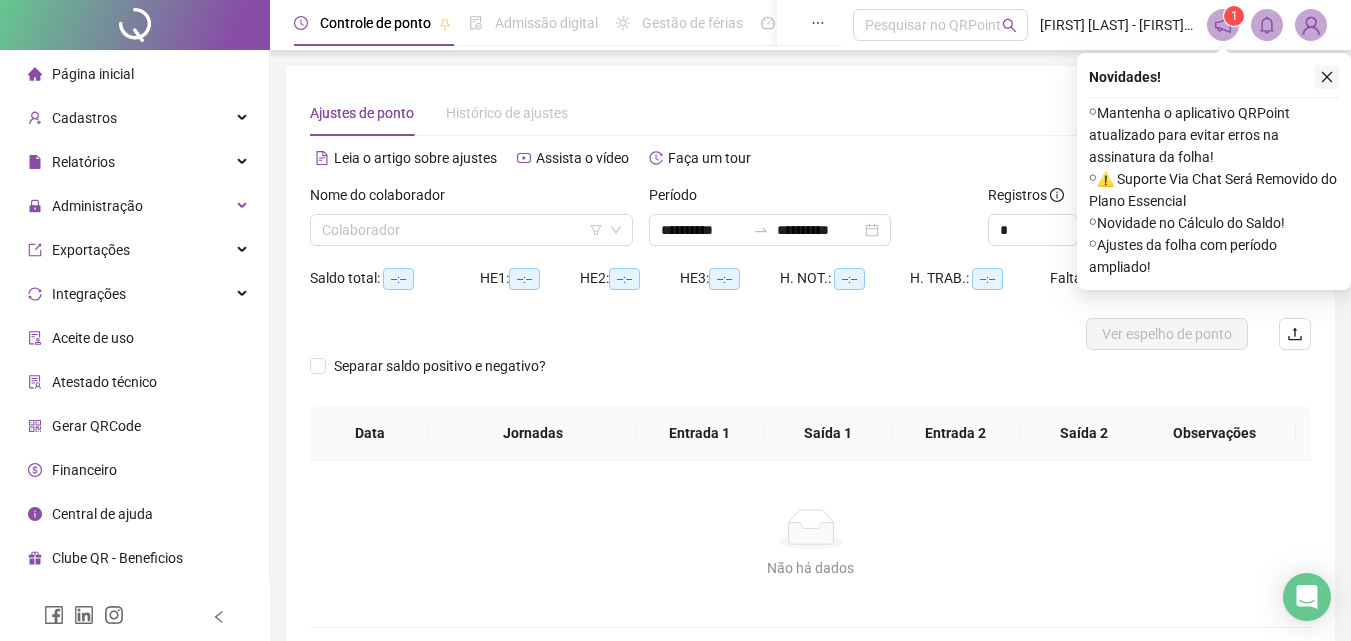 click at bounding box center [1327, 77] 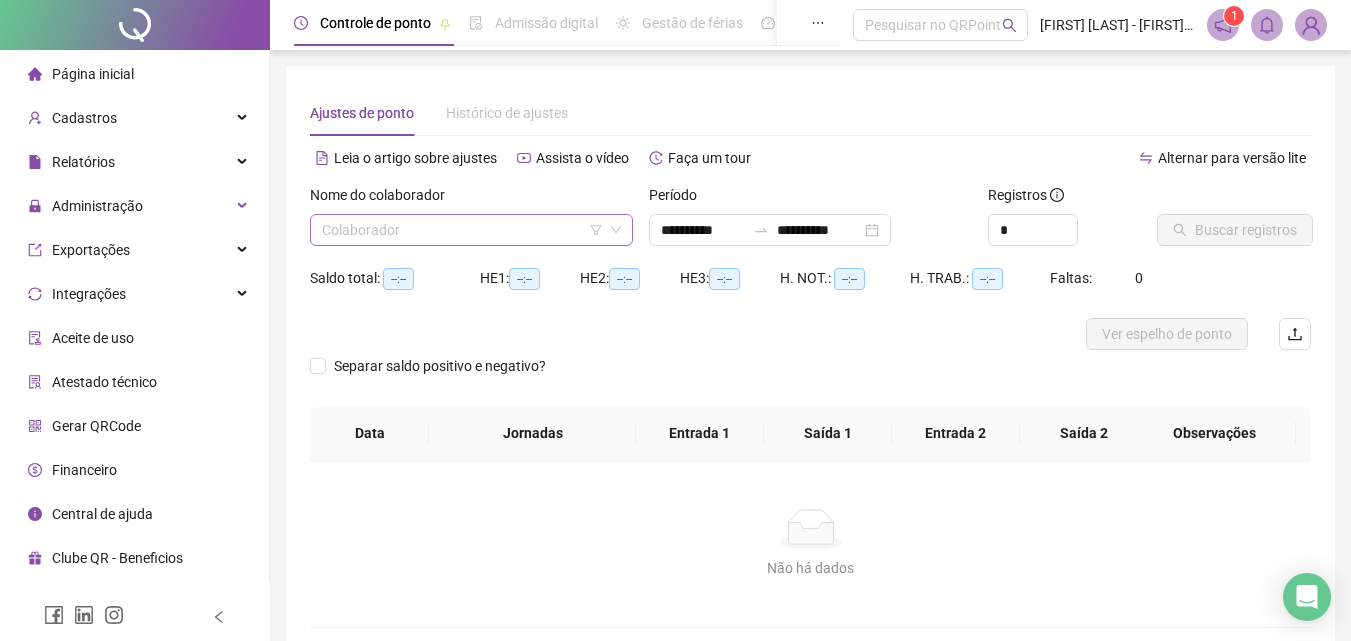 click at bounding box center (462, 230) 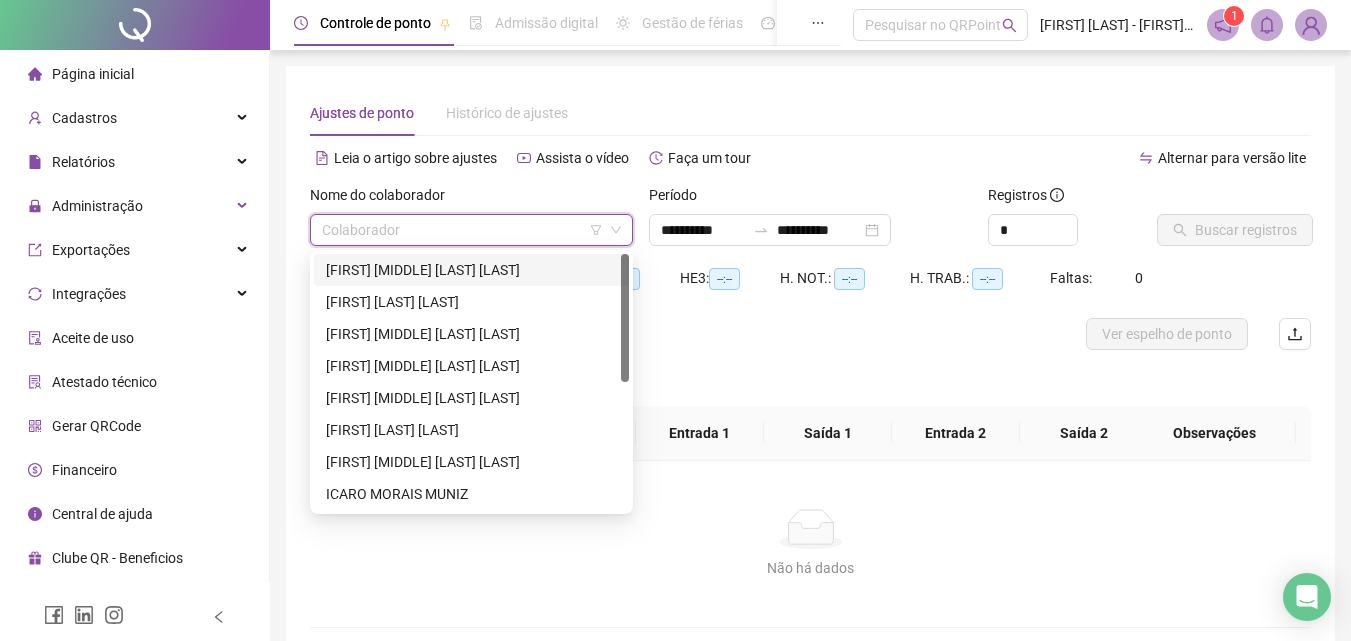 click on "[FIRST] [MIDDLE] [LAST] [LAST]" at bounding box center (471, 270) 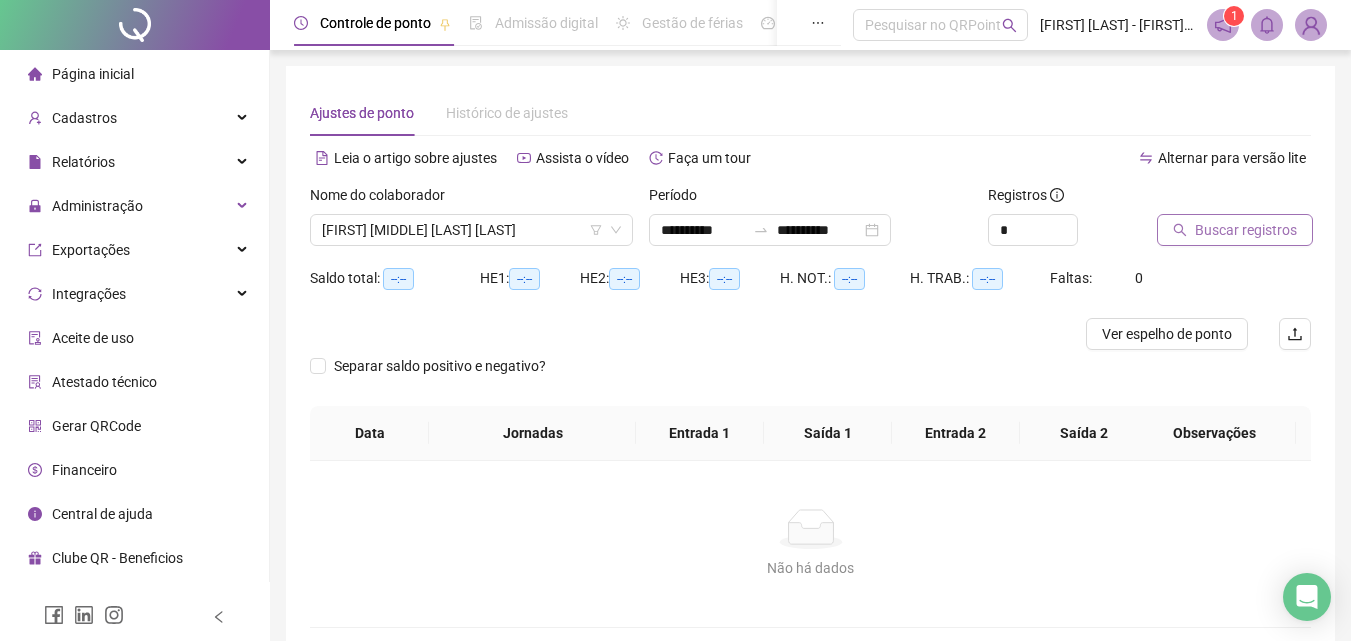 click on "Buscar registros" at bounding box center (1246, 230) 